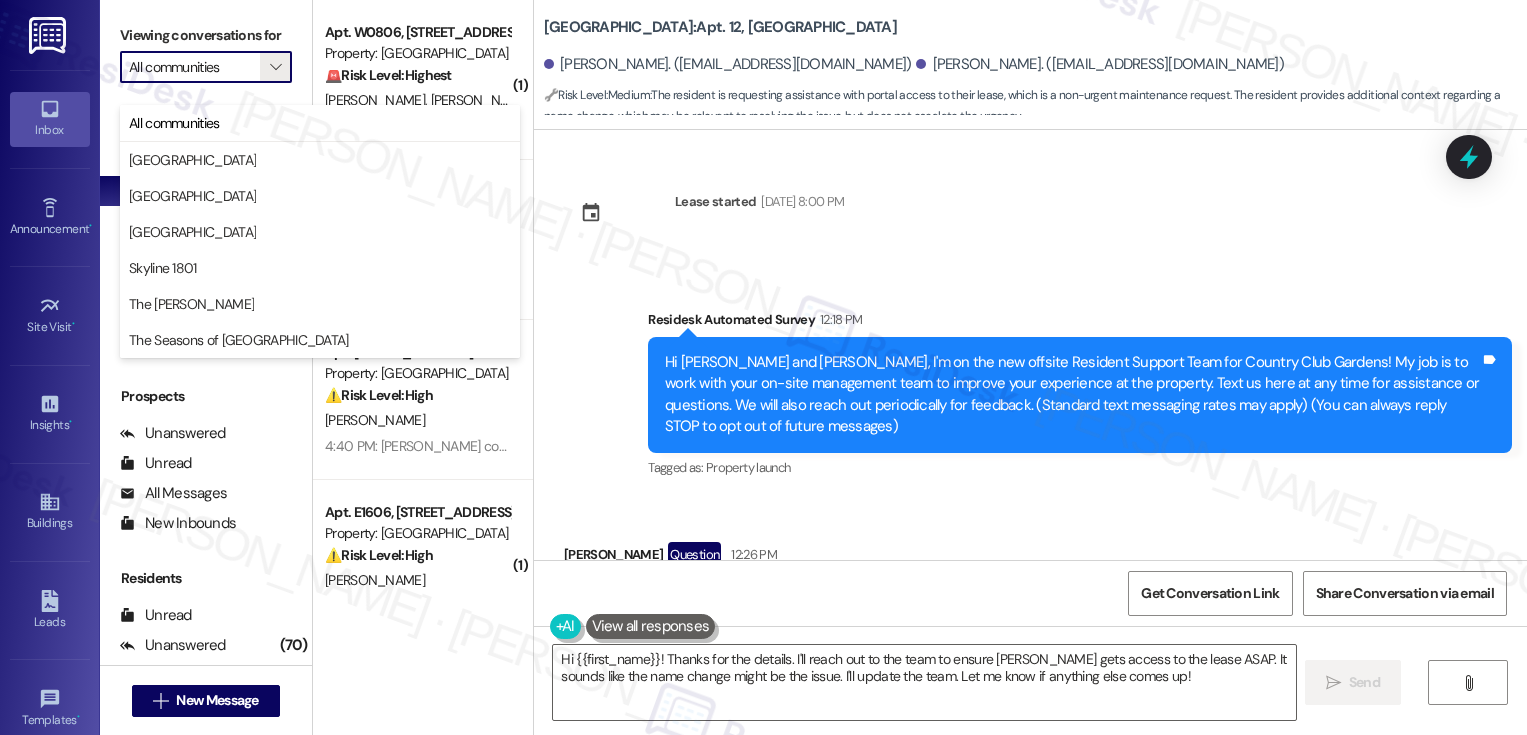 scroll, scrollTop: 0, scrollLeft: 0, axis: both 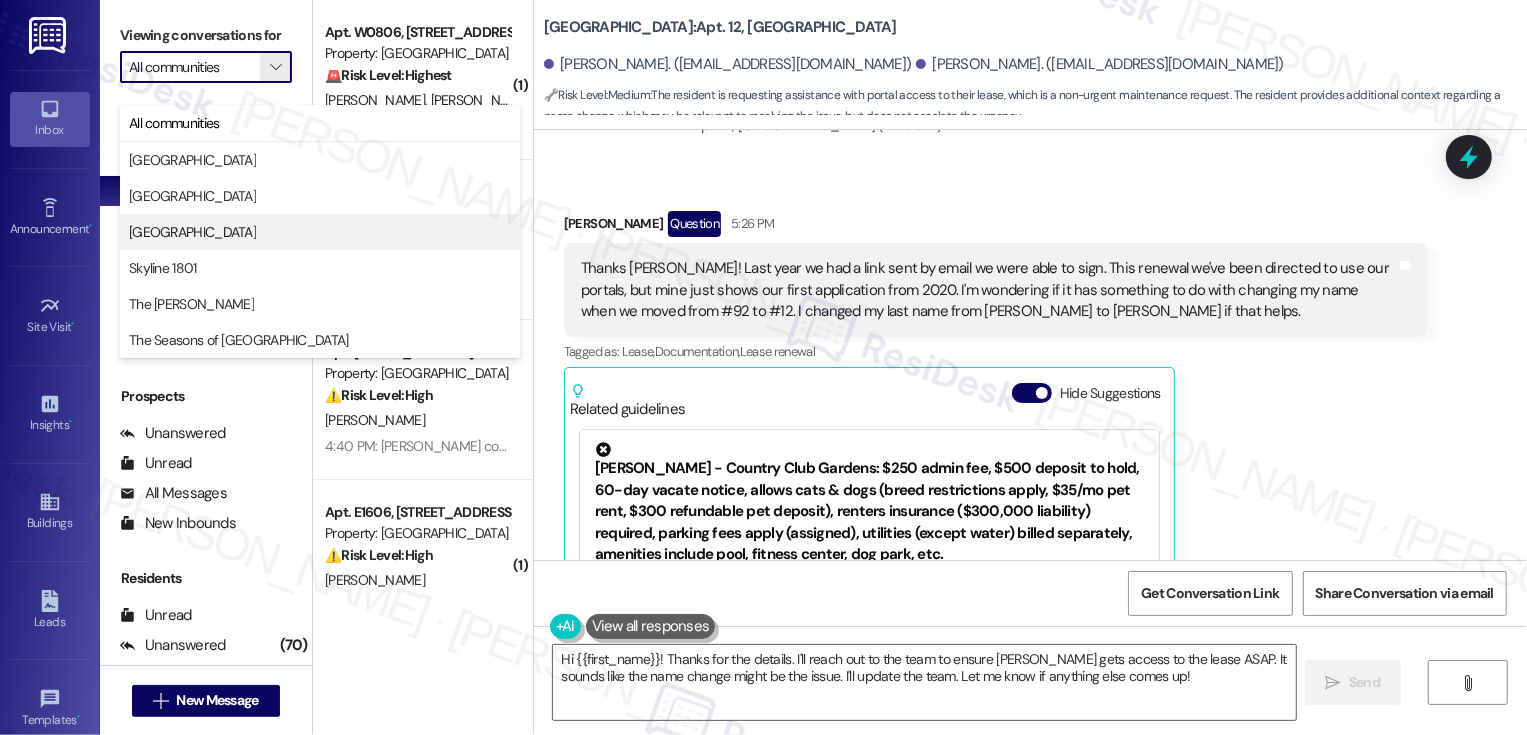click on "Country Club Towers" at bounding box center [192, 232] 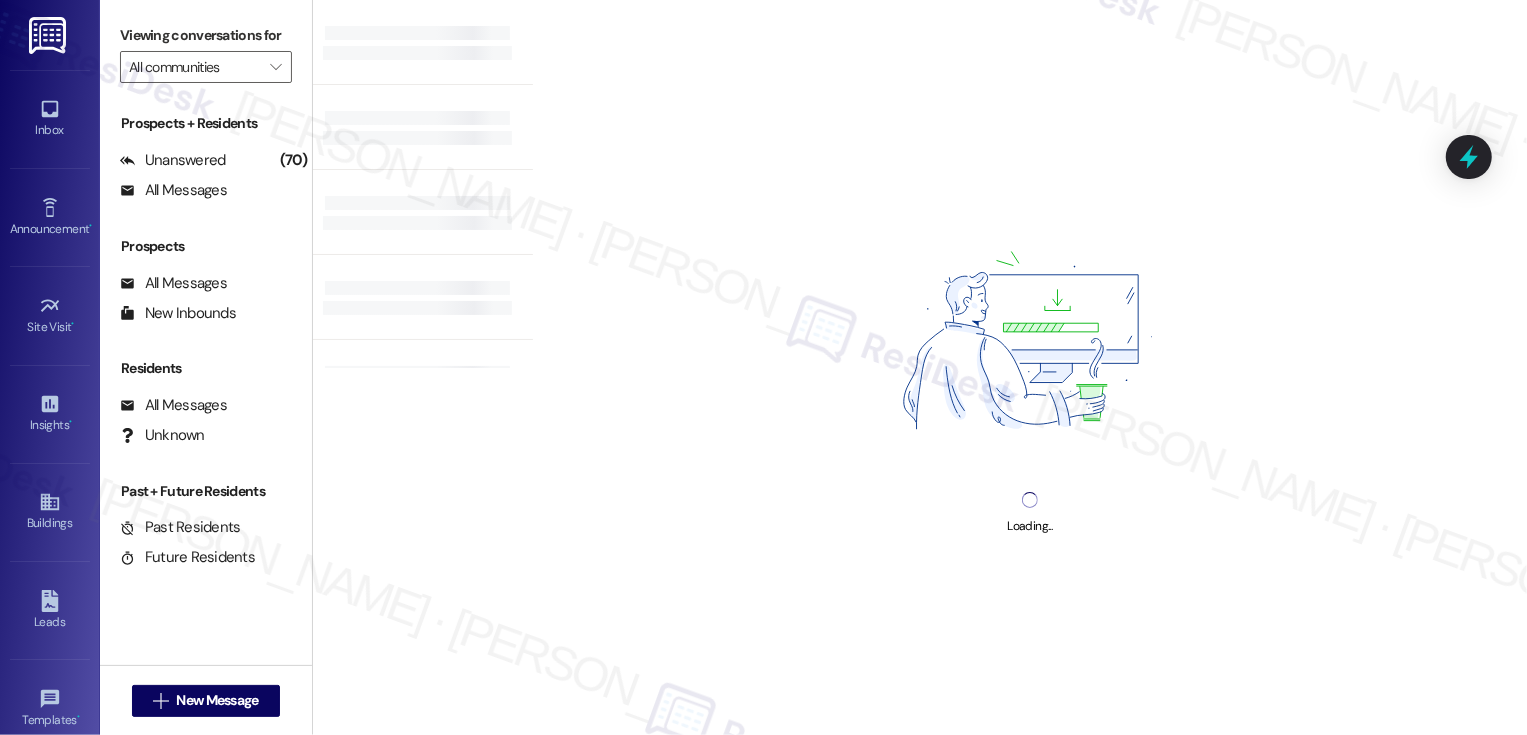 type on "Country Club Towers" 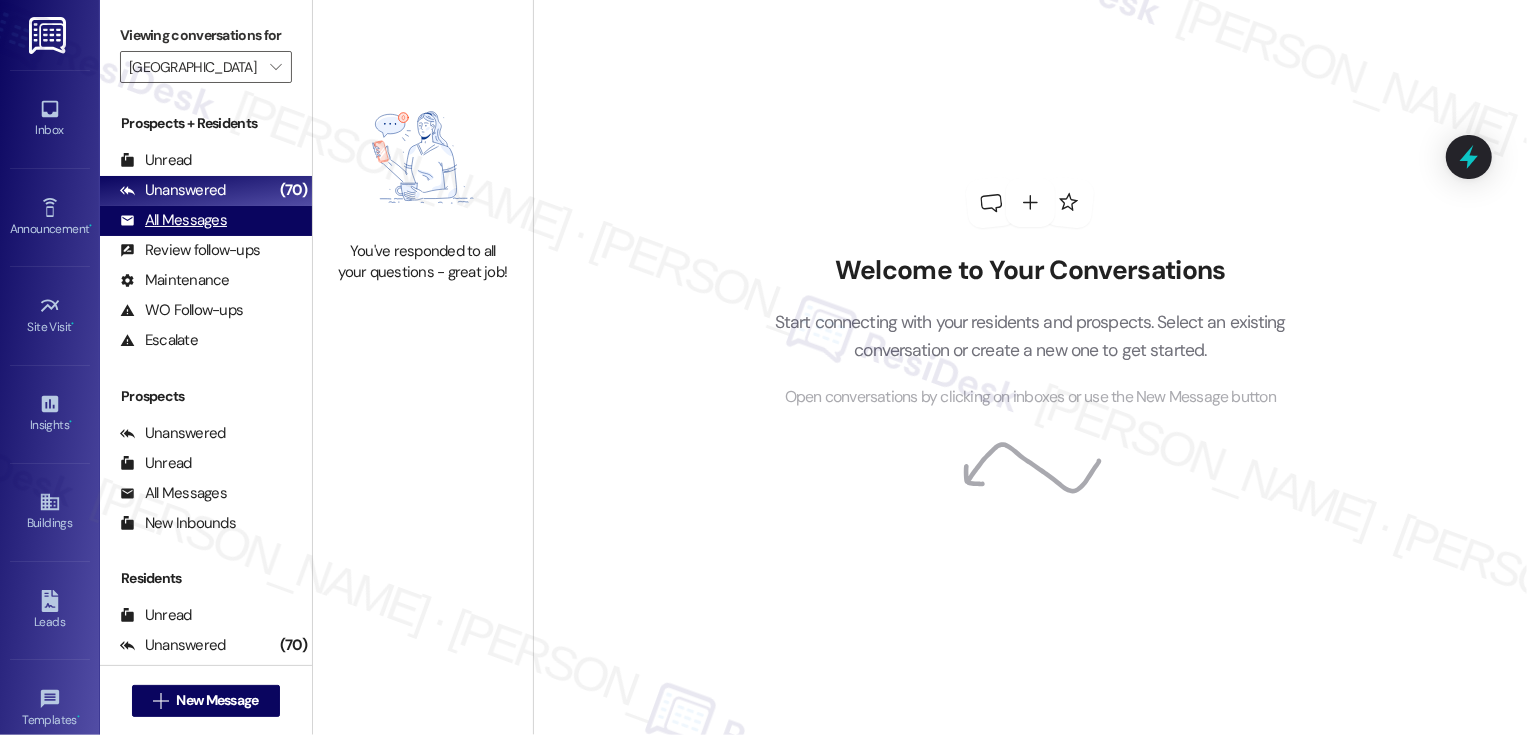 click on "All Messages (undefined)" at bounding box center (206, 221) 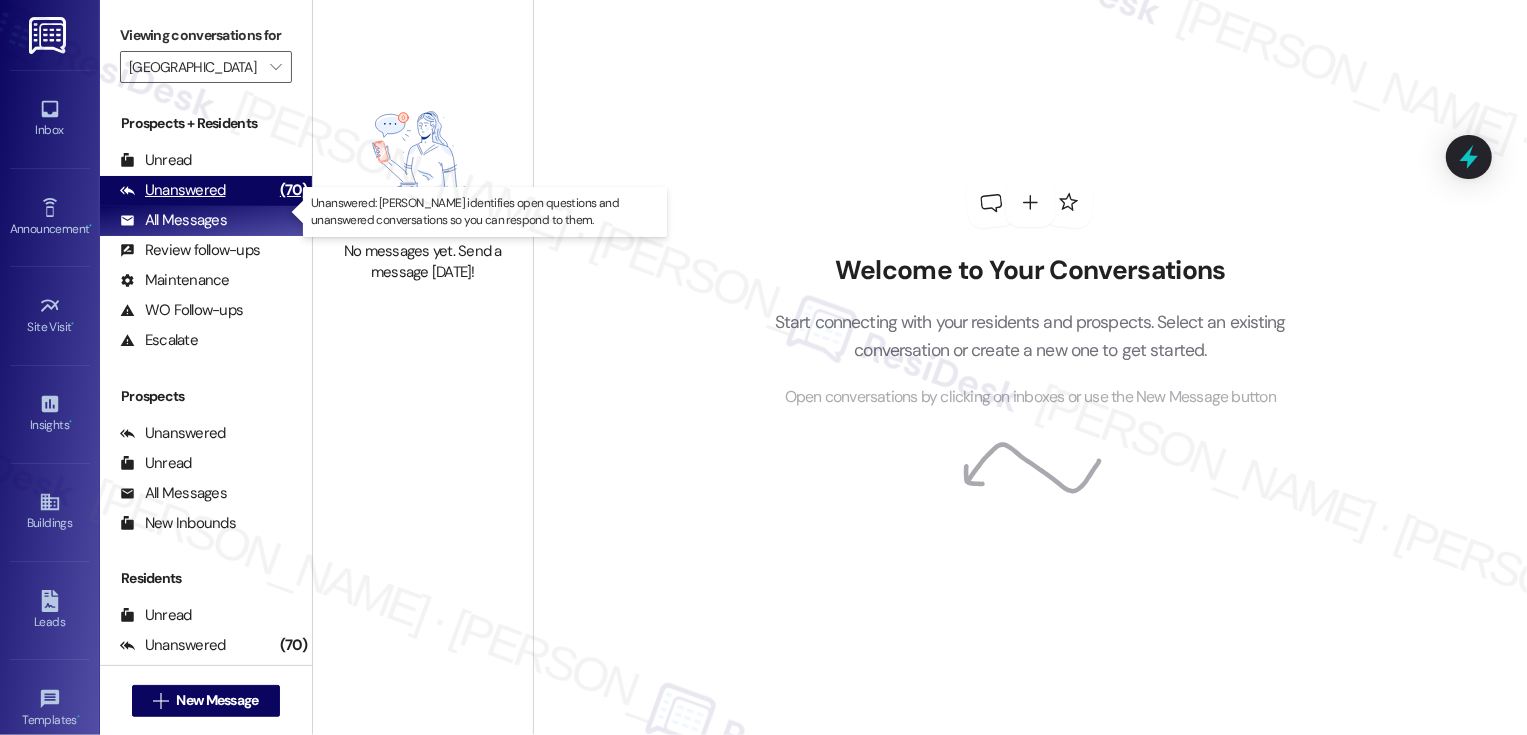 click on "Unanswered (70)" at bounding box center (206, 191) 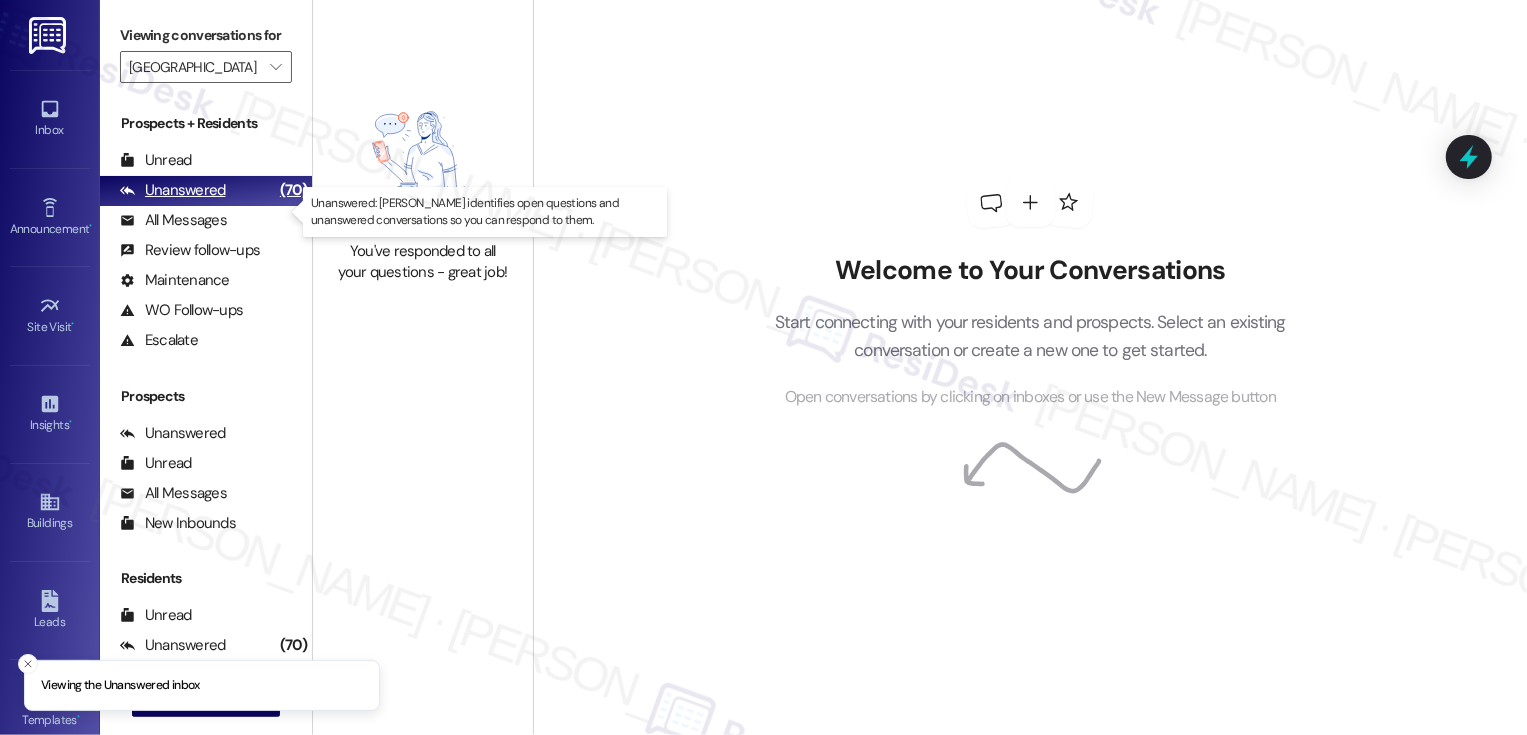 click on "Unanswered (70)" at bounding box center (206, 191) 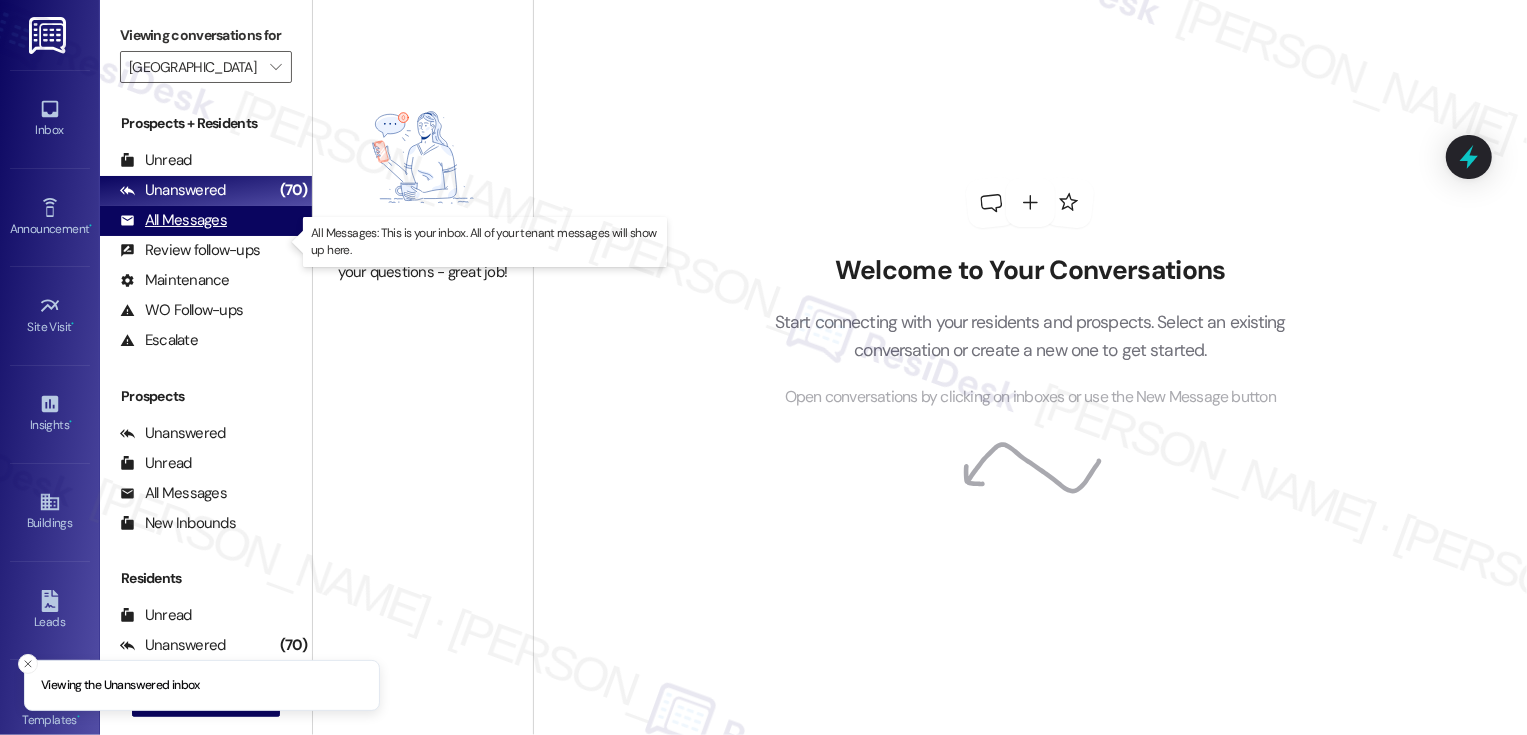 click on "All Messages" at bounding box center (173, 220) 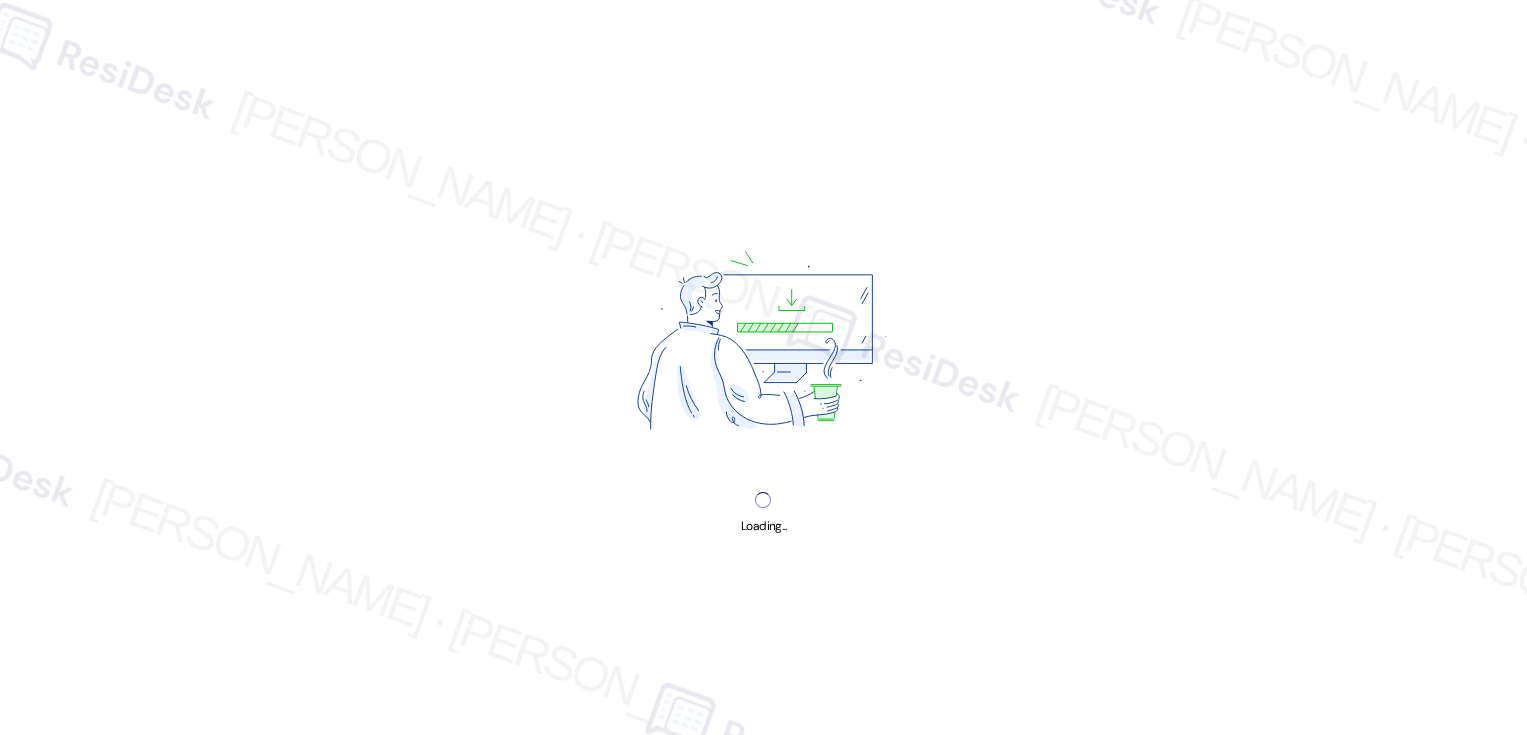 scroll, scrollTop: 0, scrollLeft: 0, axis: both 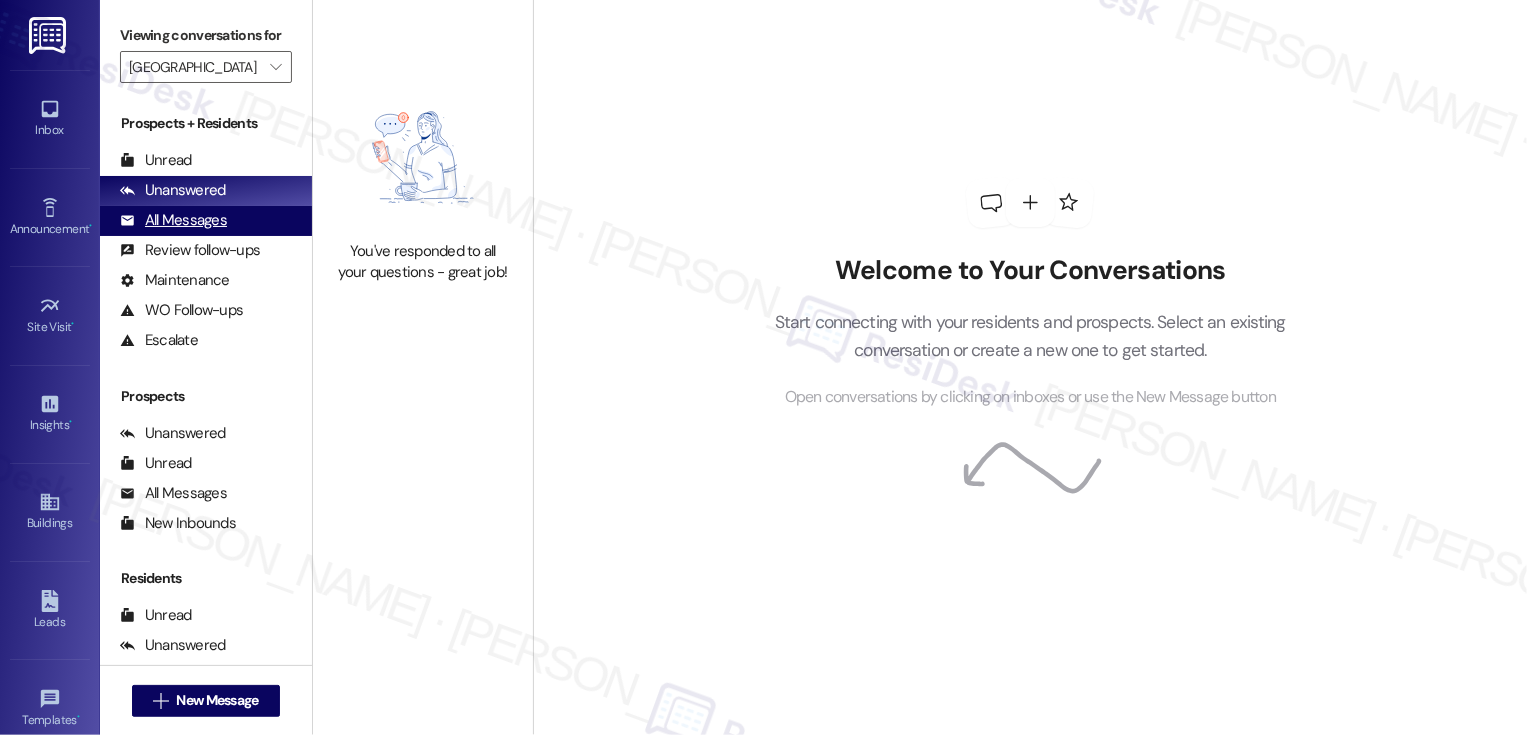 click on "All Messages" at bounding box center [173, 220] 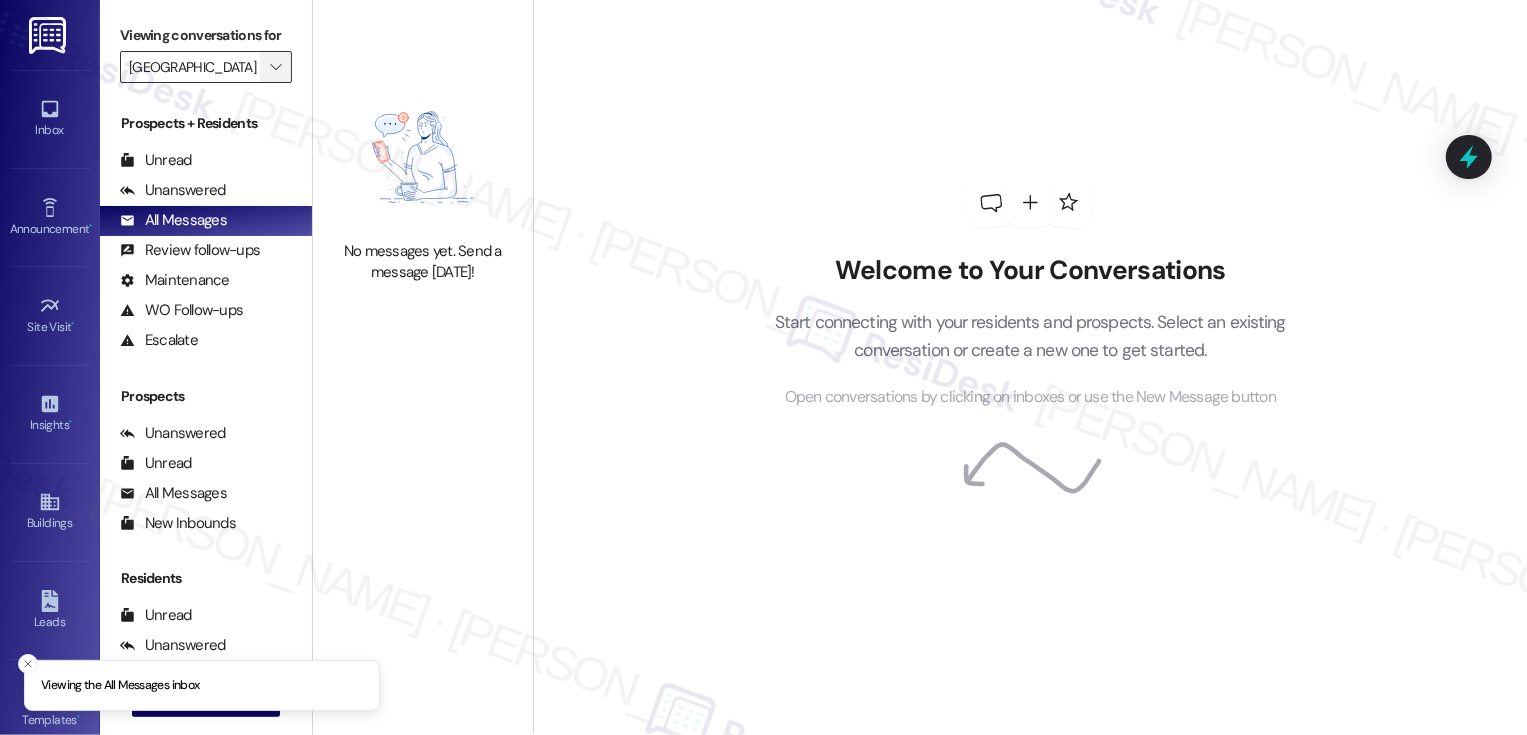 click on "" at bounding box center (275, 67) 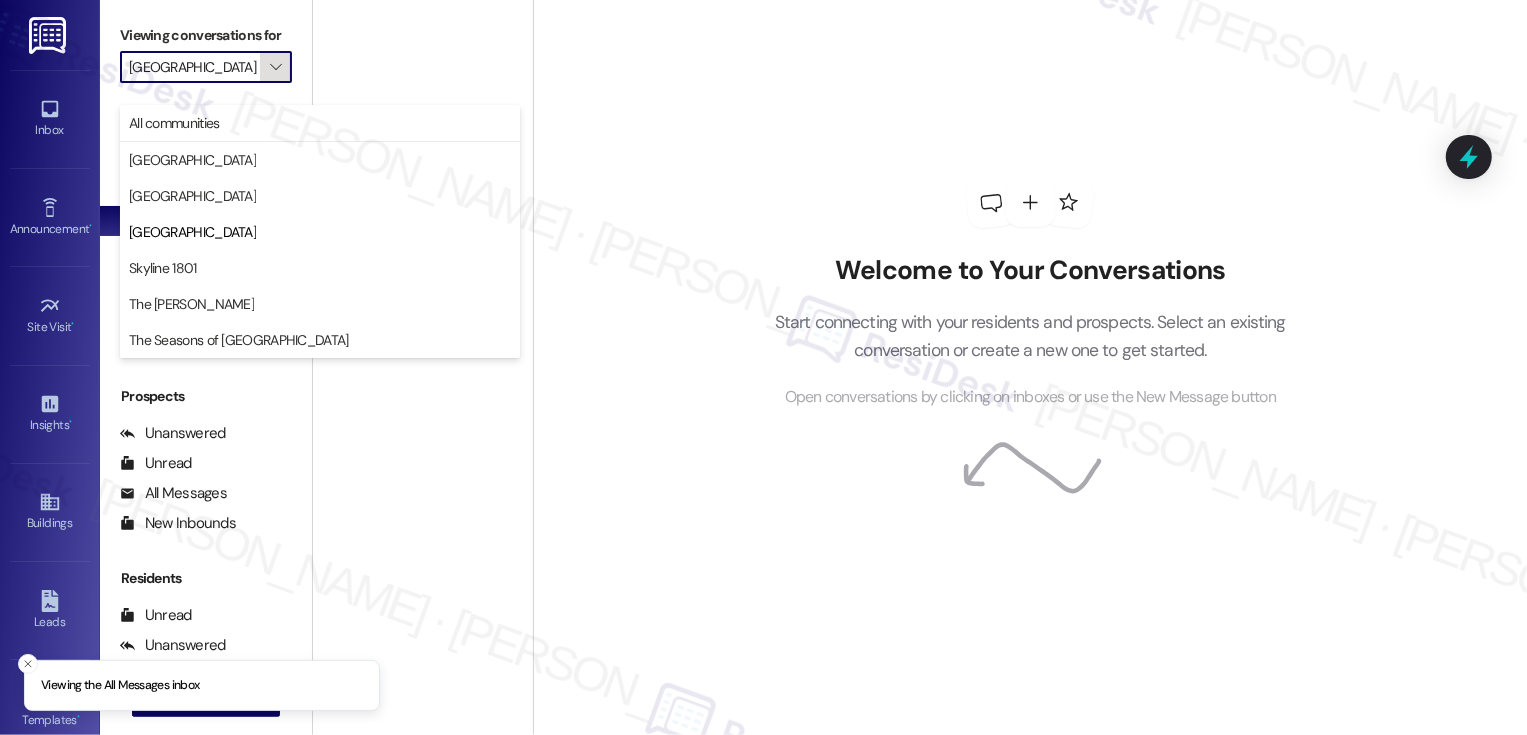 scroll, scrollTop: 0, scrollLeft: 4, axis: horizontal 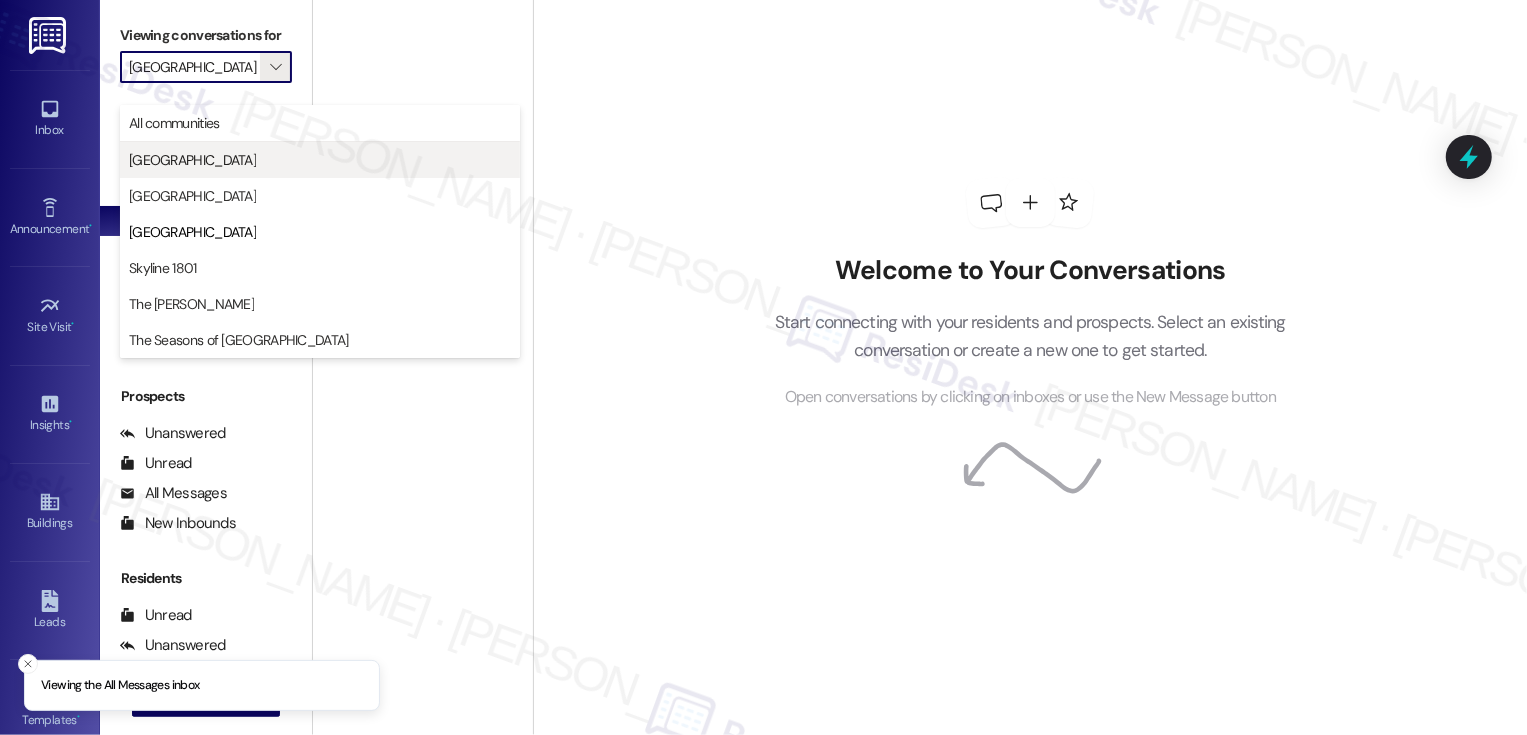 click on "Bayaud Tower" at bounding box center [320, 160] 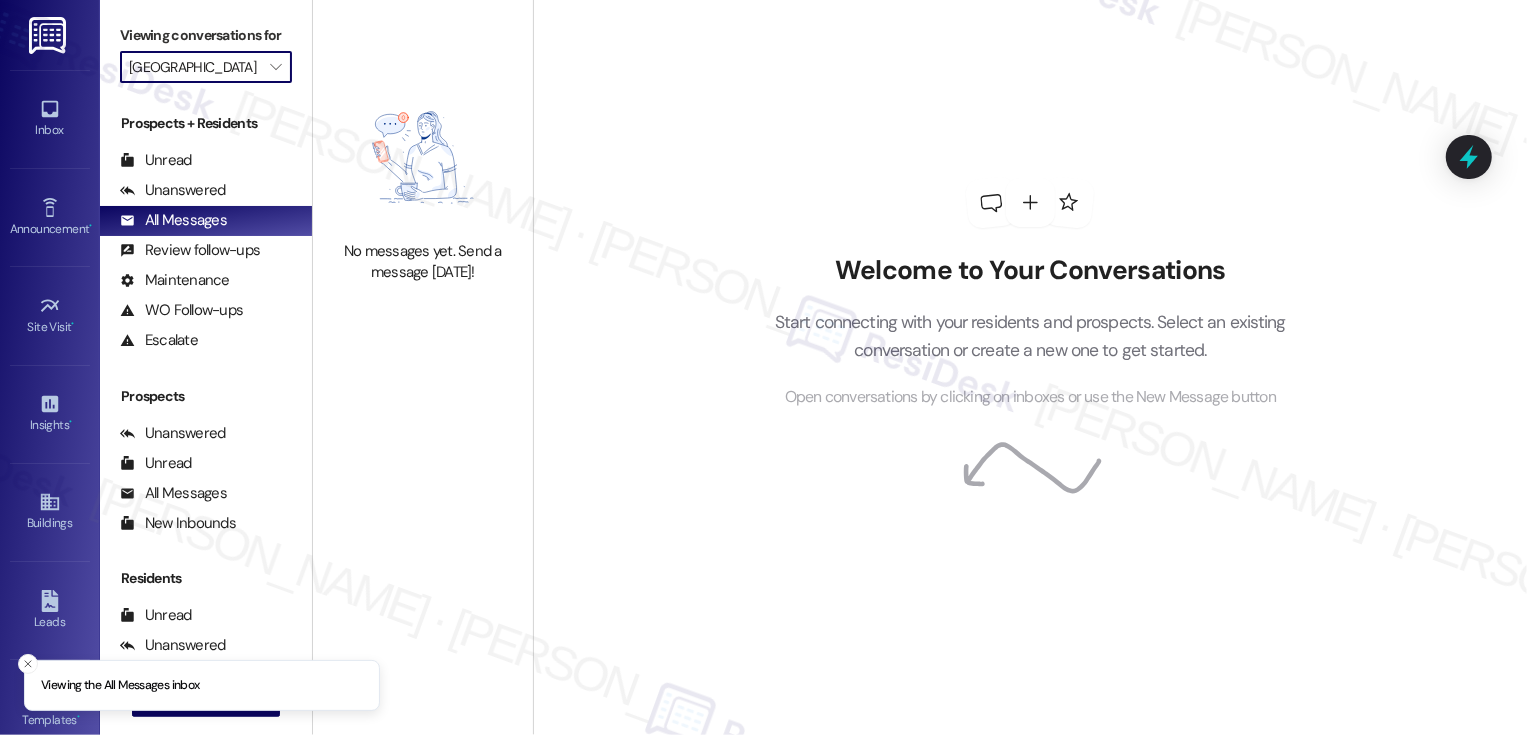 type on "Bayaud Tower" 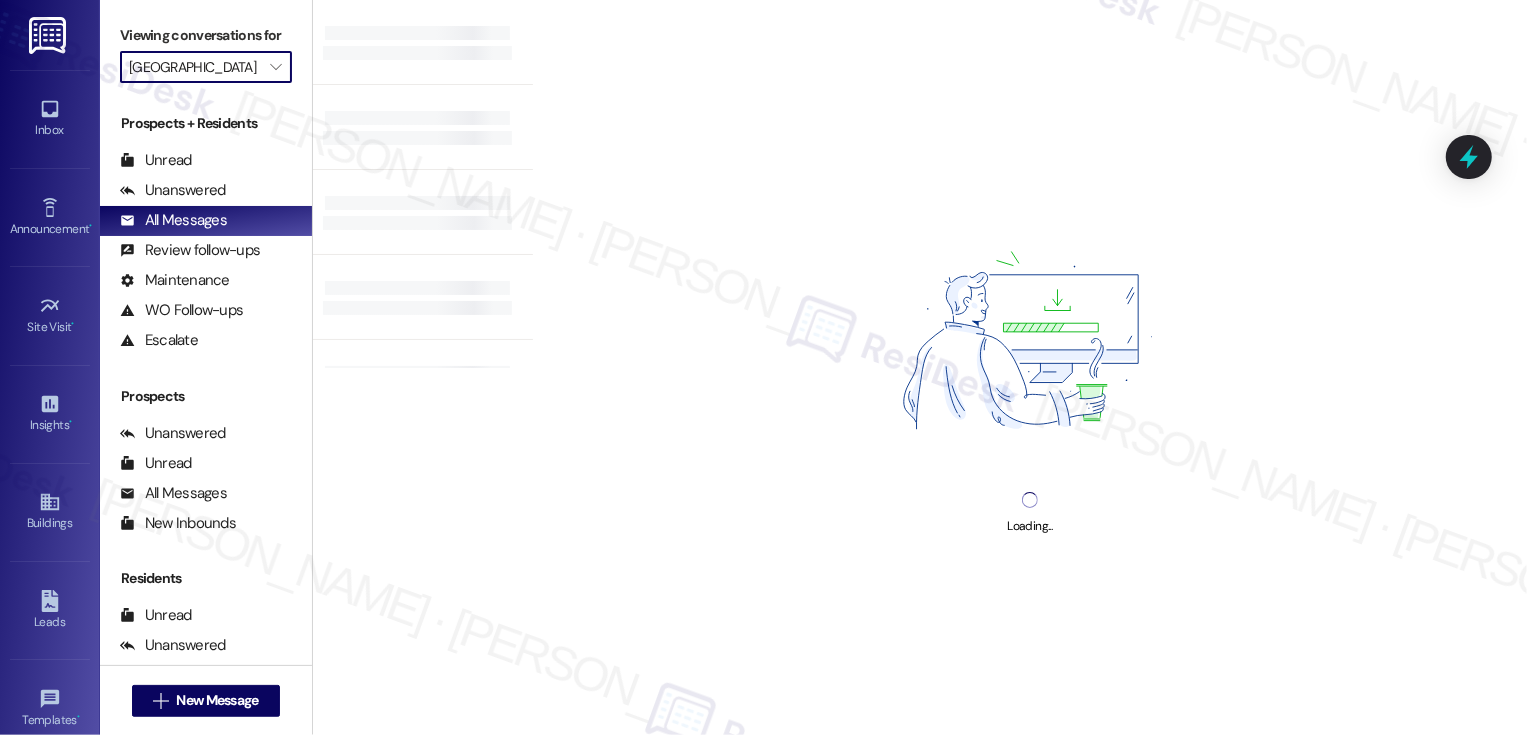 scroll, scrollTop: 0, scrollLeft: 0, axis: both 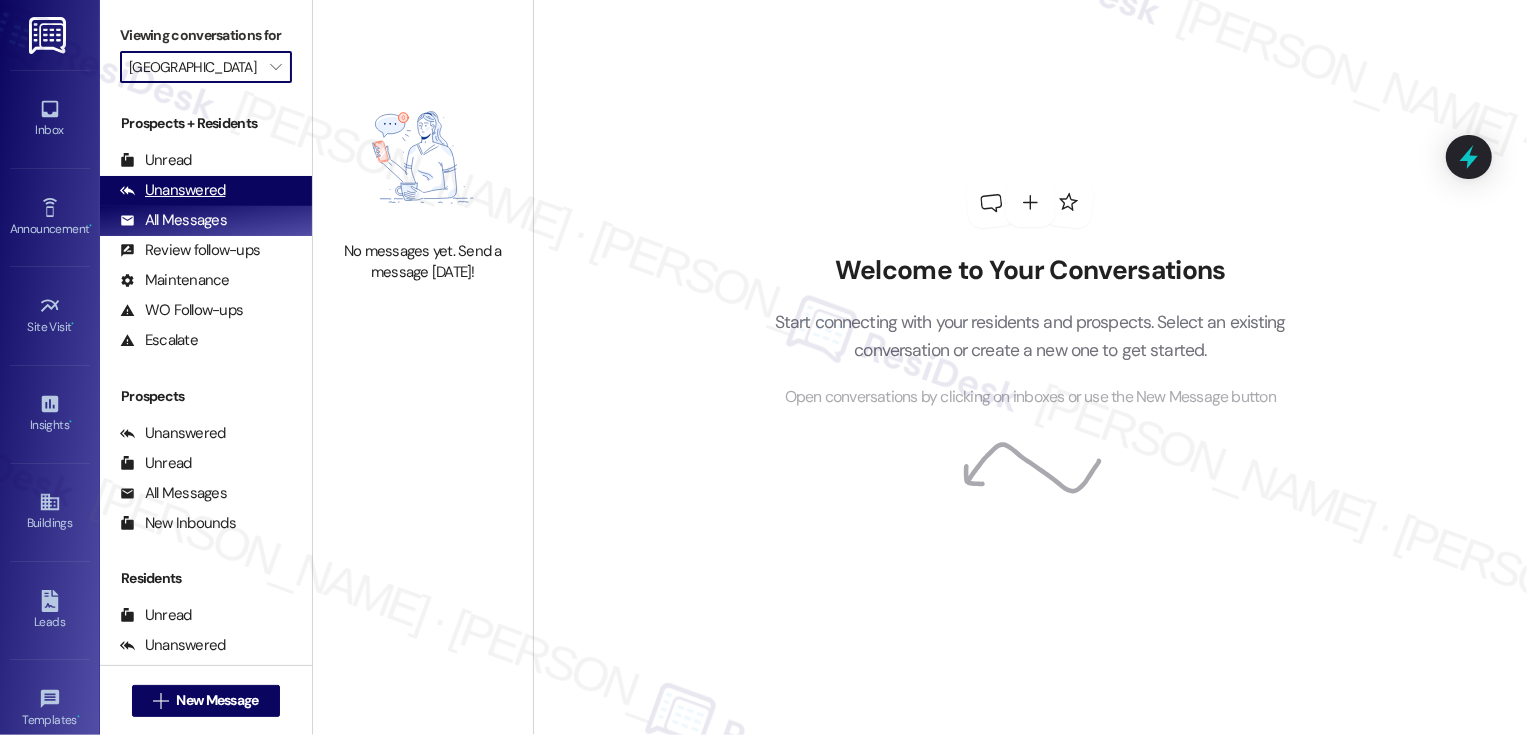 click on "Unanswered (0)" at bounding box center [206, 191] 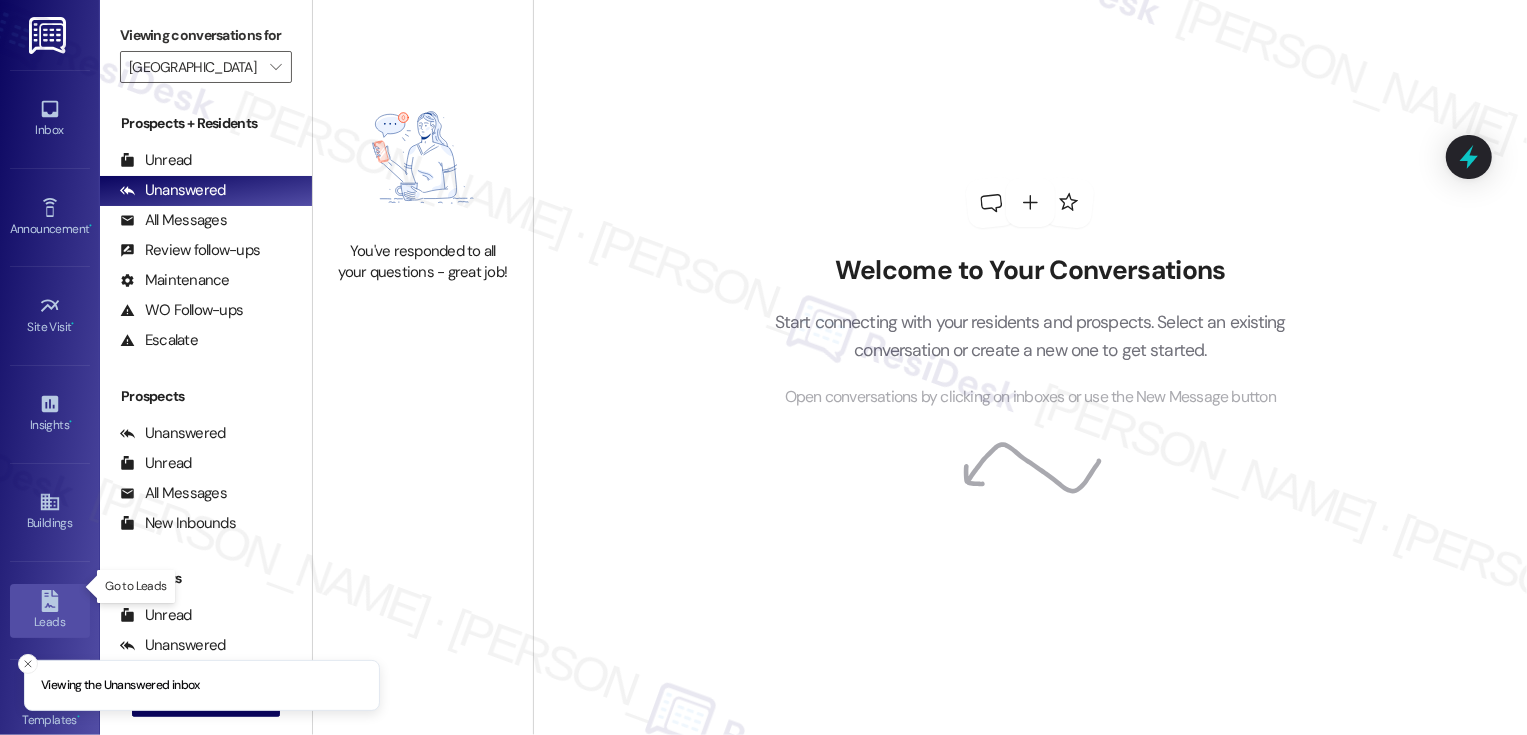 scroll, scrollTop: 216, scrollLeft: 0, axis: vertical 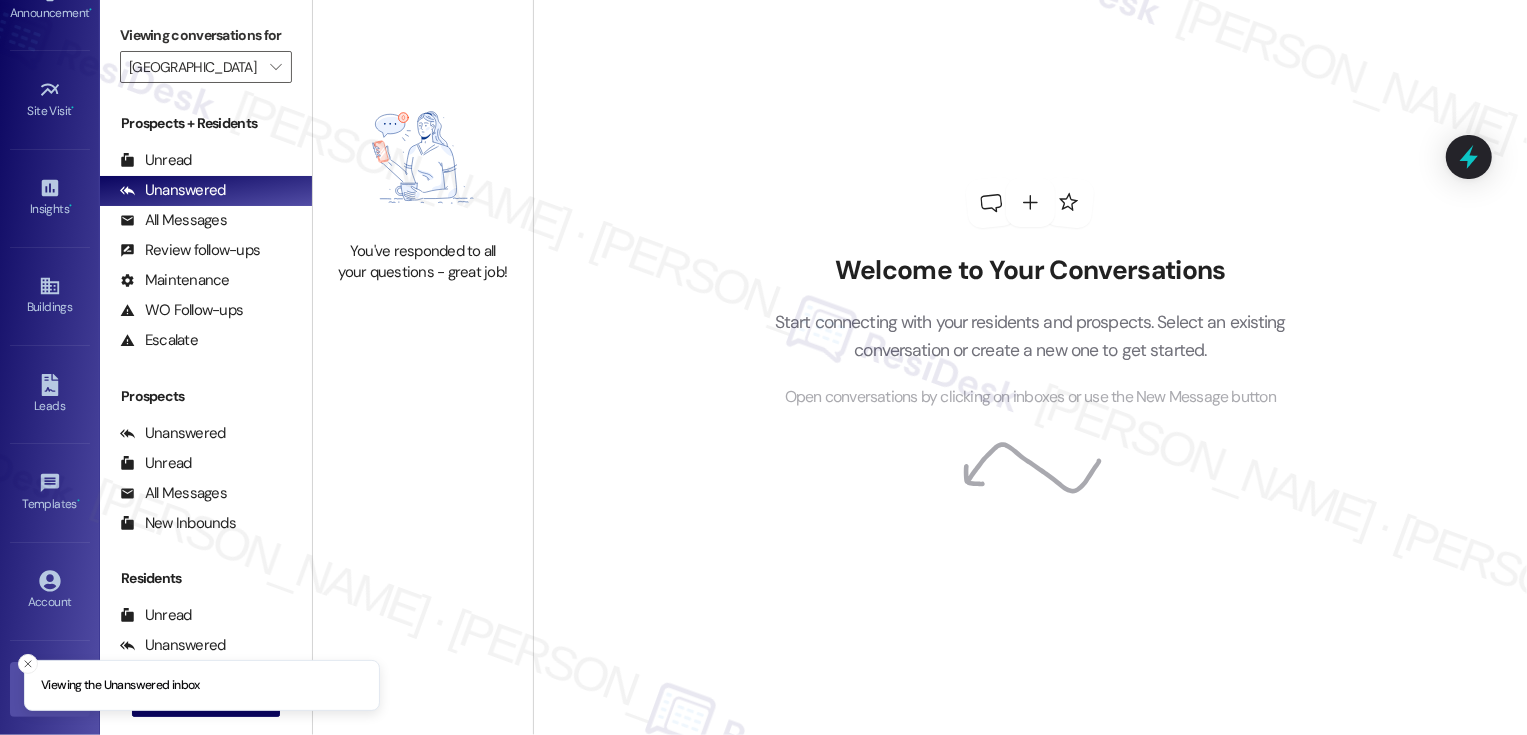 click on "Support" at bounding box center [50, 689] 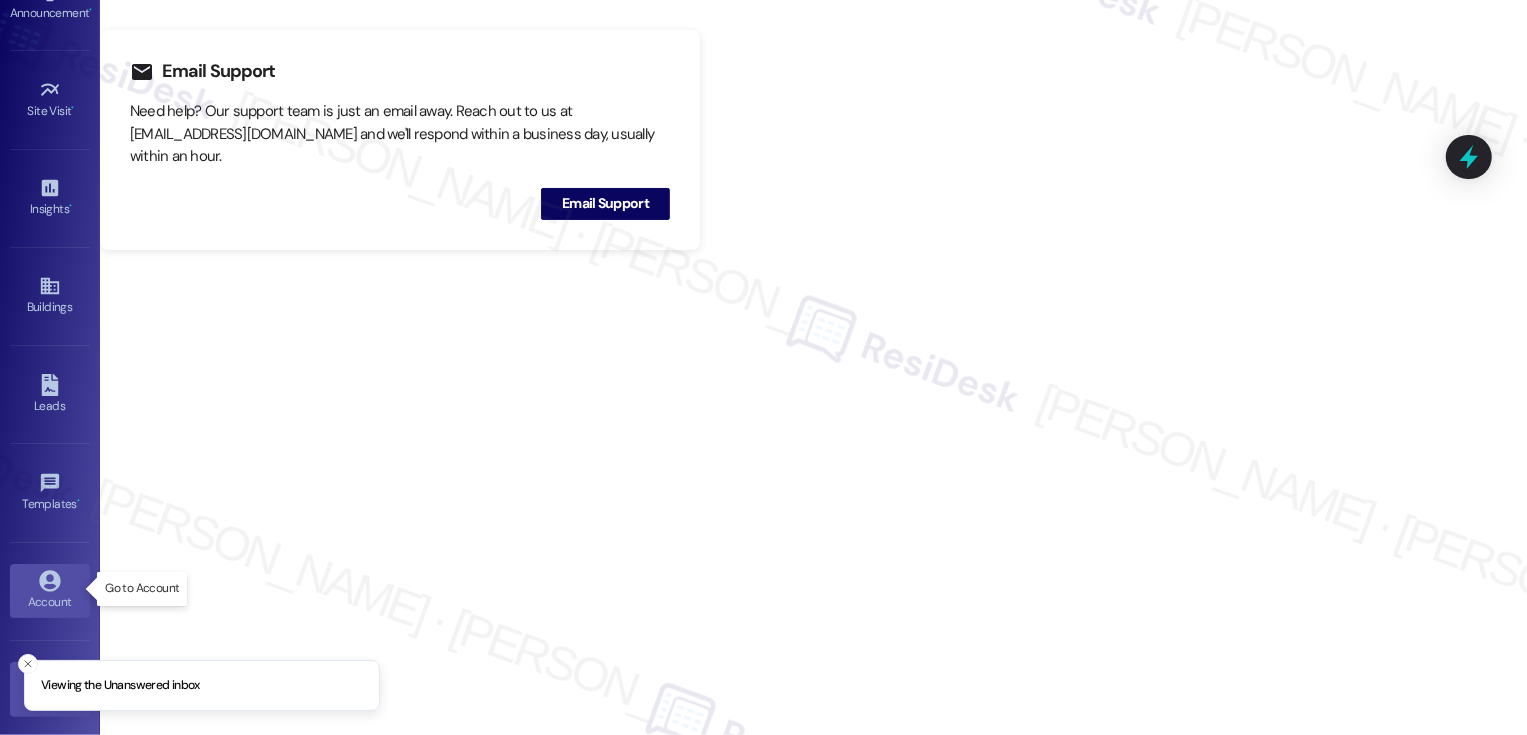 click on "Account" at bounding box center (50, 602) 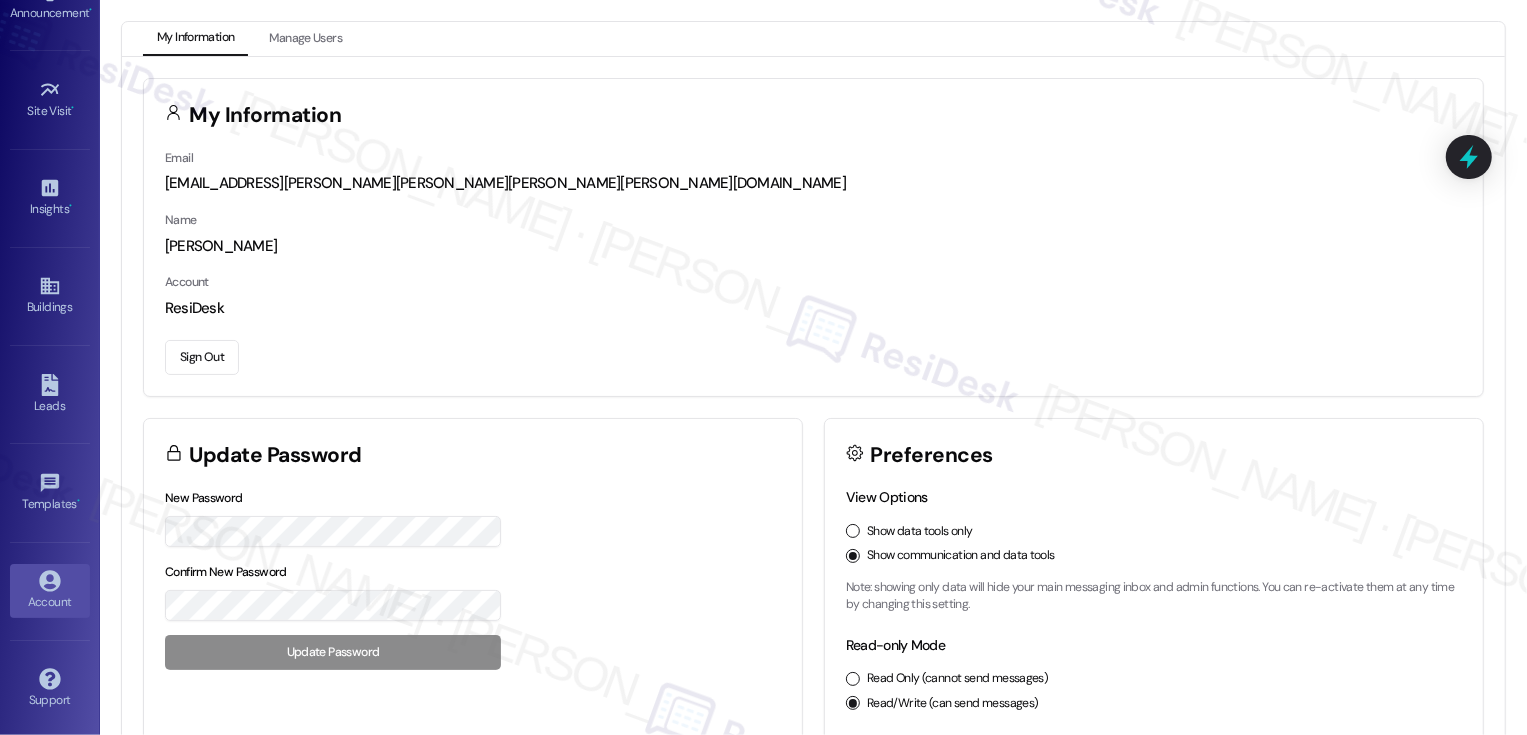 click on "Sign Out" at bounding box center [202, 357] 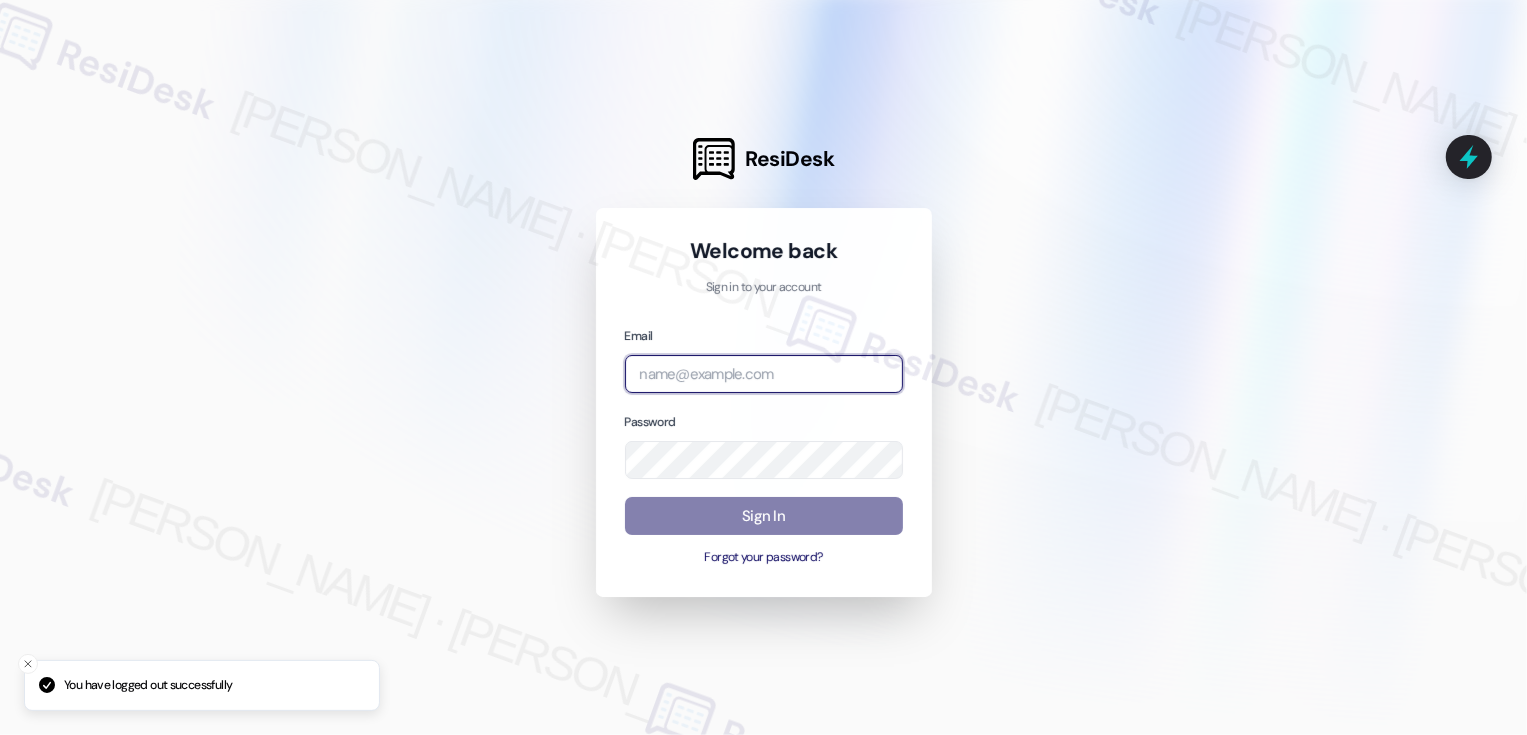 click at bounding box center [764, 374] 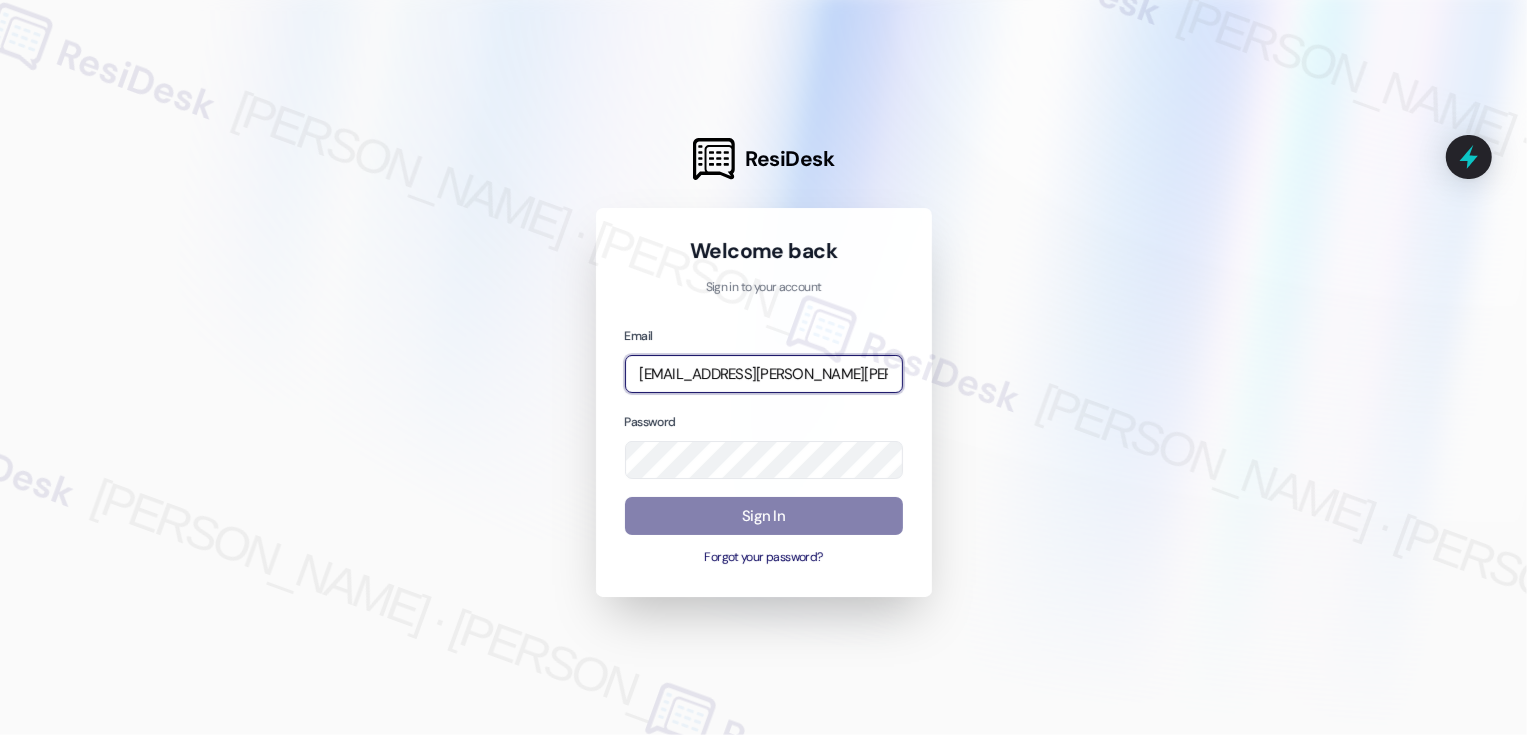 type on "automated-surveys-broe-cecille.tinio@broe.com" 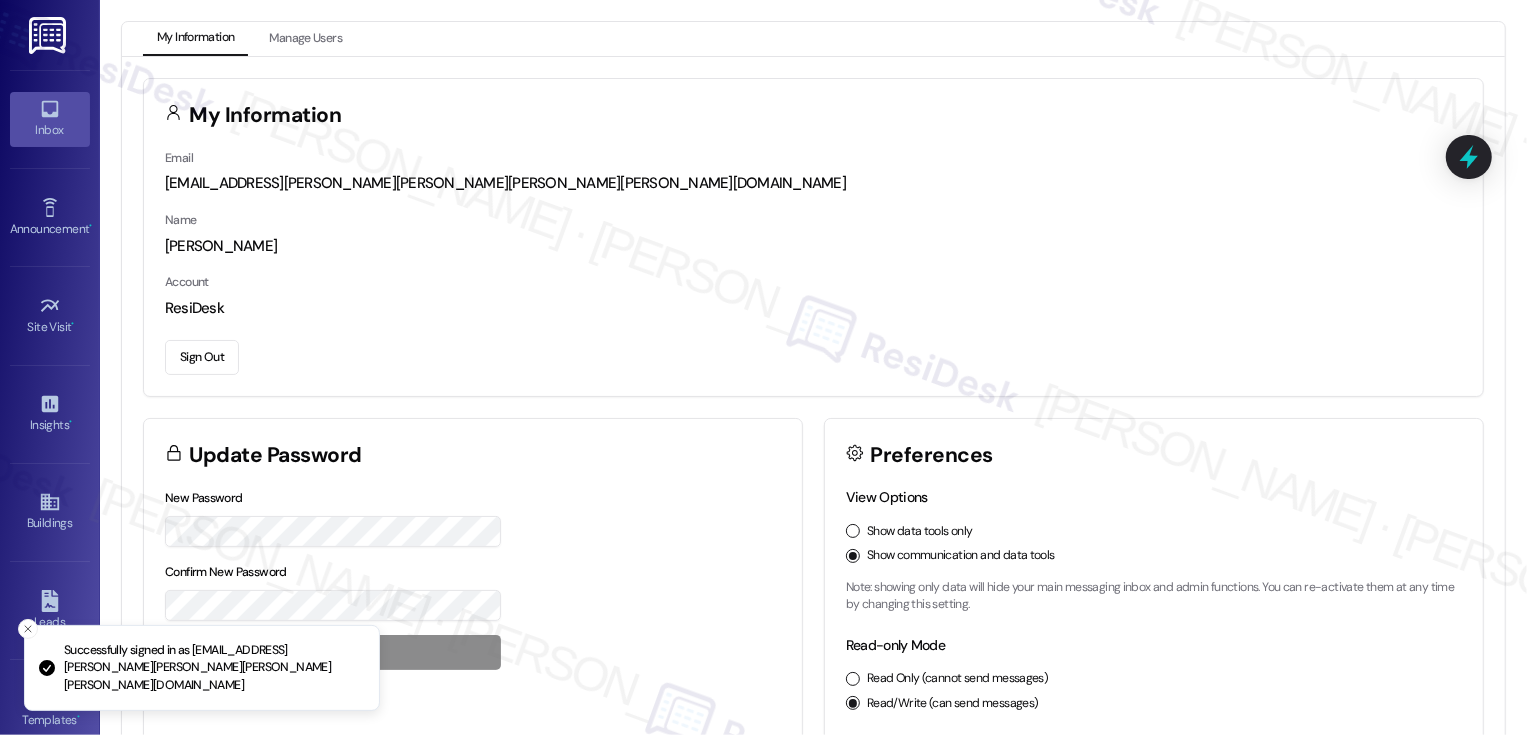 click on "Inbox" at bounding box center (50, 119) 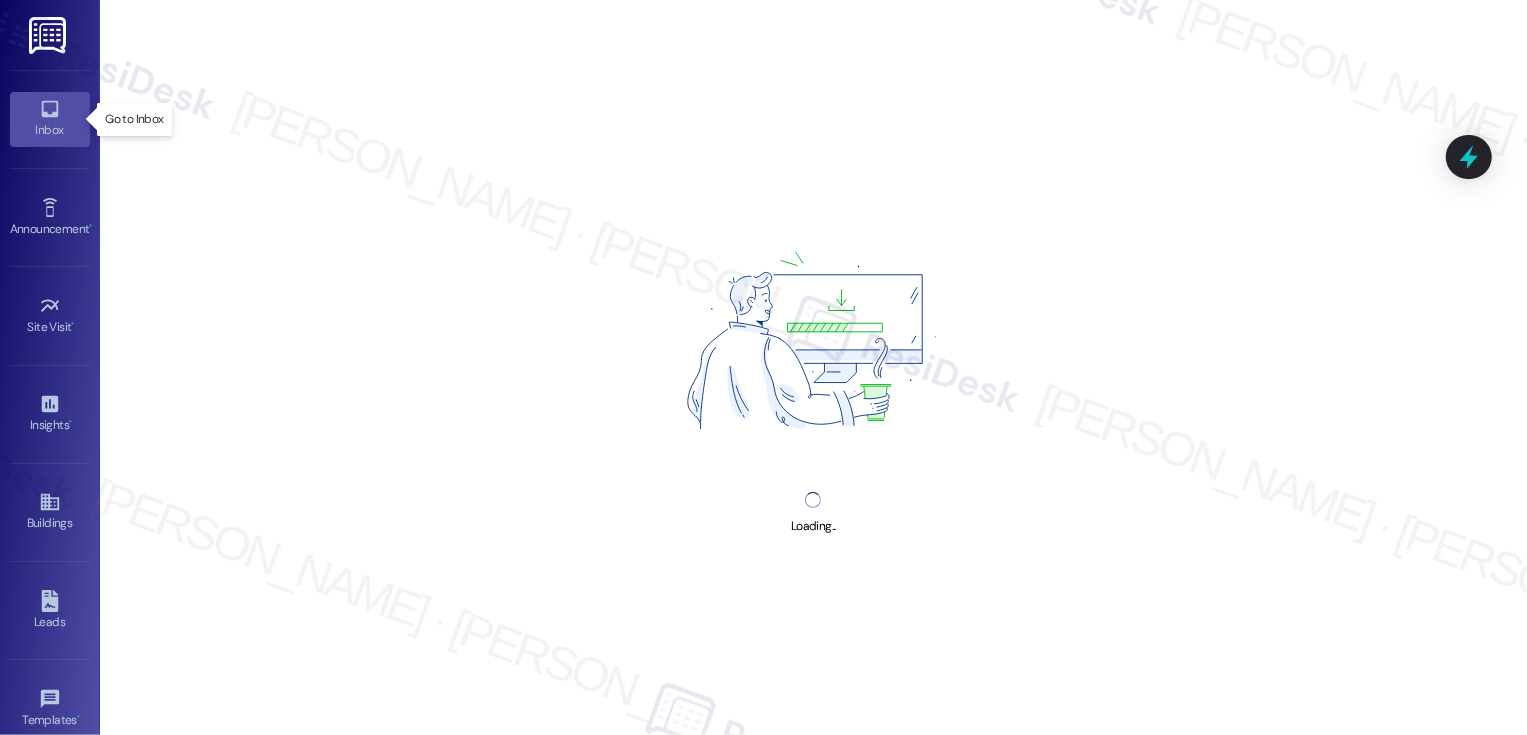 click on "Inbox" at bounding box center [50, 119] 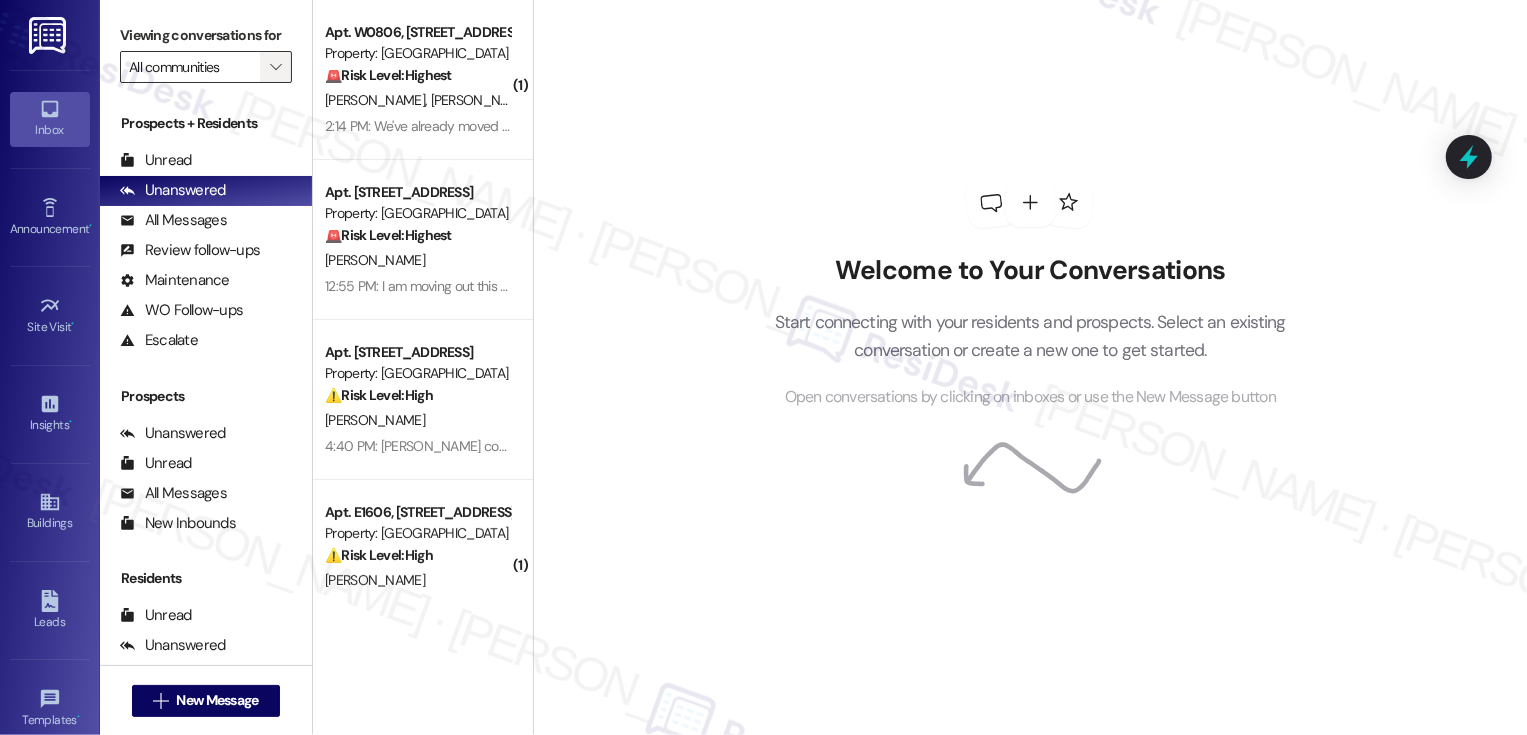 click on "" at bounding box center [275, 67] 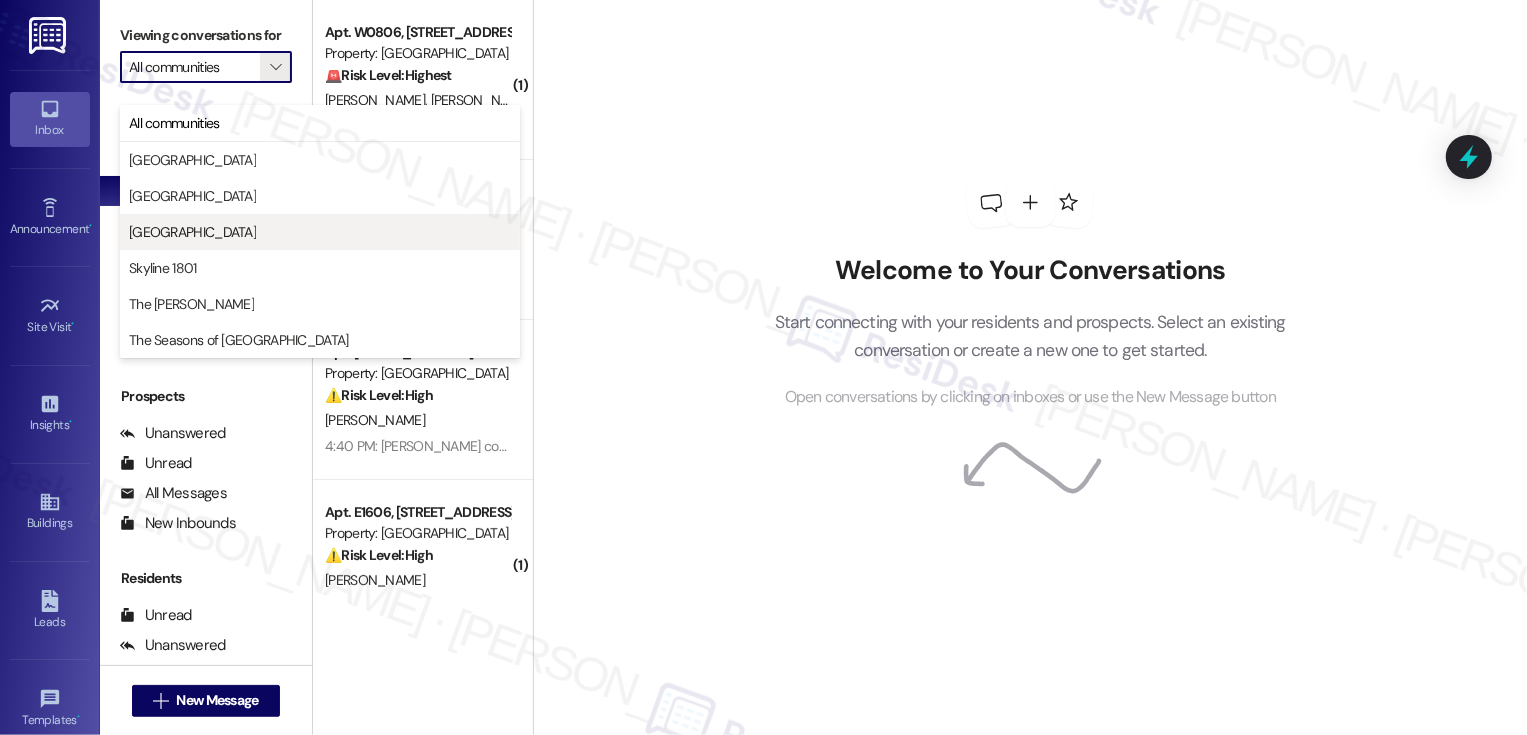click on "Country Club Towers" at bounding box center (192, 232) 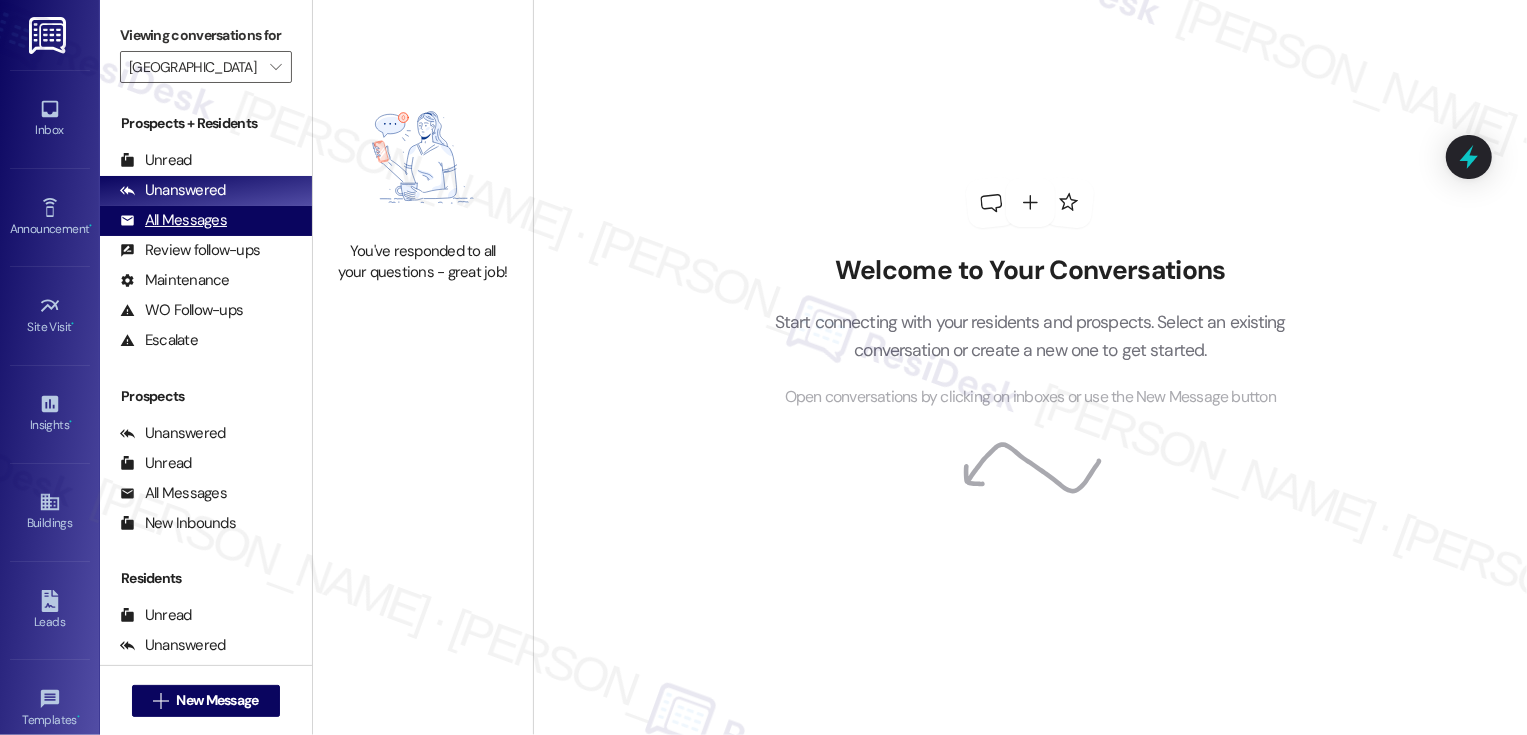 click on "All Messages (undefined)" at bounding box center [206, 221] 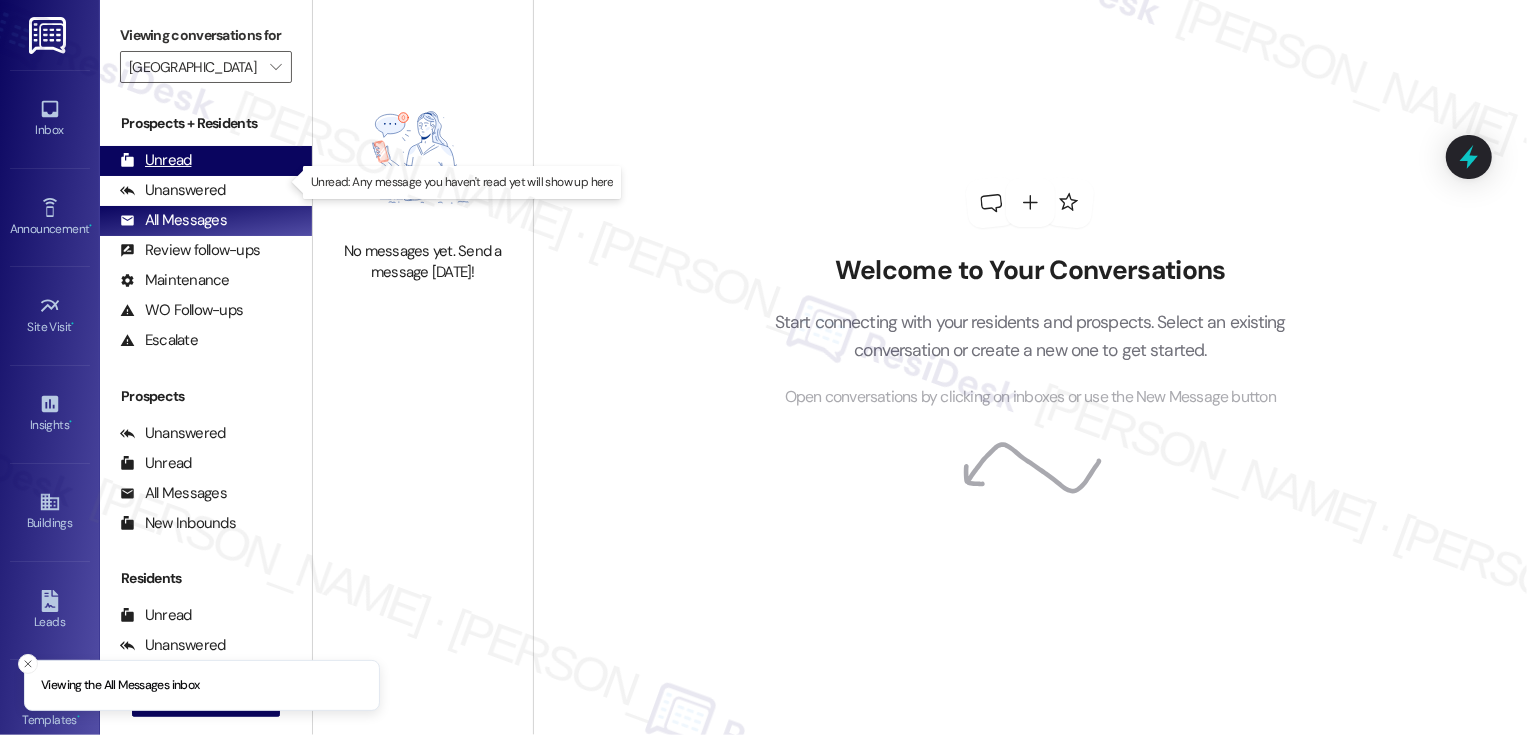 click on "Unread" at bounding box center [156, 160] 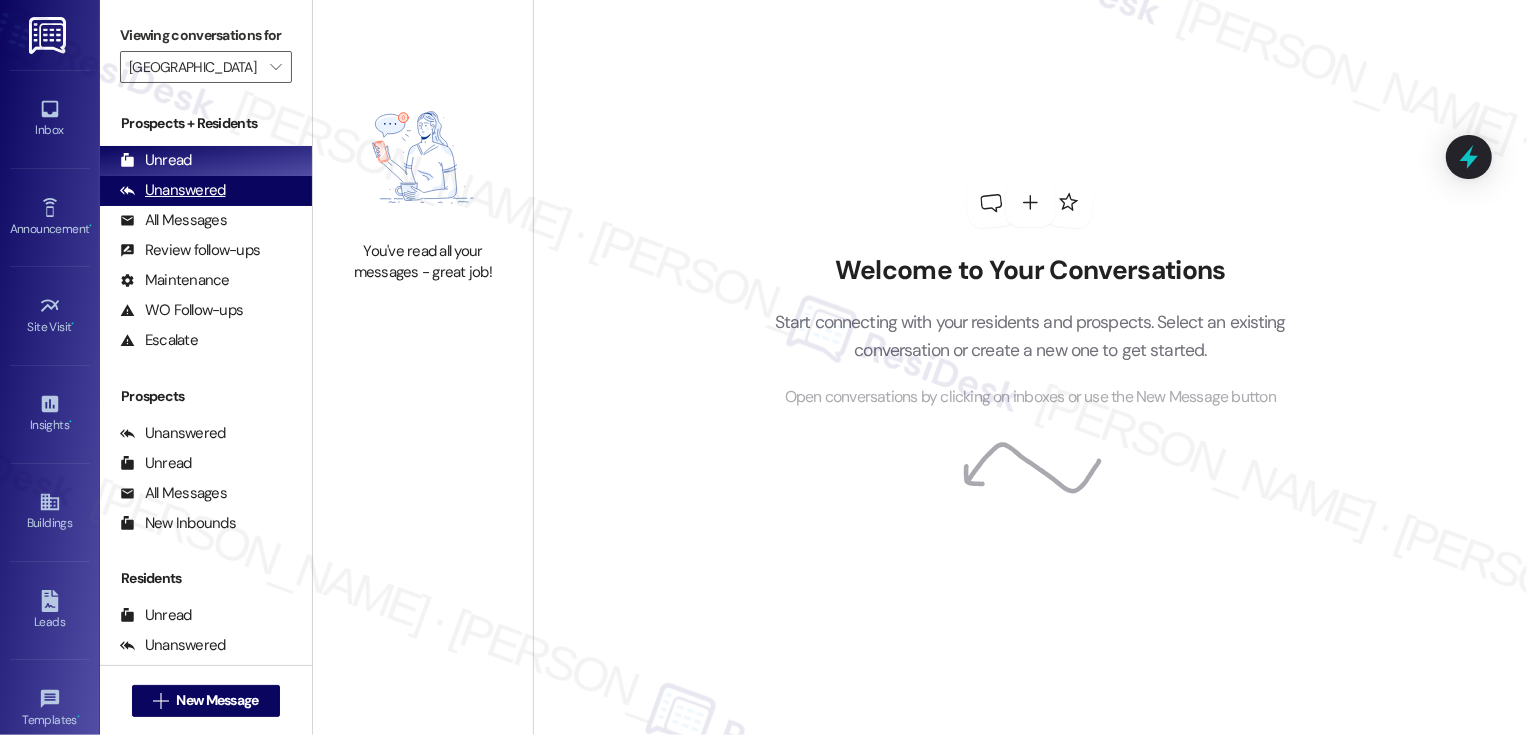 click on "Unanswered" at bounding box center (173, 190) 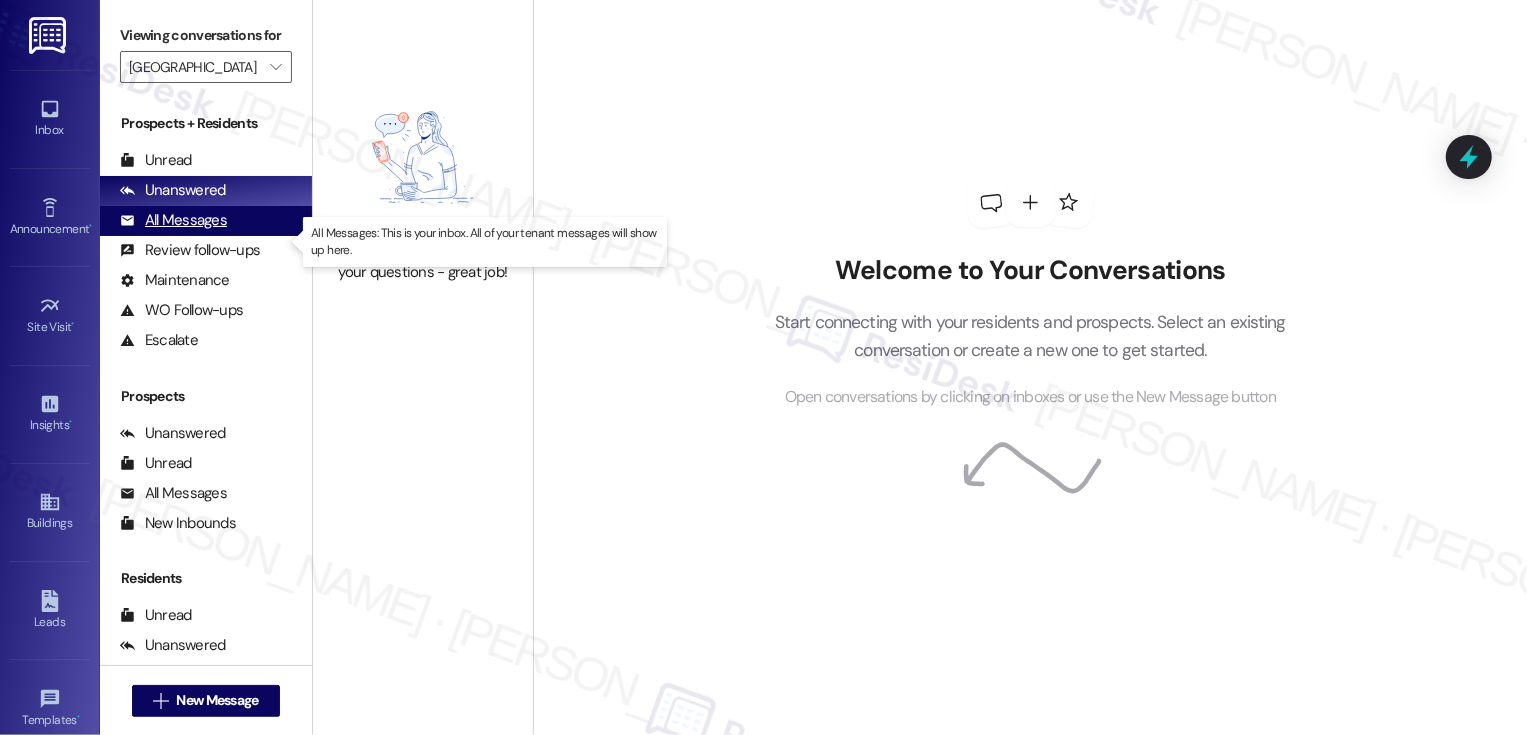 click on "All Messages" at bounding box center (173, 220) 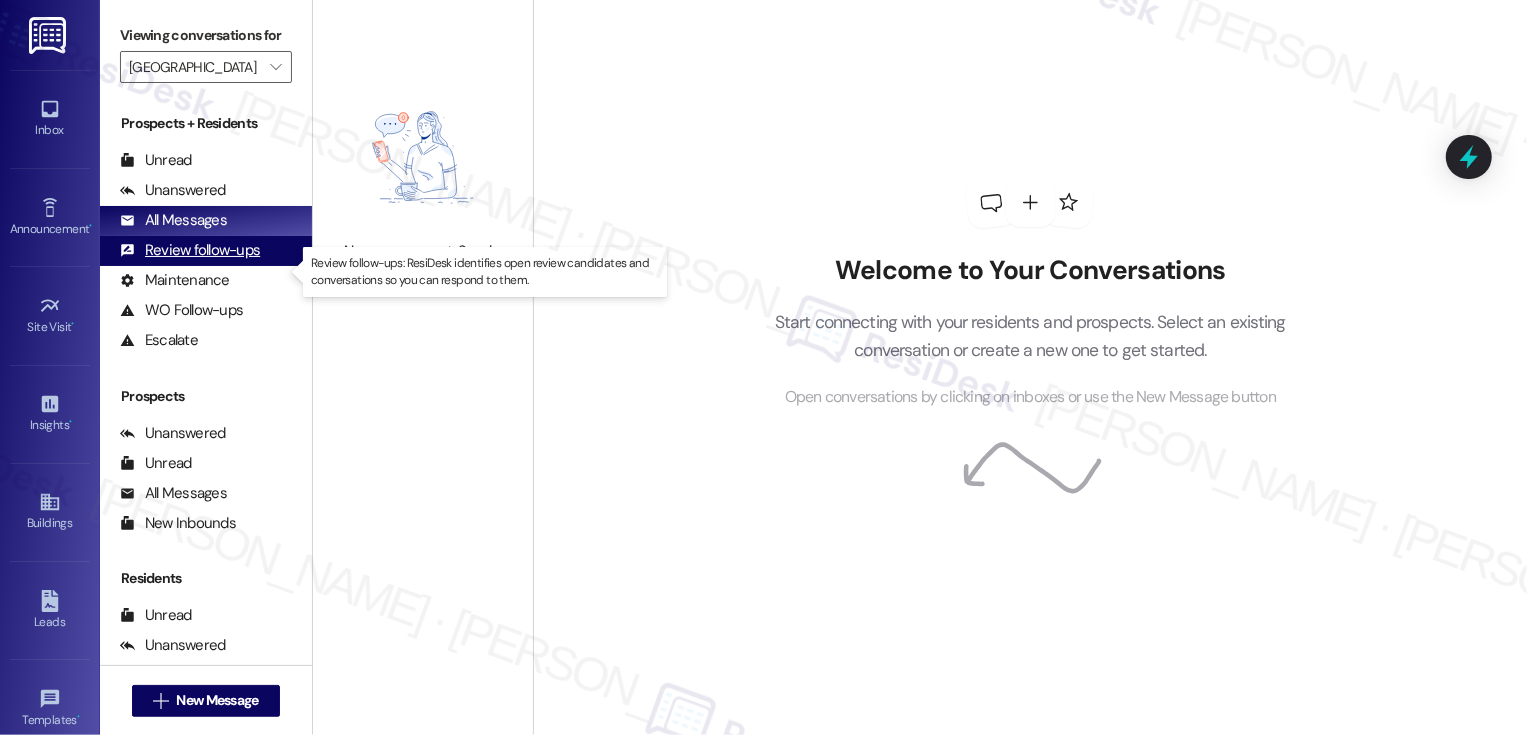 click on "Review follow-ups" at bounding box center (190, 250) 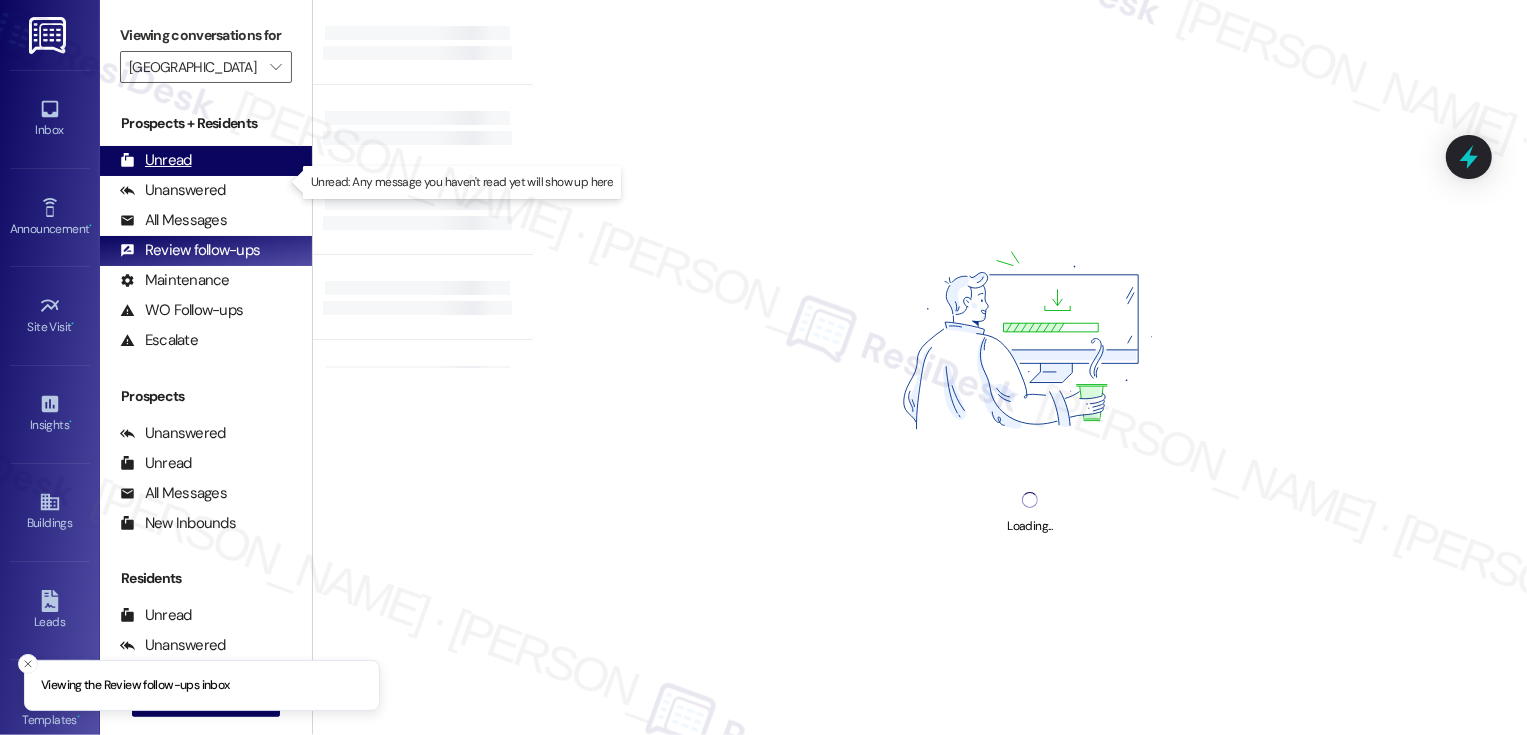 click on "Unread" at bounding box center [156, 160] 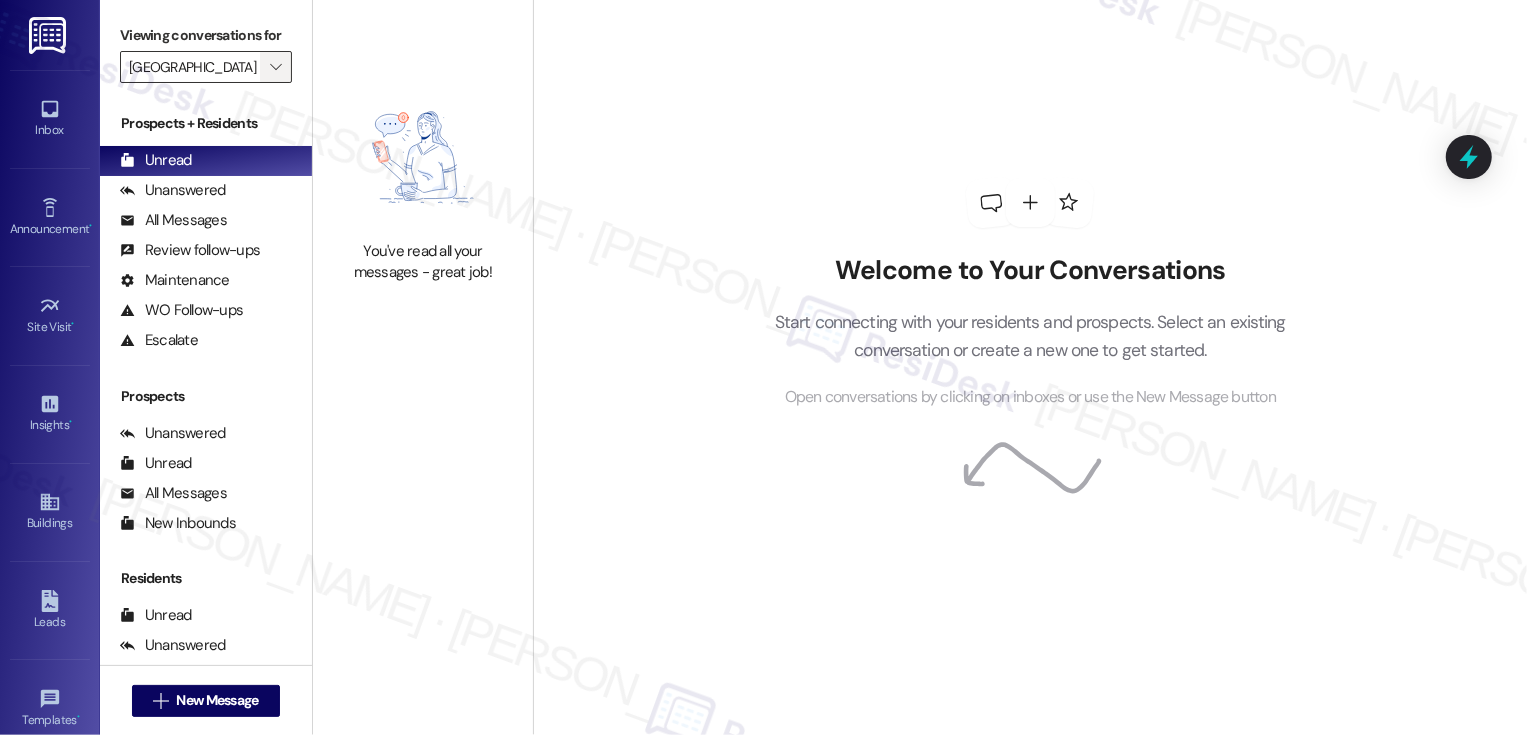 click on "" at bounding box center [276, 67] 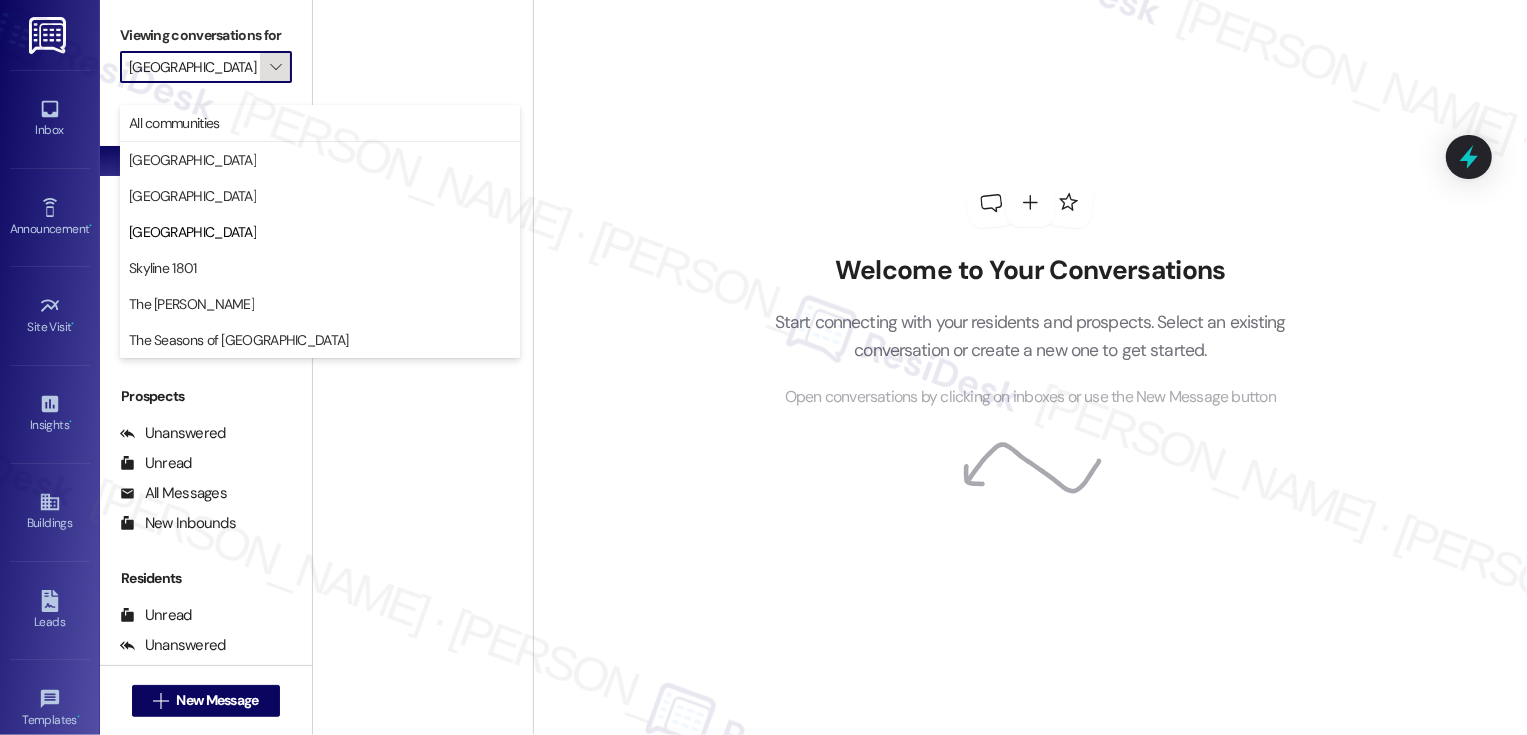 scroll, scrollTop: 0, scrollLeft: 4, axis: horizontal 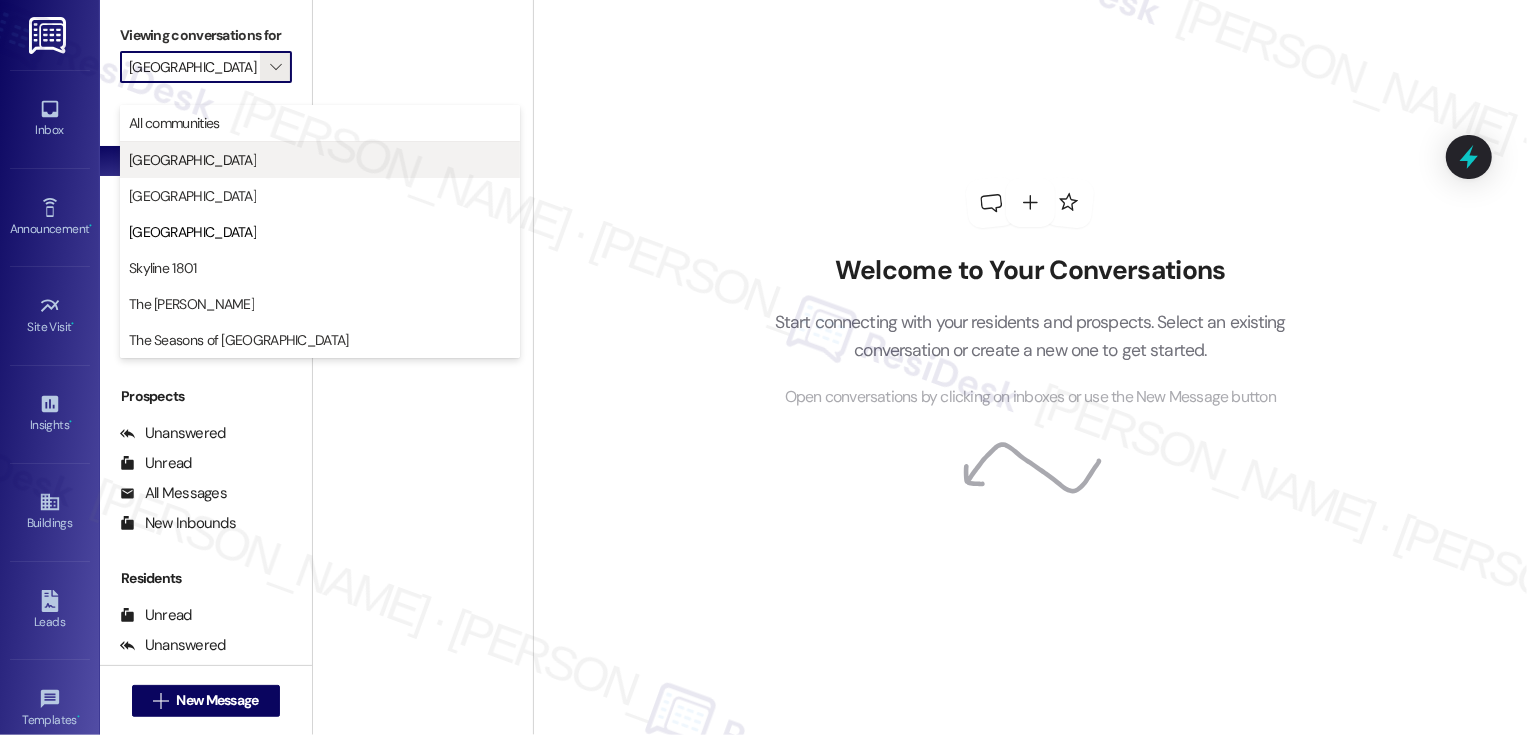click on "Bayaud Tower" at bounding box center (320, 160) 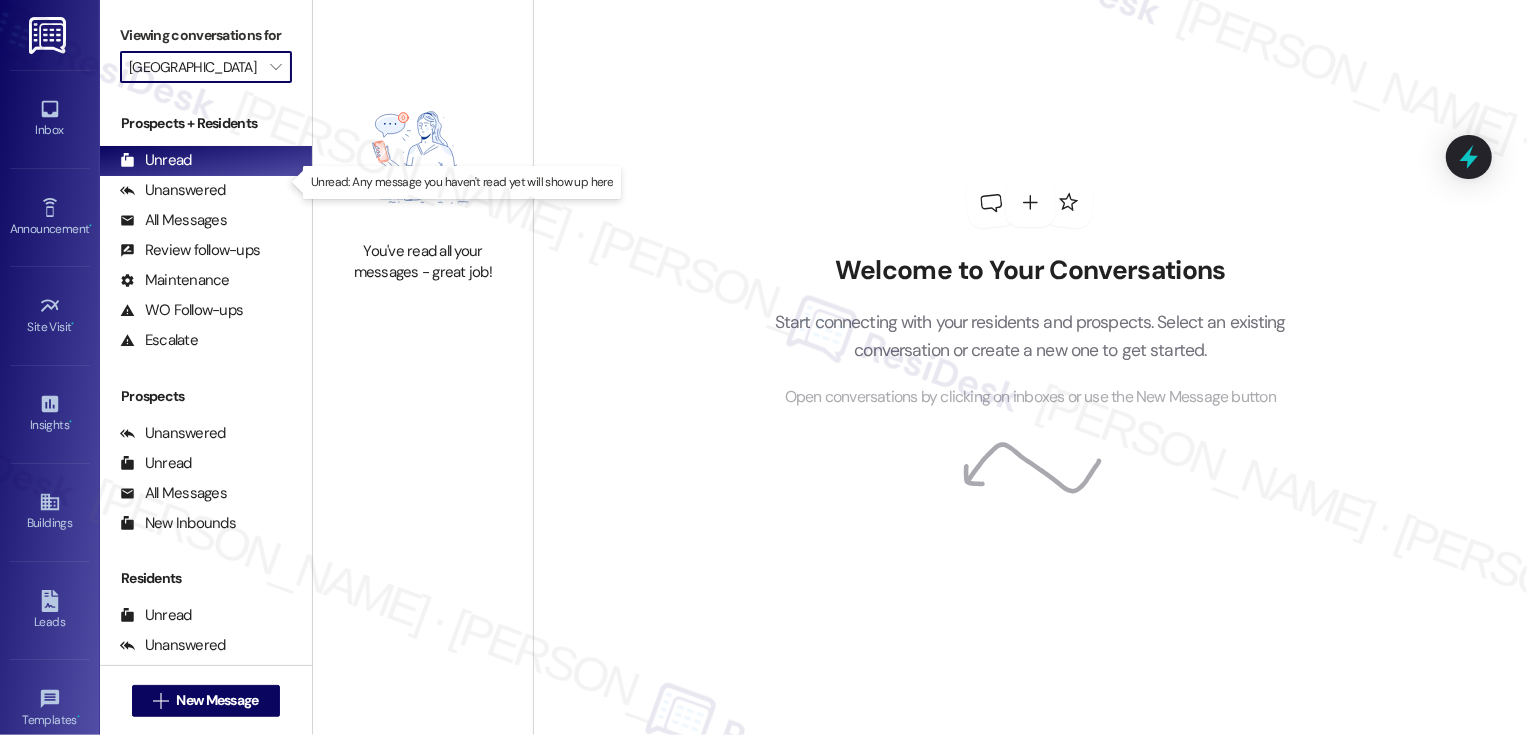 scroll, scrollTop: 0, scrollLeft: 0, axis: both 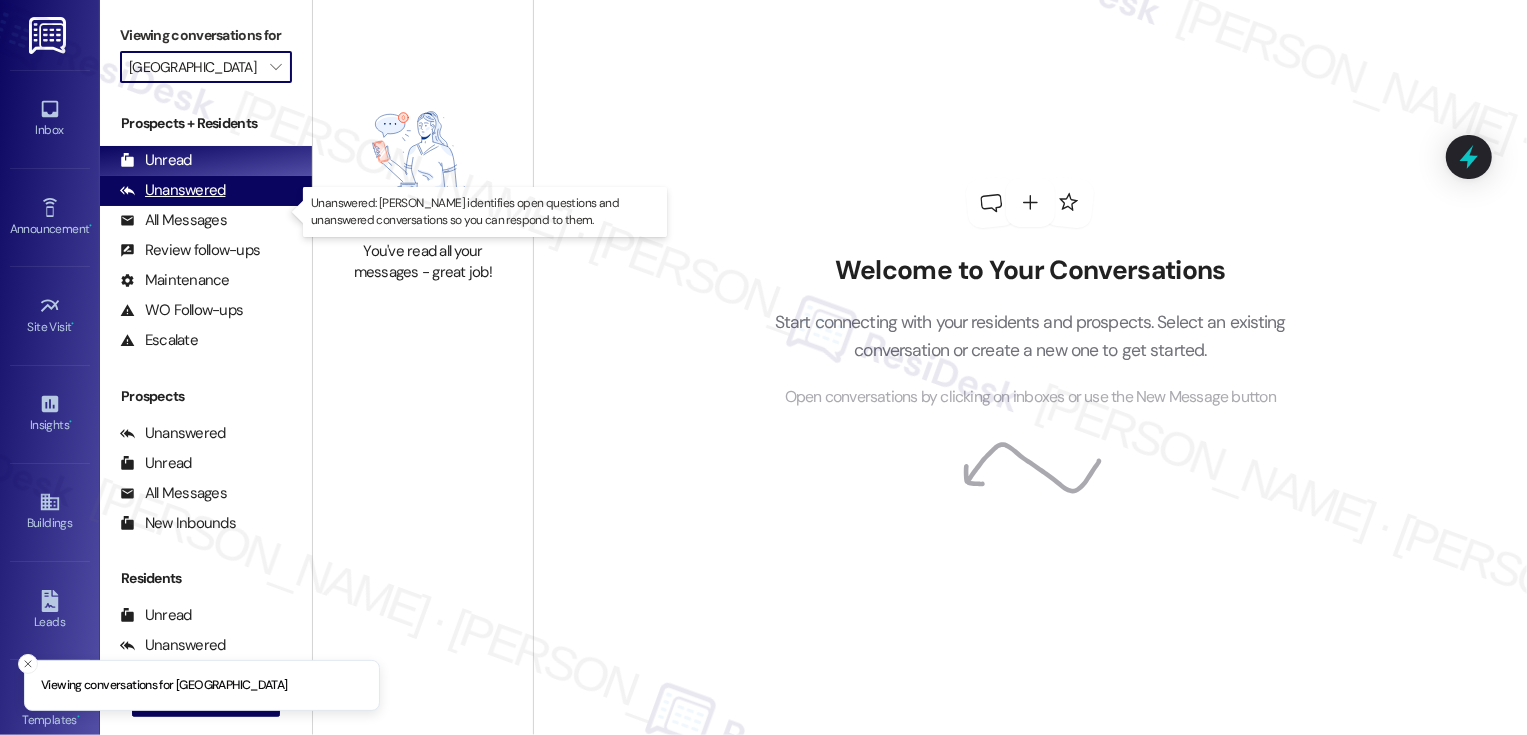 click on "Unanswered (0)" at bounding box center [206, 191] 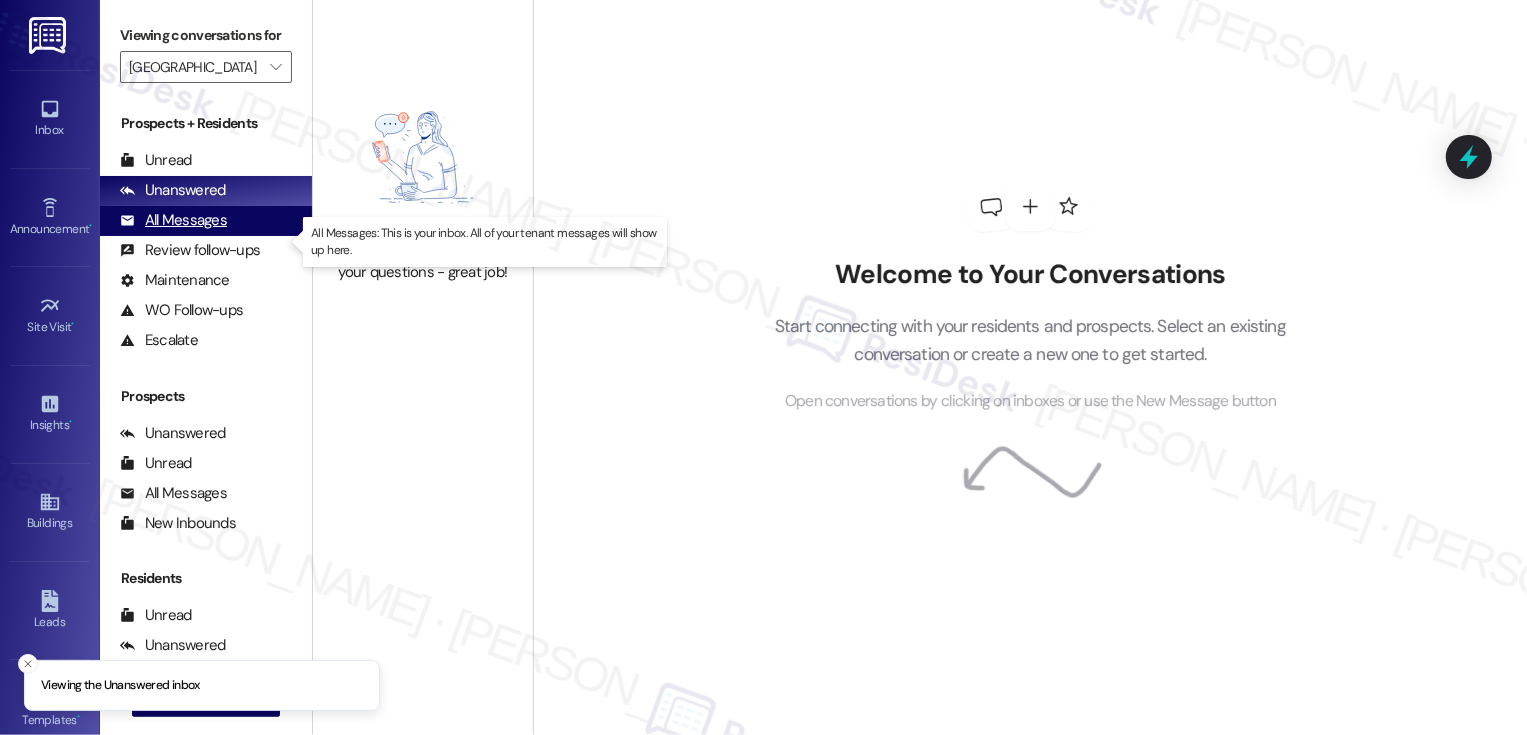 click on "All Messages (undefined)" at bounding box center [206, 221] 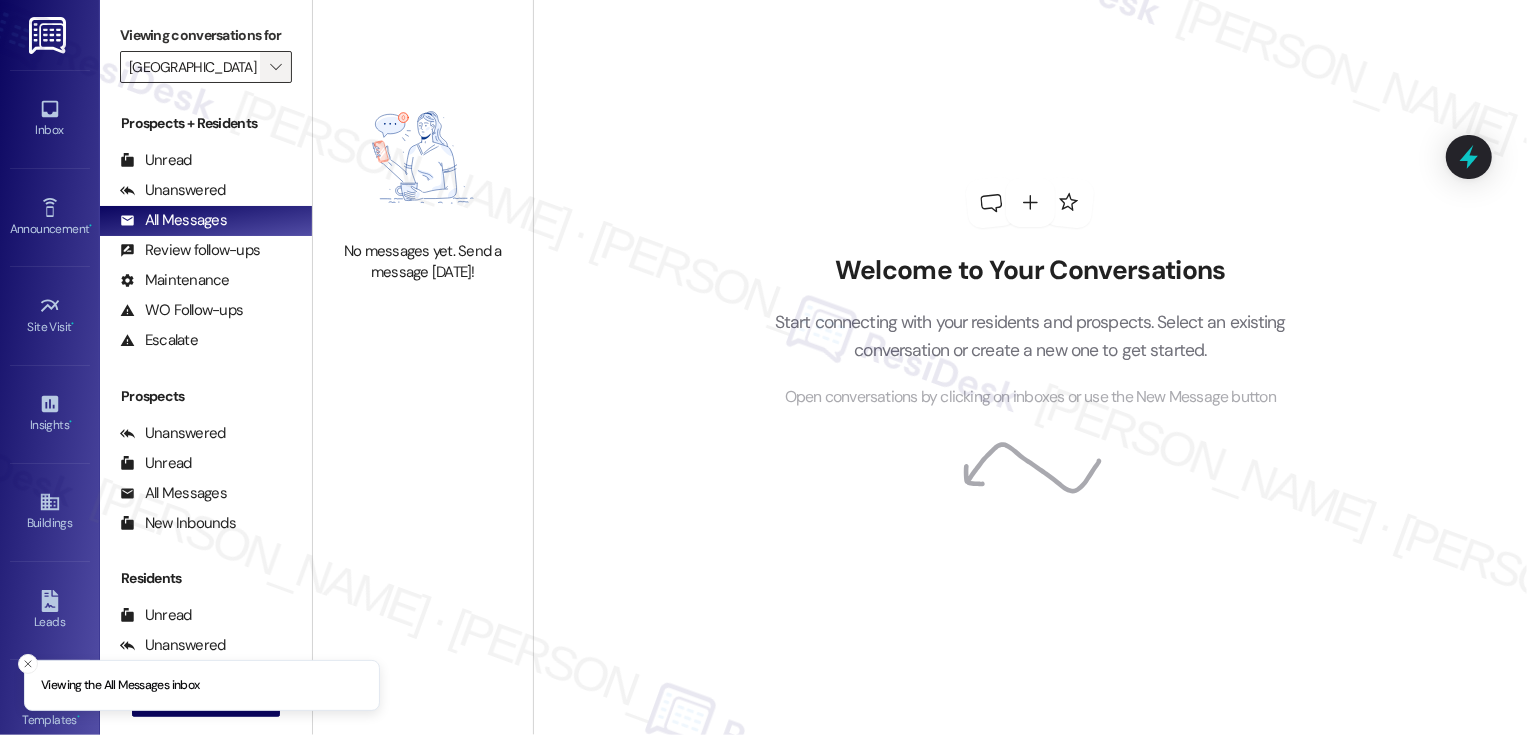 click on "" at bounding box center [275, 67] 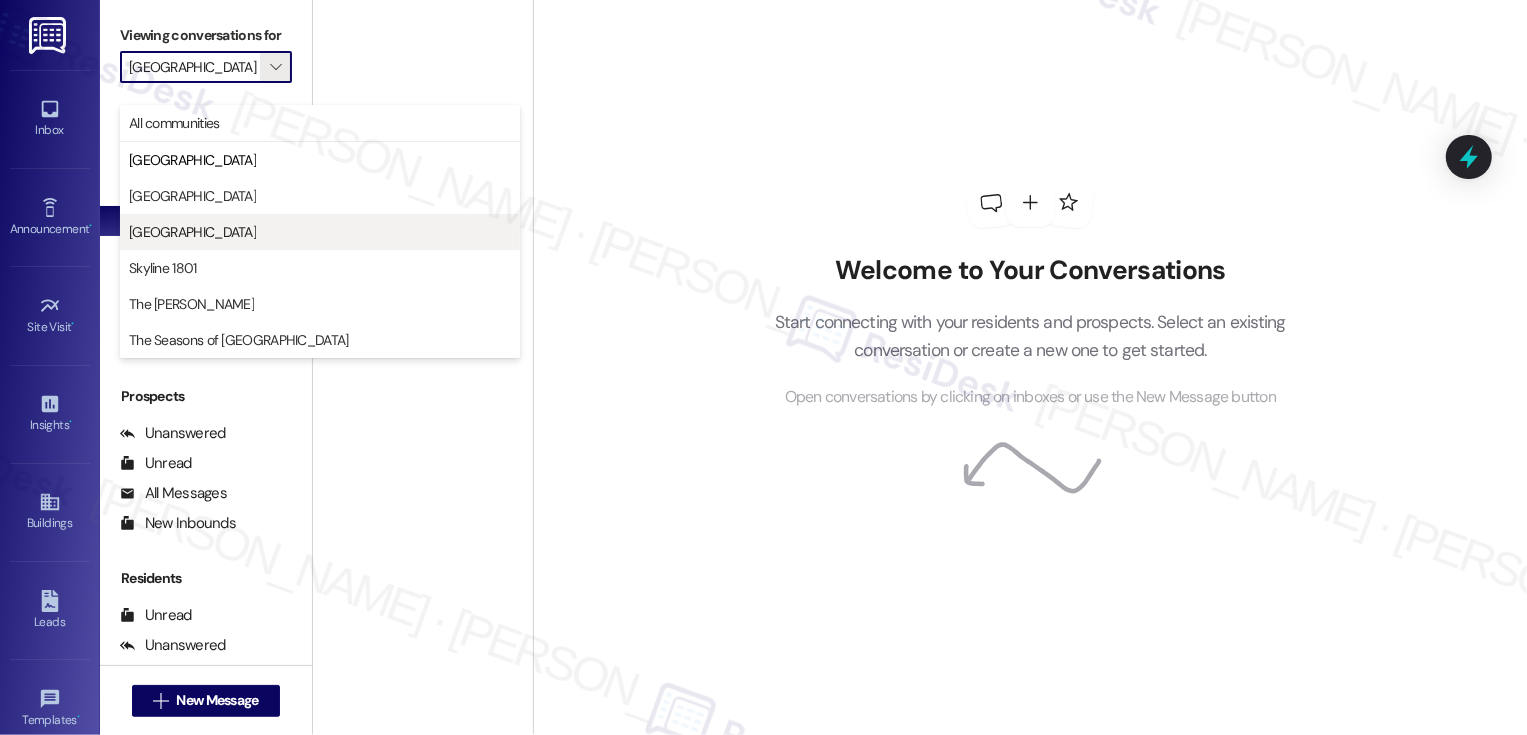 click on "Country Club Towers" at bounding box center [192, 232] 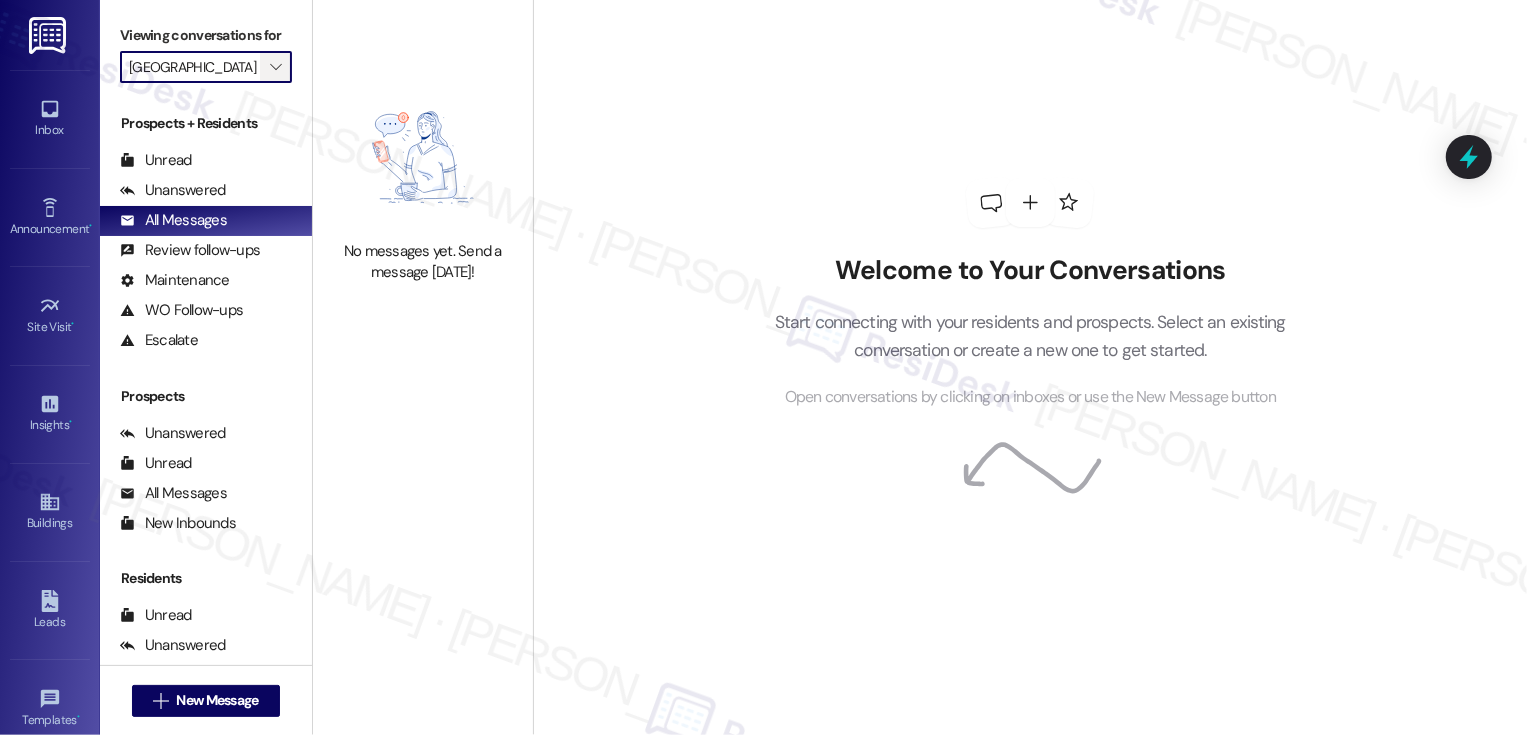 click on "" at bounding box center [275, 67] 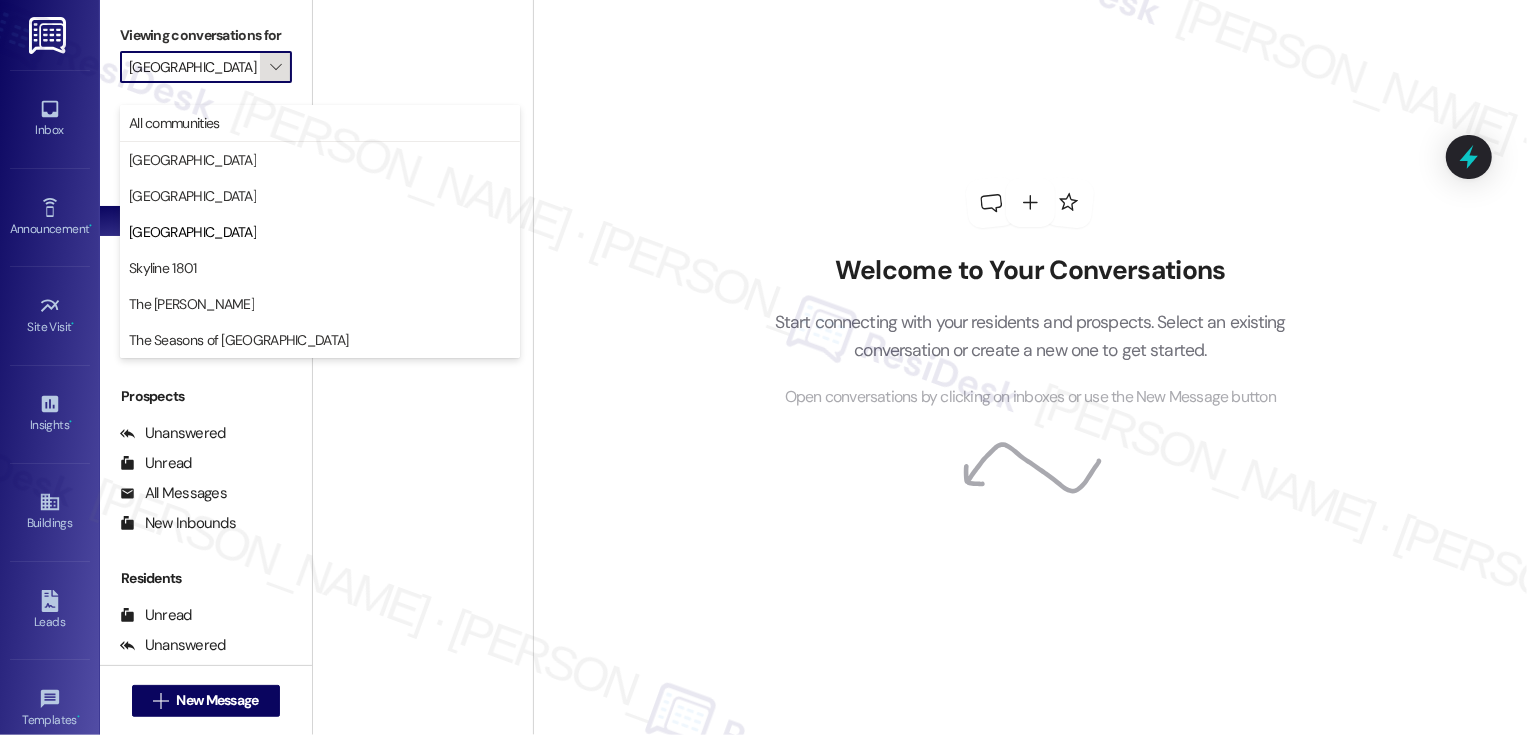 scroll, scrollTop: 0, scrollLeft: 4, axis: horizontal 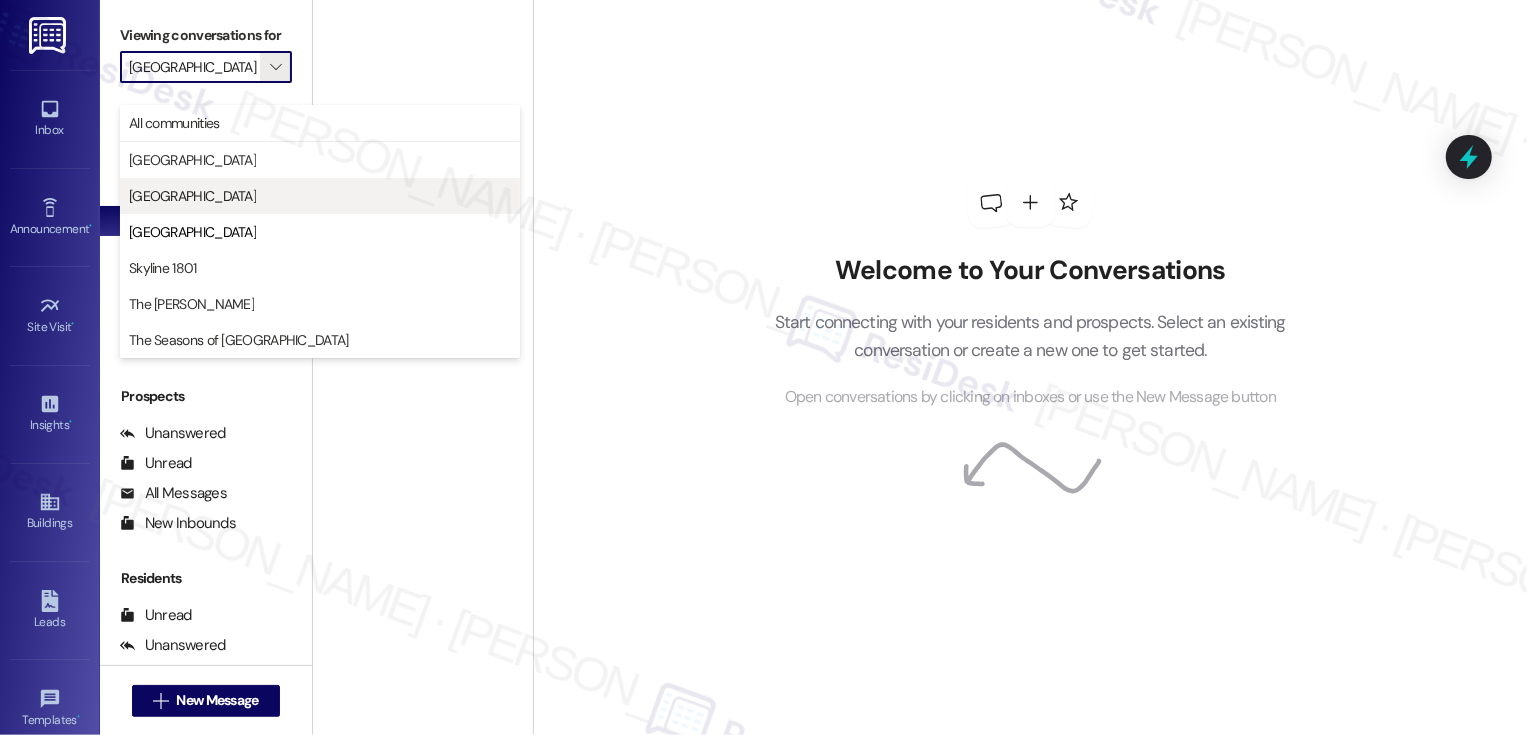 click on "Country Club Gardens" at bounding box center (192, 196) 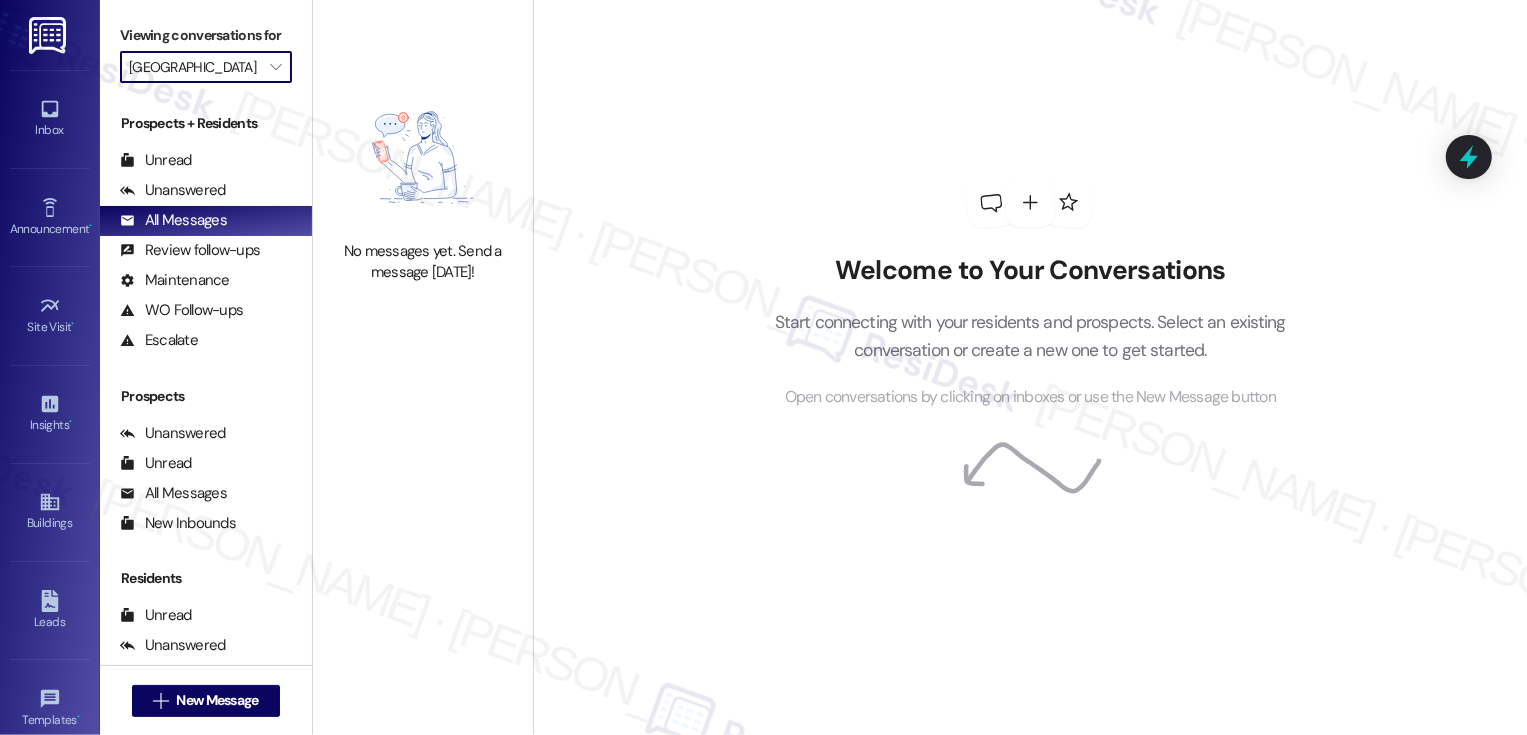 type on "Country Club Gardens" 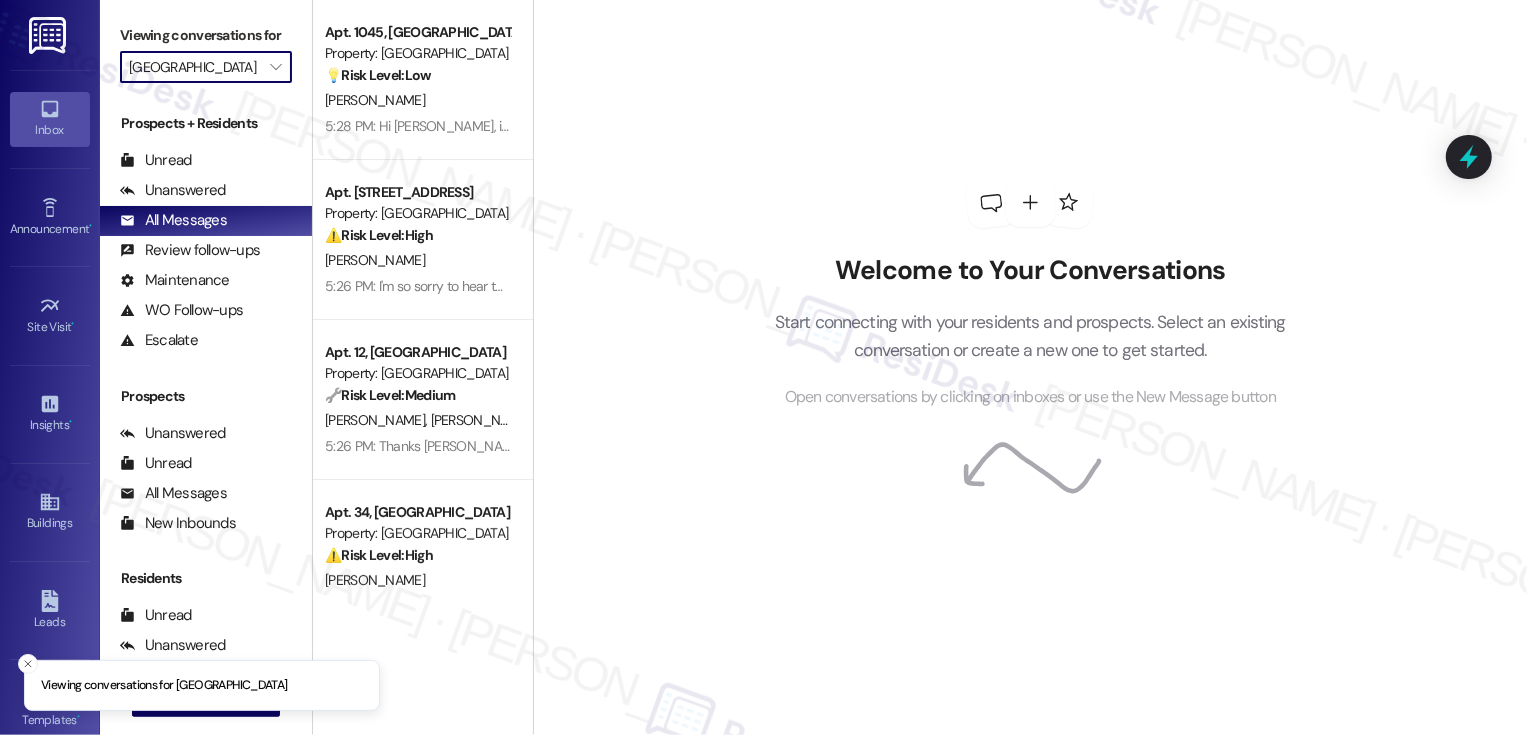 click on "Inbox" at bounding box center (50, 130) 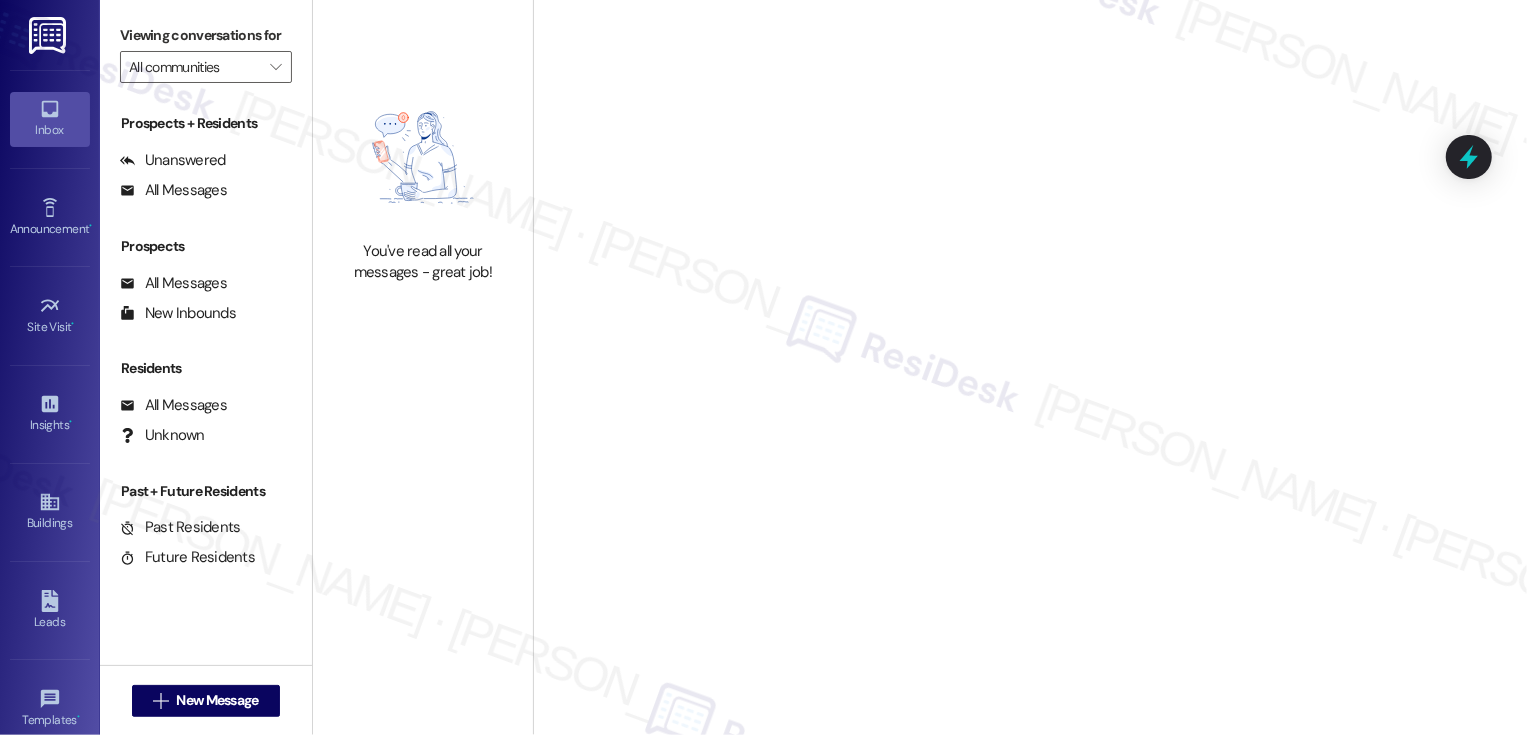 click on "Inbox" at bounding box center [50, 130] 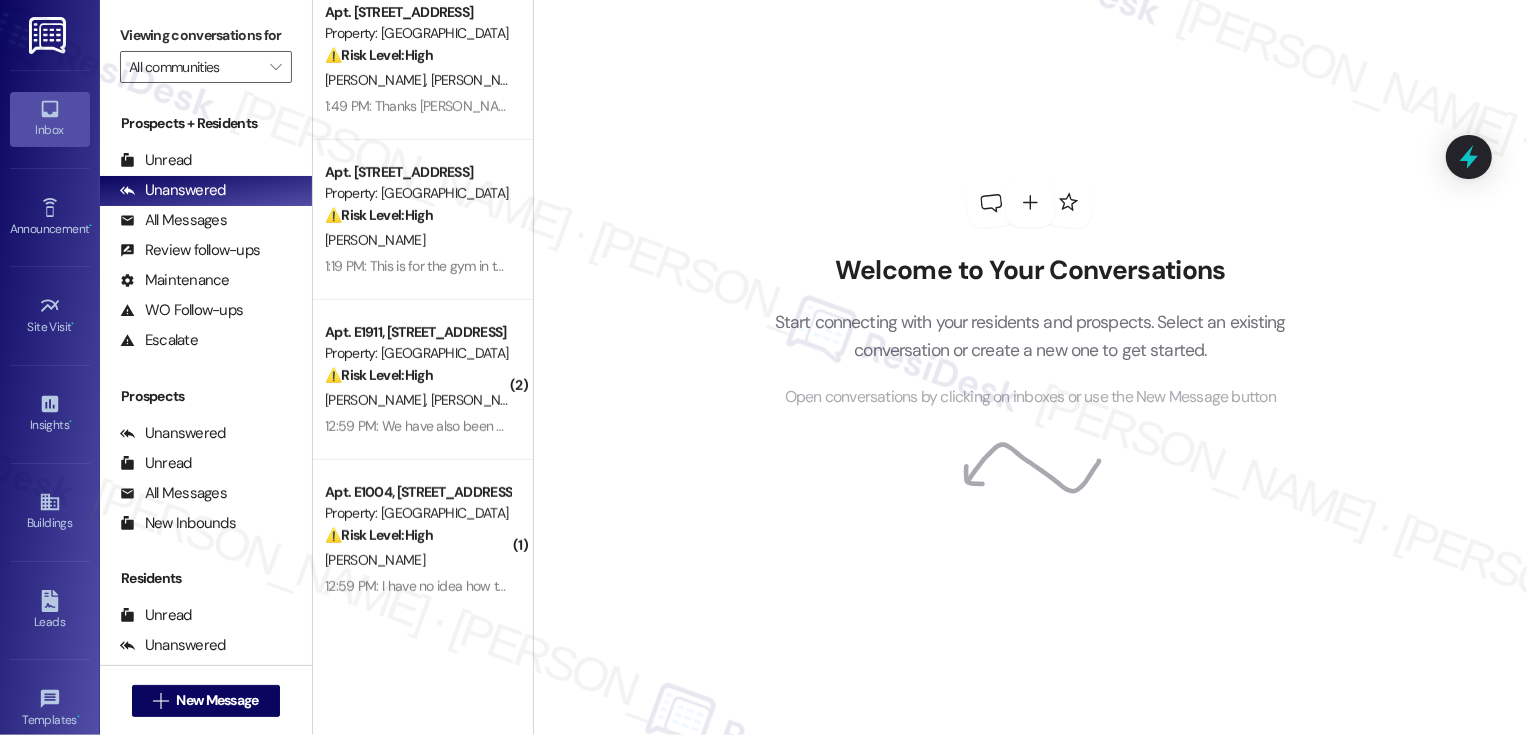 scroll, scrollTop: 1031, scrollLeft: 0, axis: vertical 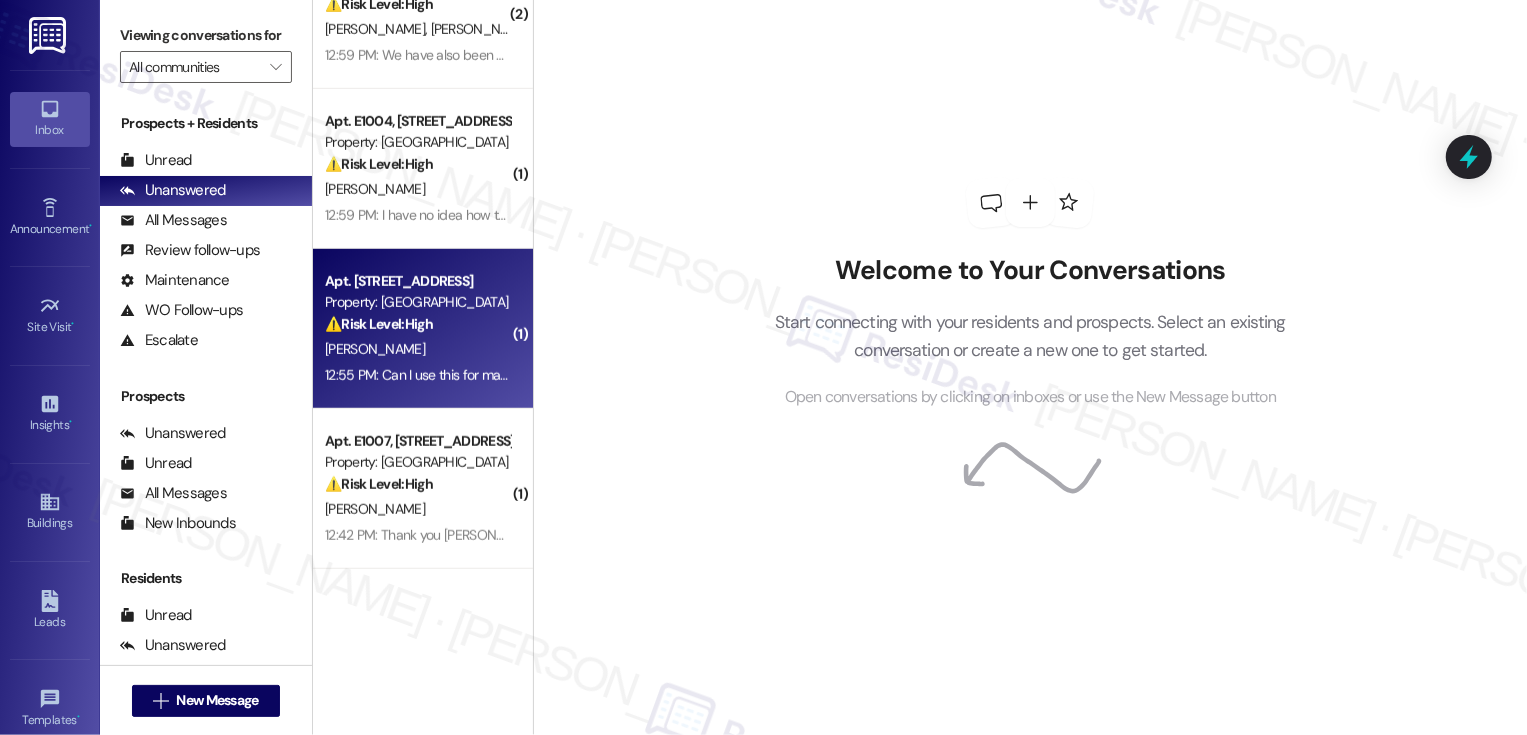 click on "D. Impara" at bounding box center (417, 349) 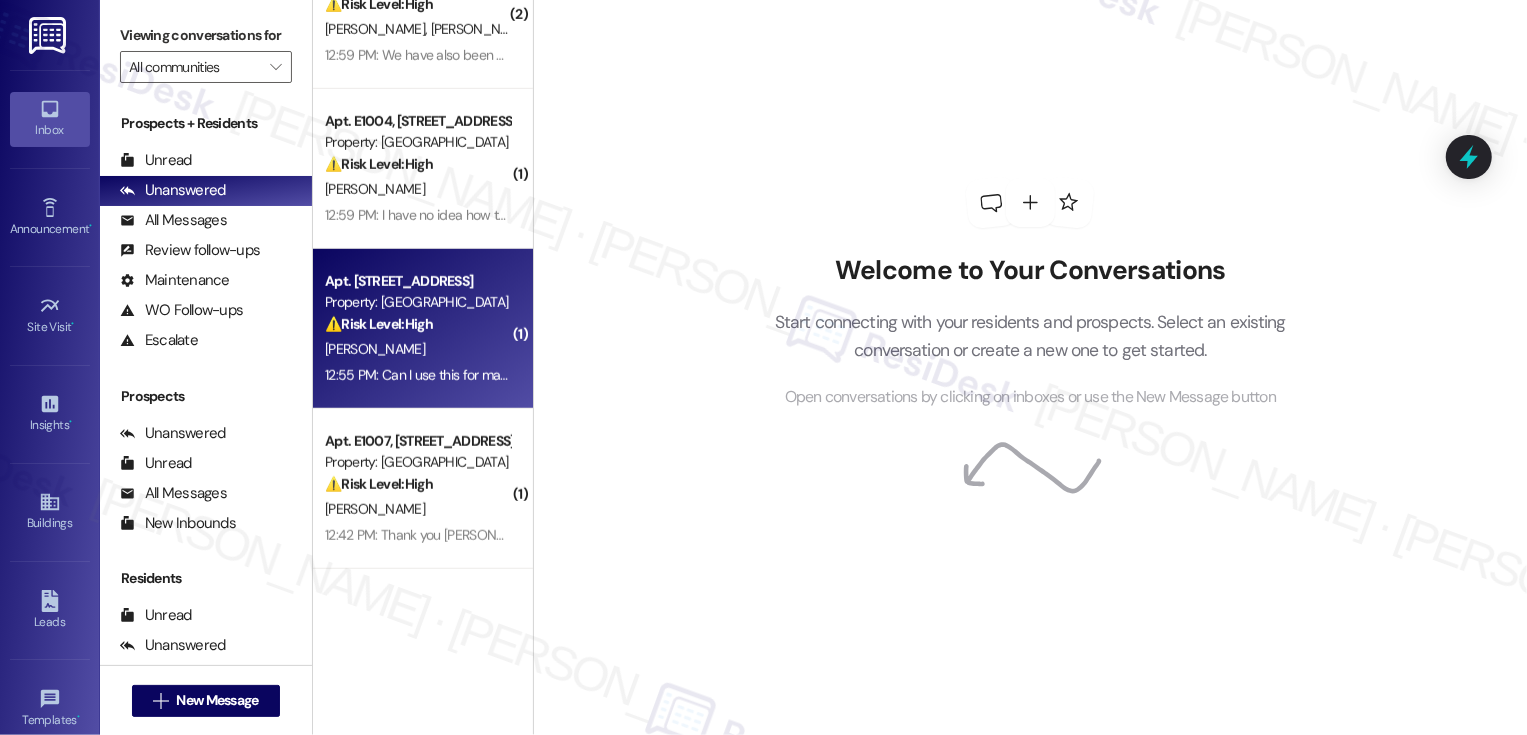 click on "D. Impara" at bounding box center [417, 349] 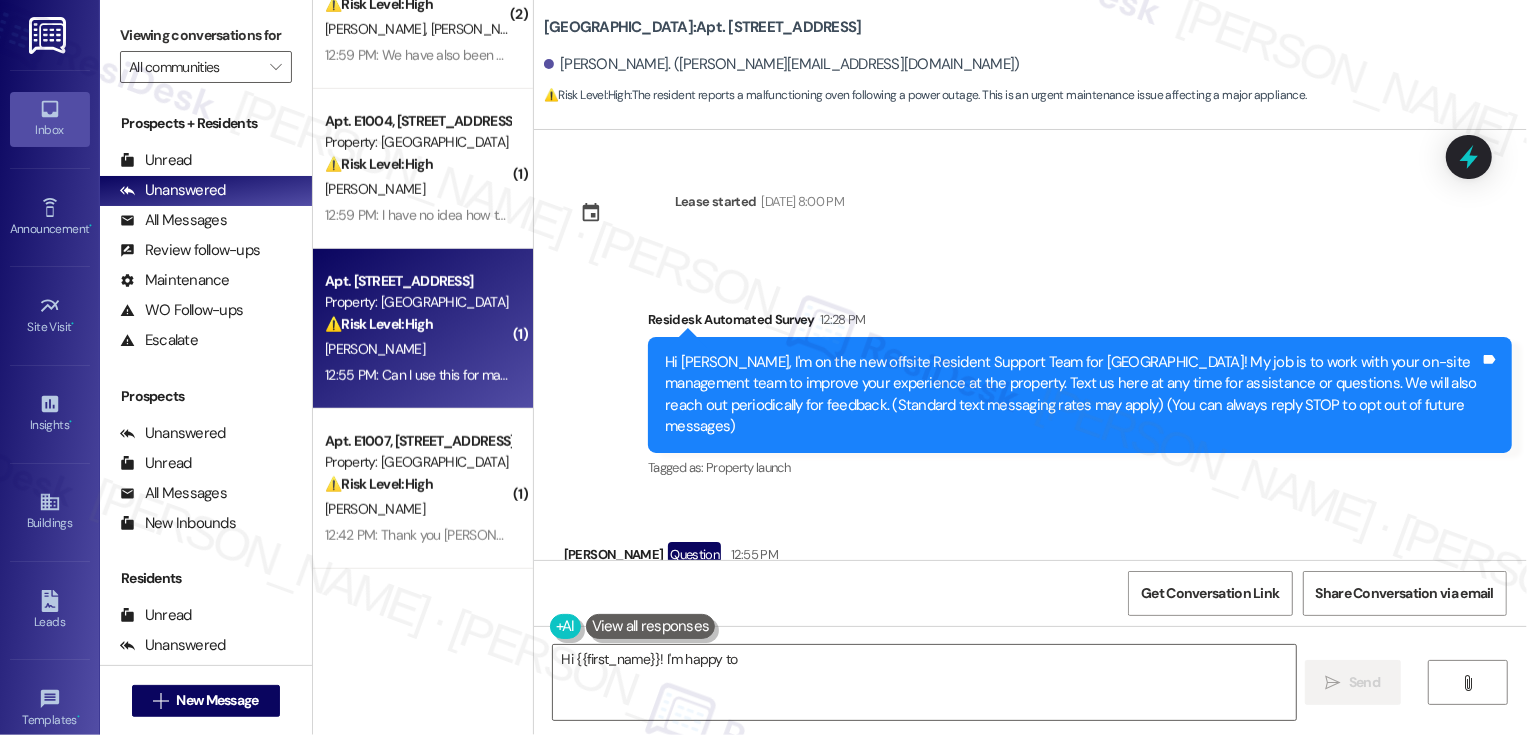 scroll, scrollTop: 87, scrollLeft: 0, axis: vertical 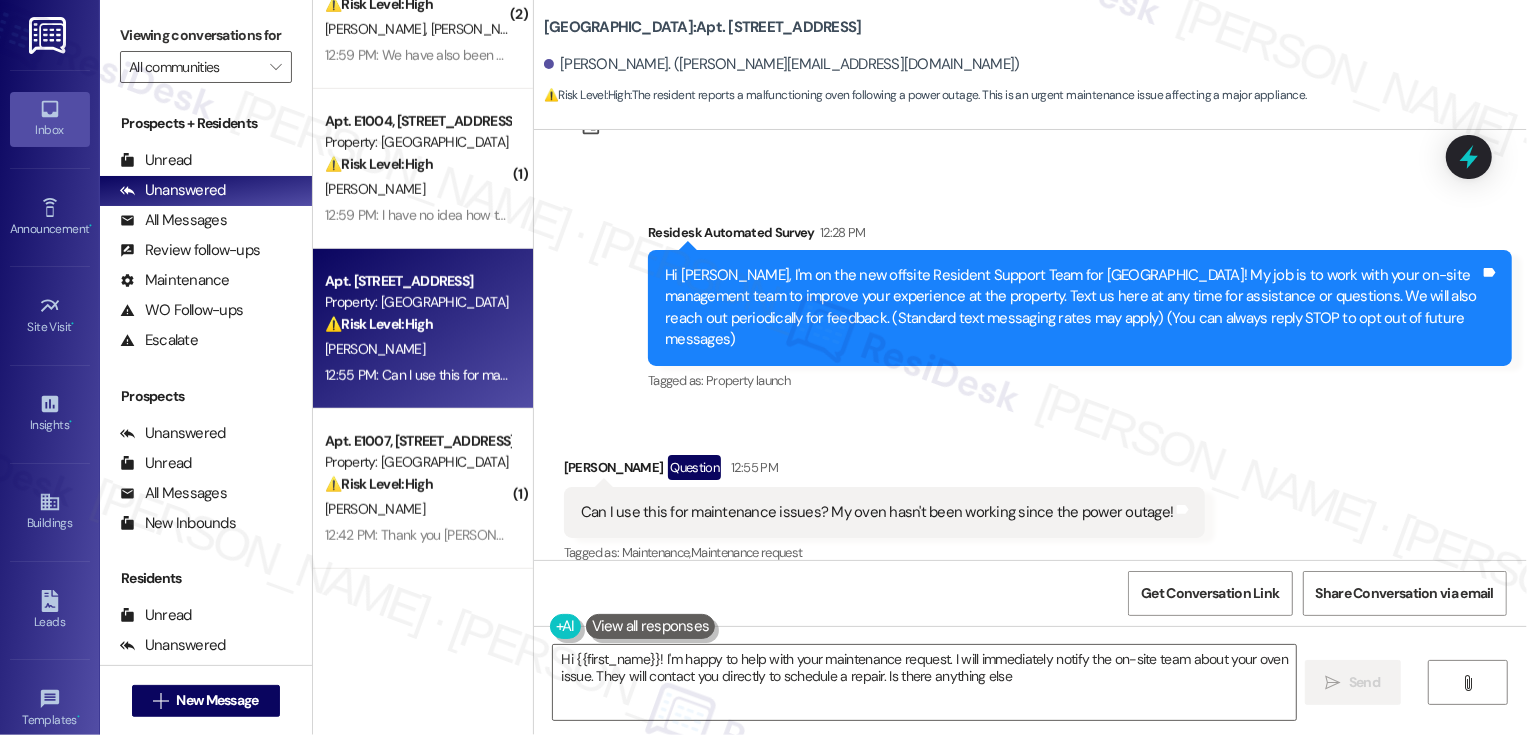 type on "Hi {{first_name}}! I'm happy to help with your maintenance request. I will immediately notify the on-site team about your oven issue. They will contact you directly to schedule a repair. Is there anything else?" 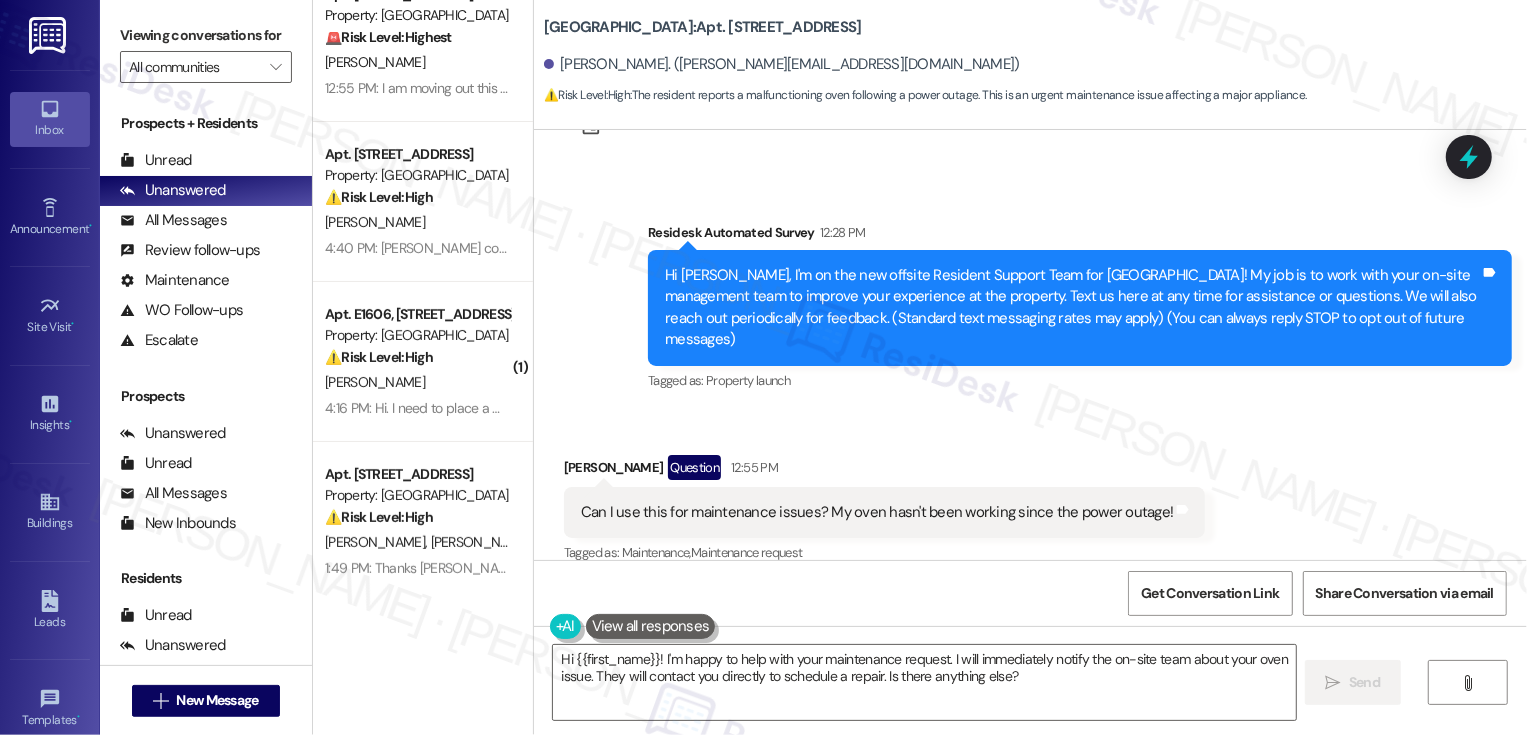 scroll, scrollTop: 0, scrollLeft: 0, axis: both 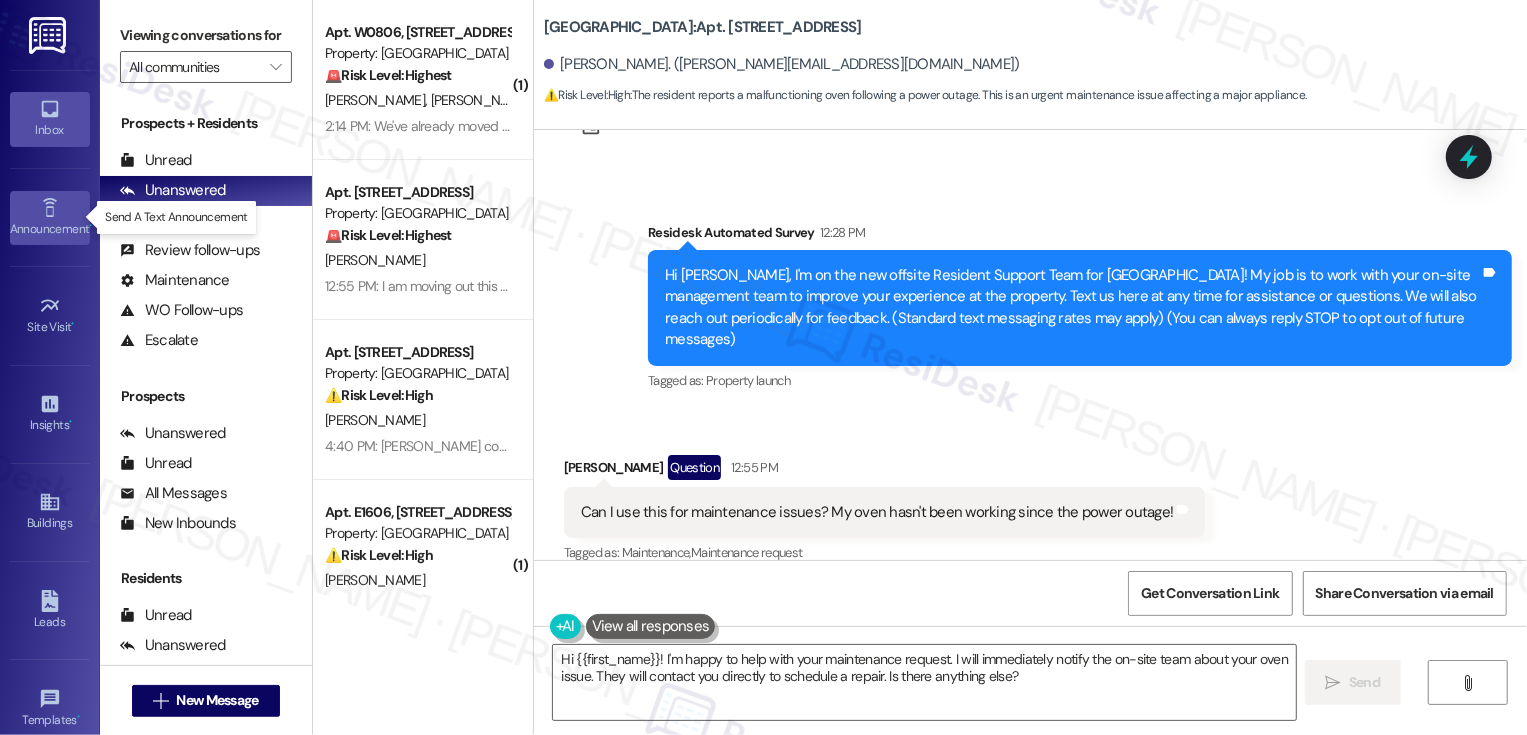 click on "Announcement   •" at bounding box center (50, 229) 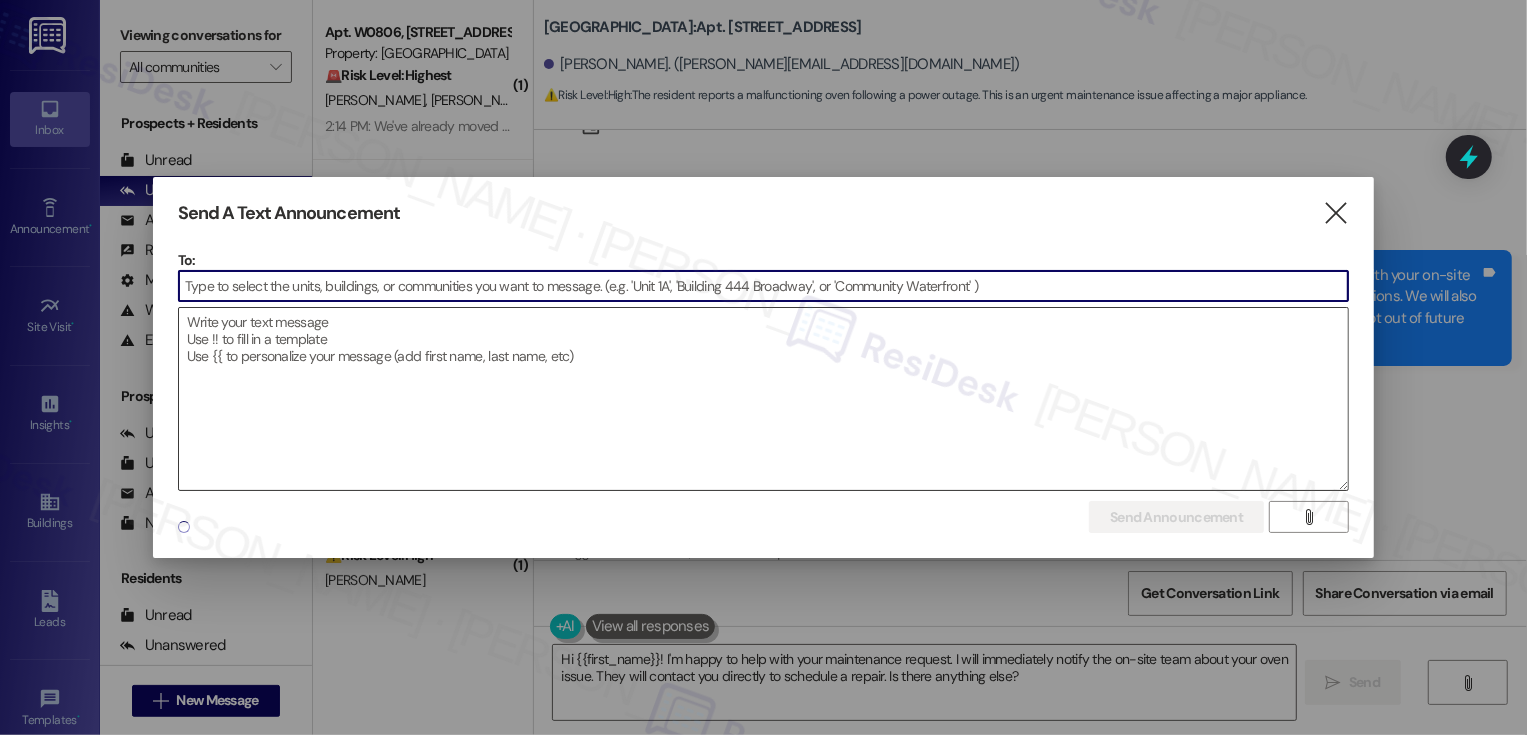 click at bounding box center (764, 399) 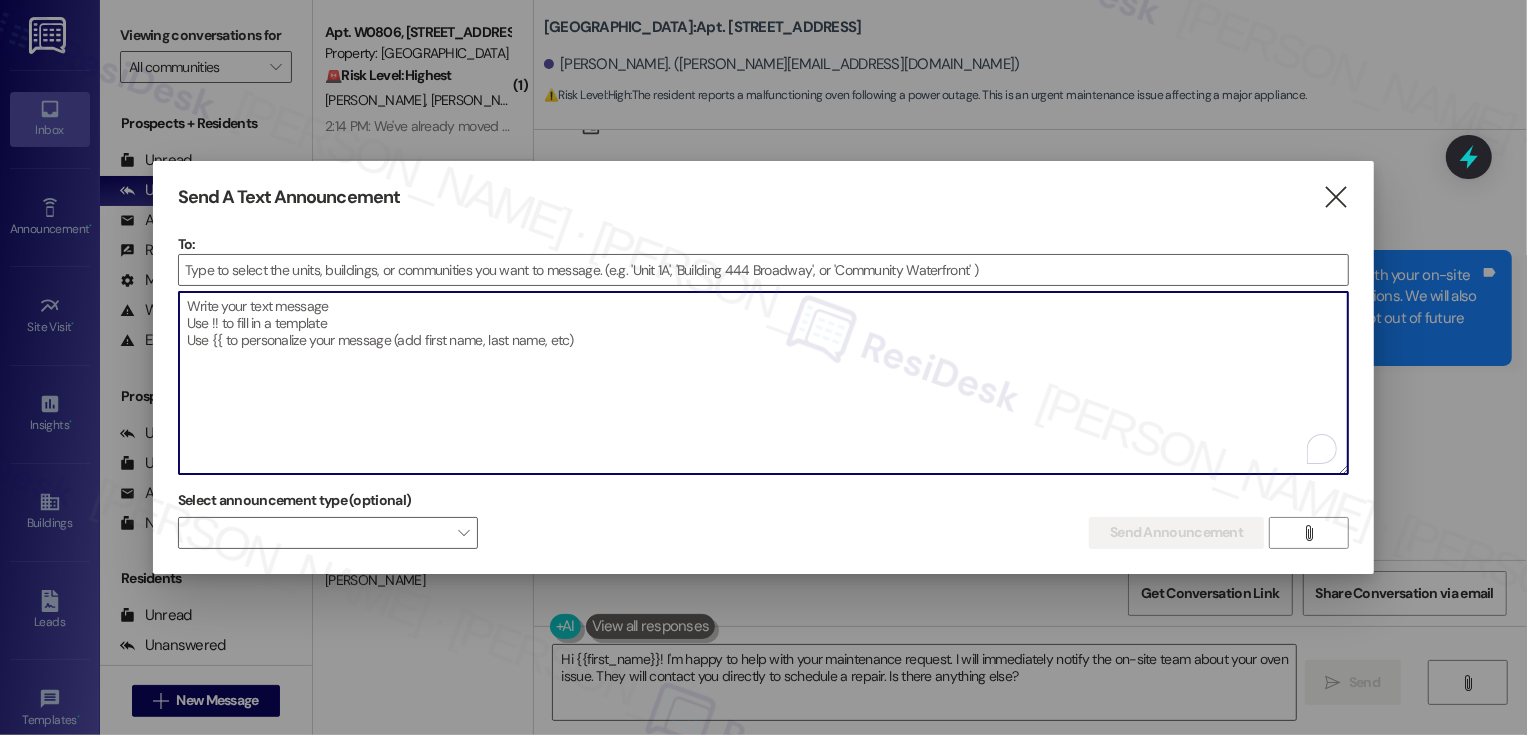 paste on "Hi {{first_name}} :wave: Just a quick clarification — this line is dedicated to Country Club Towers residents. I’m here to help, please feel free to reach out anytime!" 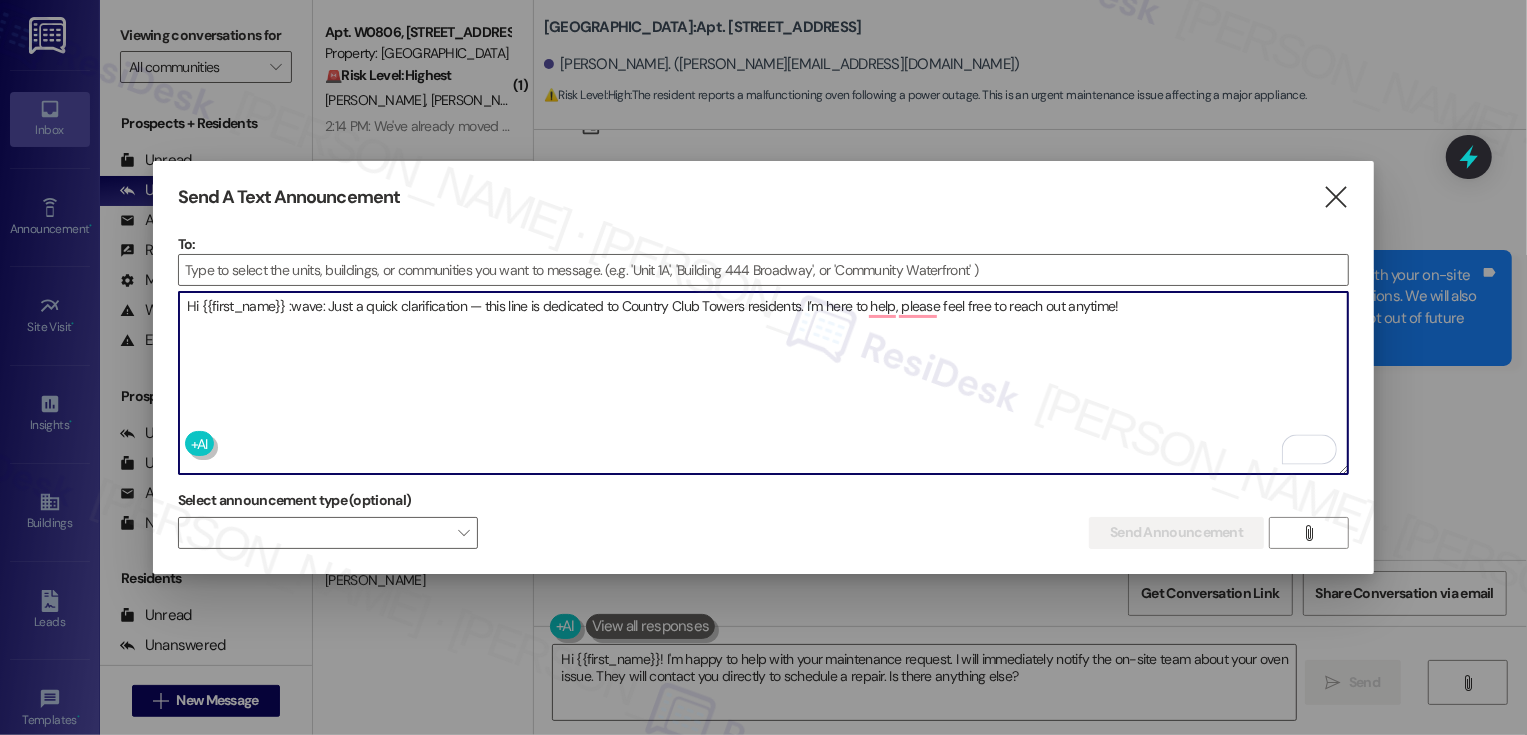 drag, startPoint x: 326, startPoint y: 308, endPoint x: 286, endPoint y: 307, distance: 40.012497 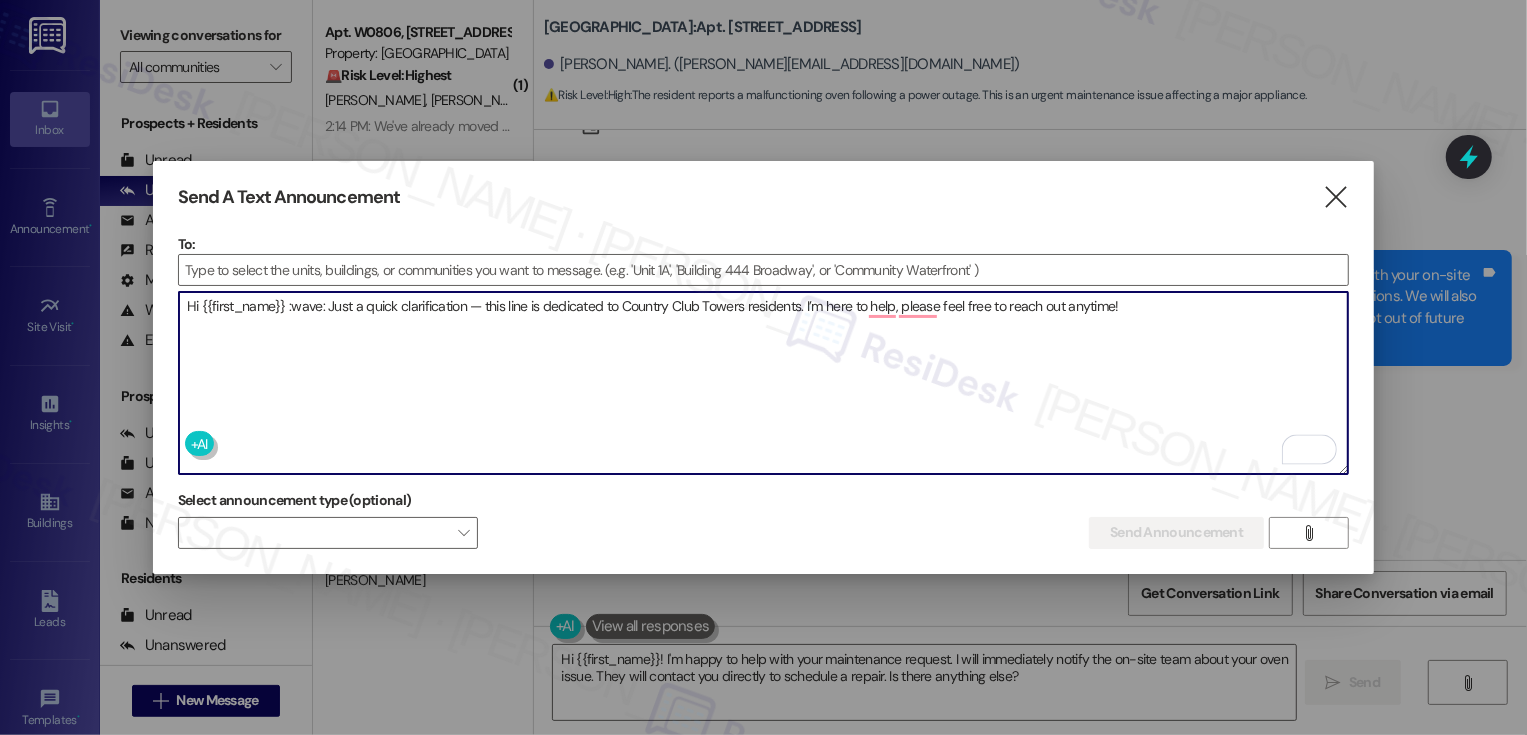 click on "Hi {{first_name}} :wave: Just a quick clarification — this line is dedicated to Country Club Towers residents. I’m here to help, please feel free to reach out anytime!" at bounding box center [764, 383] 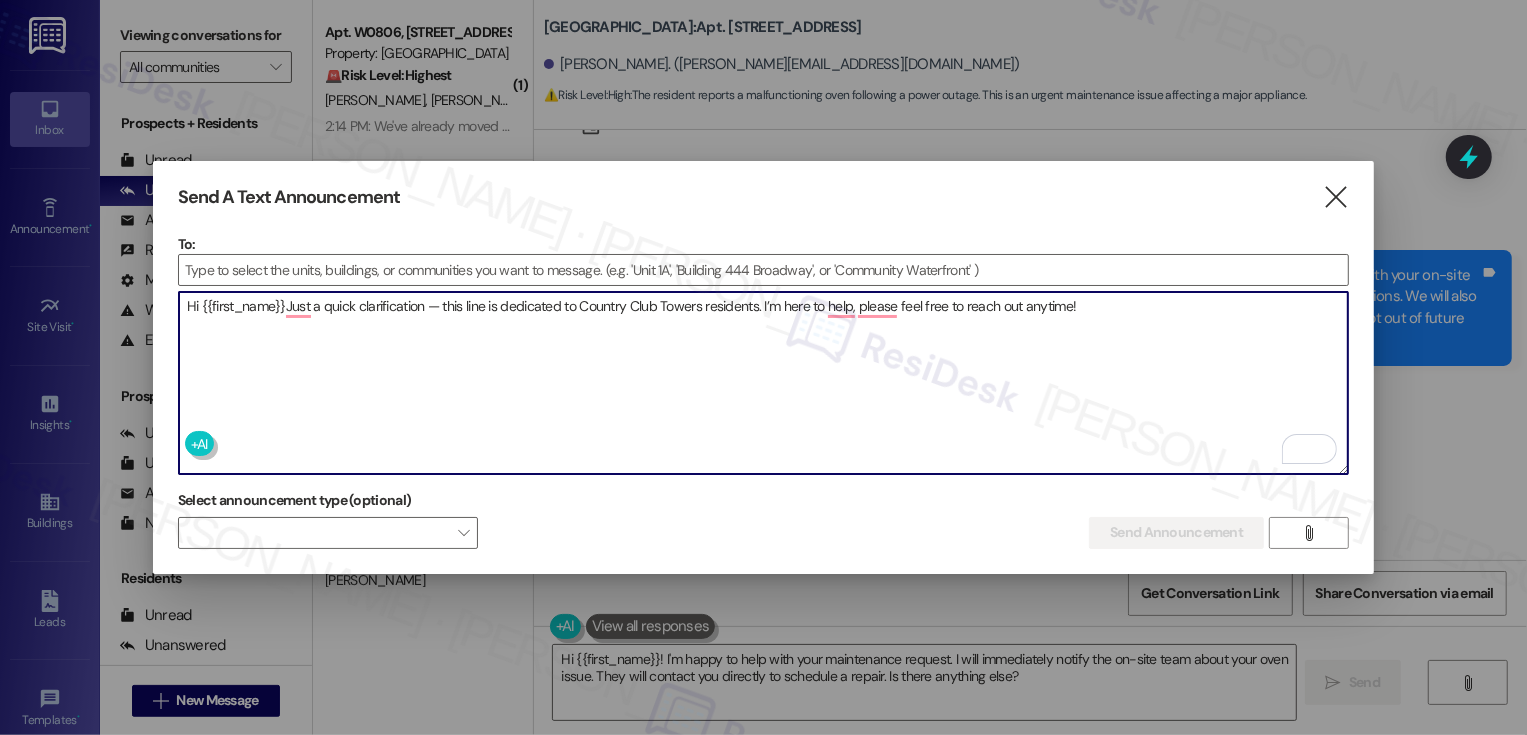 paste on "👋" 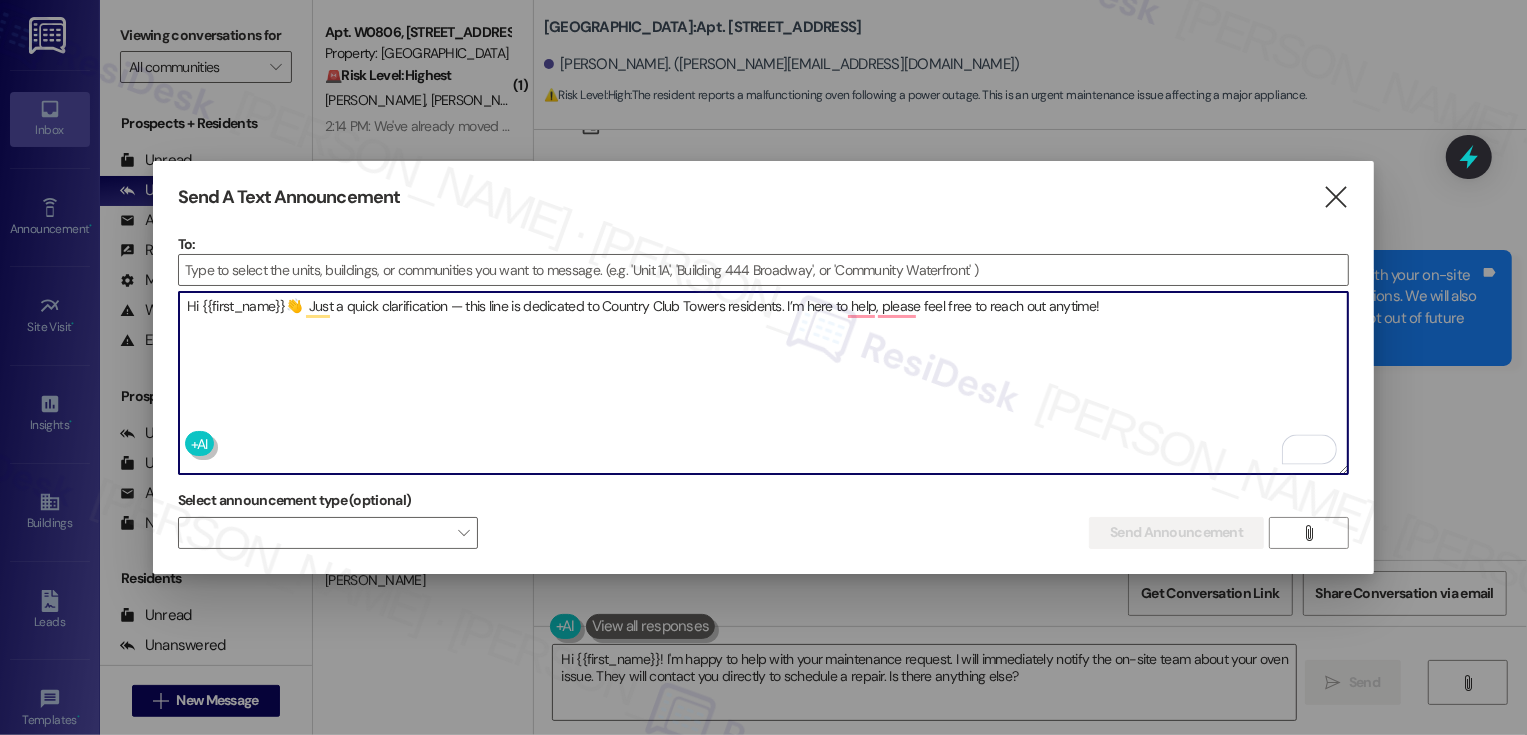 click on "Hi {{first_name}}👋  Just a quick clarification — this line is dedicated to Country Club Towers residents. I’m here to help, please feel free to reach out anytime!" at bounding box center (764, 383) 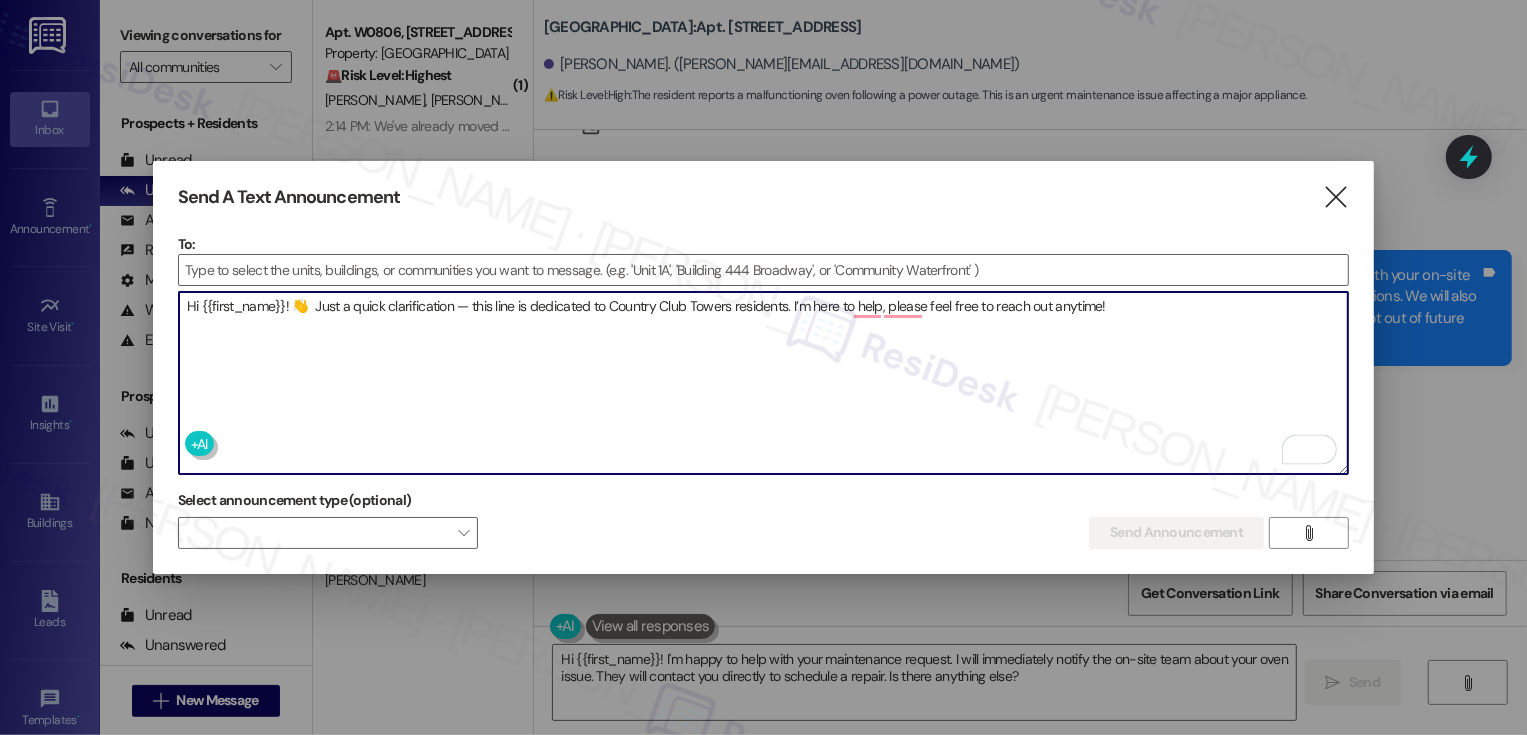 click on "Hi {{first_name}}! 👋  Just a quick clarification — this line is dedicated to Country Club Towers residents. I’m here to help, please feel free to reach out anytime!" at bounding box center [764, 383] 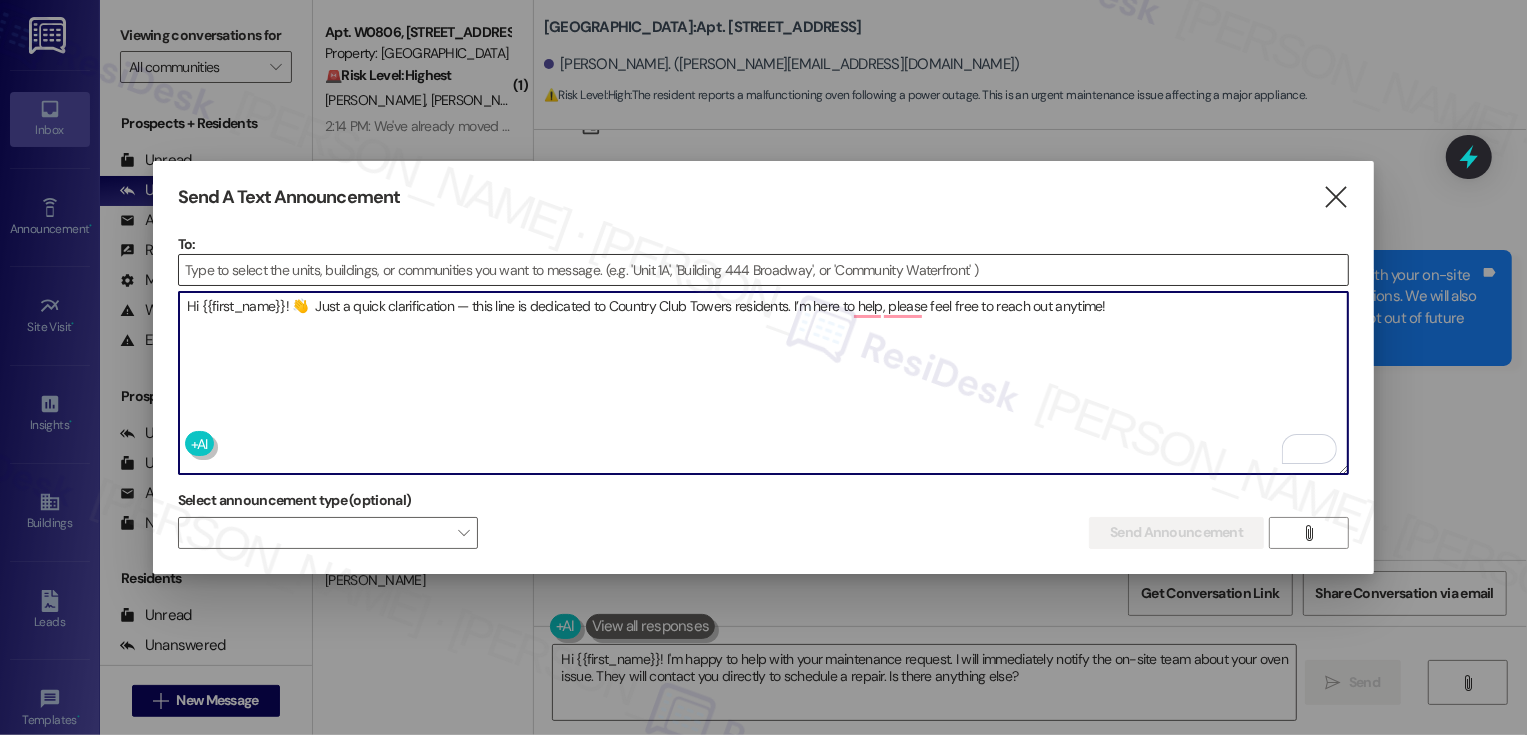 type on "Hi {{first_name}}! 👋  Just a quick clarification — this line is dedicated to Country Club Towers residents. I’m here to help, please feel free to reach out anytime!" 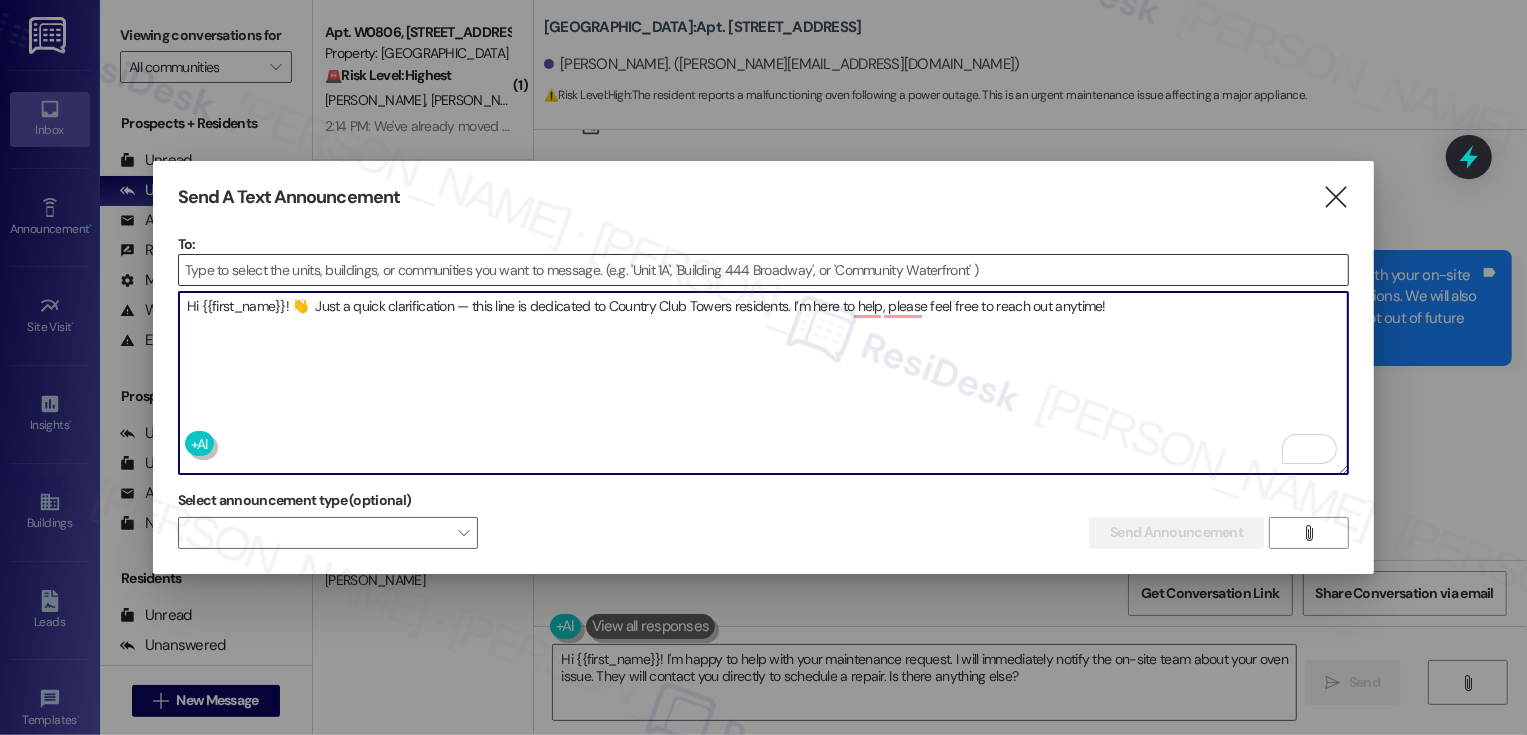 click at bounding box center [764, 270] 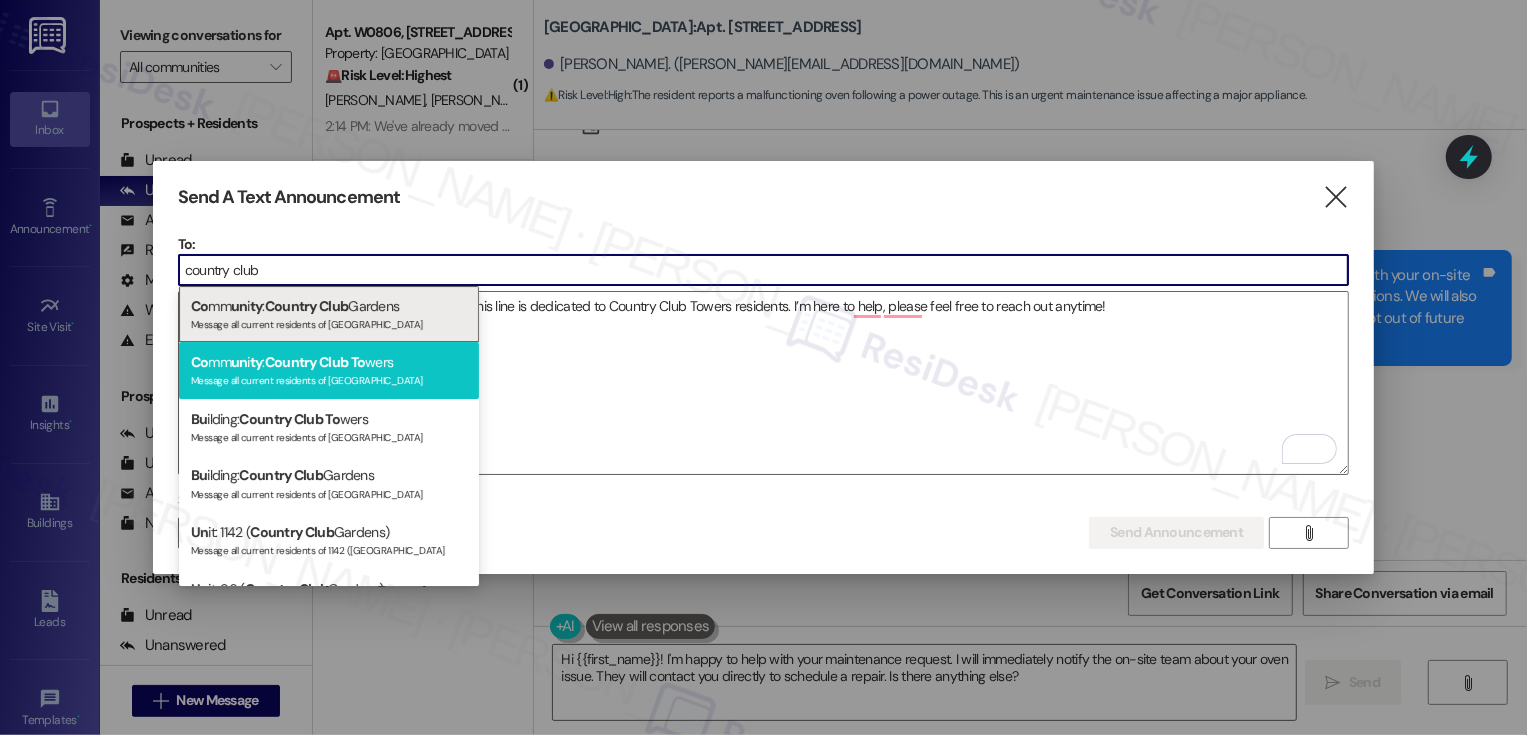 type on "country club" 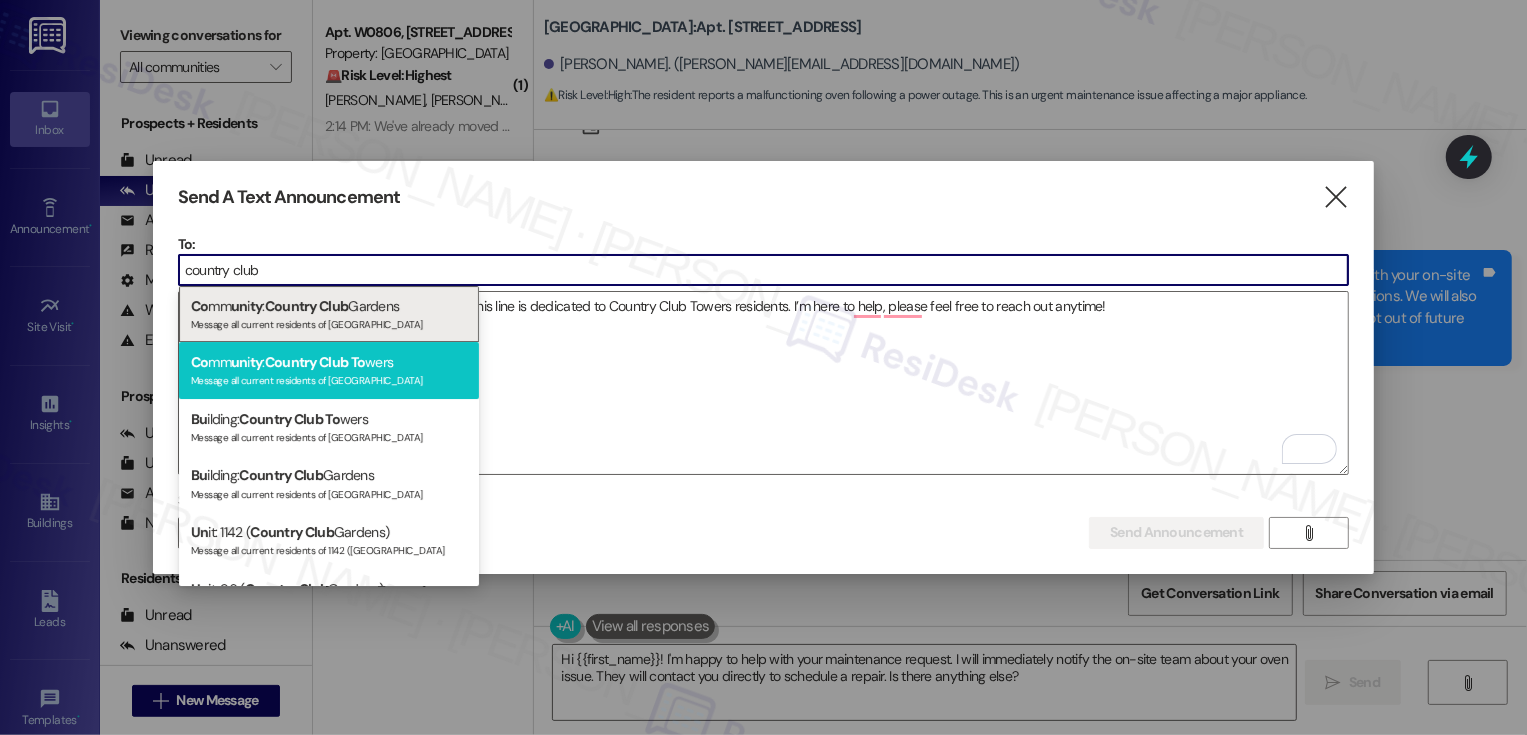 click on "Message all current residents of Country Club Towers" at bounding box center (329, 378) 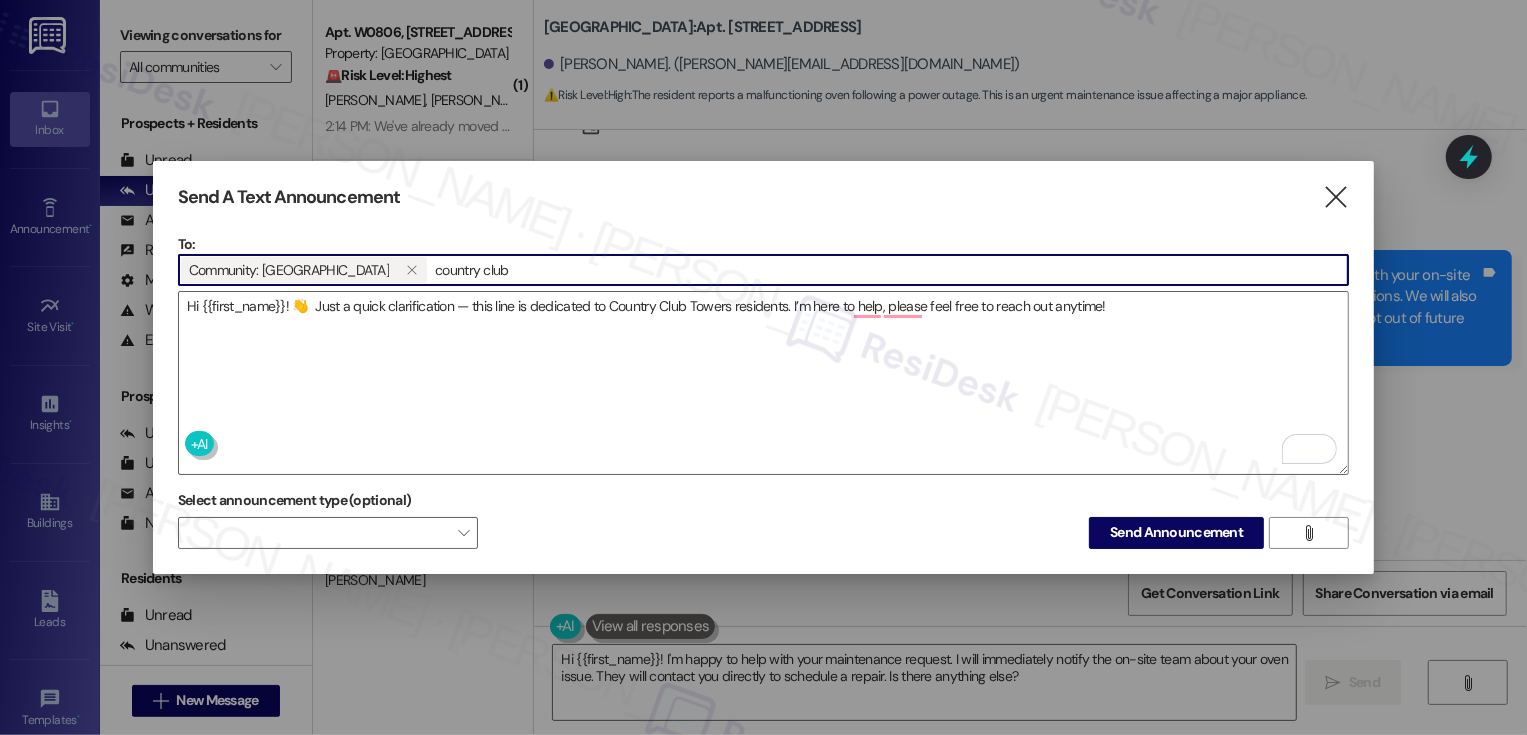 type 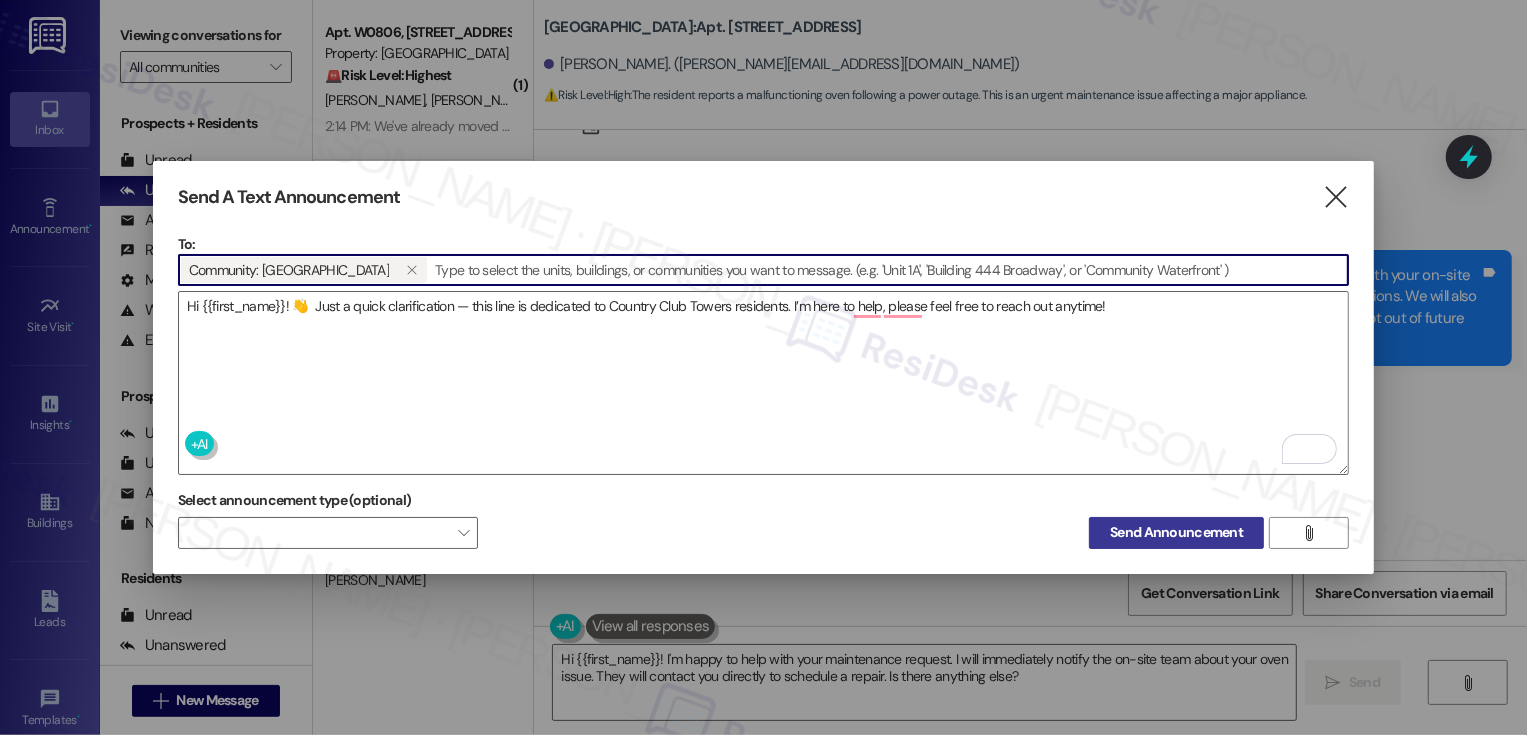 click on "Send Announcement" at bounding box center (1176, 532) 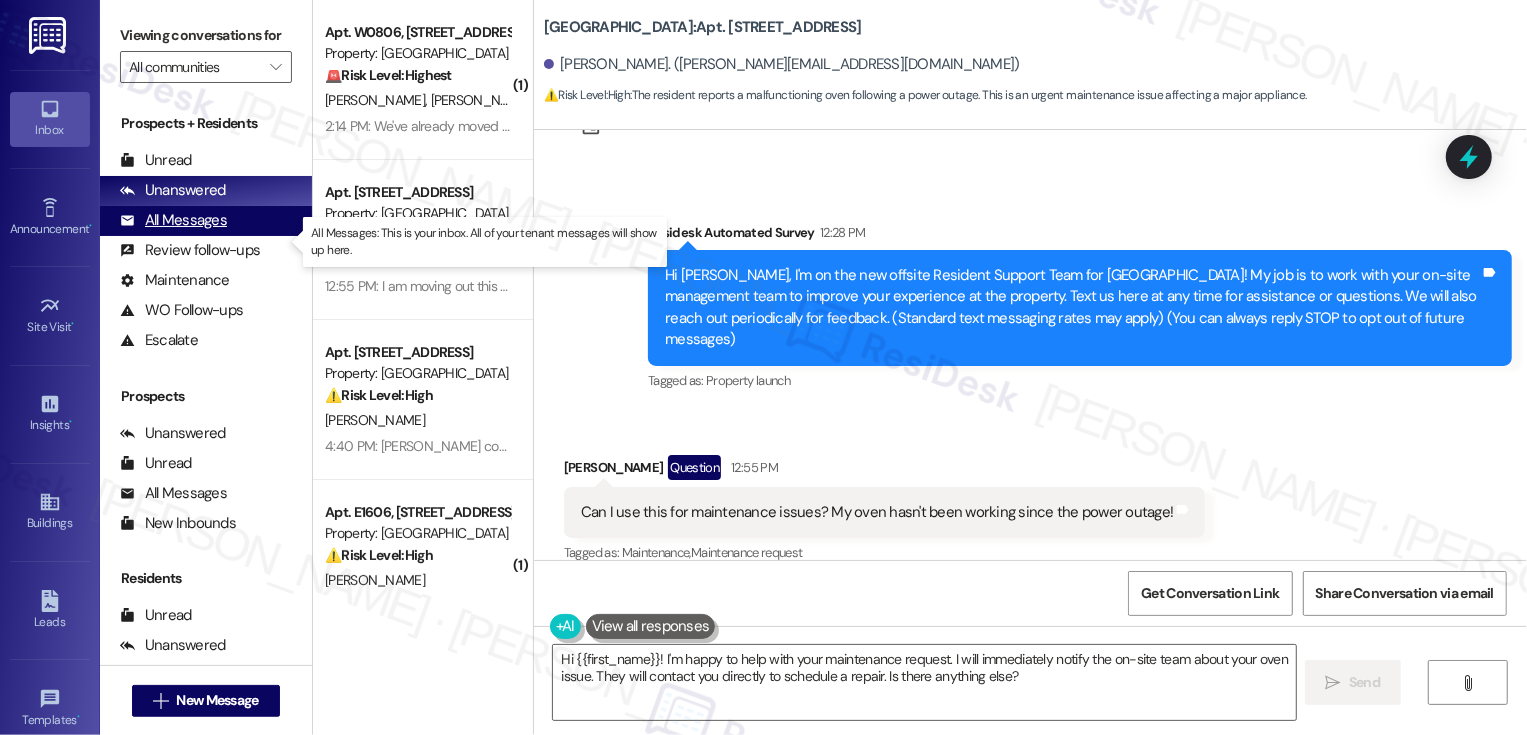 click on "All Messages" at bounding box center [173, 220] 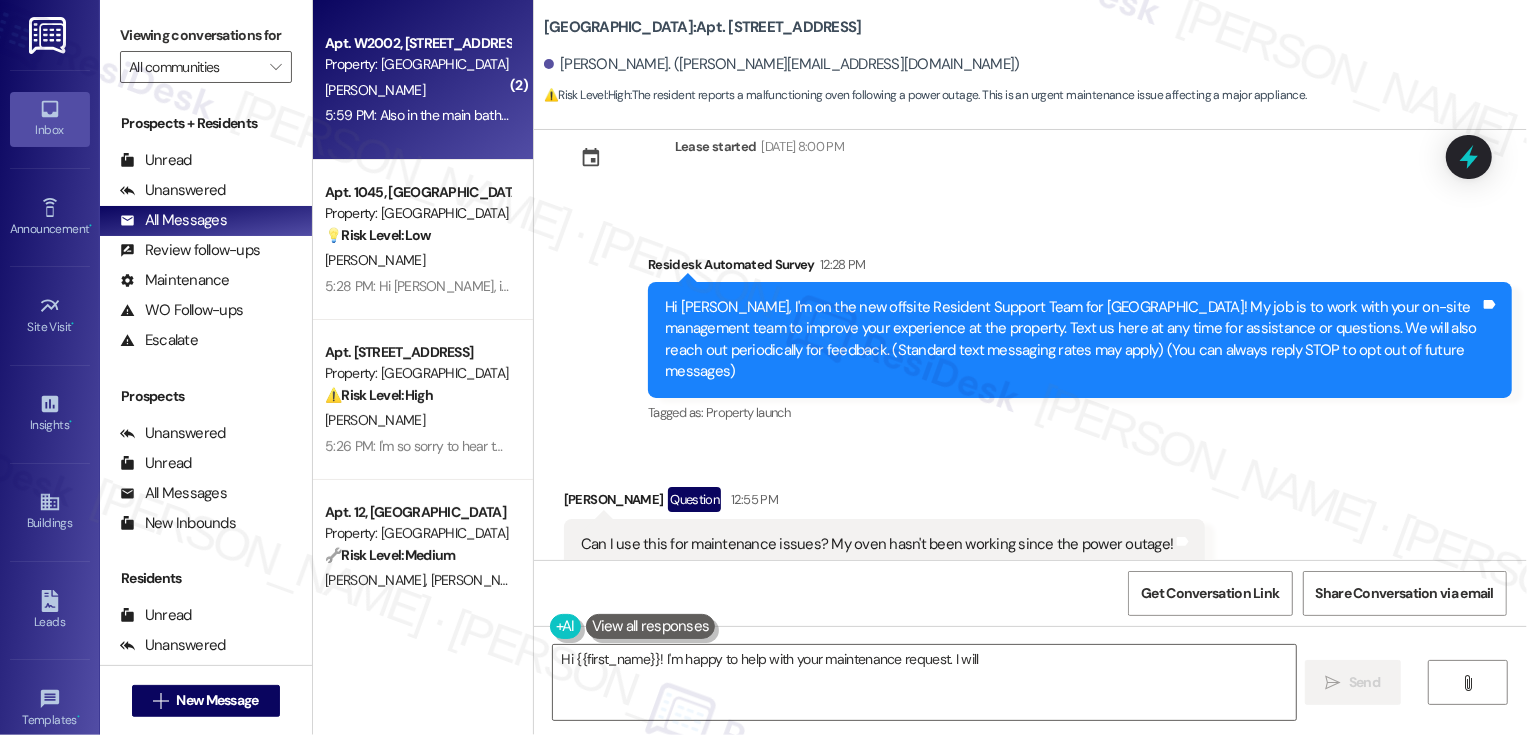 scroll, scrollTop: 87, scrollLeft: 0, axis: vertical 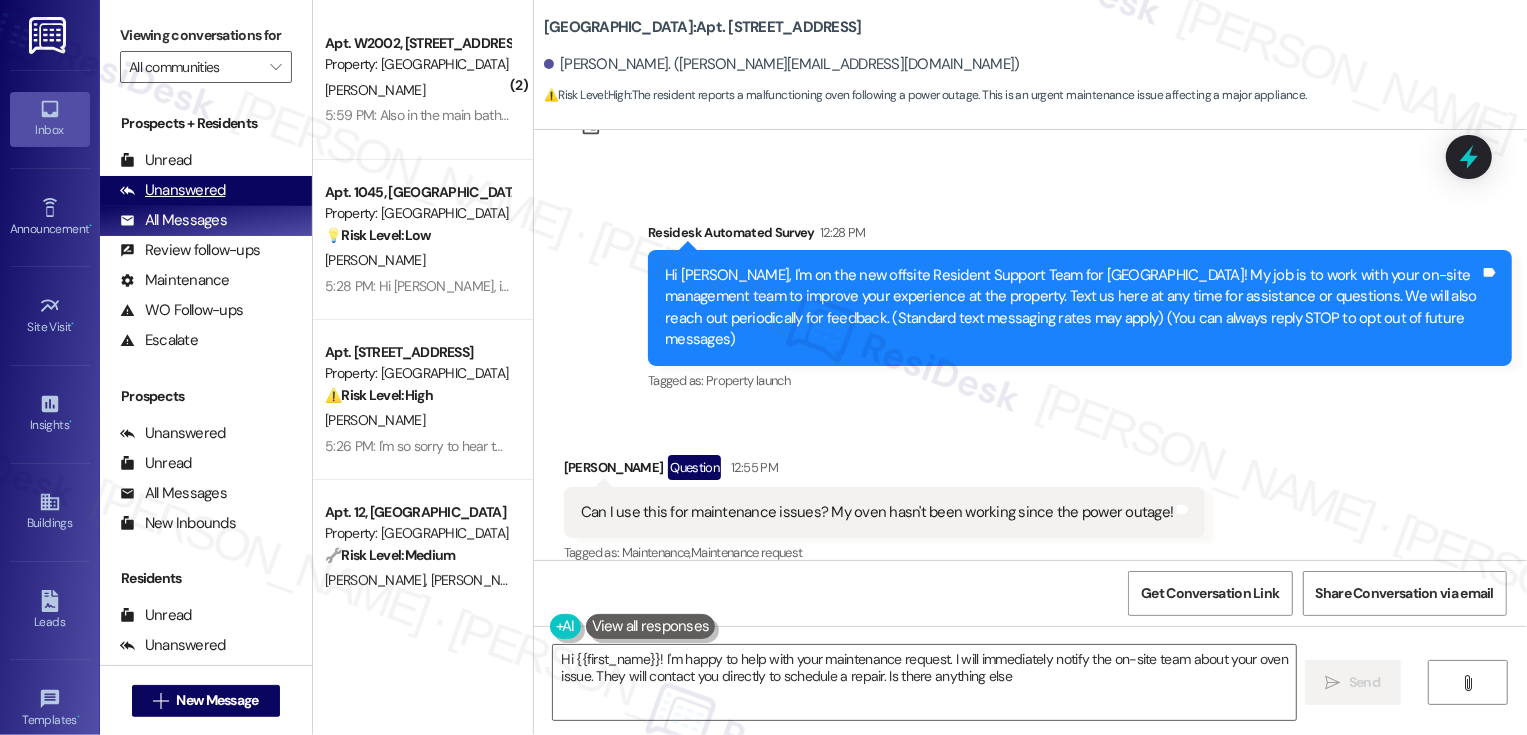 type on "Hi {{first_name}}! I'm happy to help with your maintenance request. I will immediately notify the on-site team about your oven issue. They will contact you directly to schedule a repair. Is there anything else?" 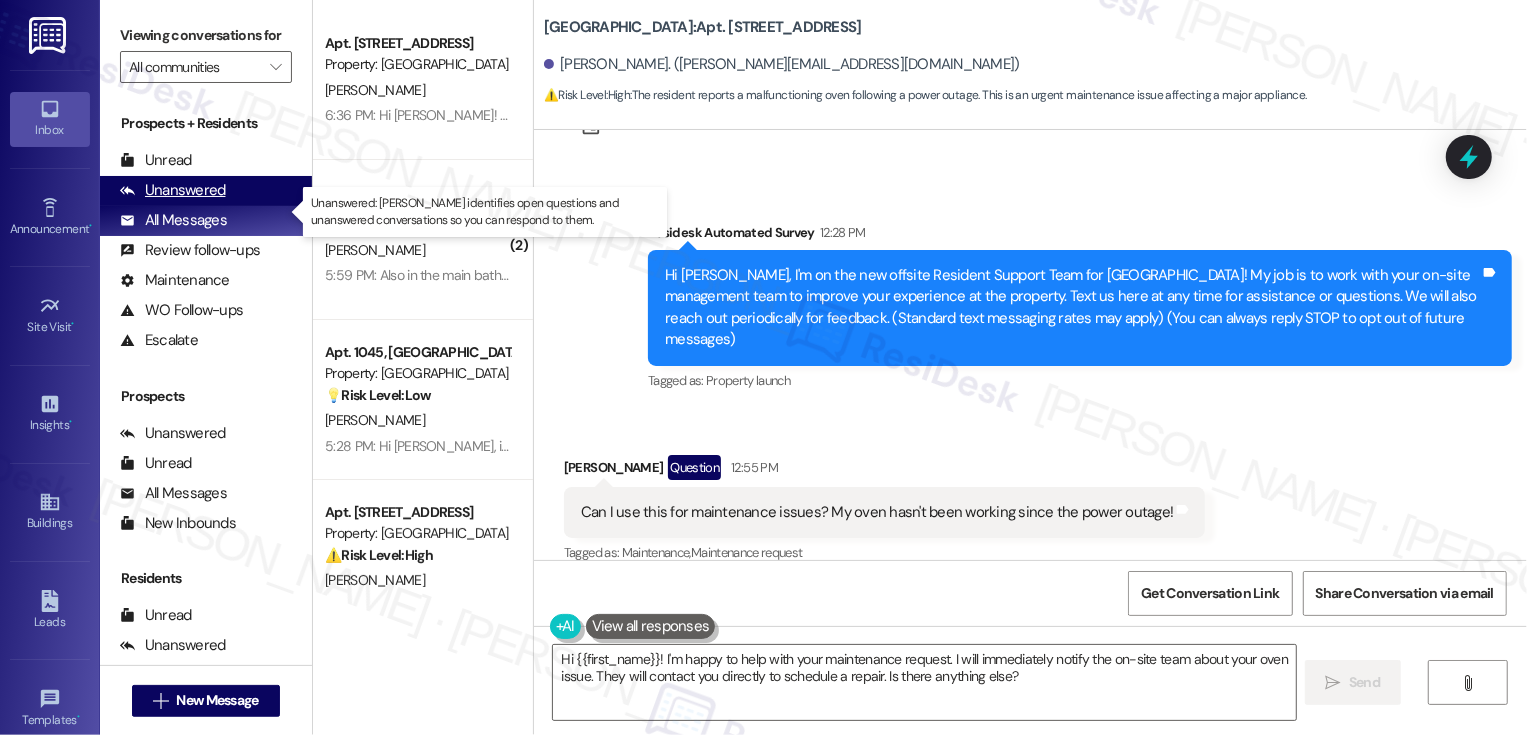 click on "Unanswered (0)" at bounding box center (206, 191) 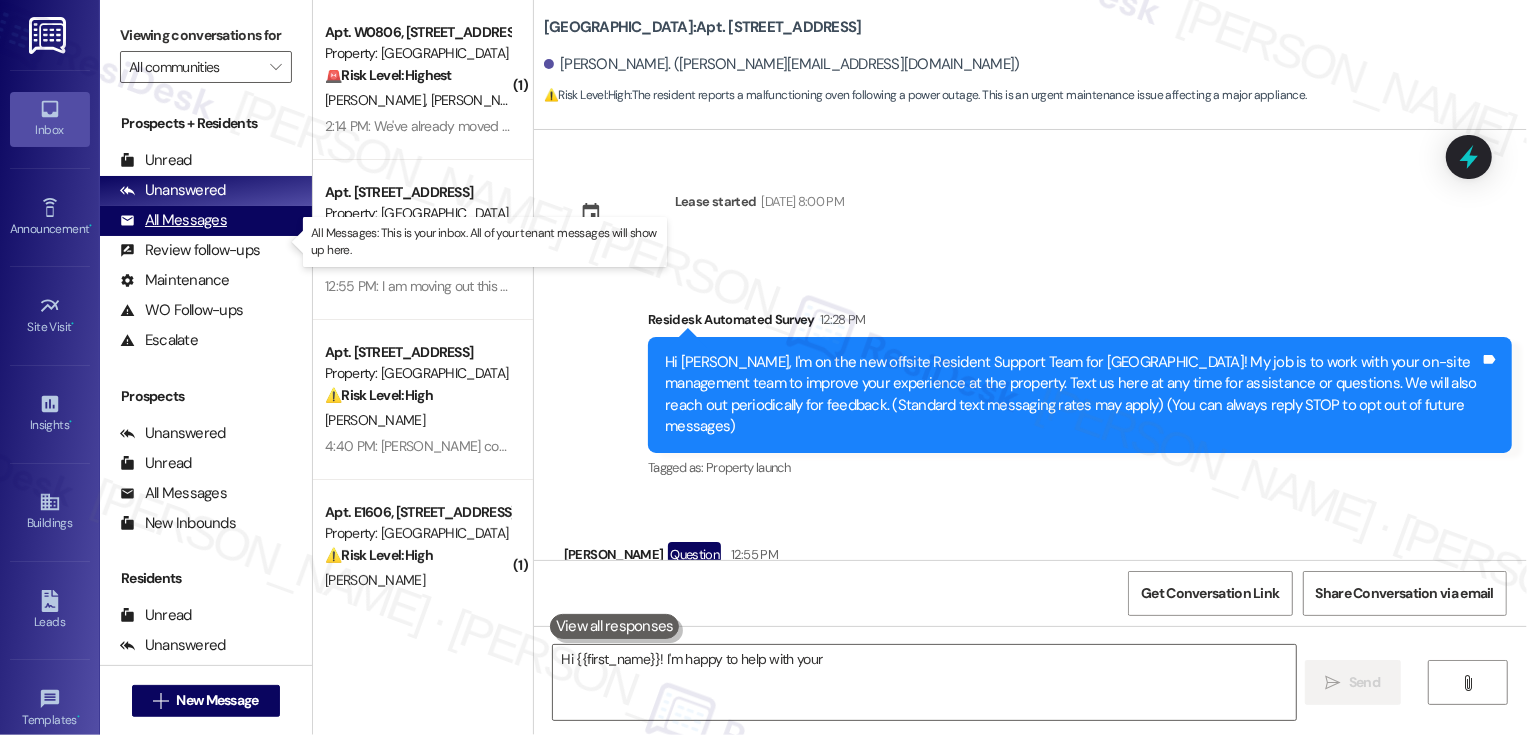 scroll, scrollTop: 87, scrollLeft: 0, axis: vertical 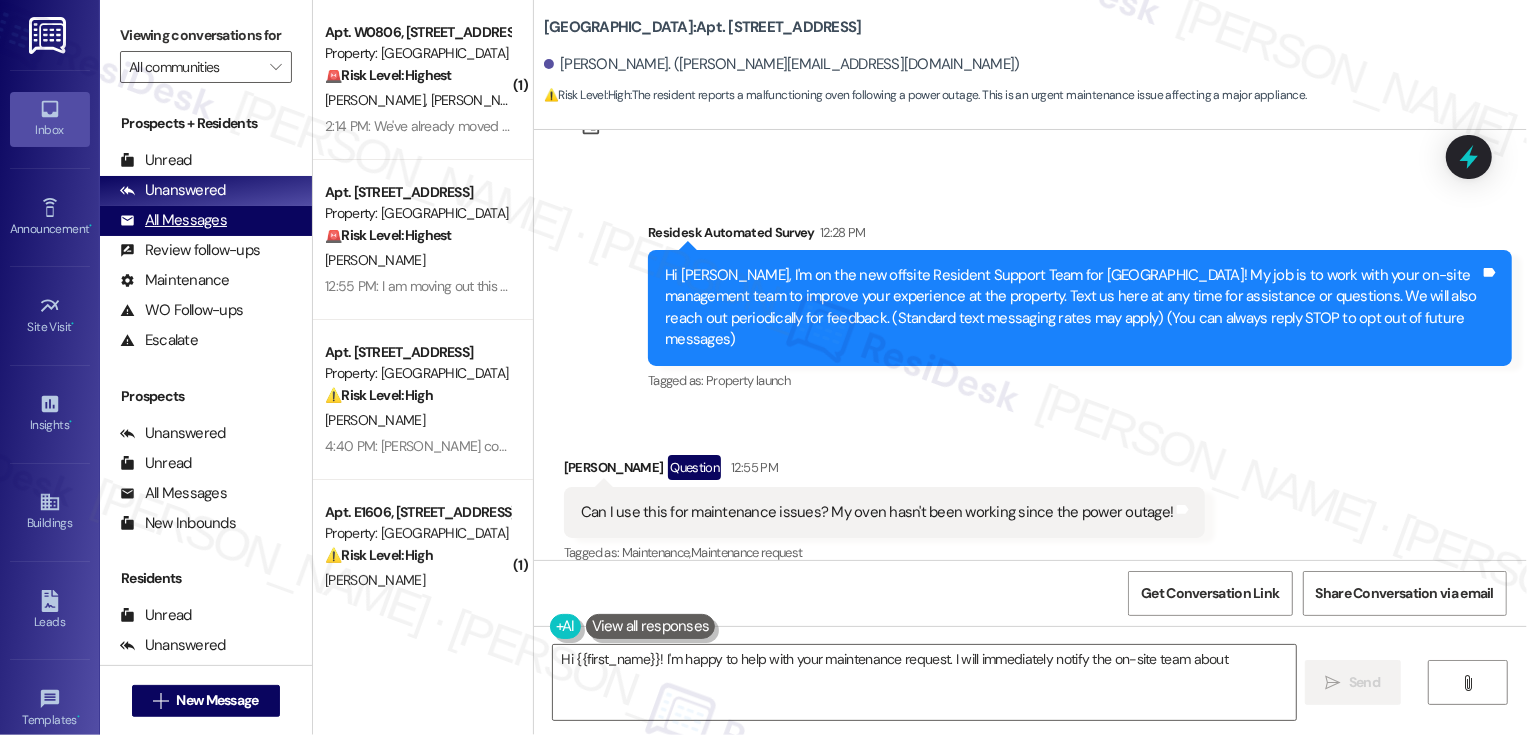 click on "All Messages" at bounding box center [173, 220] 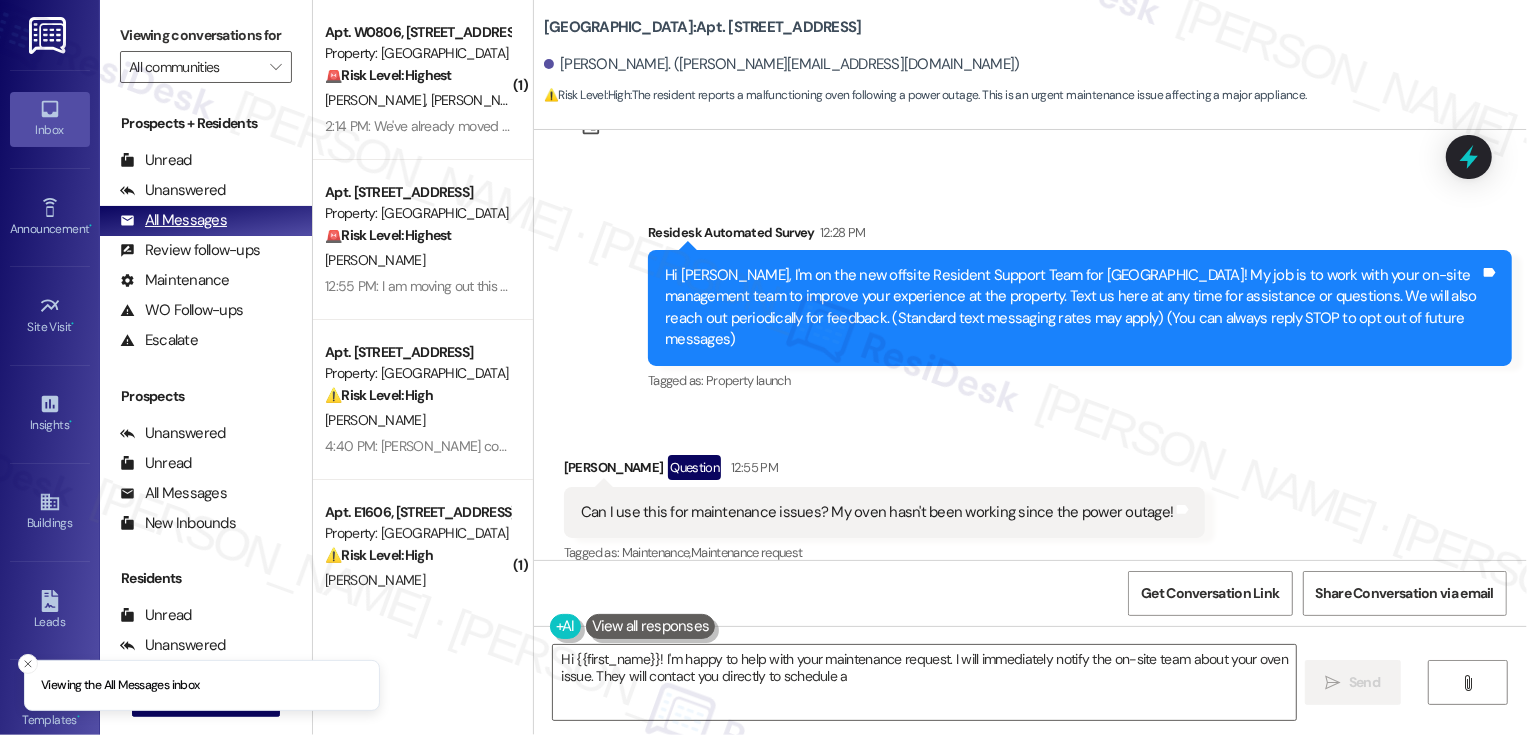 type on "Hi {{first_name}}! I'm happy to help with your maintenance request. I will immediately notify the on-site team about your oven issue. They will contact you directly to schedule a repair" 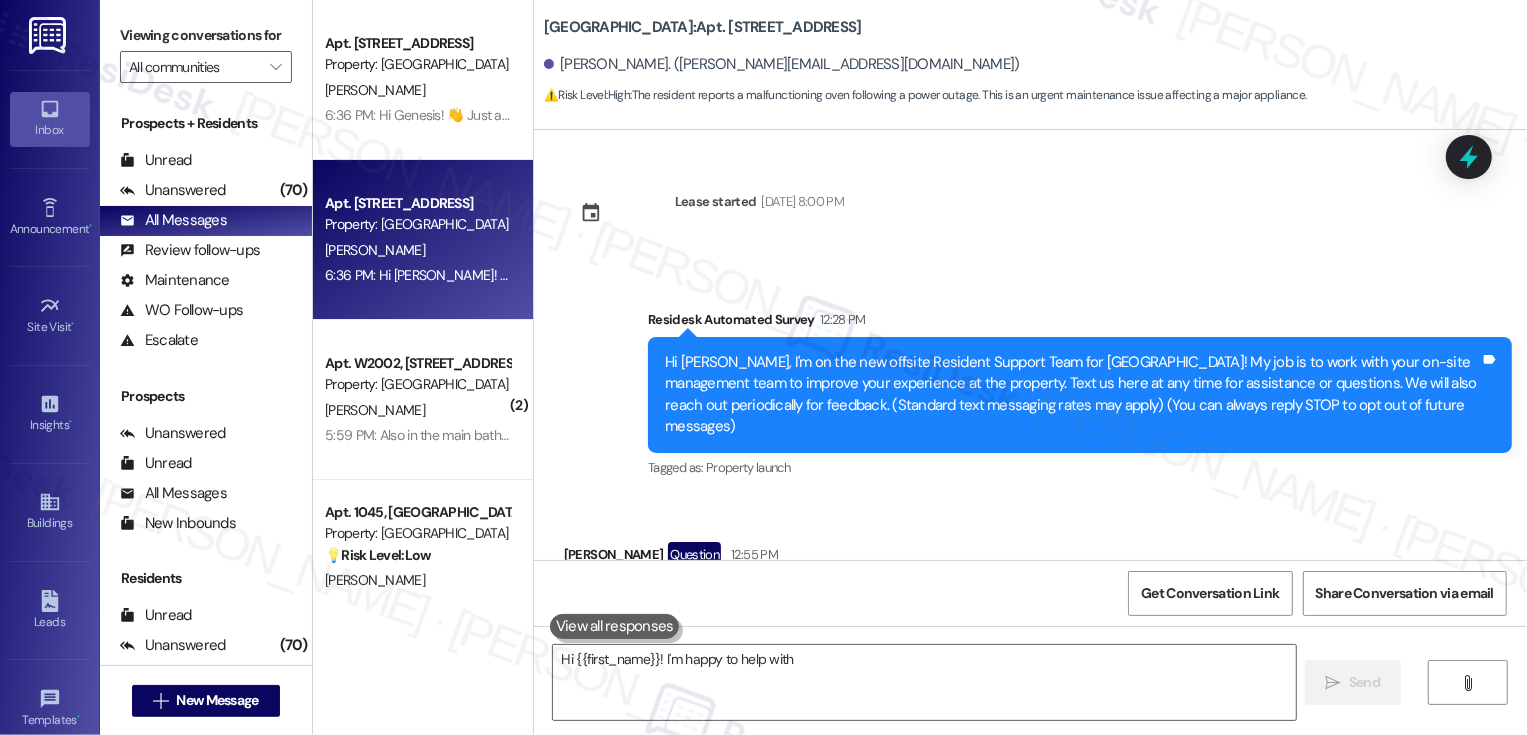 scroll, scrollTop: 87, scrollLeft: 0, axis: vertical 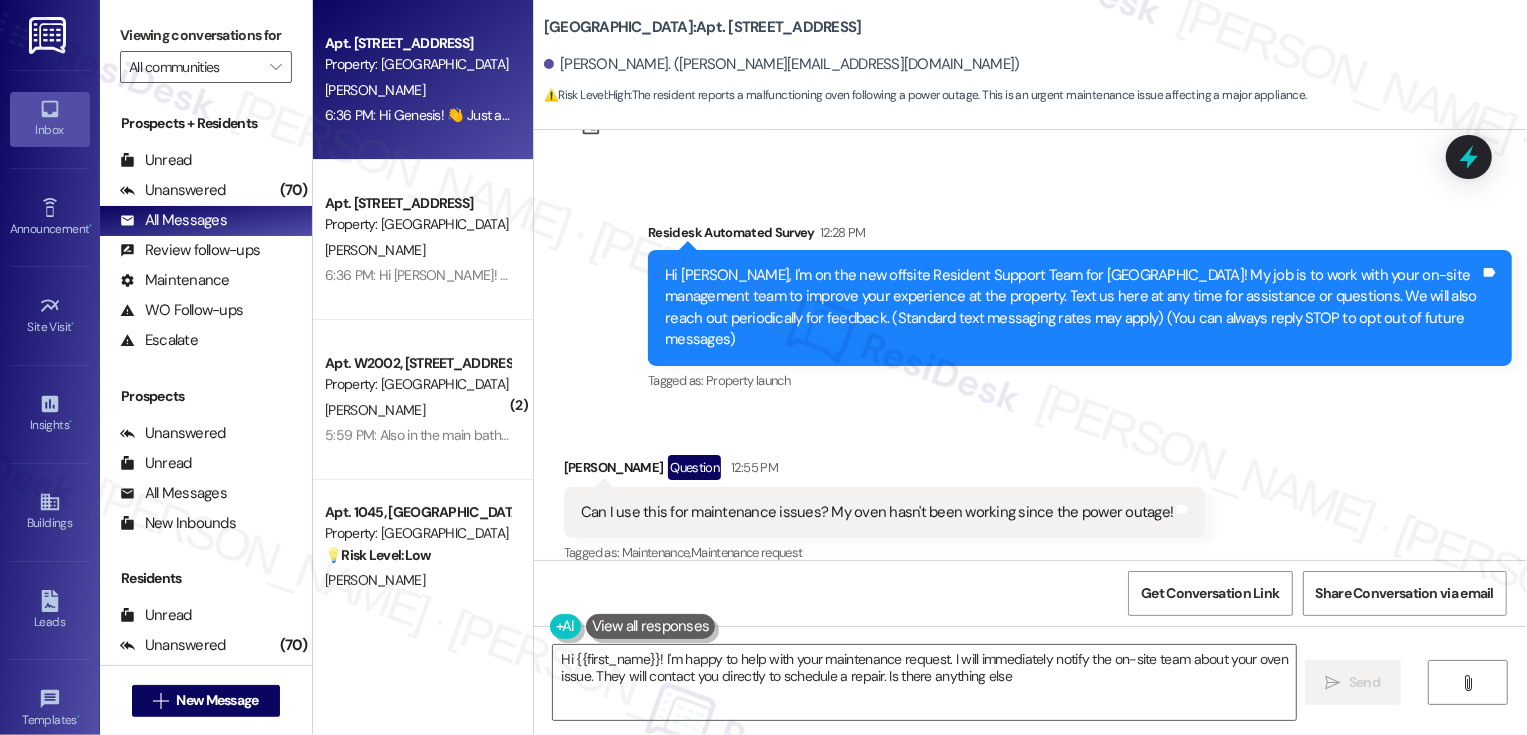 type on "Hi {{first_name}}! I'm happy to help with your maintenance request. I will immediately notify the on-site team about your oven issue. They will contact you directly to schedule a repair. Is there anything else?" 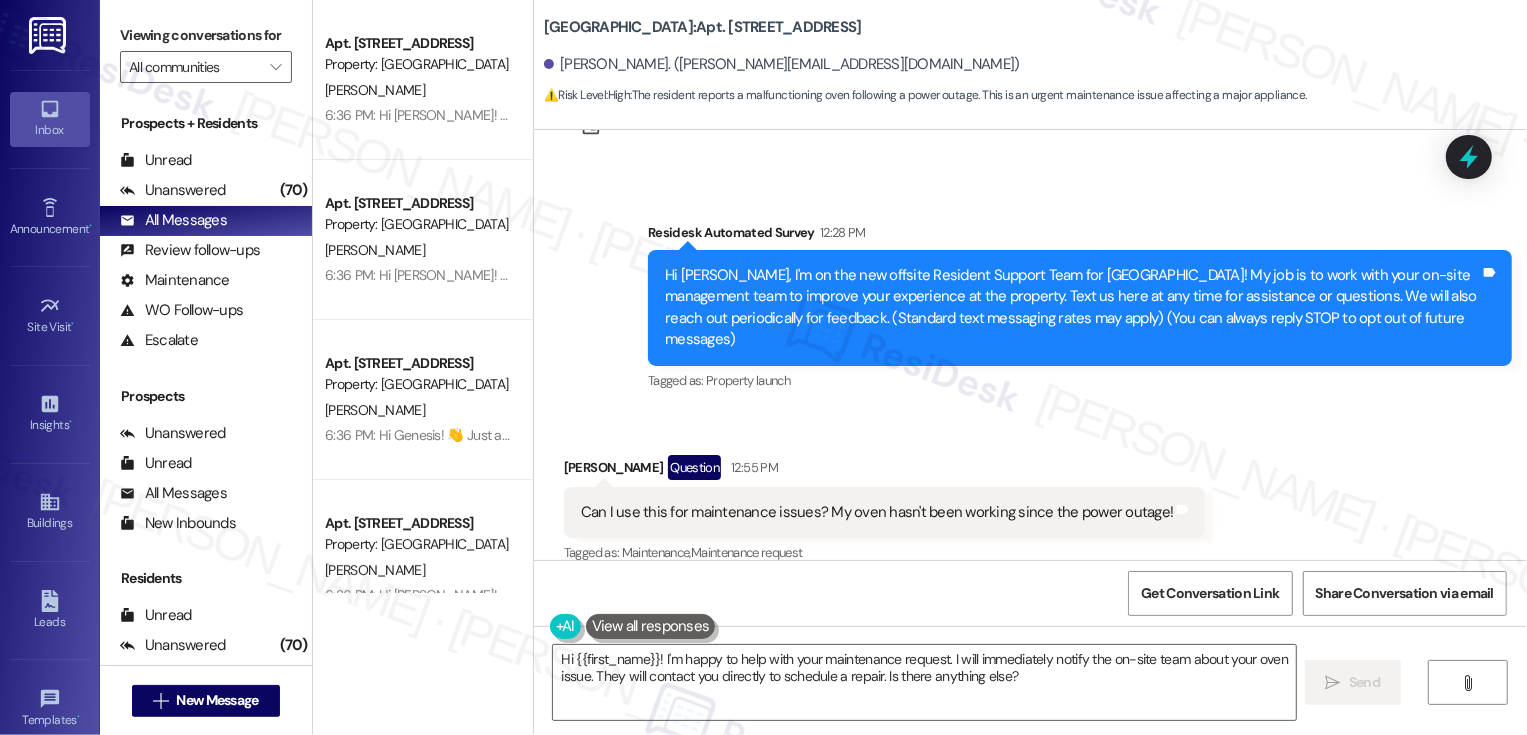 click on "6:36 PM: Hi Catherine! 👋  Just a quick clarification — this line is dedicated to Country Club Towers residents. I’m here to help, please feel free to reach out anytime! (You can always reply STOP to opt out of future messages) 6:36 PM: Hi Catherine! 👋  Just a quick clarification — this line is dedicated to Country Club Towers residents. I’m here to help, please feel free to reach out anytime! (You can always reply STOP to opt out of future messages)" at bounding box center [990, 115] 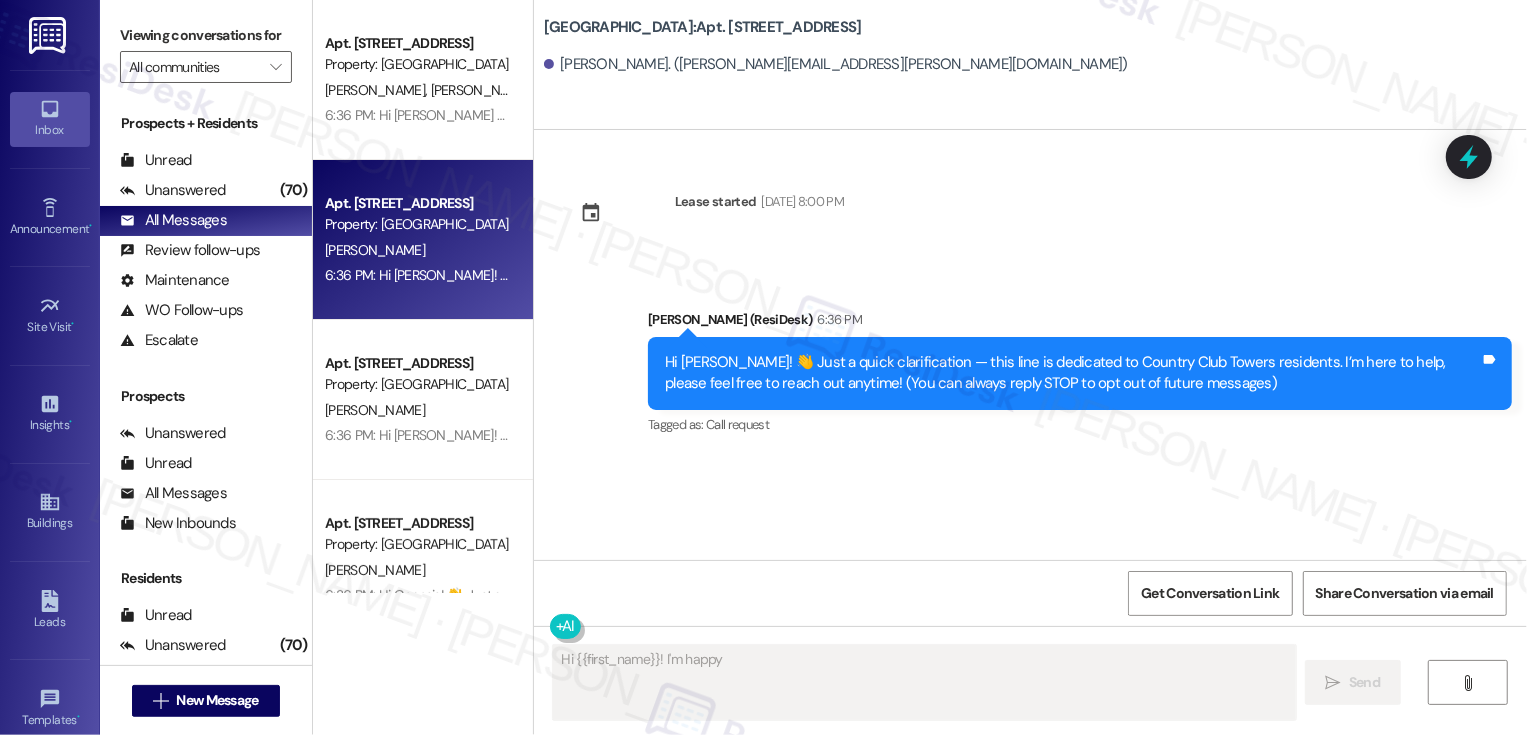 scroll, scrollTop: 0, scrollLeft: 0, axis: both 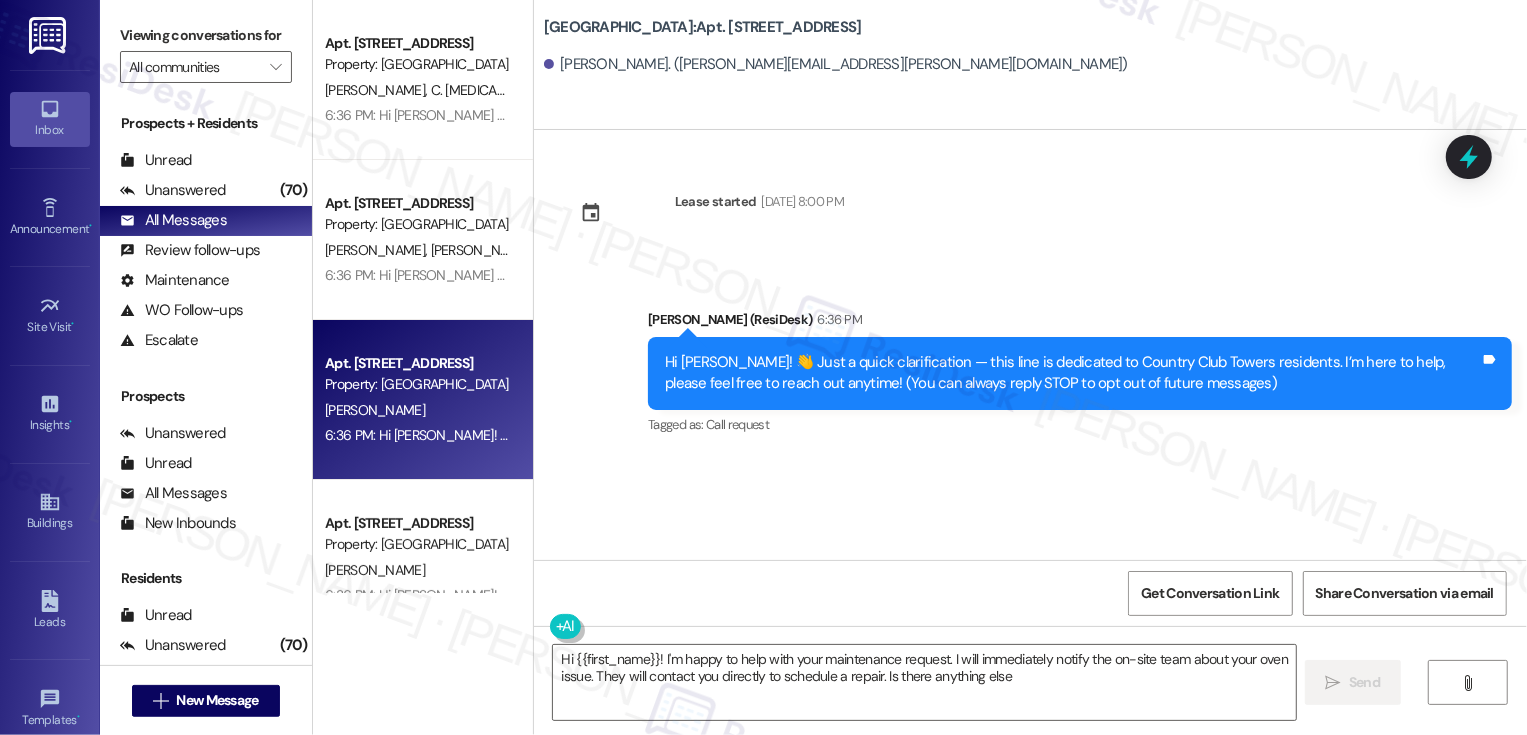type on "Hi {{first_name}}! I'm happy to help with your maintenance request. I will immediately notify the on-site team about your oven issue. They will contact you directly to schedule a repair. Is there anything else?" 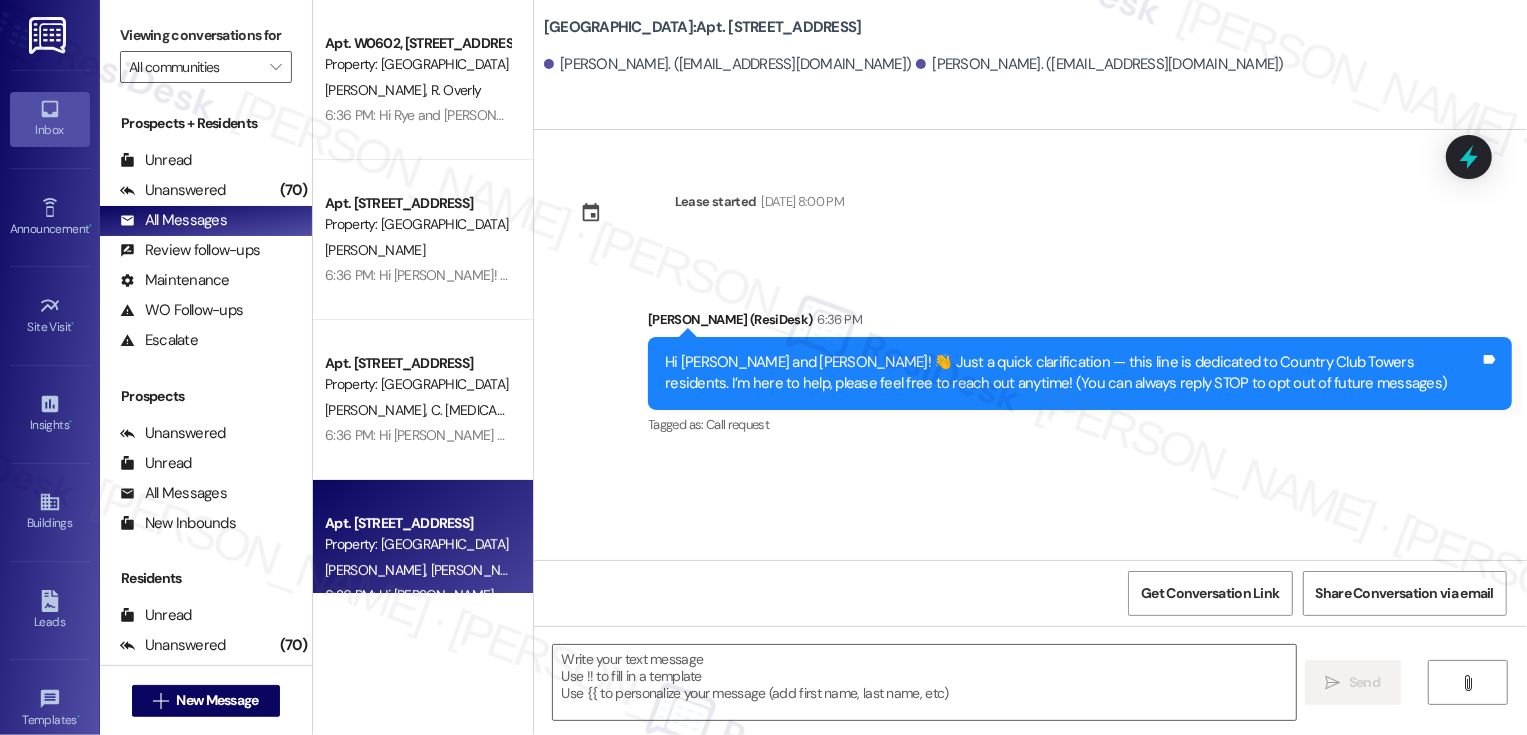 type on "Fetching suggested responses. Please feel free to read through the conversation in the meantime." 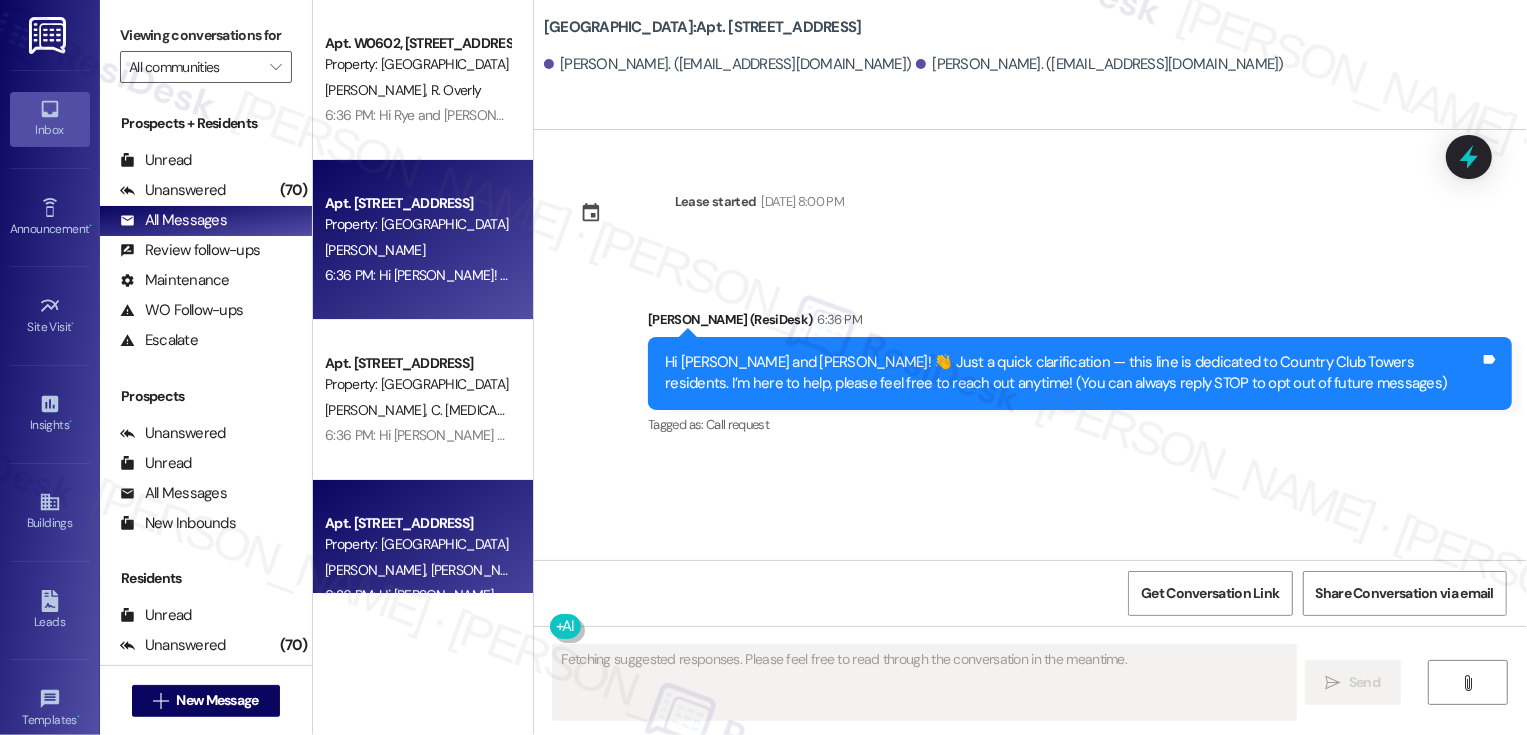 type 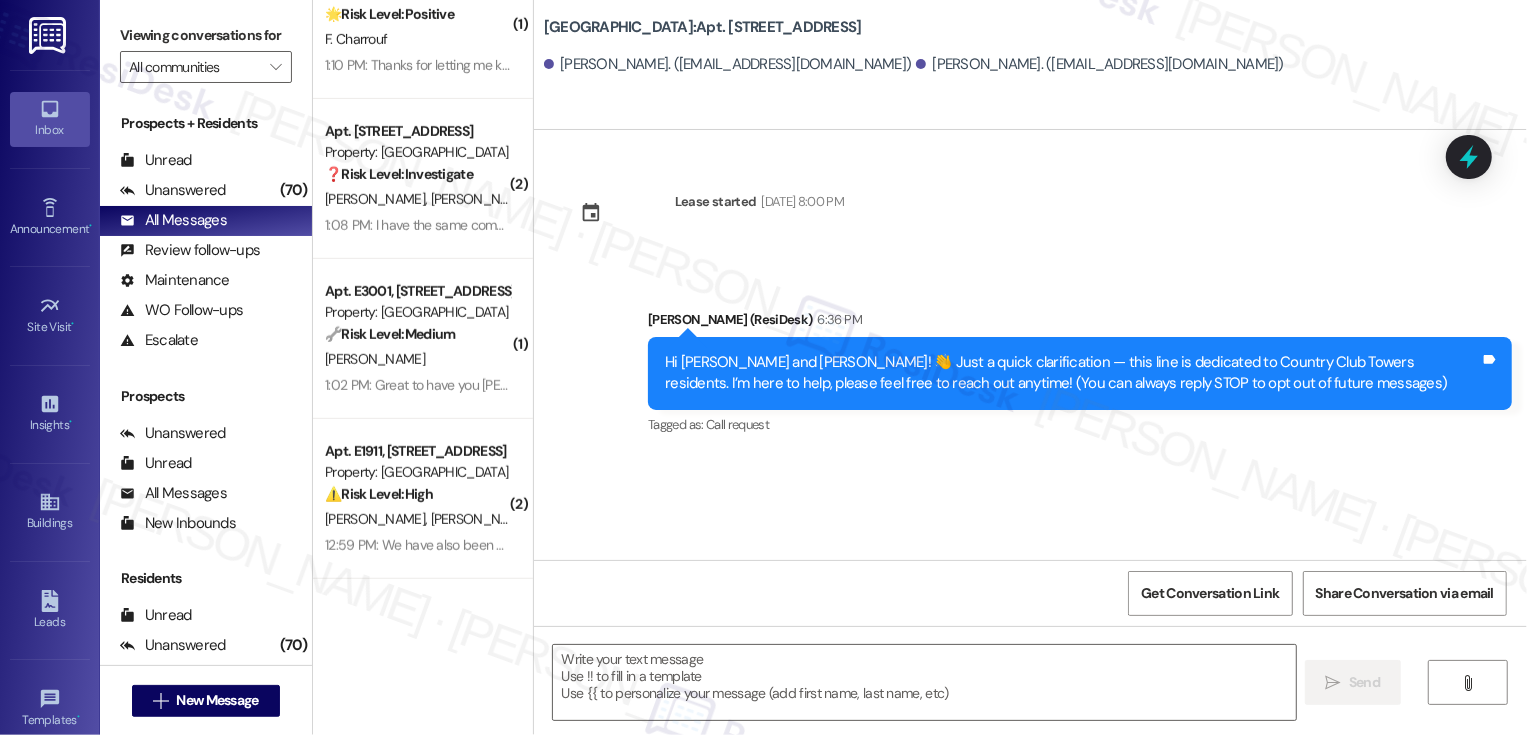 scroll, scrollTop: 7406, scrollLeft: 0, axis: vertical 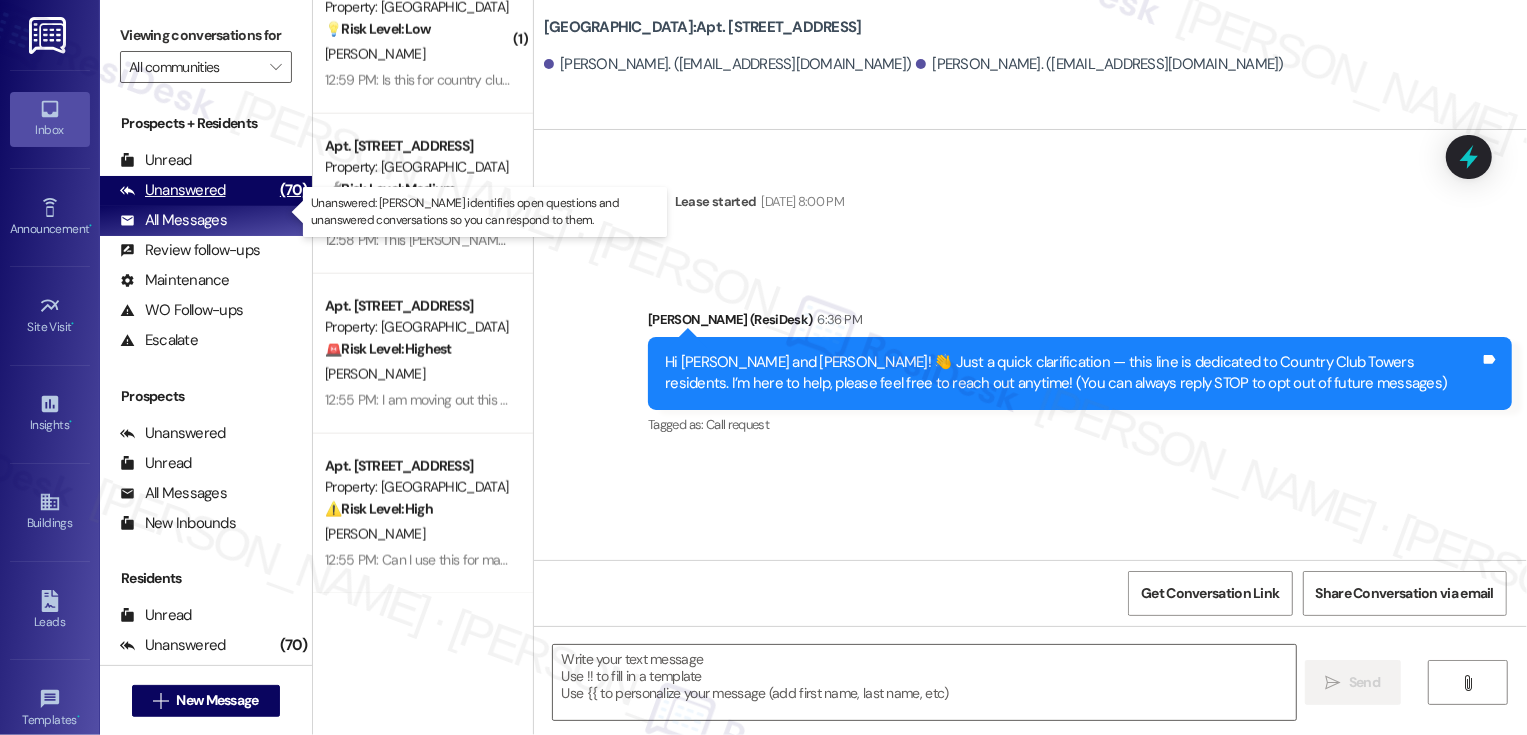 click on "Unanswered" at bounding box center [173, 190] 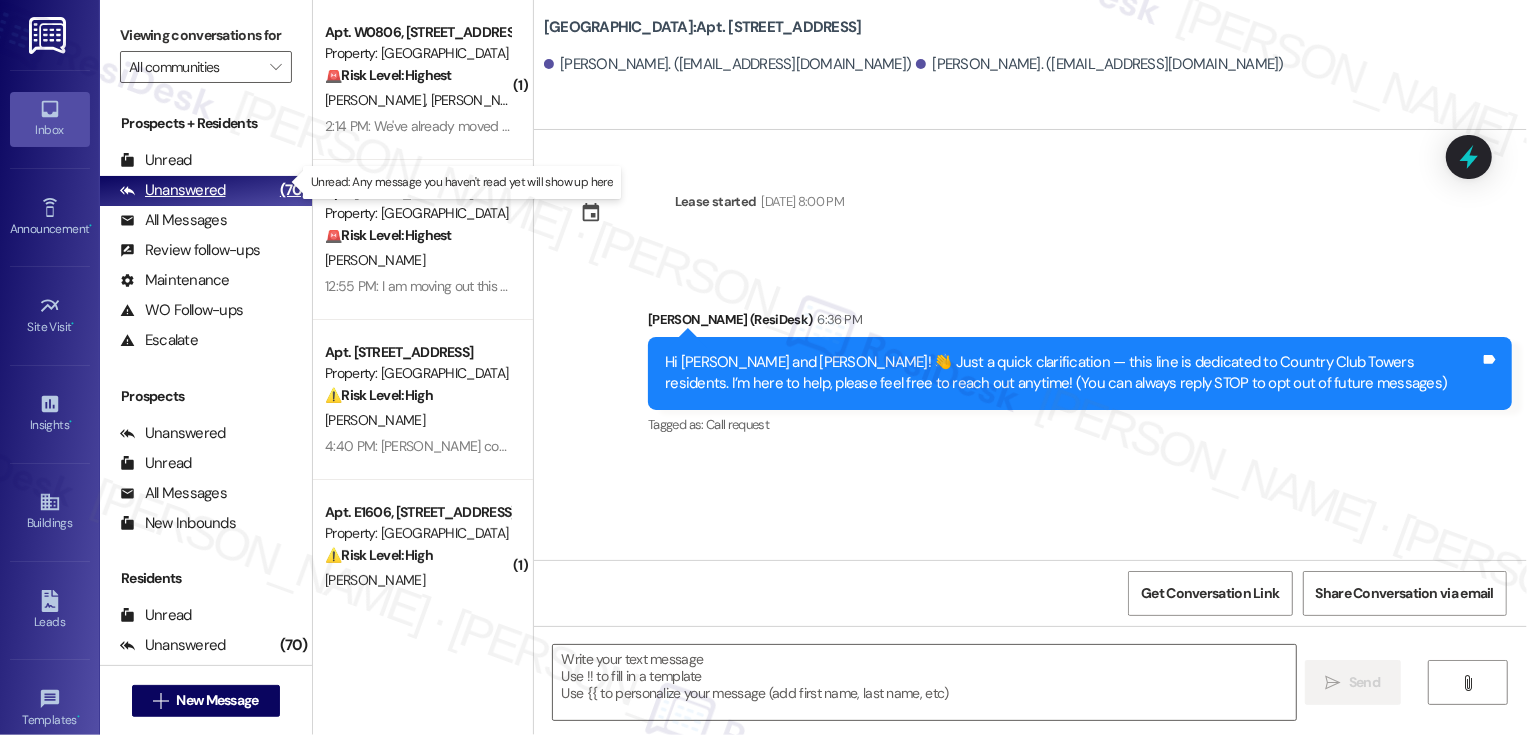 type on "Fetching suggested responses. Please feel free to read through the conversation in the meantime." 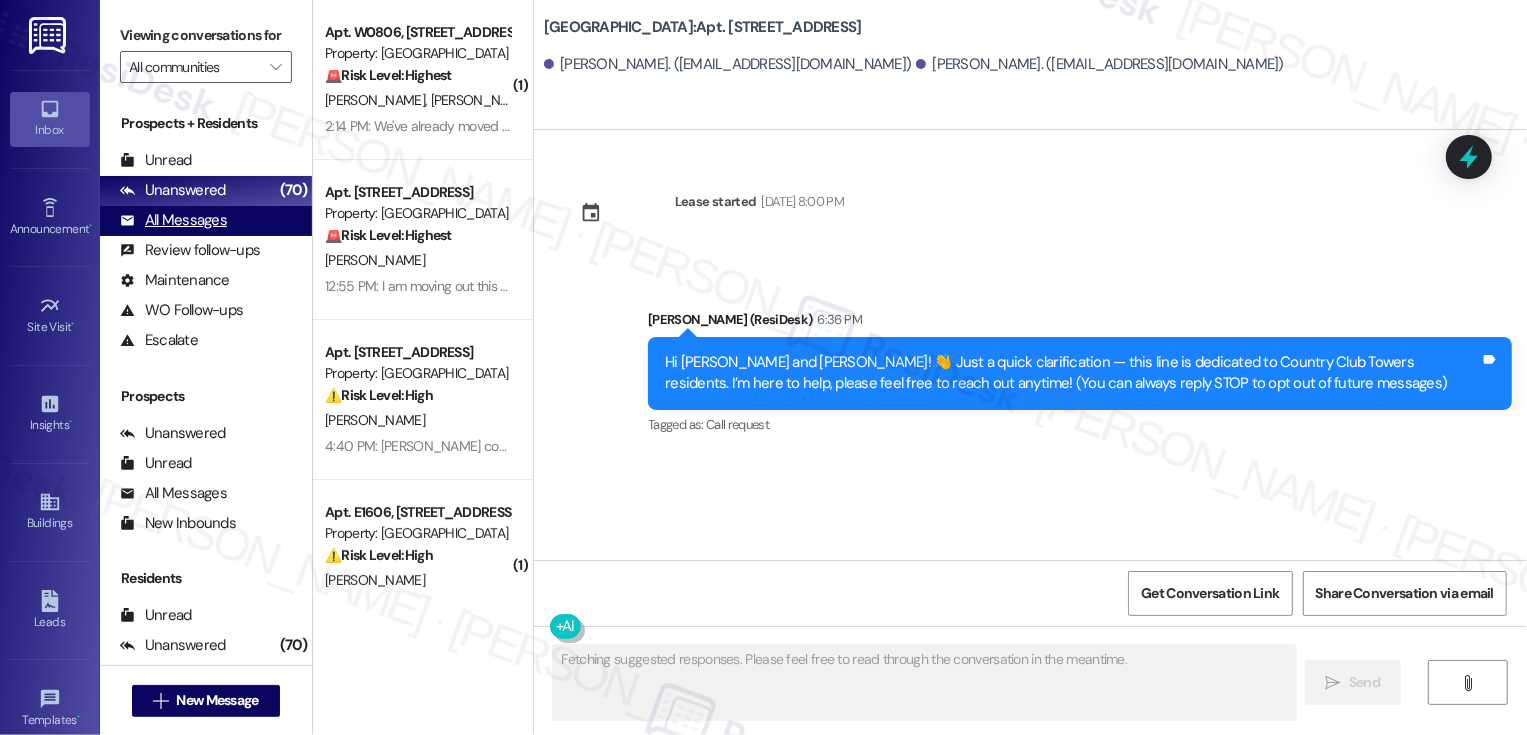 type 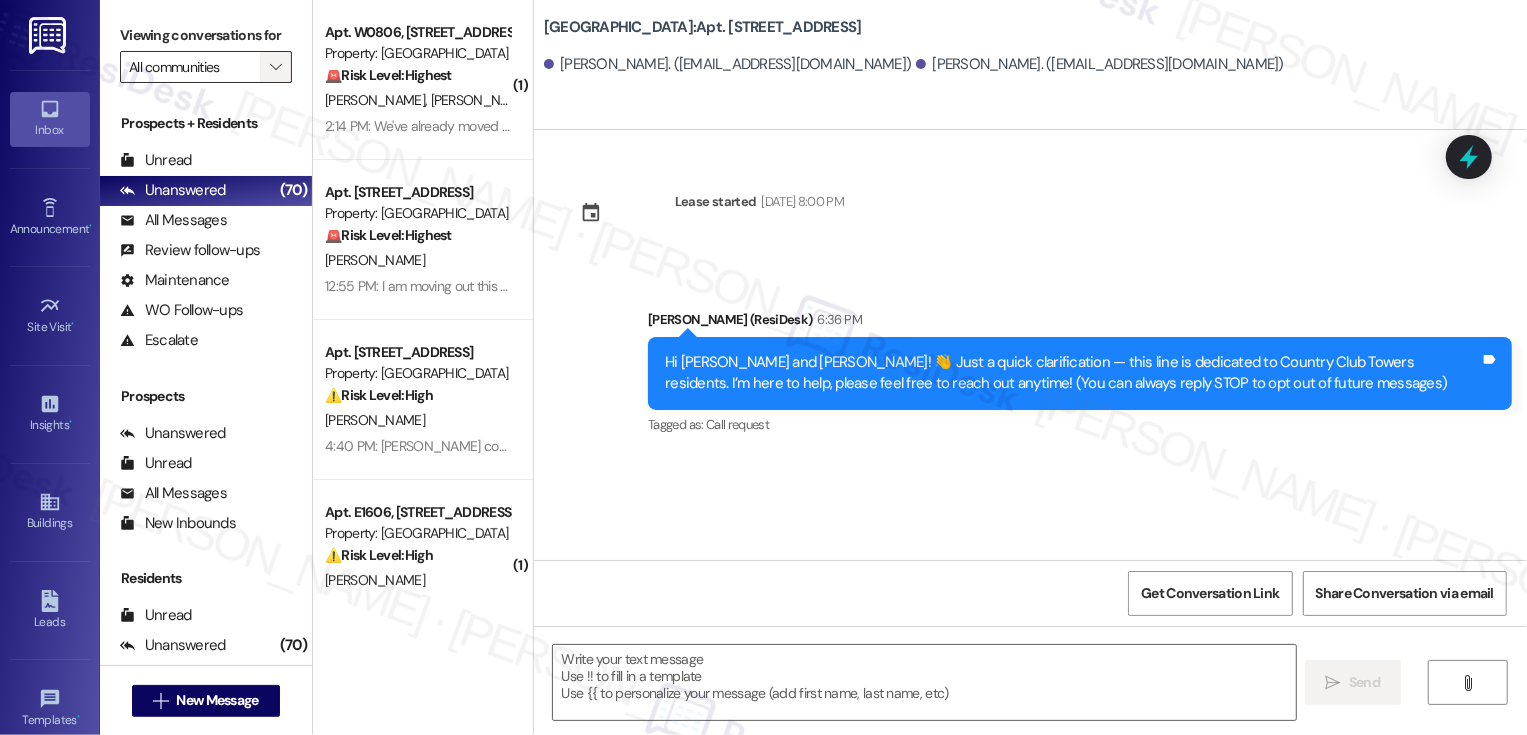 click on "" at bounding box center [275, 67] 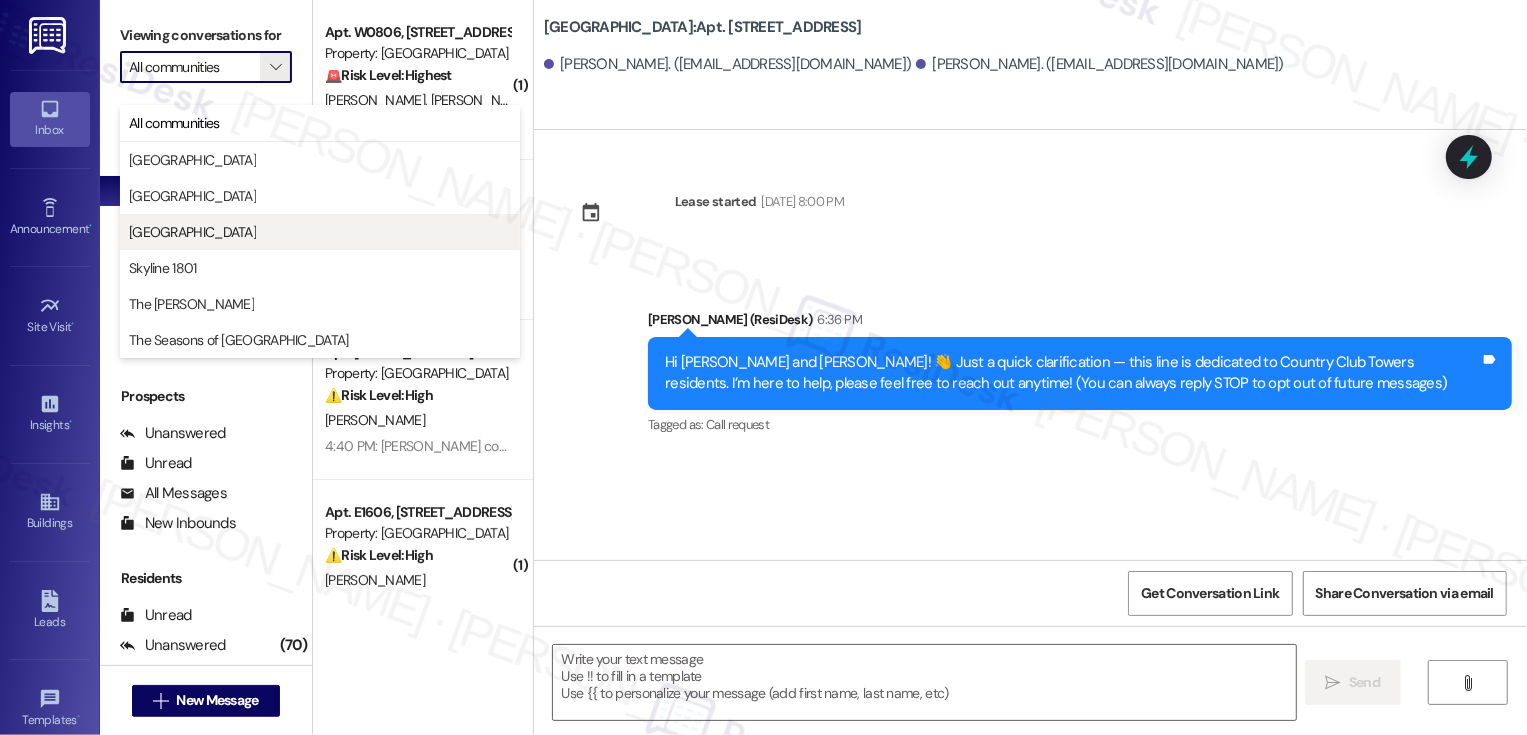 click on "Country Club Towers" at bounding box center (192, 232) 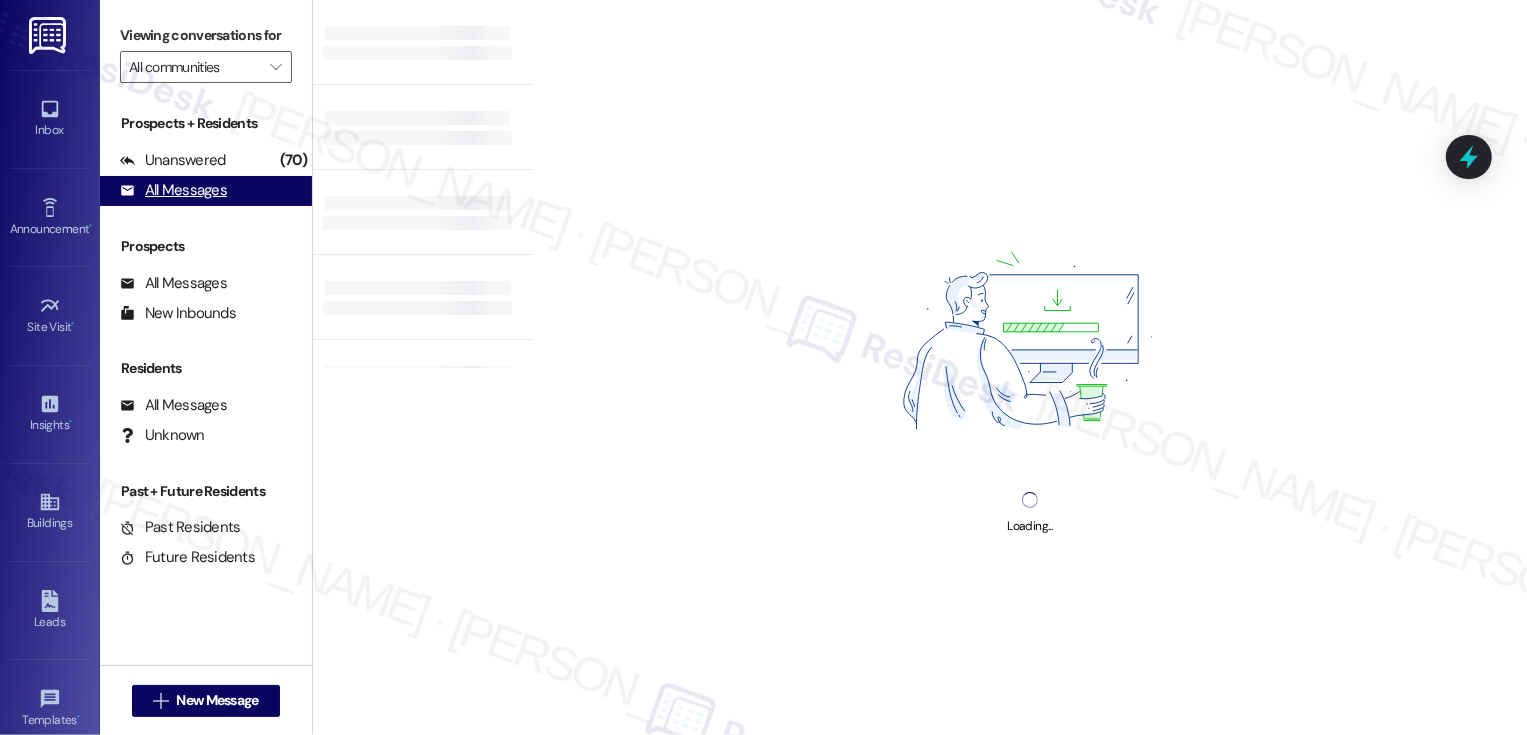 type on "Country Club Towers" 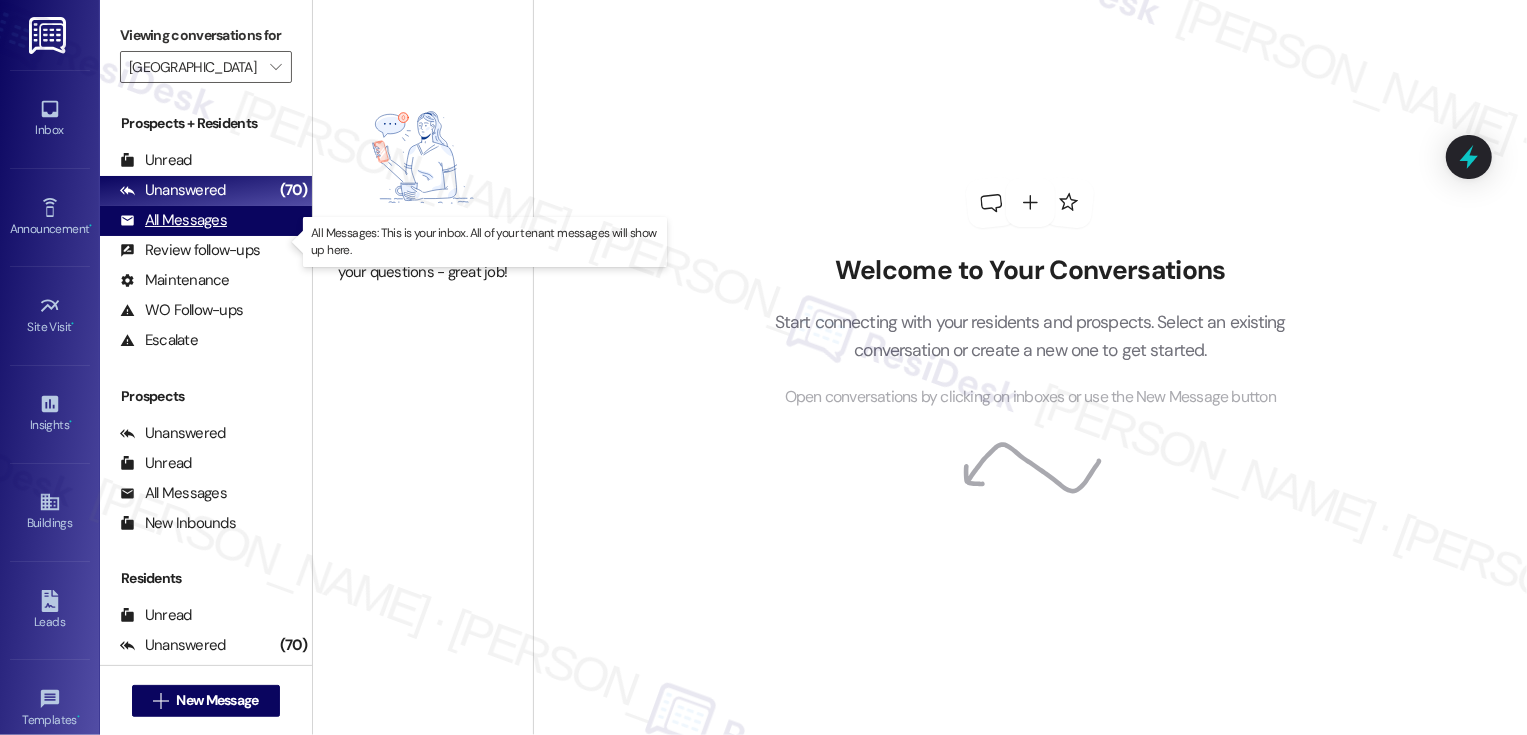 click on "All Messages (undefined)" at bounding box center (206, 221) 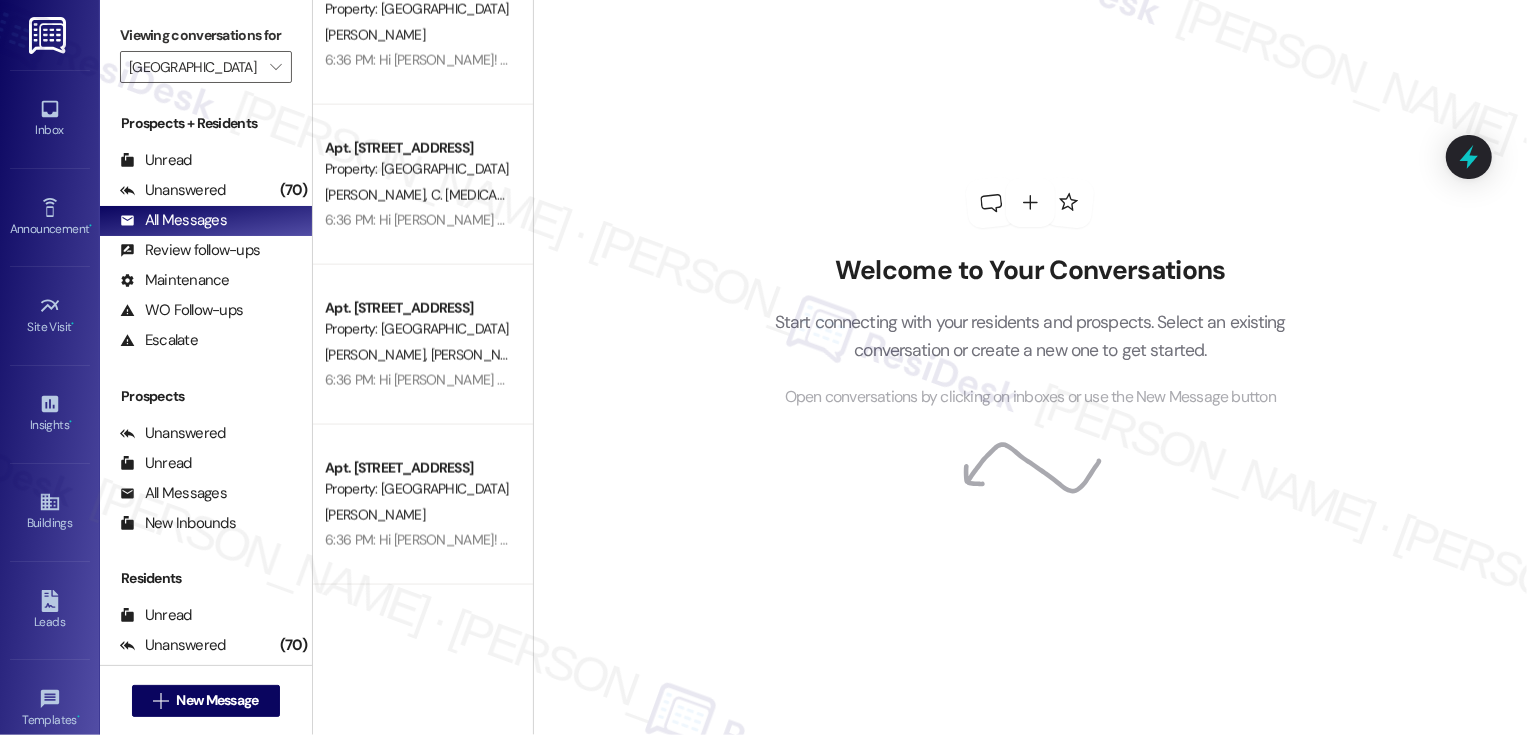 scroll, scrollTop: 2606, scrollLeft: 0, axis: vertical 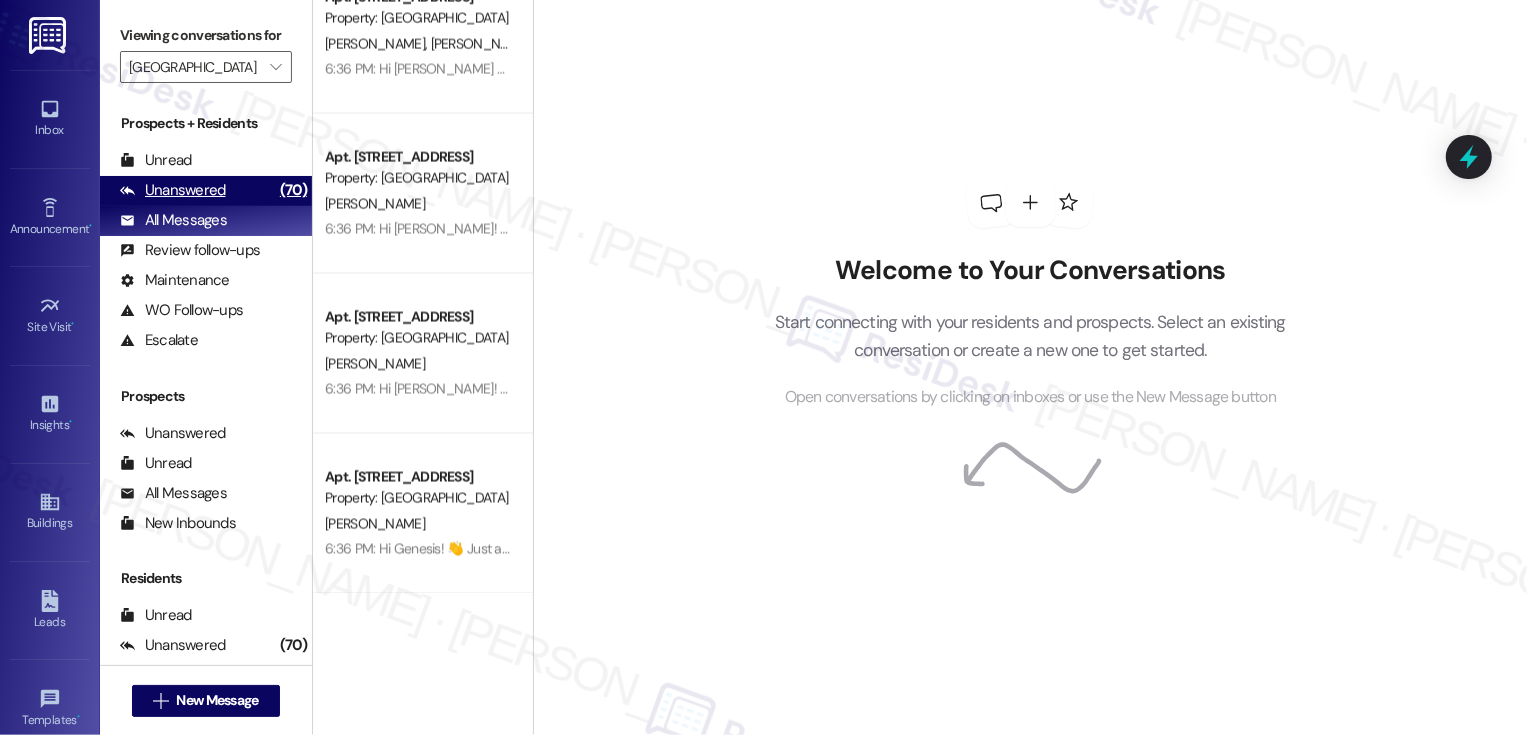 click on "Unanswered (70)" at bounding box center (206, 191) 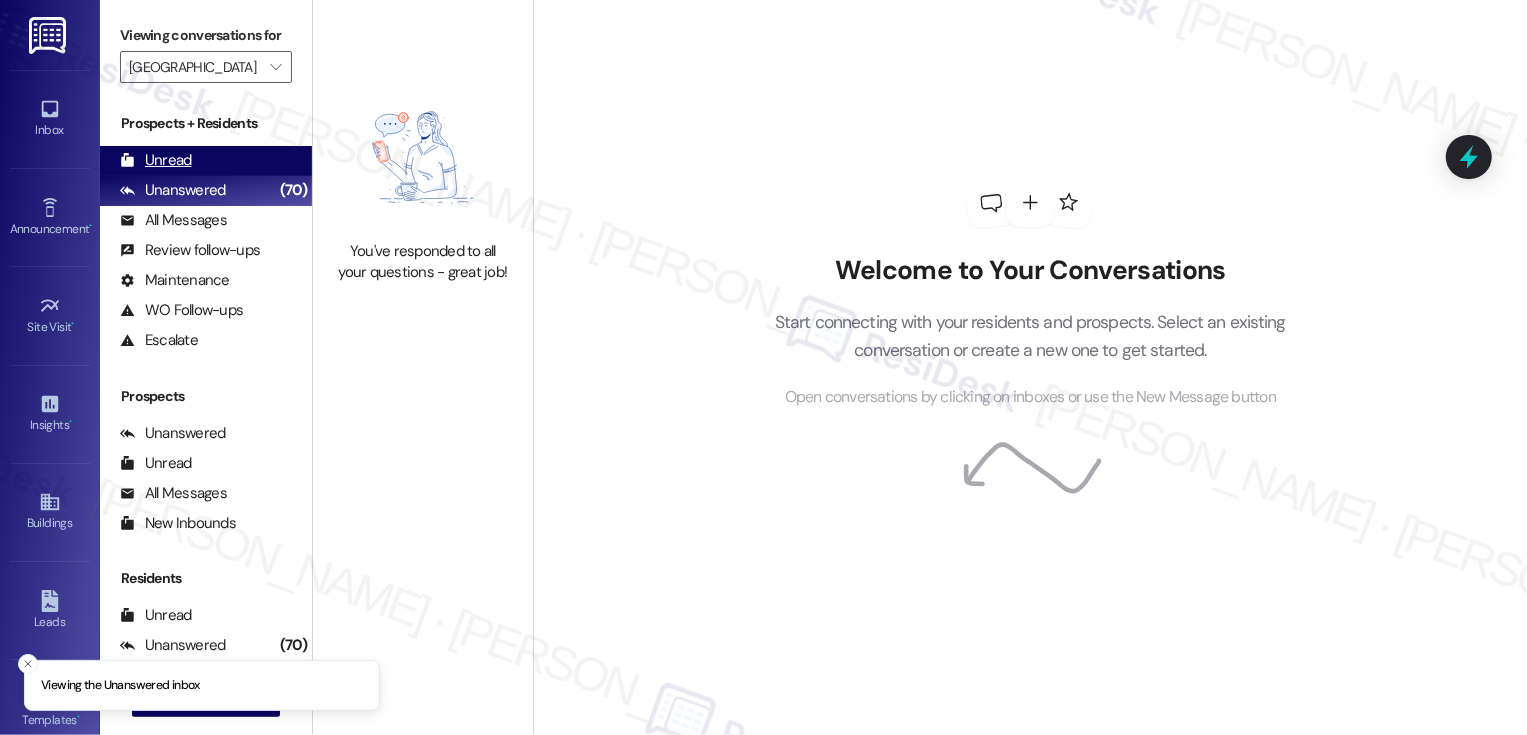 click on "Unread (0)" at bounding box center [206, 161] 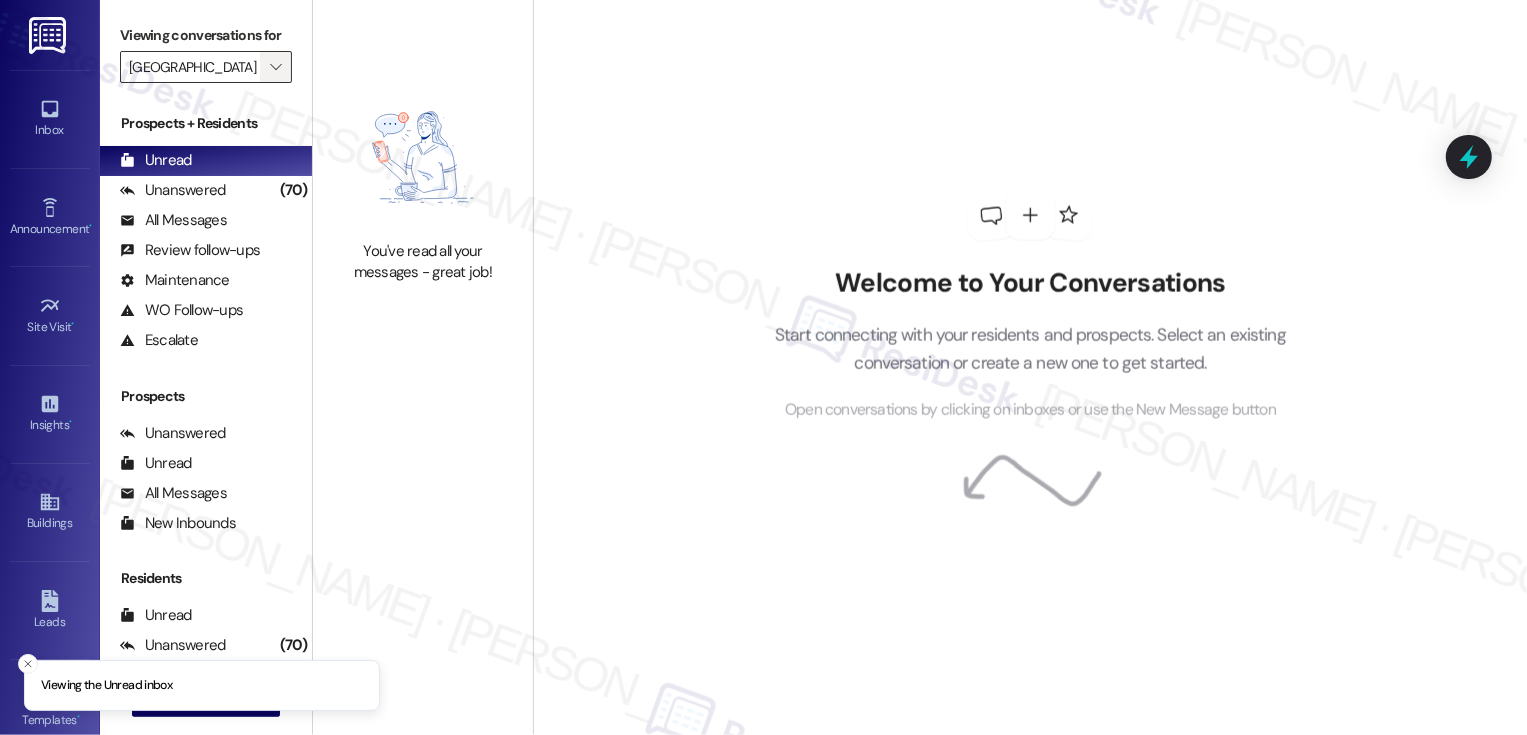 click on "" at bounding box center (275, 67) 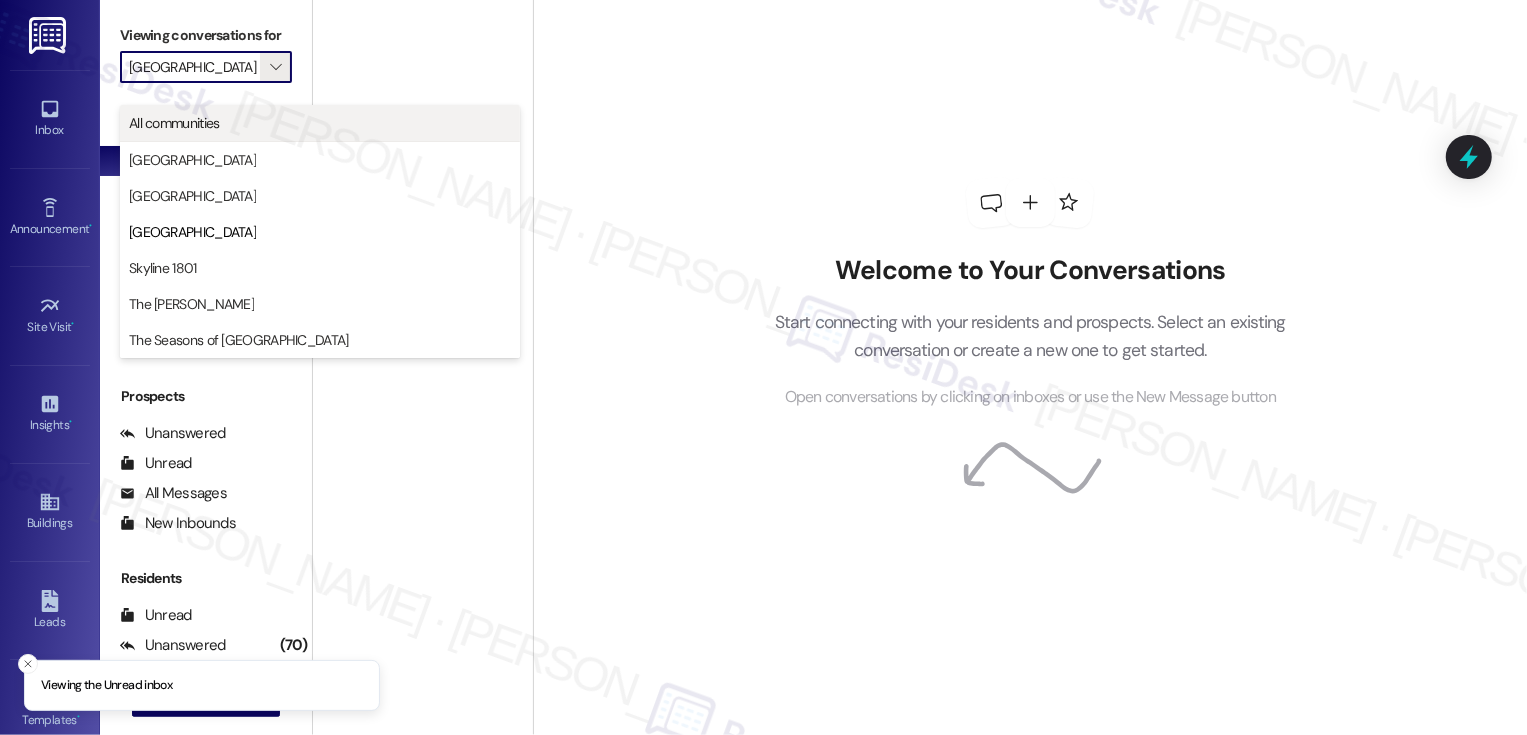 click on "All communities" at bounding box center (320, 123) 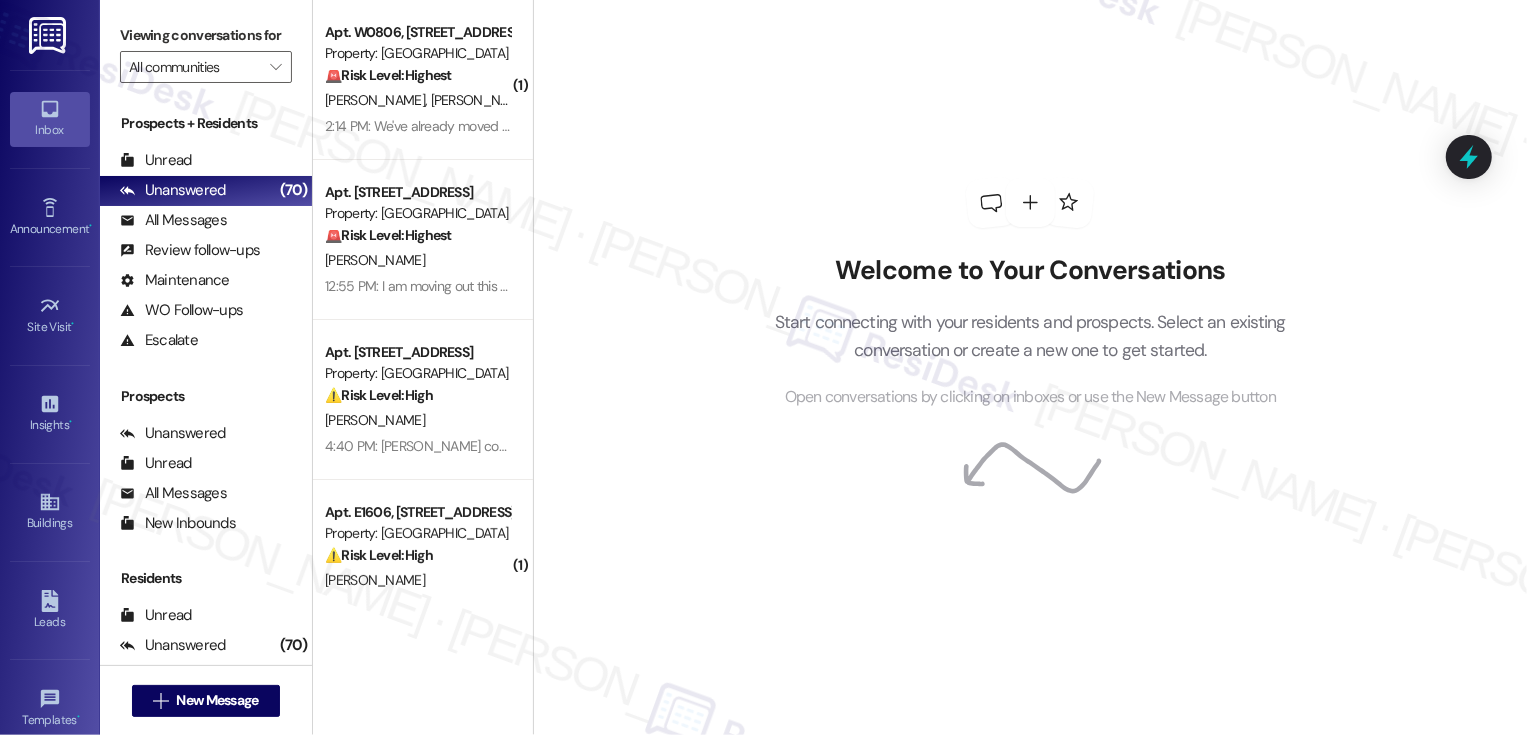 click on "2:14 PM: We've already moved out  2:14 PM: We've already moved out" at bounding box center (423, 126) 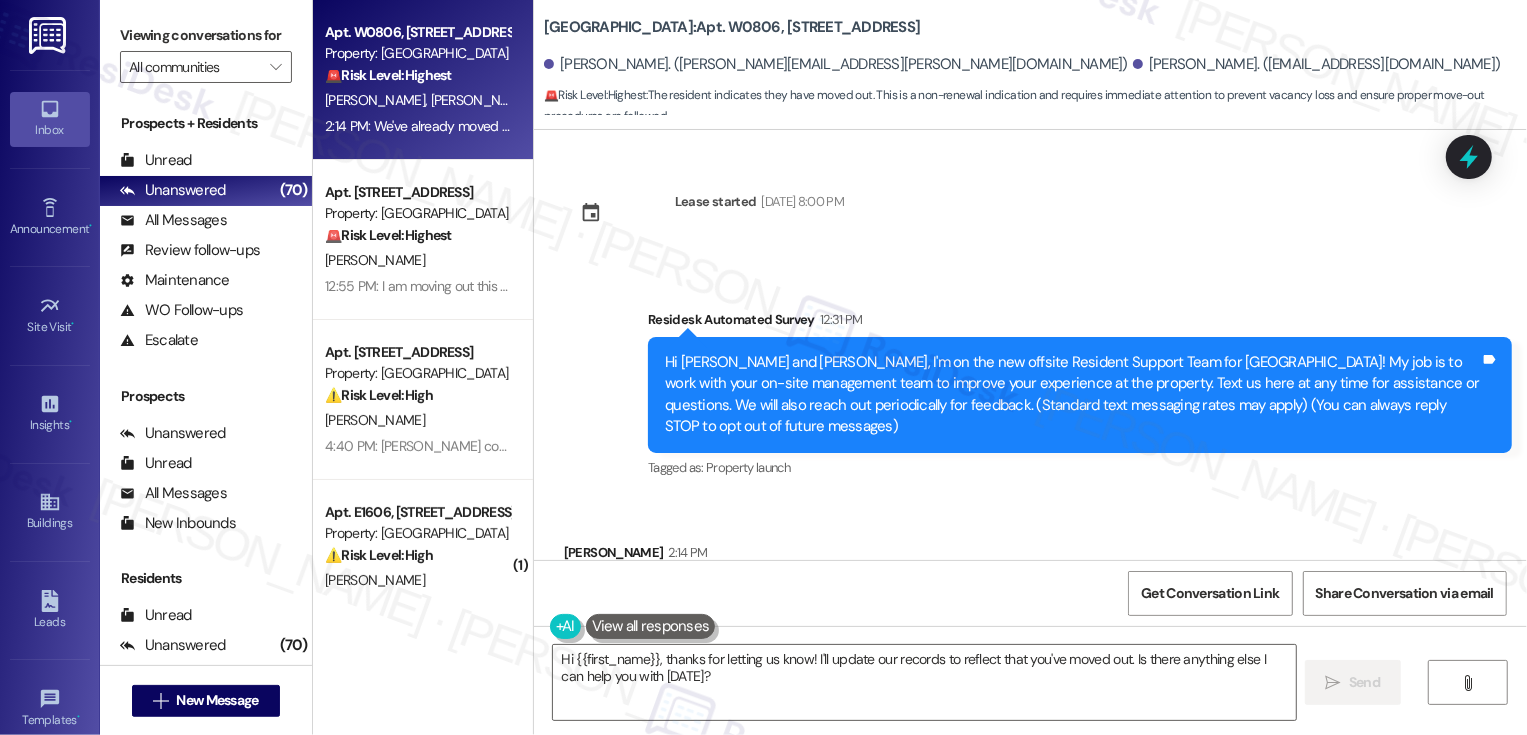 scroll, scrollTop: 106, scrollLeft: 0, axis: vertical 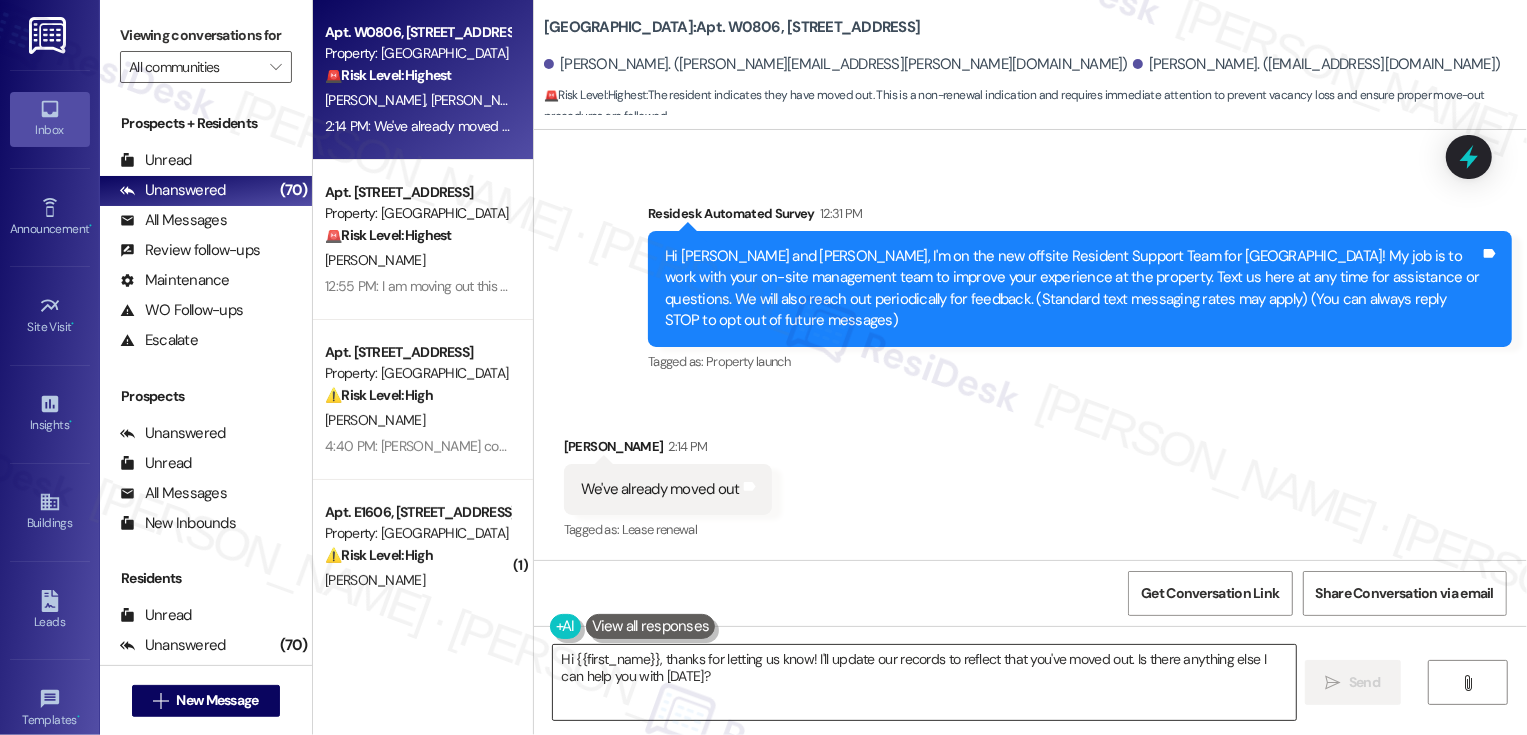 click on "Hi {{first_name}}, thanks for letting us know! I'll update our records to reflect that you've moved out. Is there anything else I can help you with today?" at bounding box center (924, 682) 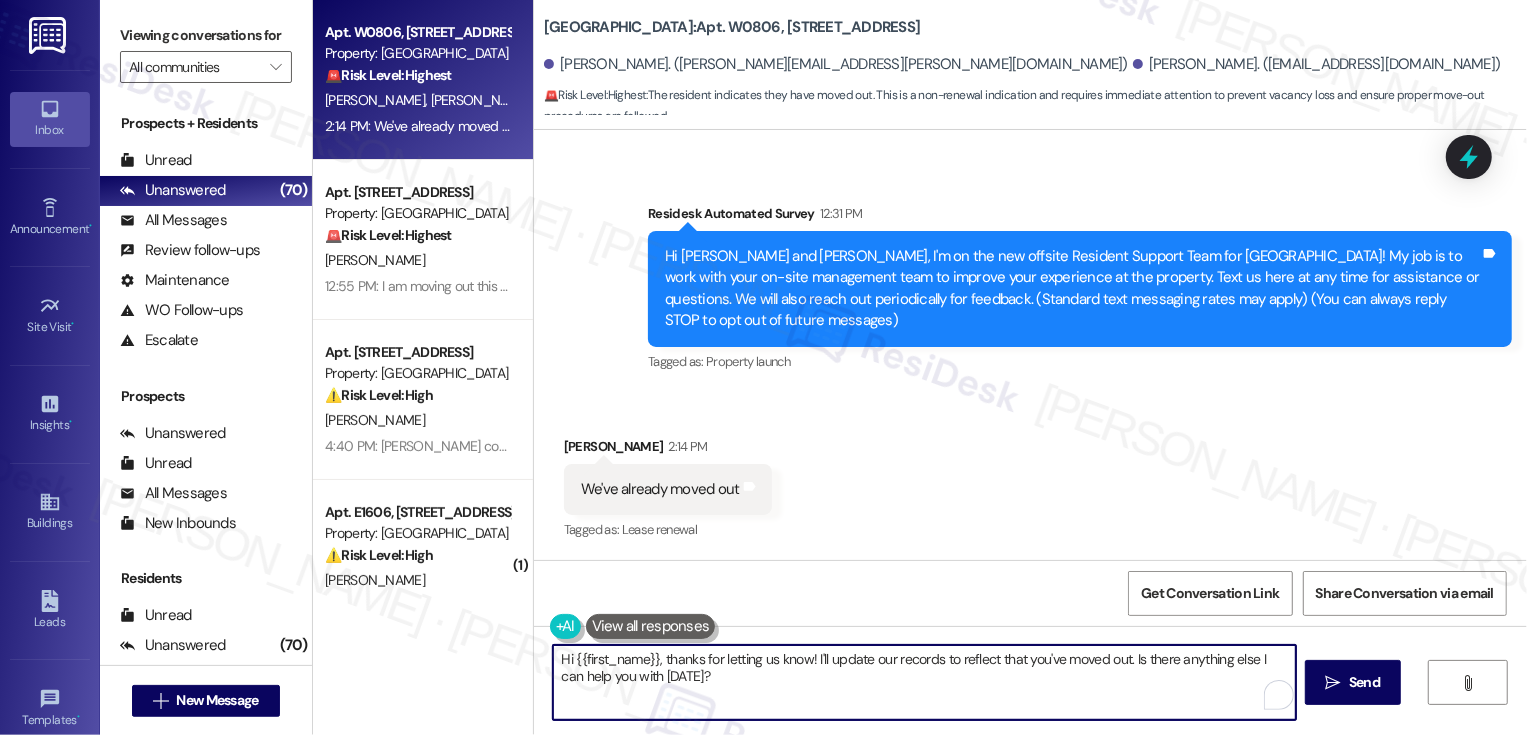 click on "Hi {{first_name}}, thanks for letting us know! I'll update our records to reflect that you've moved out. Is there anything else I can help you with today?" at bounding box center [924, 682] 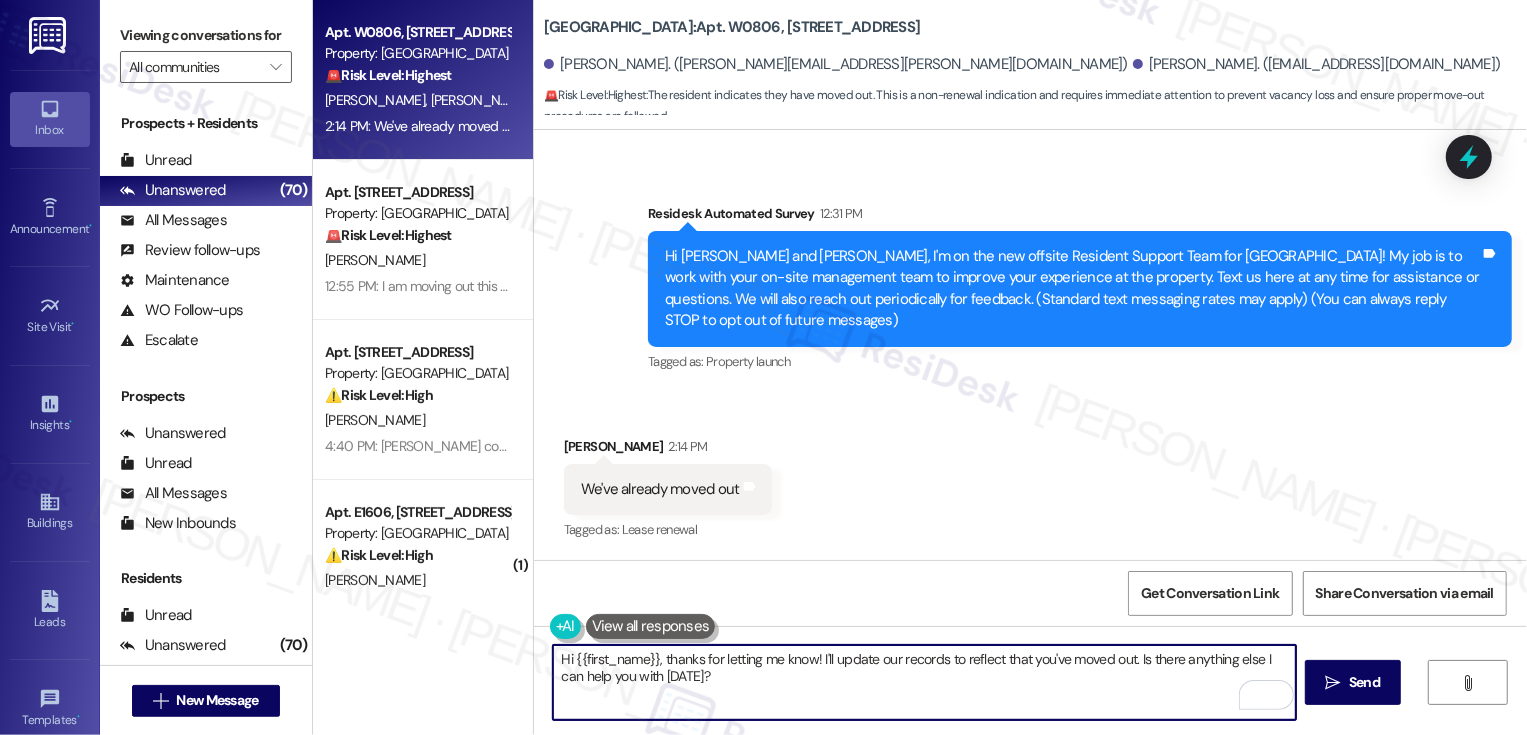 drag, startPoint x: 814, startPoint y: 657, endPoint x: 843, endPoint y: 707, distance: 57.801384 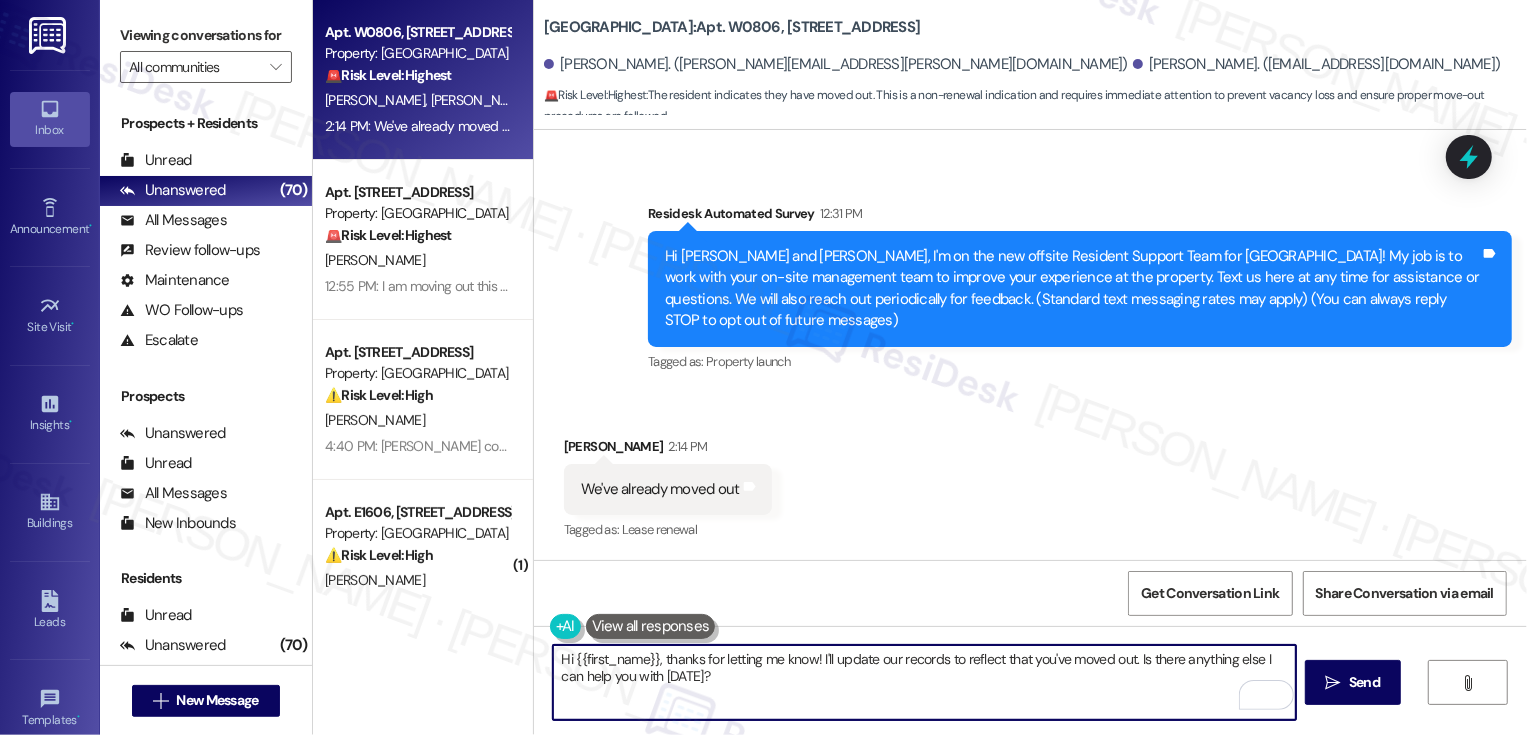 click on "Hi {{first_name}}, thanks for letting me know! I'll update our records to reflect that you've moved out. Is there anything else I can help you with today?" at bounding box center [924, 682] 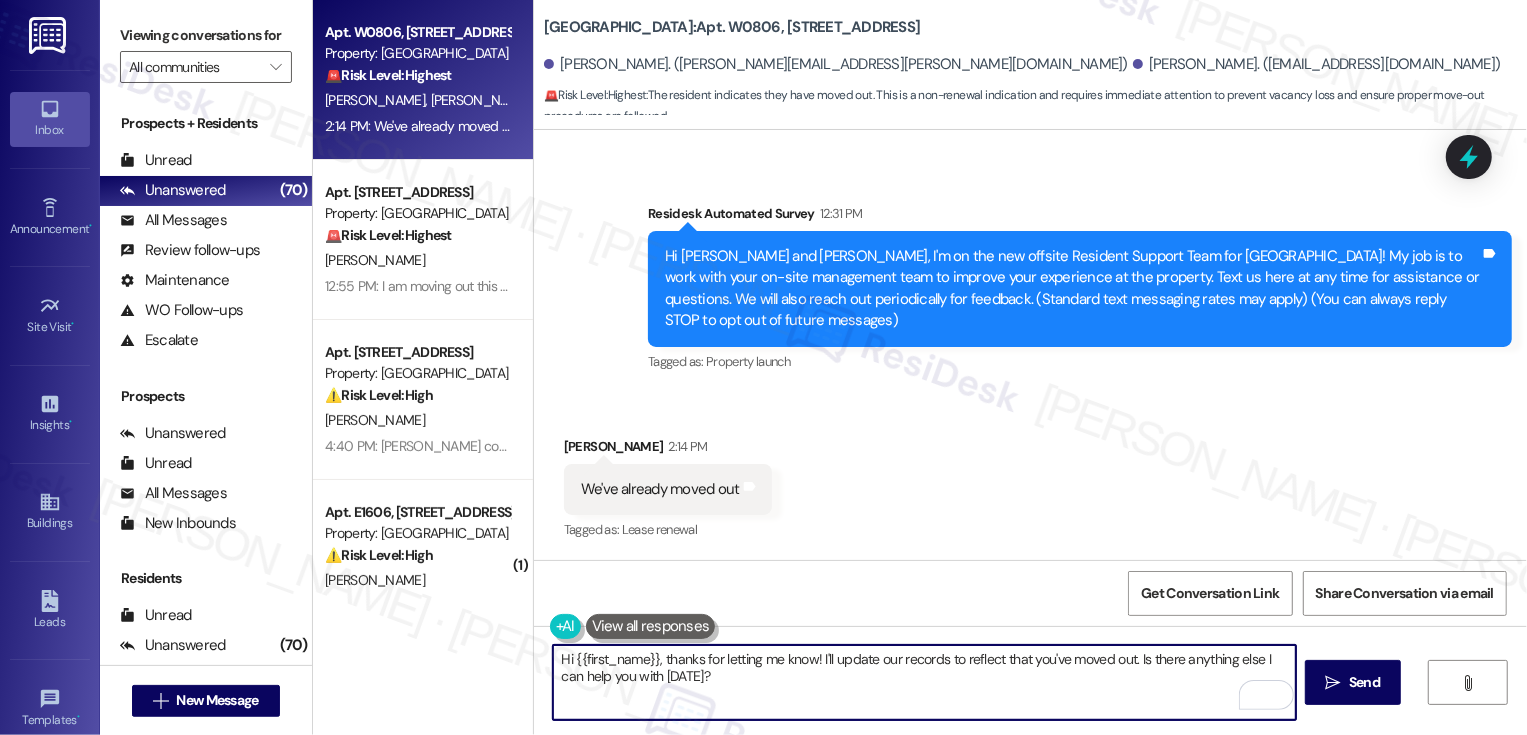 click on "Hi {{first_name}}, thanks for letting me know! I'll update our records to reflect that you've moved out. Is there anything else I can help you with today?" at bounding box center [924, 682] 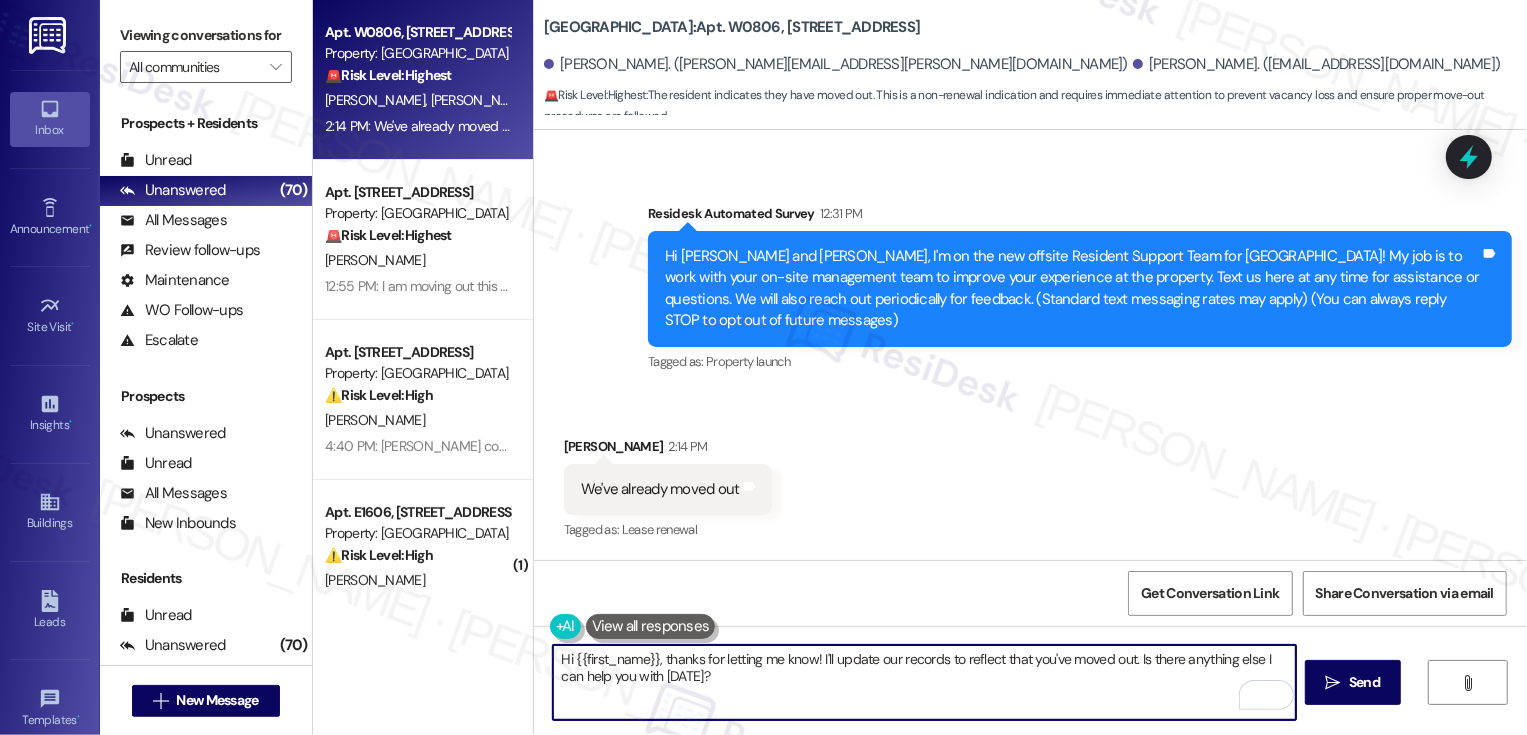 drag, startPoint x: 1129, startPoint y: 656, endPoint x: 1156, endPoint y: 675, distance: 33.01515 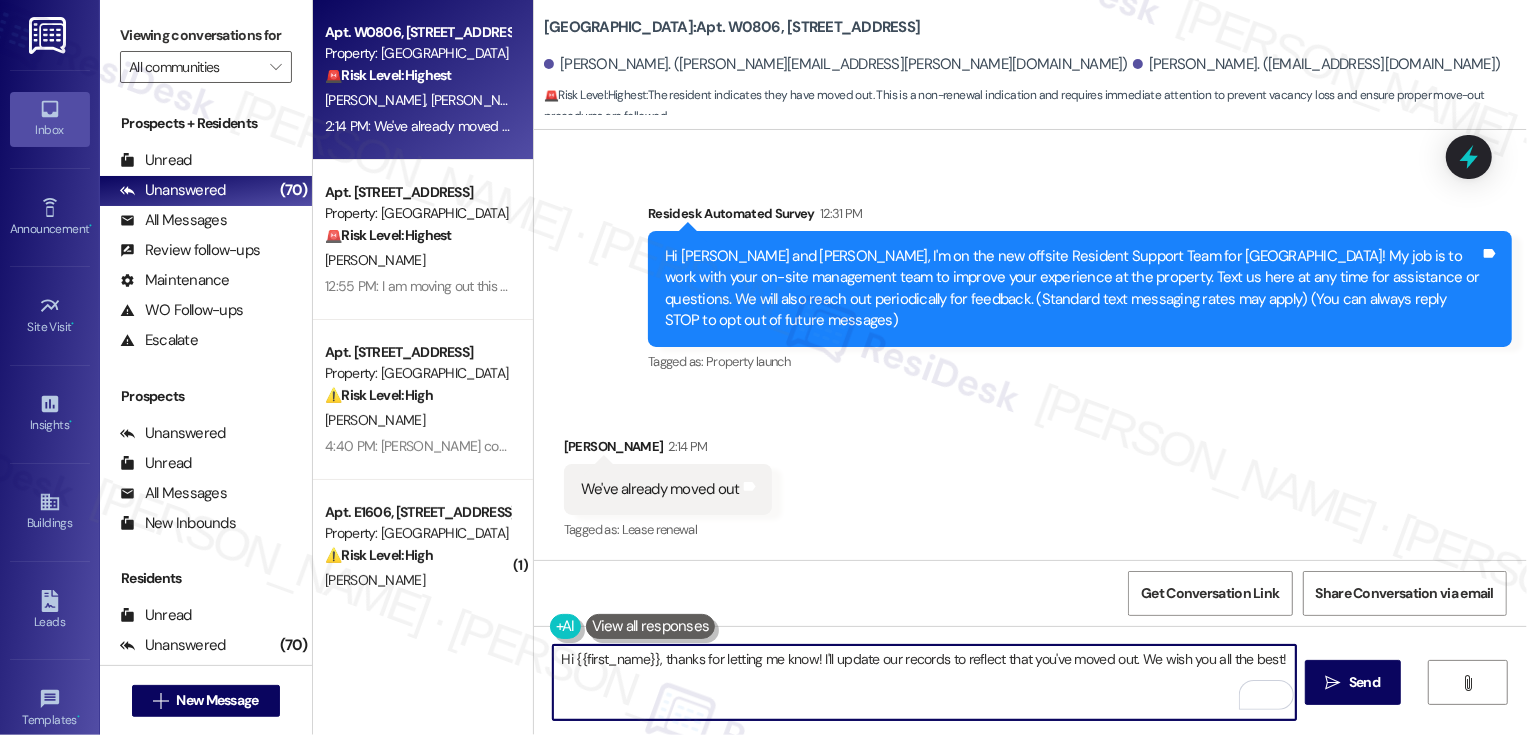 click on "Miranda Thein 2:14 PM" at bounding box center [668, 450] 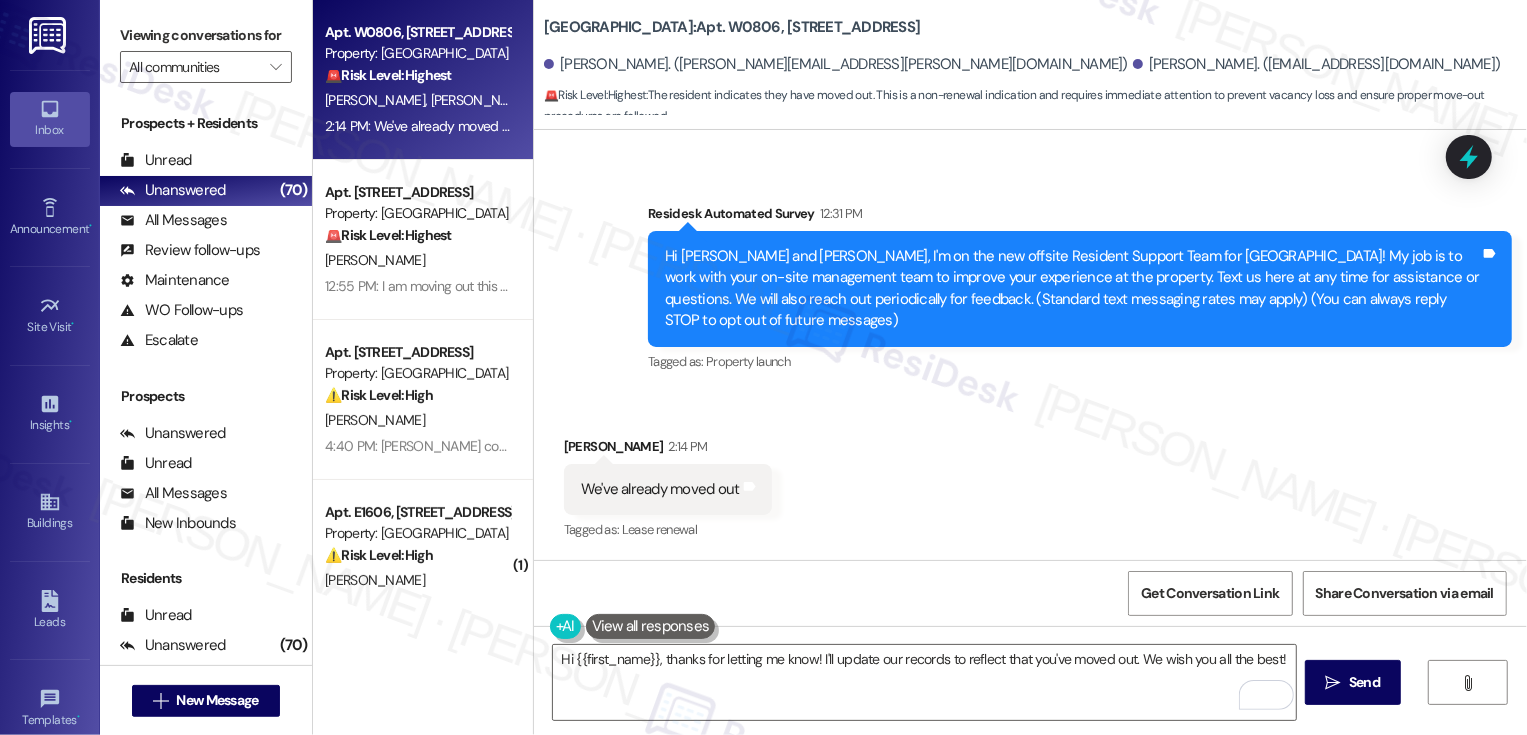 click on "Miranda Thein 2:14 PM" at bounding box center (668, 450) 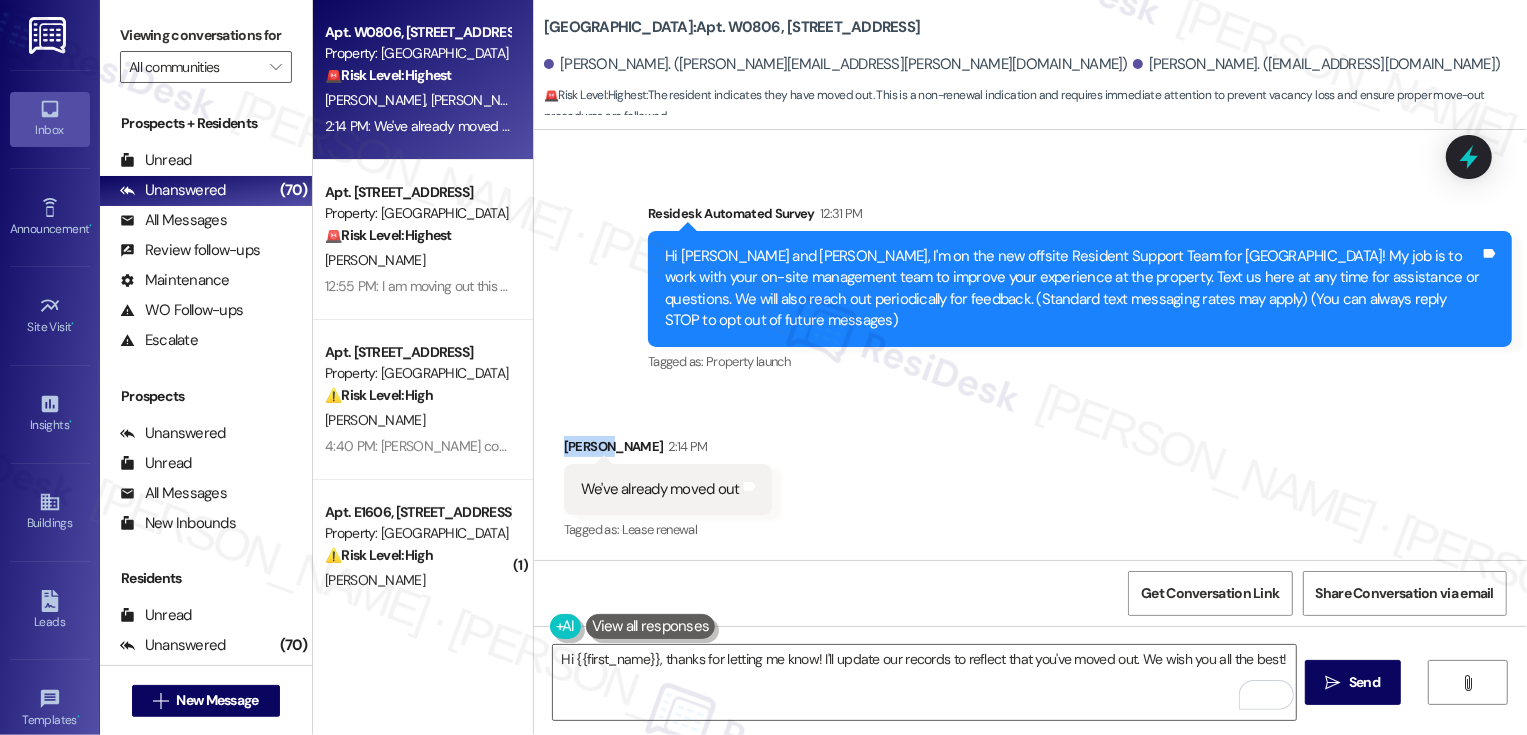 copy on "Miranda" 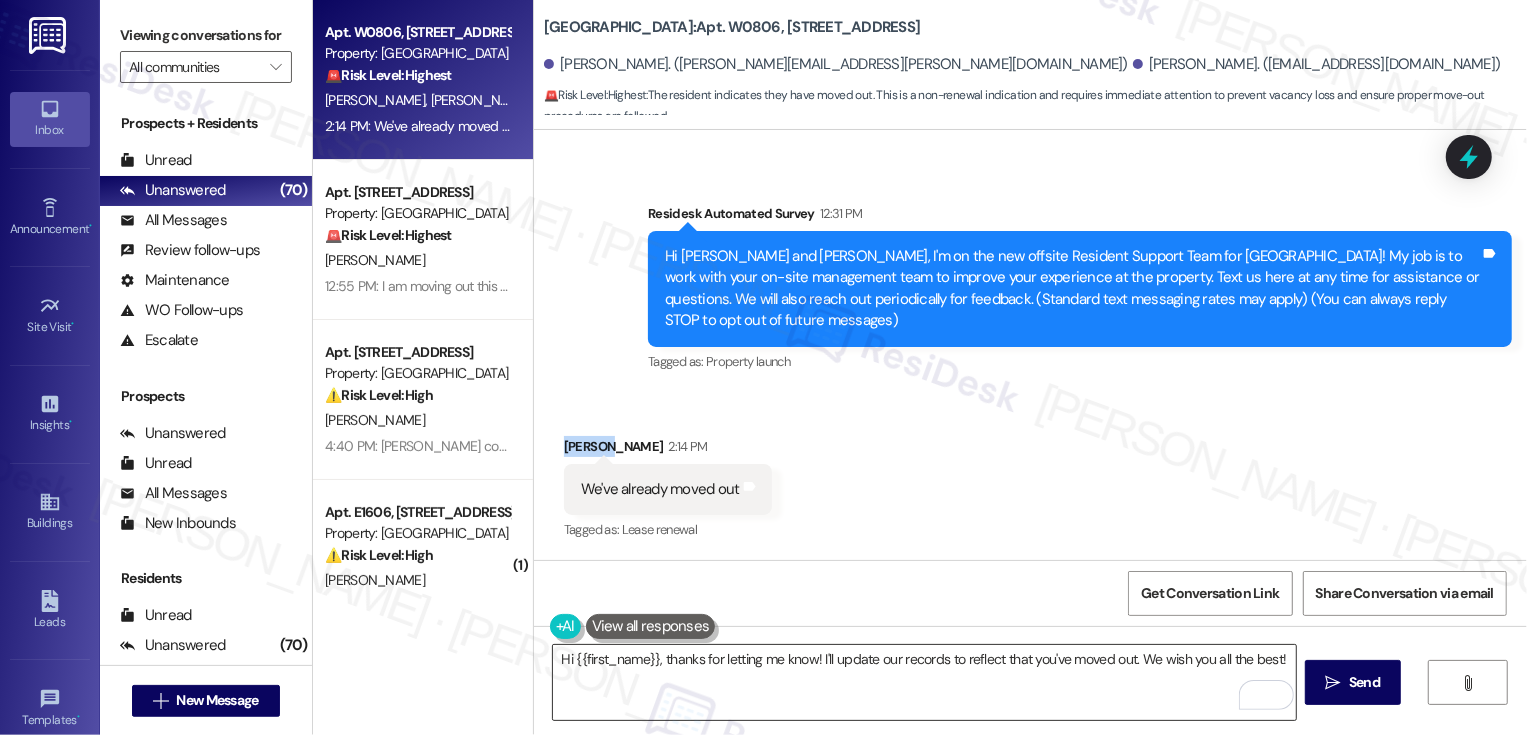 click on "Hi {{first_name}}, thanks for letting me know! I'll update our records to reflect that you've moved out. We wish you all the best!" at bounding box center [924, 682] 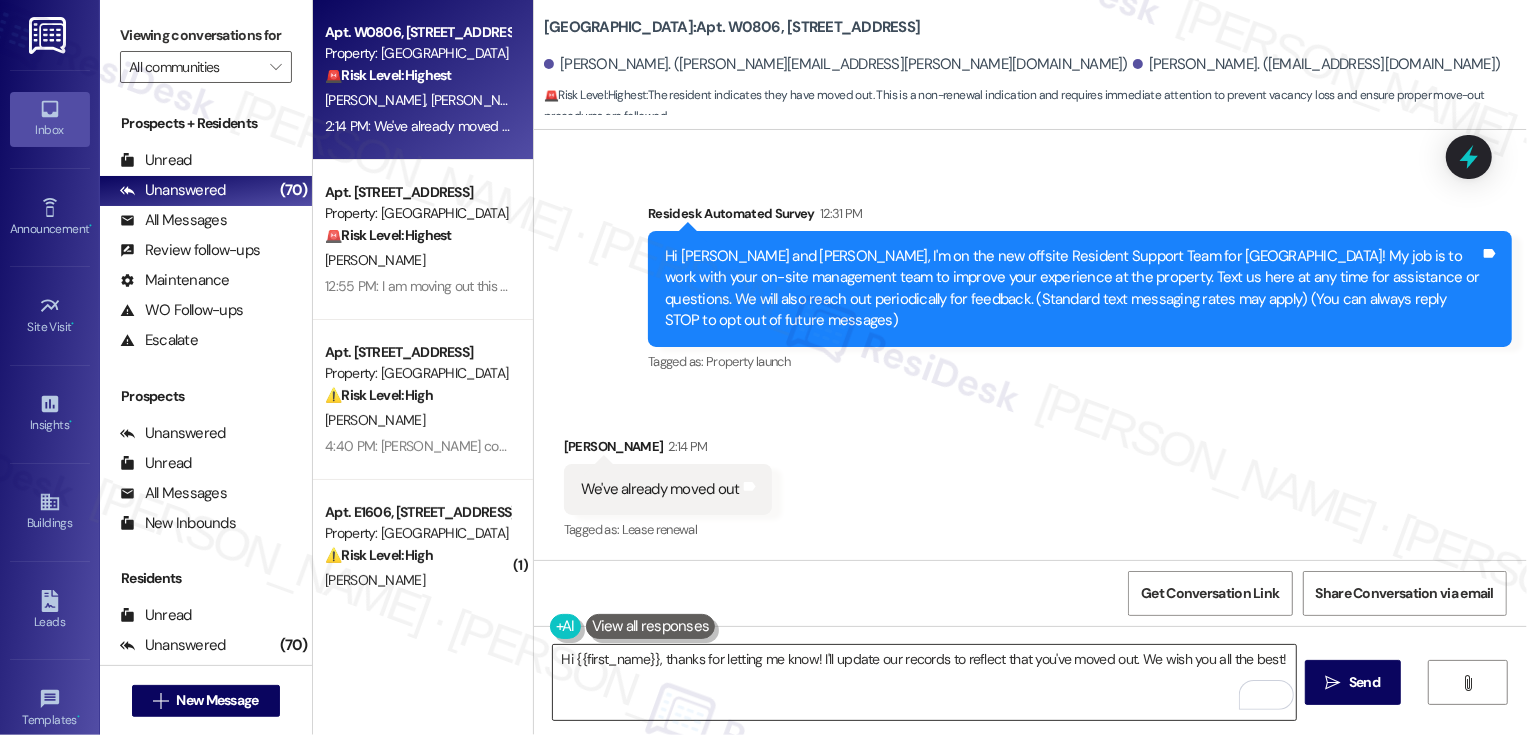 click on "Hi {{first_name}}, thanks for letting me know! I'll update our records to reflect that you've moved out. We wish you all the best!" at bounding box center [924, 682] 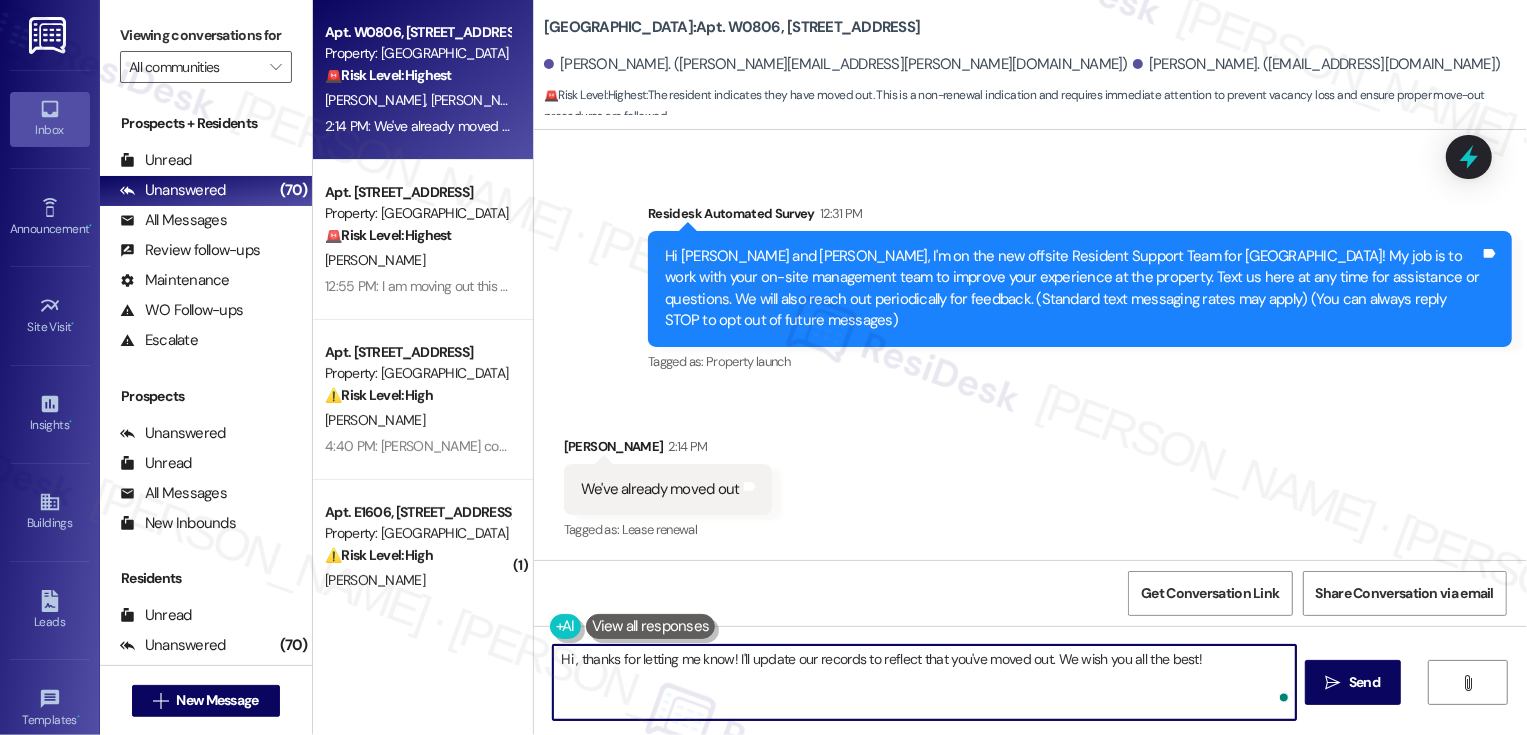 paste on "Miranda" 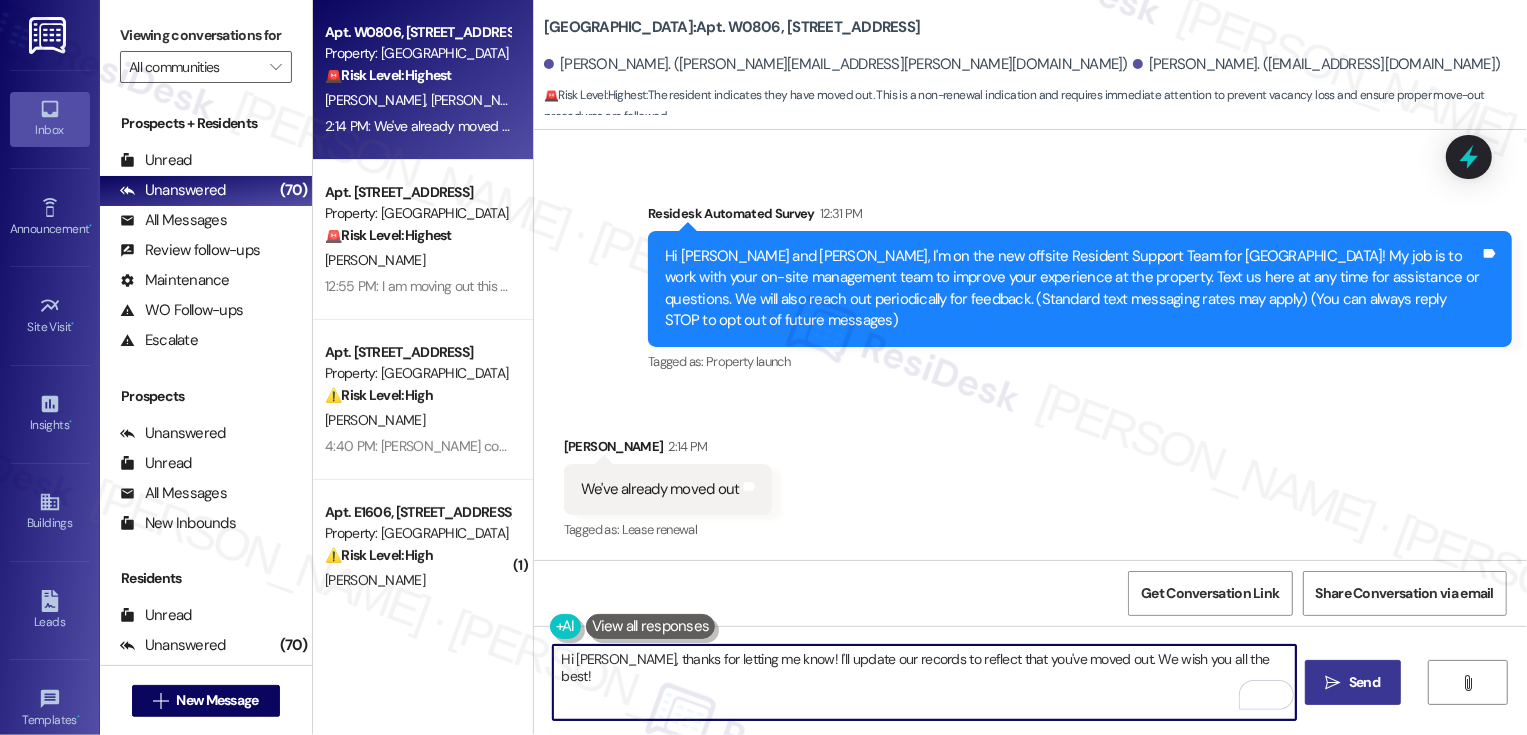 type on "Hi Miranda, thanks for letting me know! I'll update our records to reflect that you've moved out. We wish you all the best!" 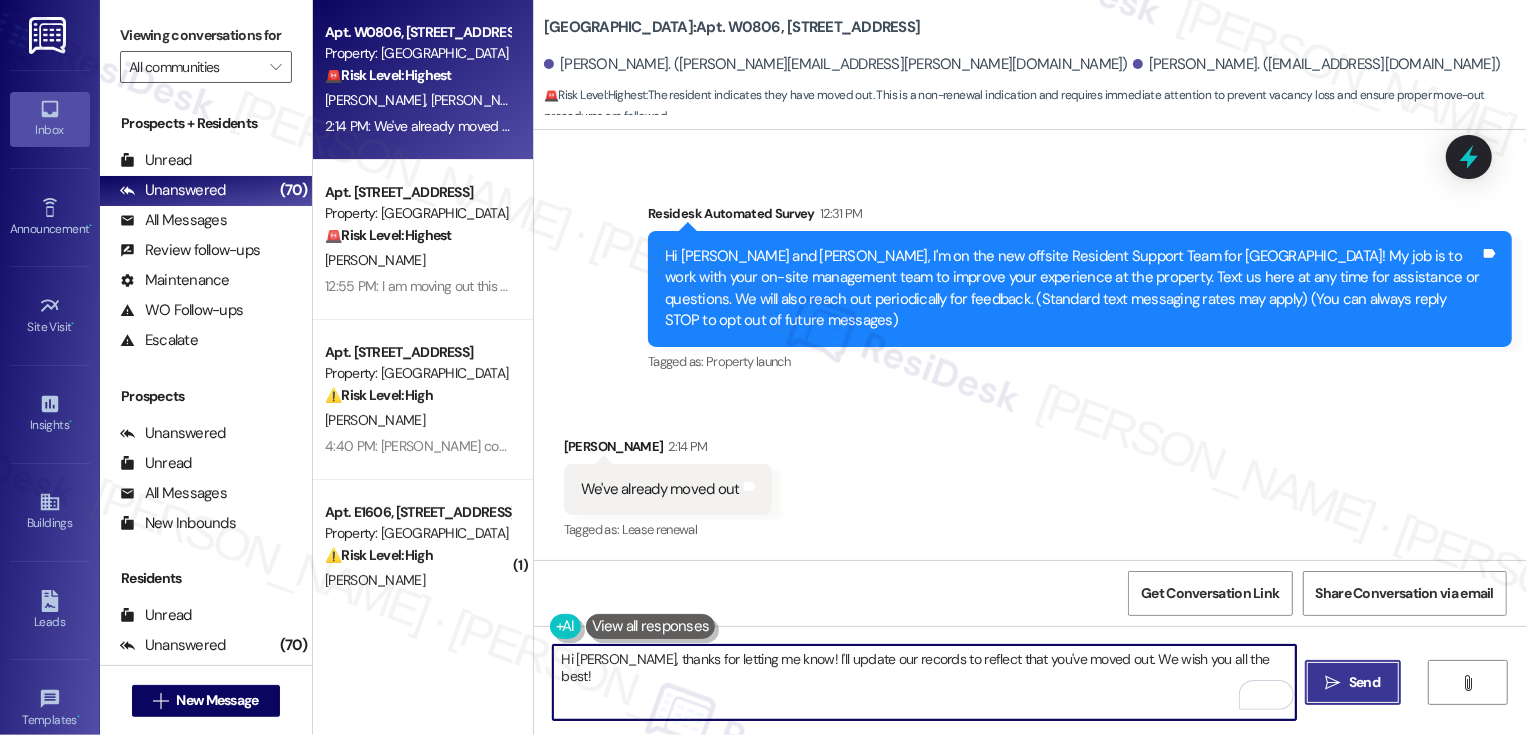 click on "Send" at bounding box center [1364, 682] 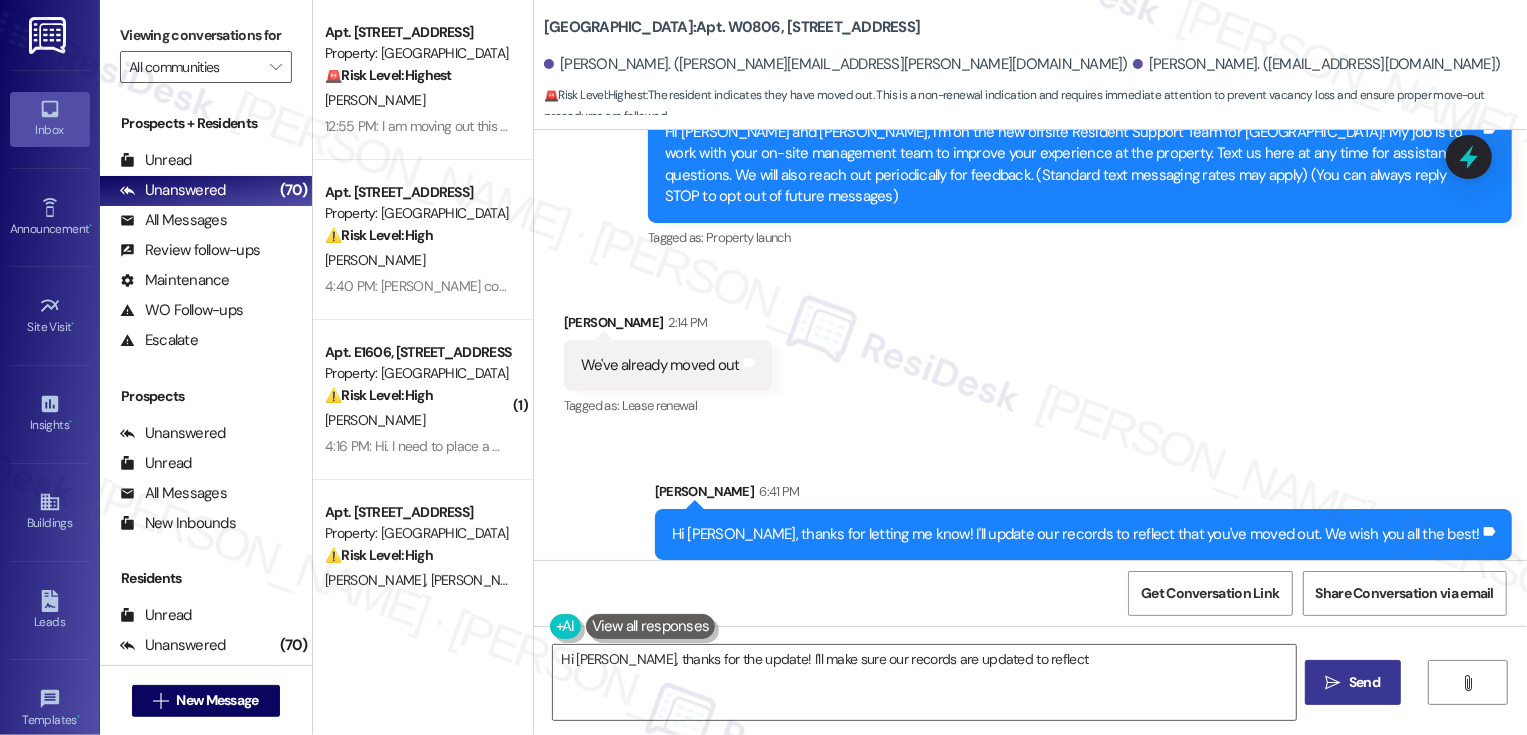 scroll, scrollTop: 245, scrollLeft: 0, axis: vertical 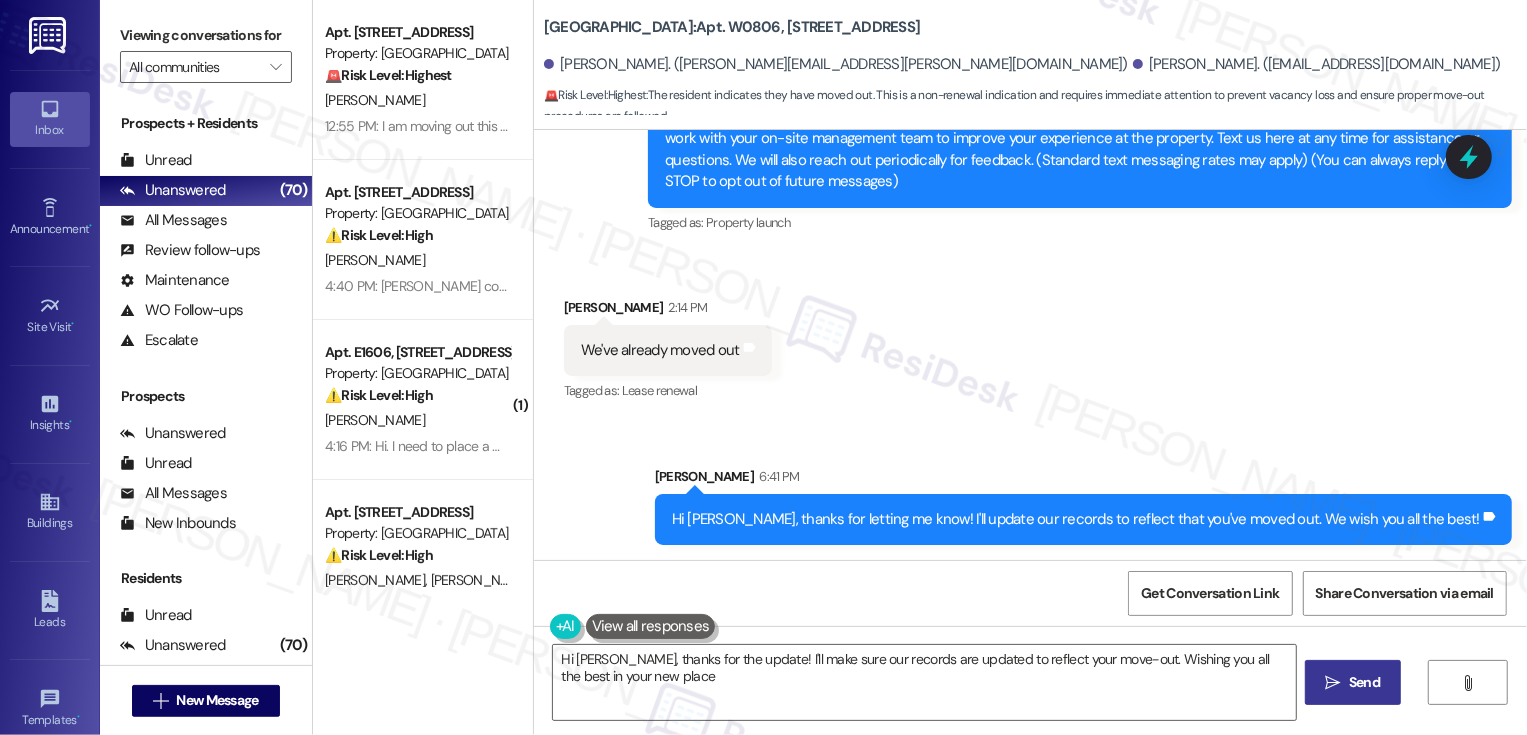 type on "Hi Miranda, thanks for the update! I'll make sure our records are updated to reflect your move-out. Wishing you all the best in your new place!" 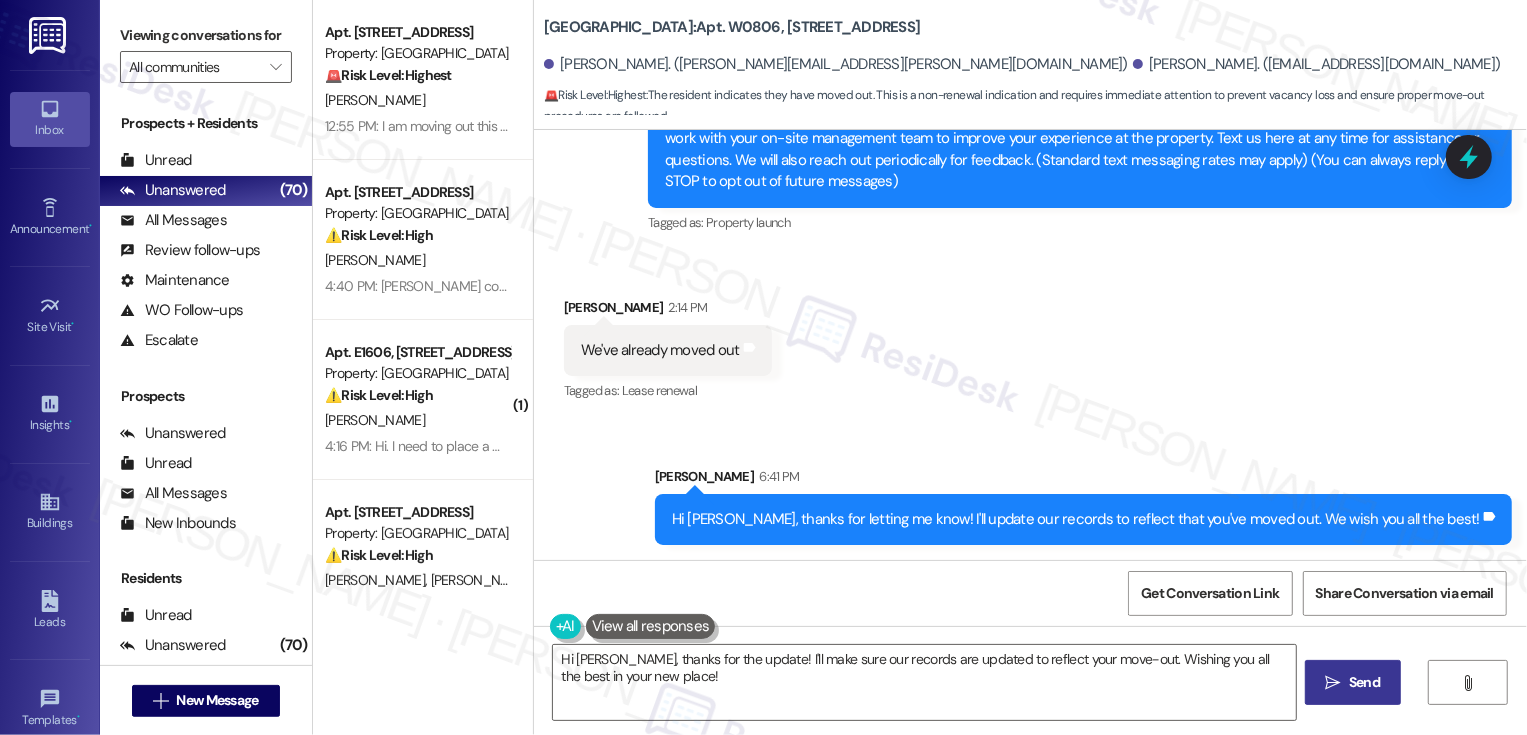 drag, startPoint x: 531, startPoint y: 26, endPoint x: 931, endPoint y: 36, distance: 400.12497 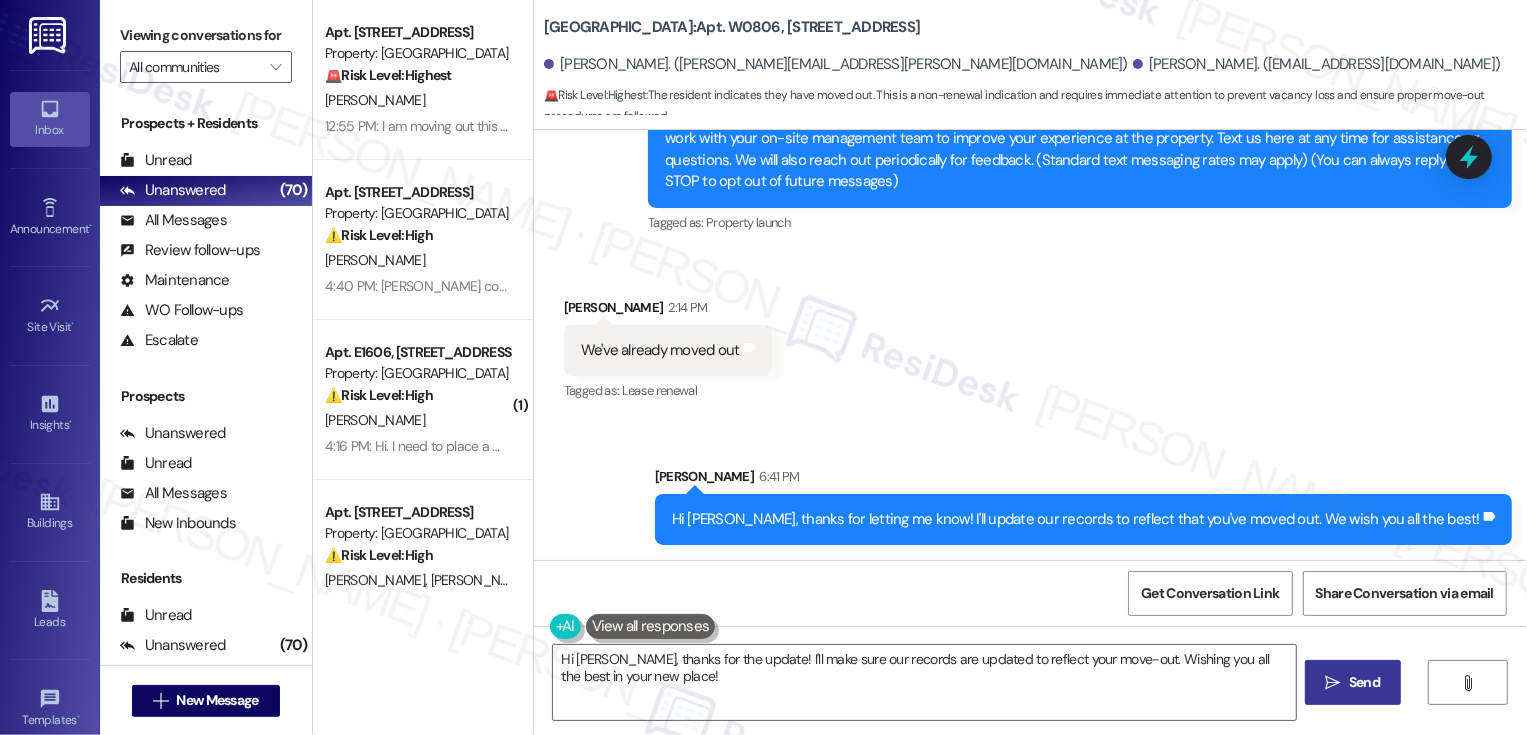 copy on "Country Club Towers:  Apt. W0806, 1101 East Bayaud Avenue" 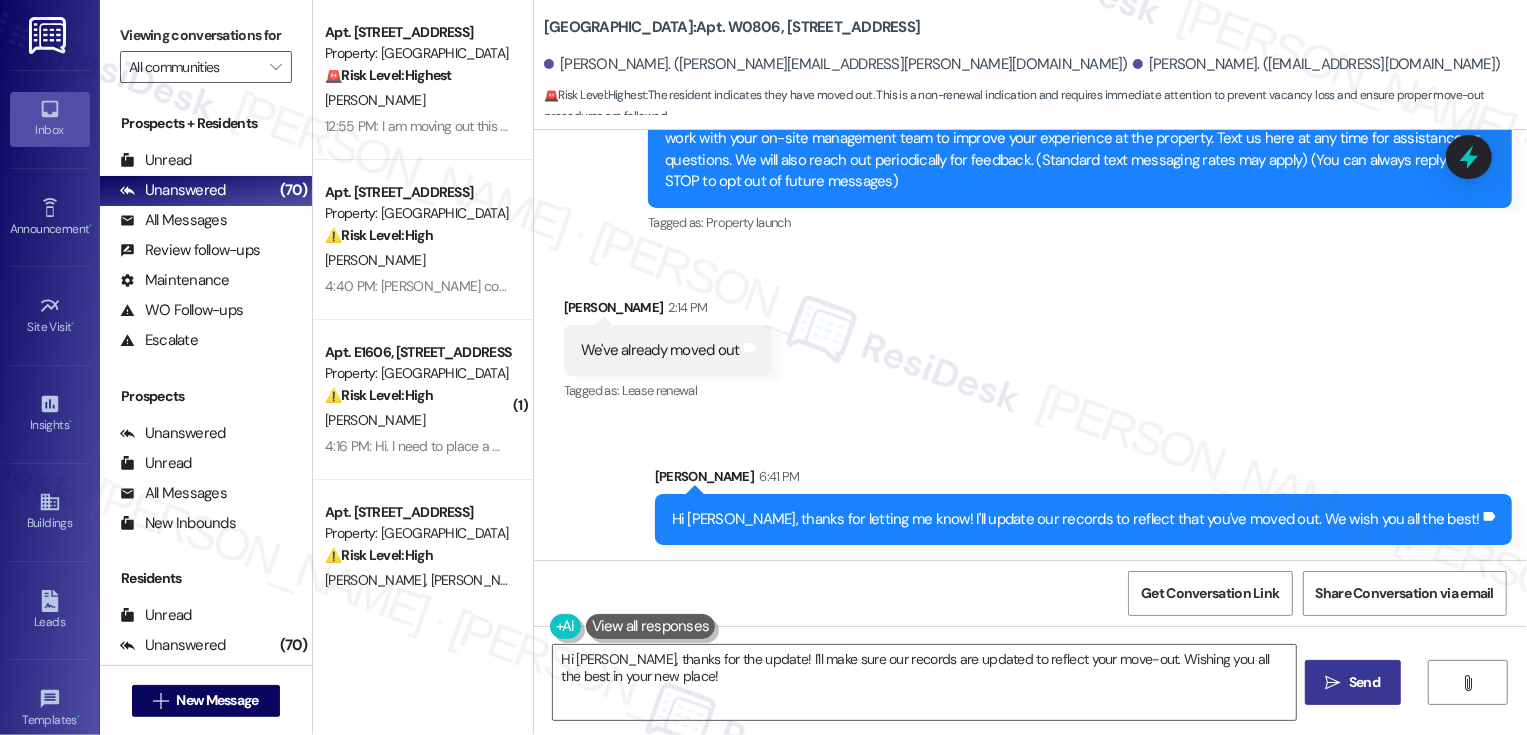 copy on "Country Club Towers:  Apt. W0806, 1101 East Bayaud Avenue" 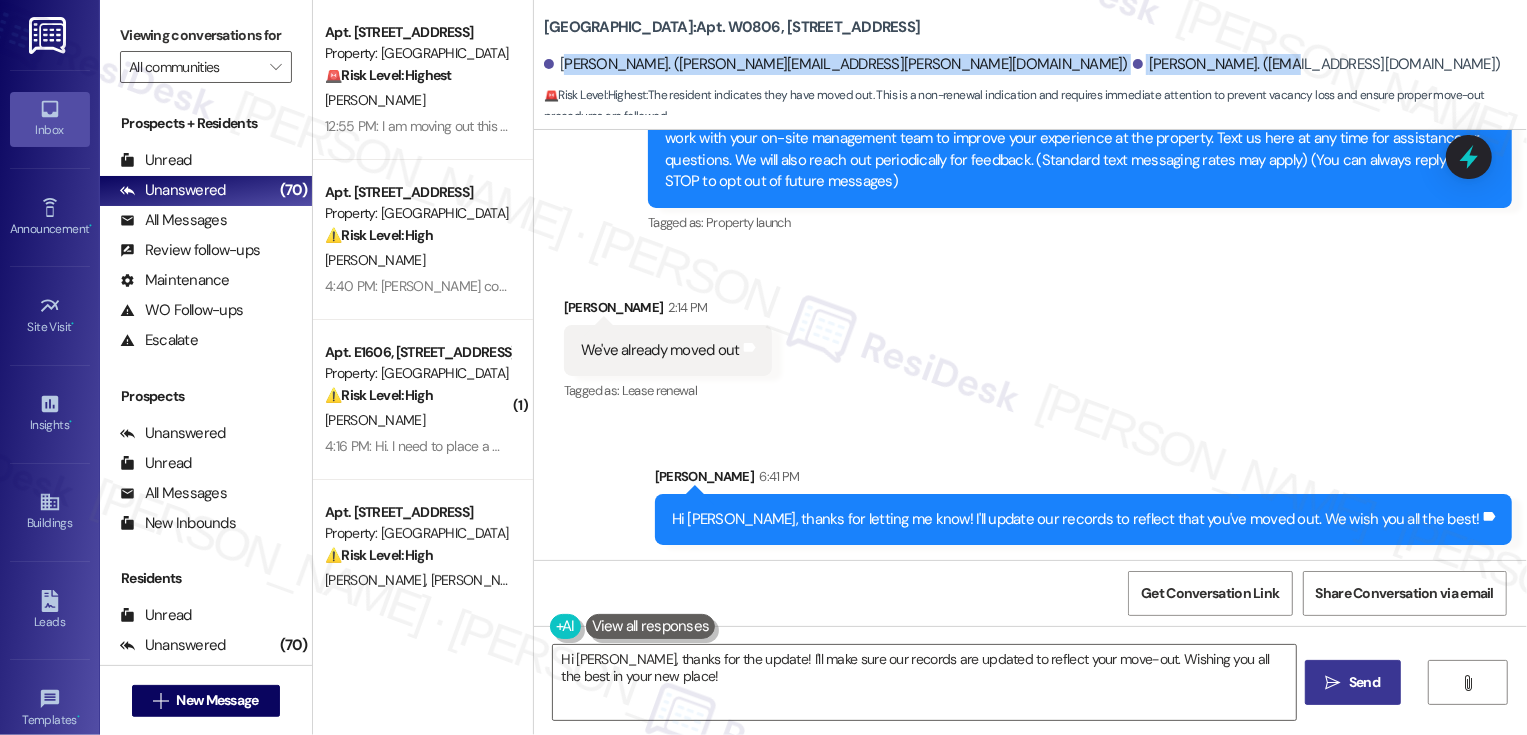 drag, startPoint x: 551, startPoint y: 65, endPoint x: 881, endPoint y: 72, distance: 330.07425 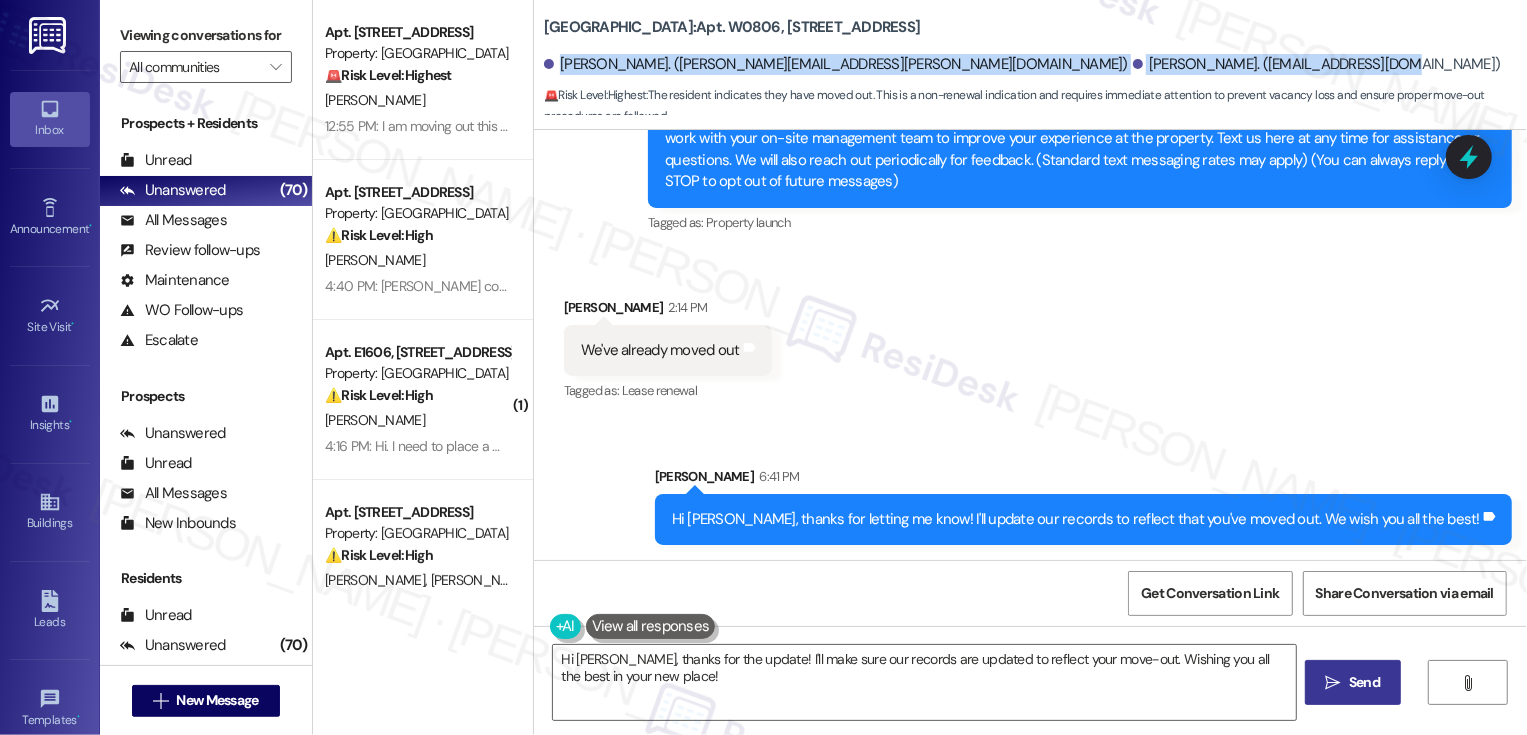 drag, startPoint x: 547, startPoint y: 66, endPoint x: 952, endPoint y: 79, distance: 405.2086 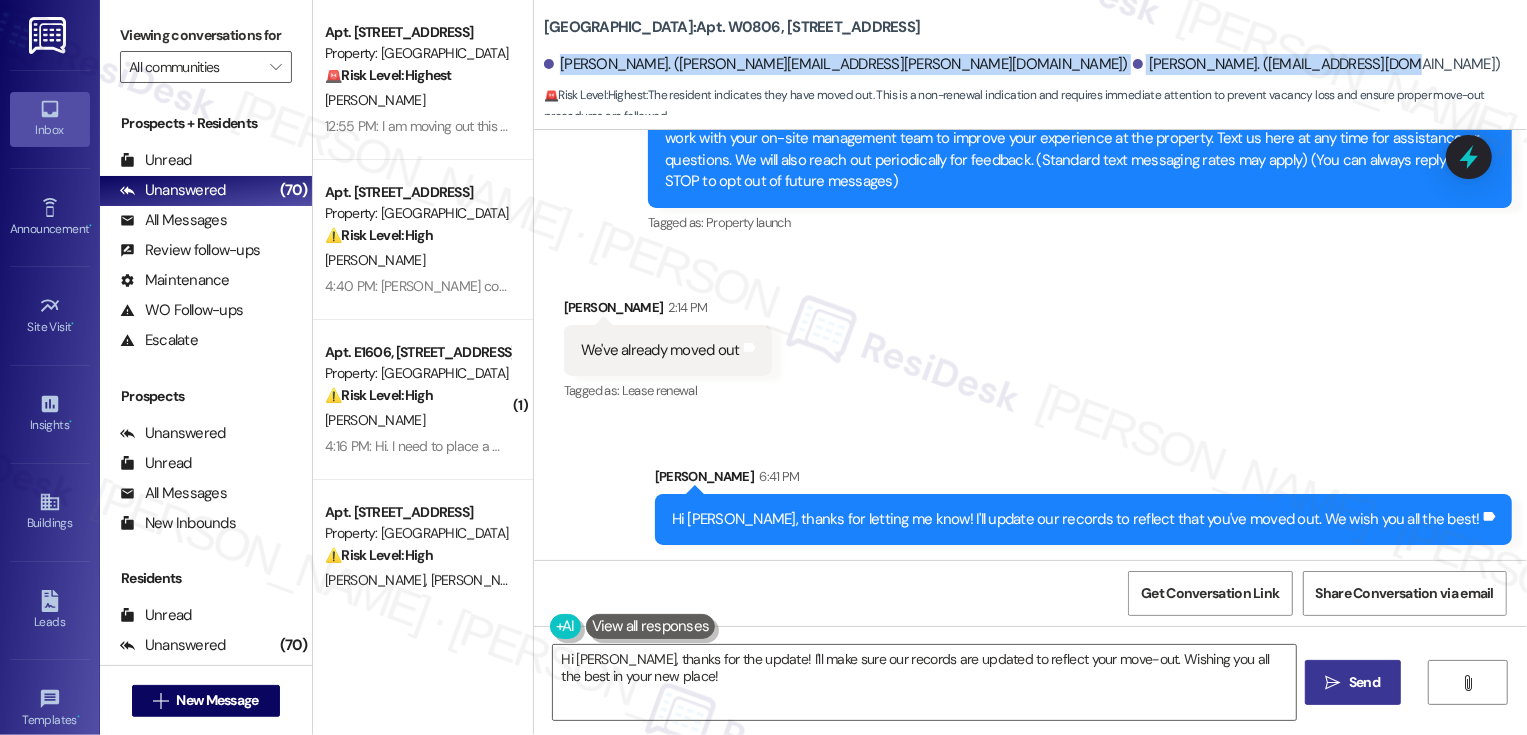 click on "12:55 PM: I am moving out this month.
I hated living at the Towers especially because of the lousy management team. I will be writing honest reviews about how bad my experience was and continues at this property on every social media and apartment finder site I can find. 12:55 PM: I am moving out this month.
I hated living at the Towers especially because of the lousy management team. I will be writing honest reviews about how bad my experience was and continues at this property on every social media and apartment finder site I can find." at bounding box center [1116, 126] 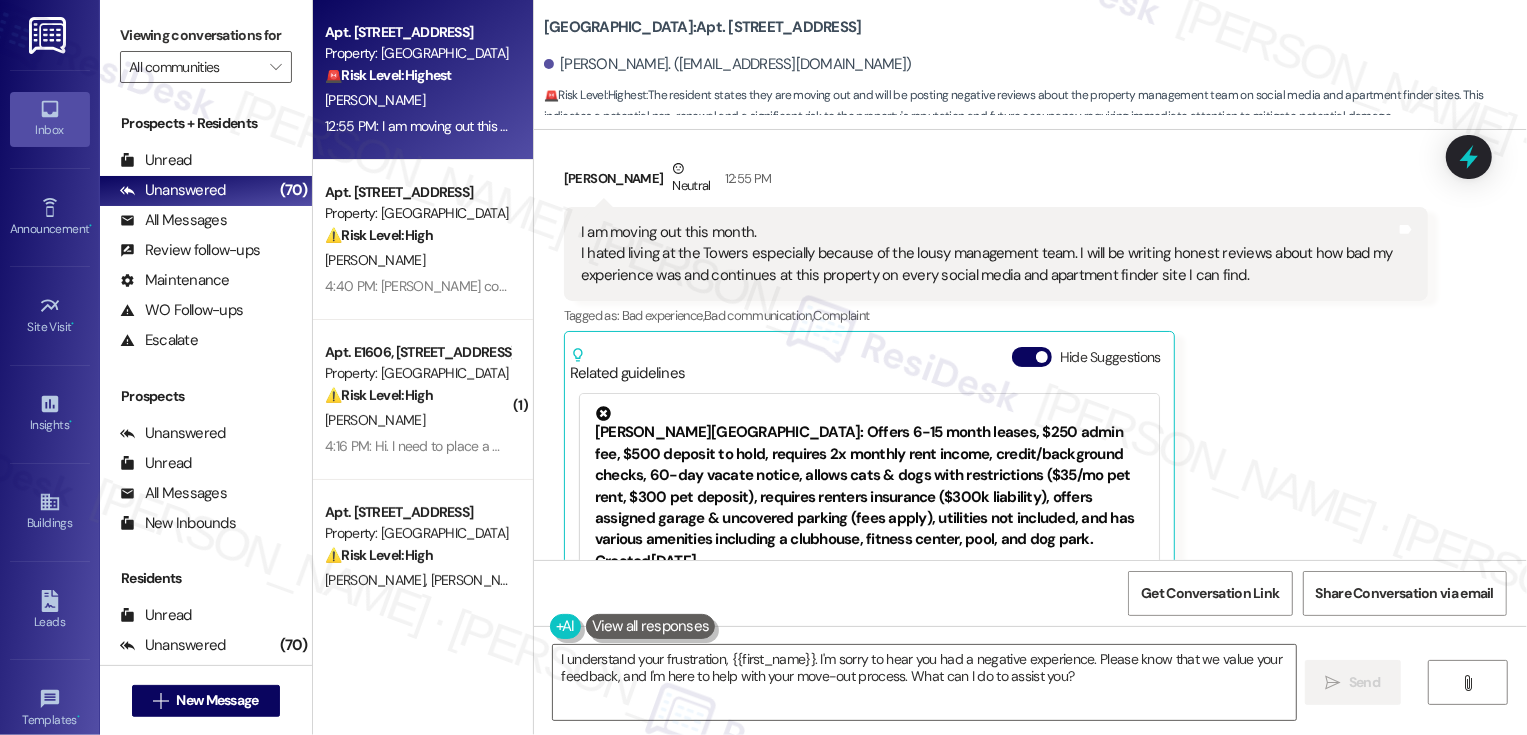 scroll, scrollTop: 317, scrollLeft: 0, axis: vertical 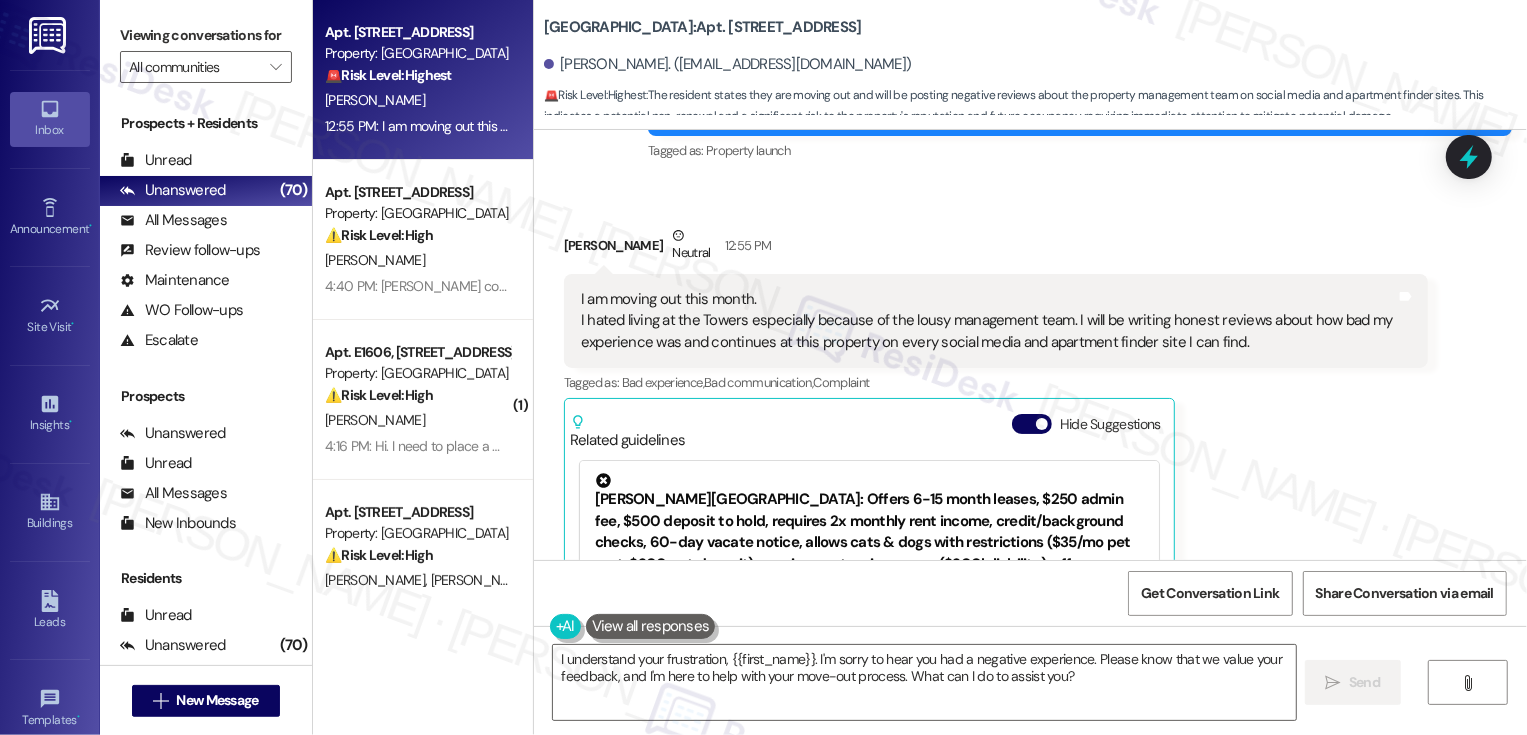 click on "Robert Goldberg   Neutral 12:55 PM" at bounding box center (996, 249) 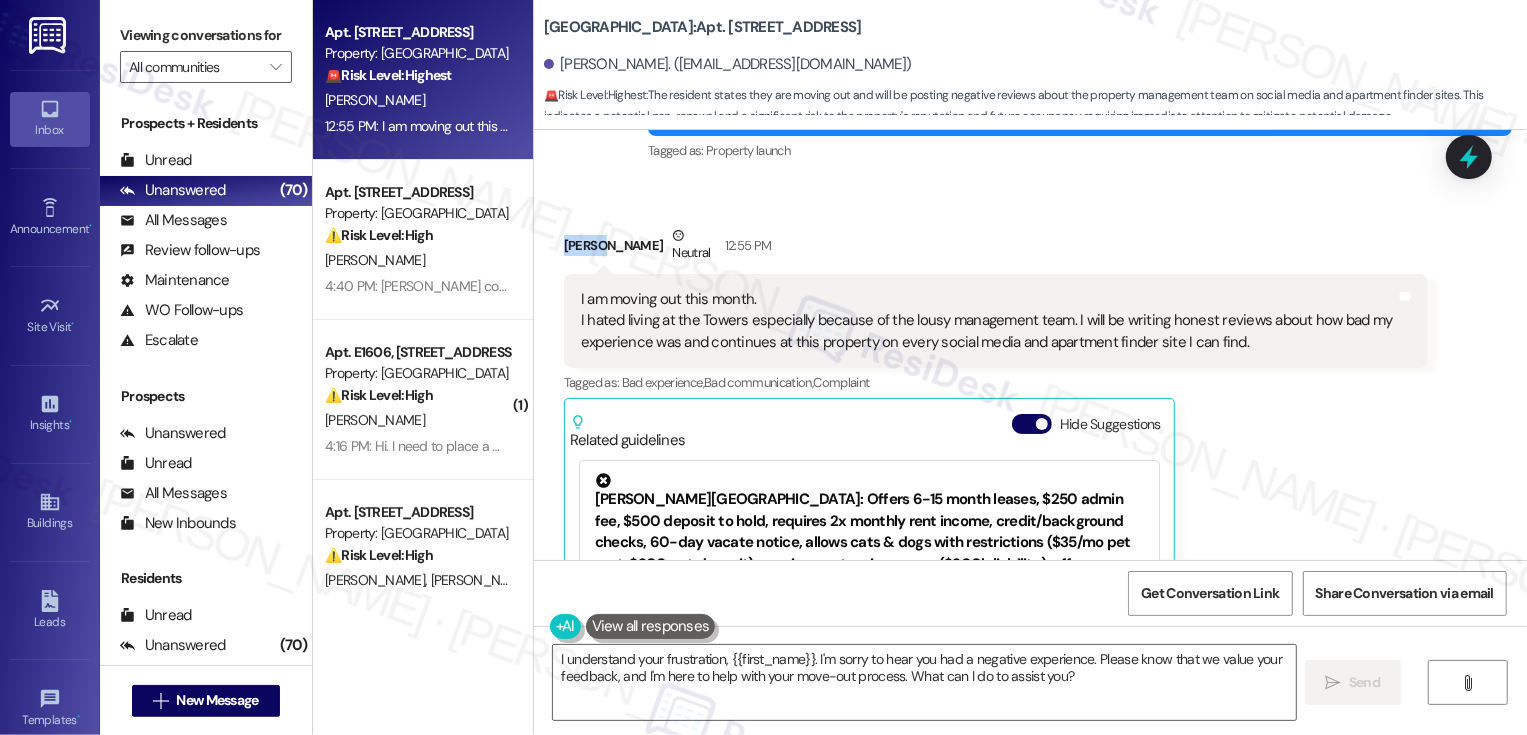 copy on "Robert" 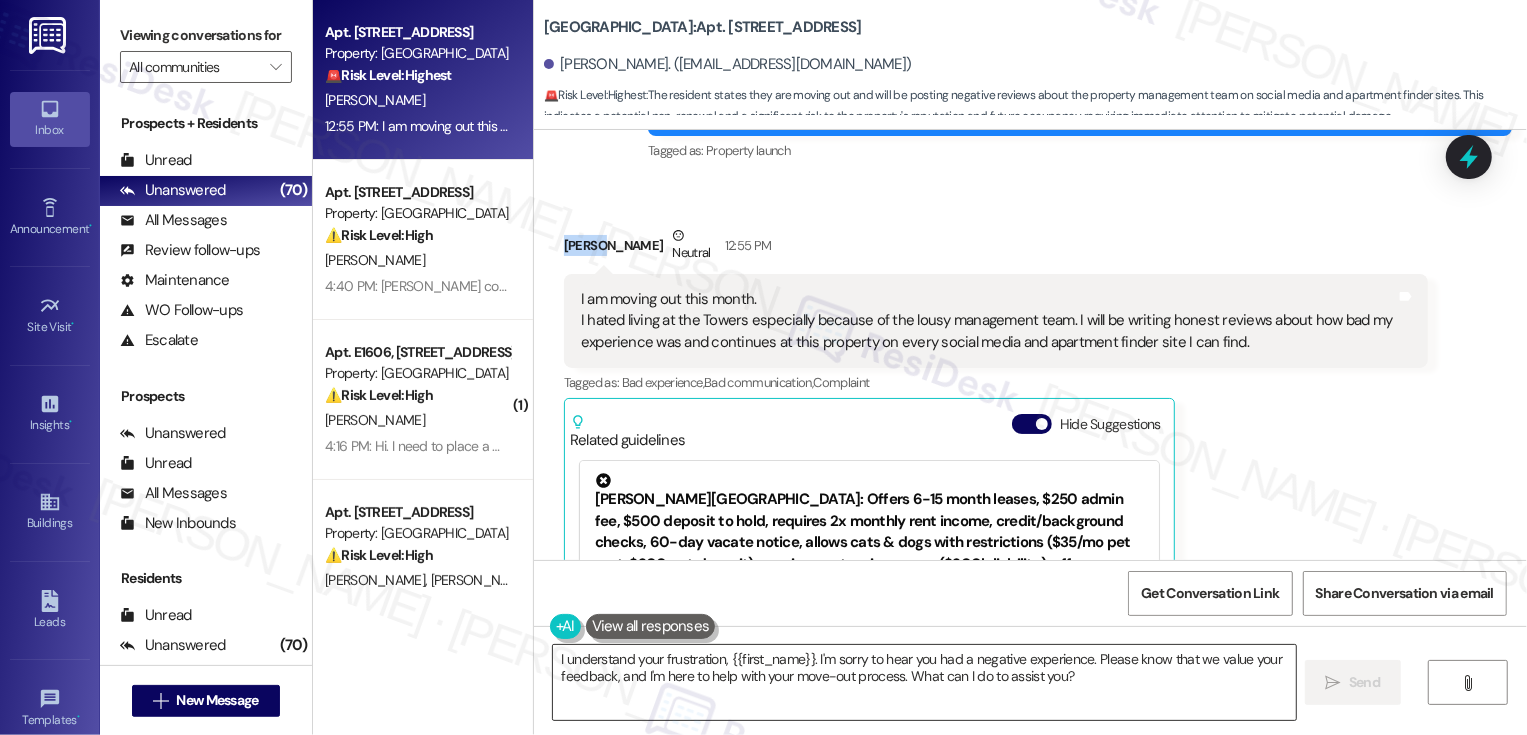 click on "I understand your frustration, {{first_name}}. I'm sorry to hear you had a negative experience. Please know that we value your feedback, and I'm here to help with your move-out process. What can I do to assist you?" at bounding box center (924, 682) 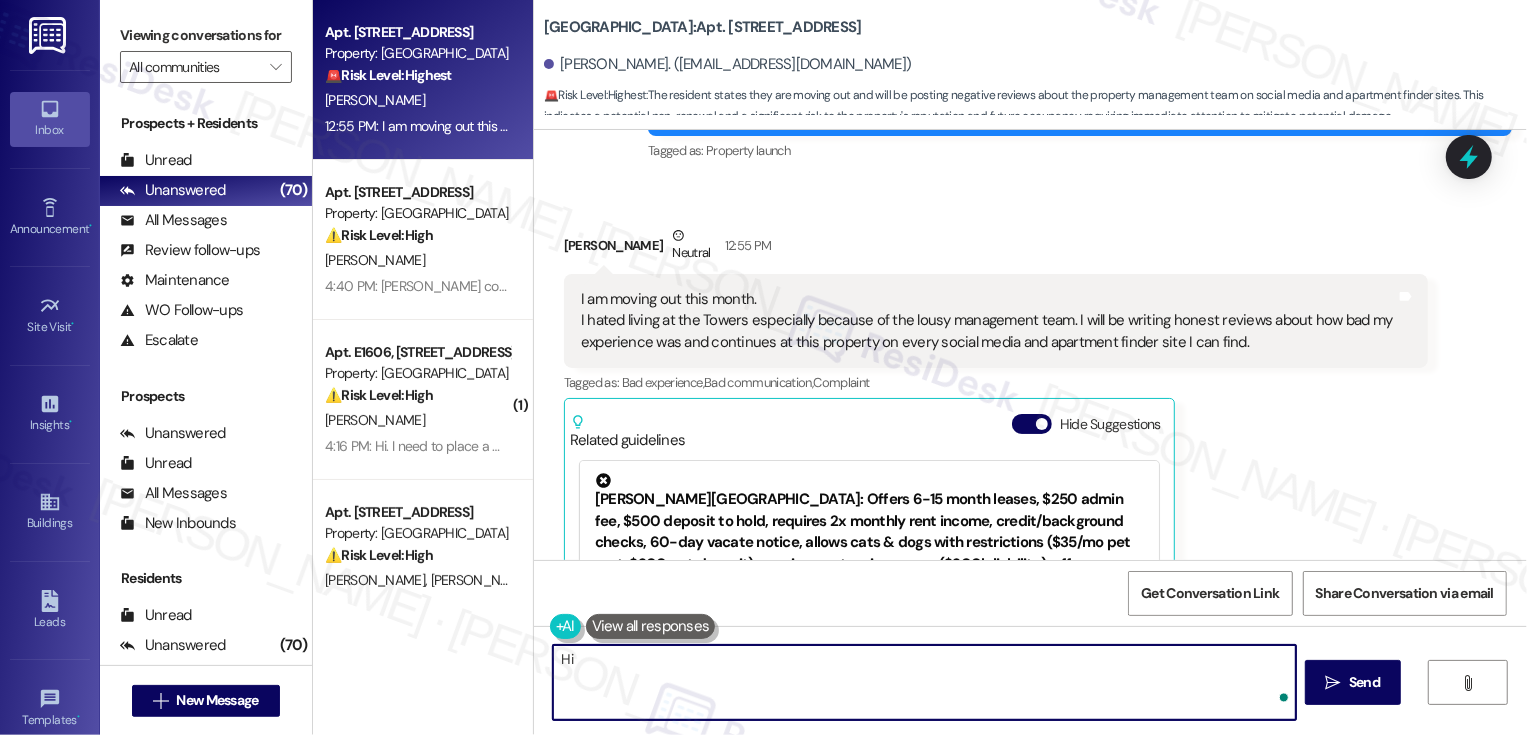 paste on "Robert" 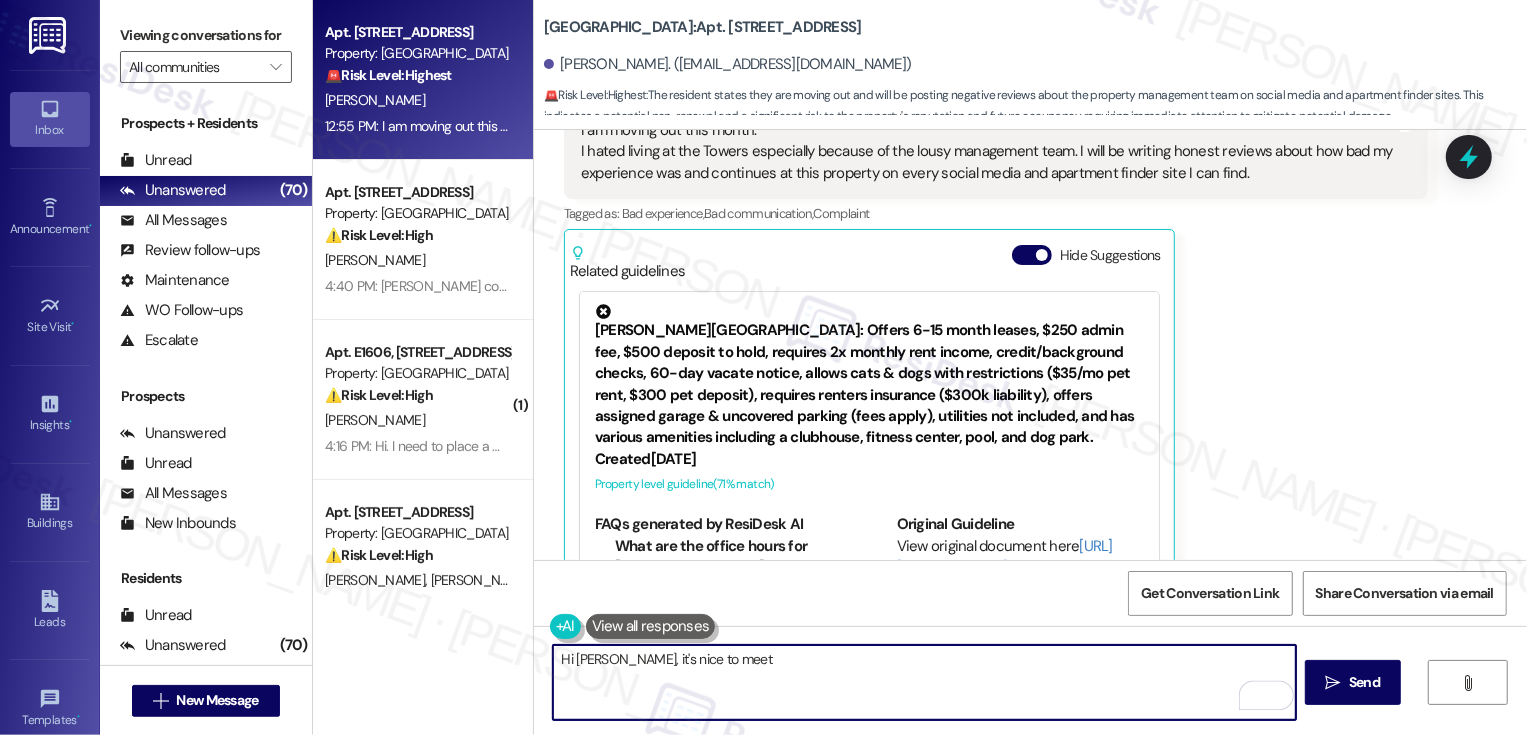 scroll, scrollTop: 502, scrollLeft: 0, axis: vertical 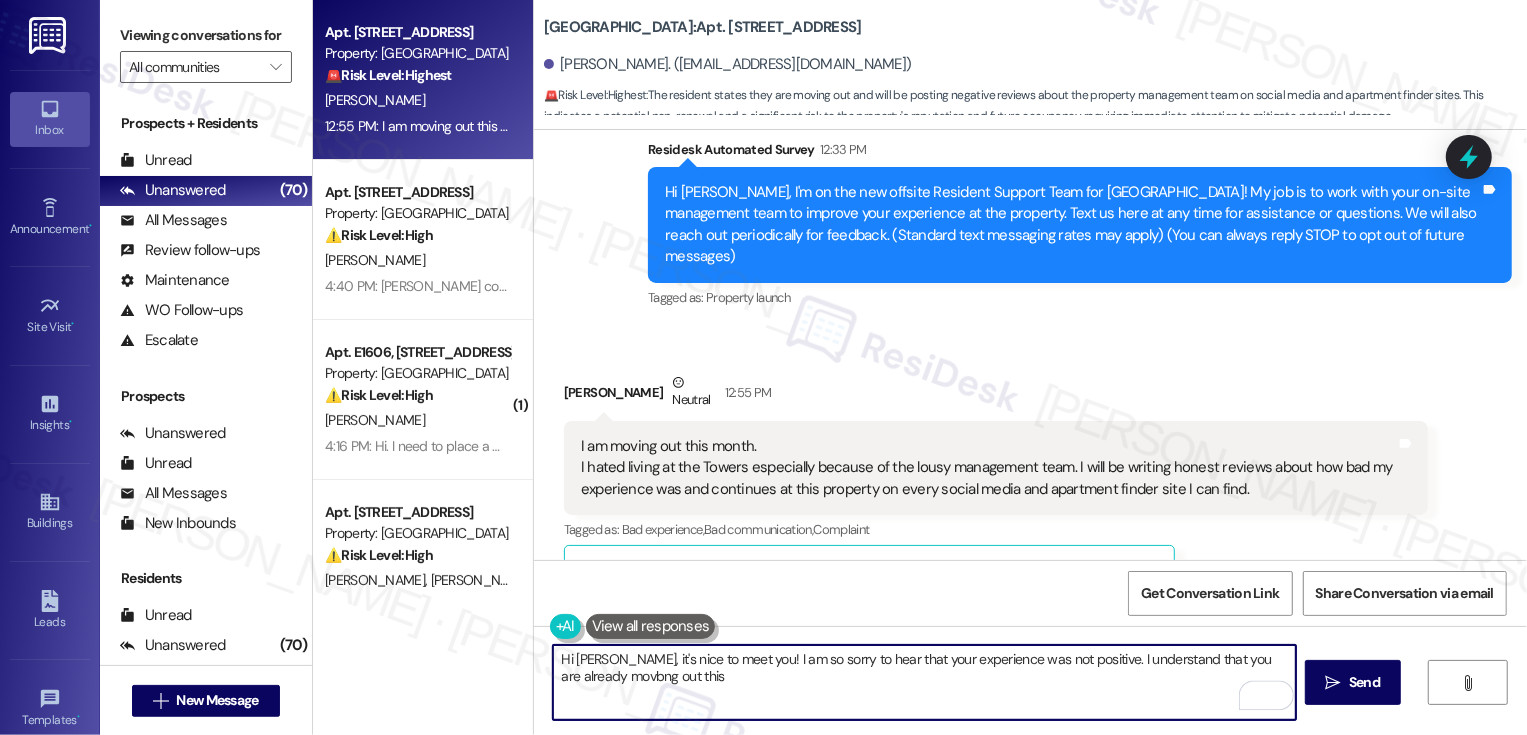click on "Hi Robert, it's nice to meet you! I am so sorry to hear that your experience was not positive. I understand that you are already movbng out this" at bounding box center (924, 682) 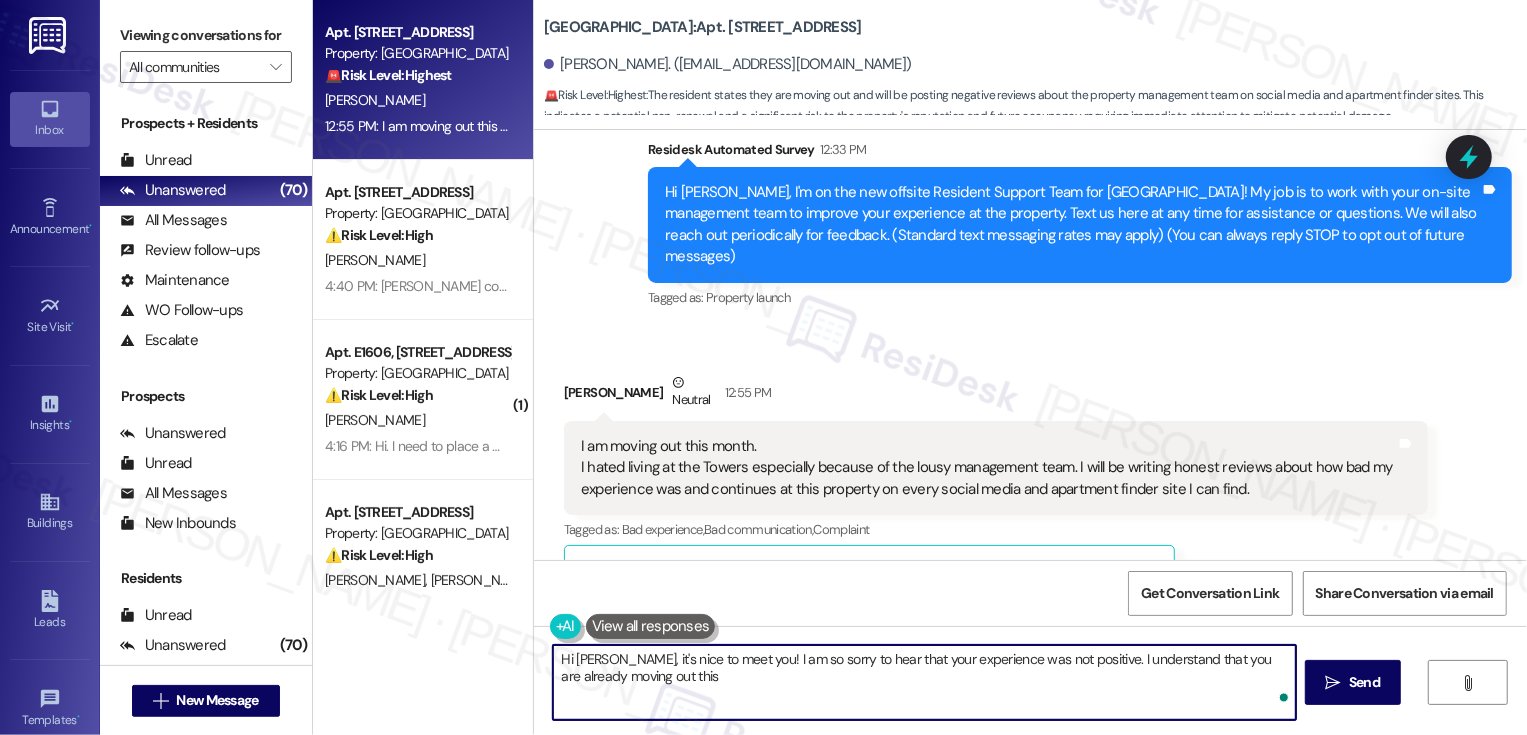 click on "Hi Robert, it's nice to meet you! I am so sorry to hear that your experience was not positive. I understand that you are already moving out this" at bounding box center [924, 682] 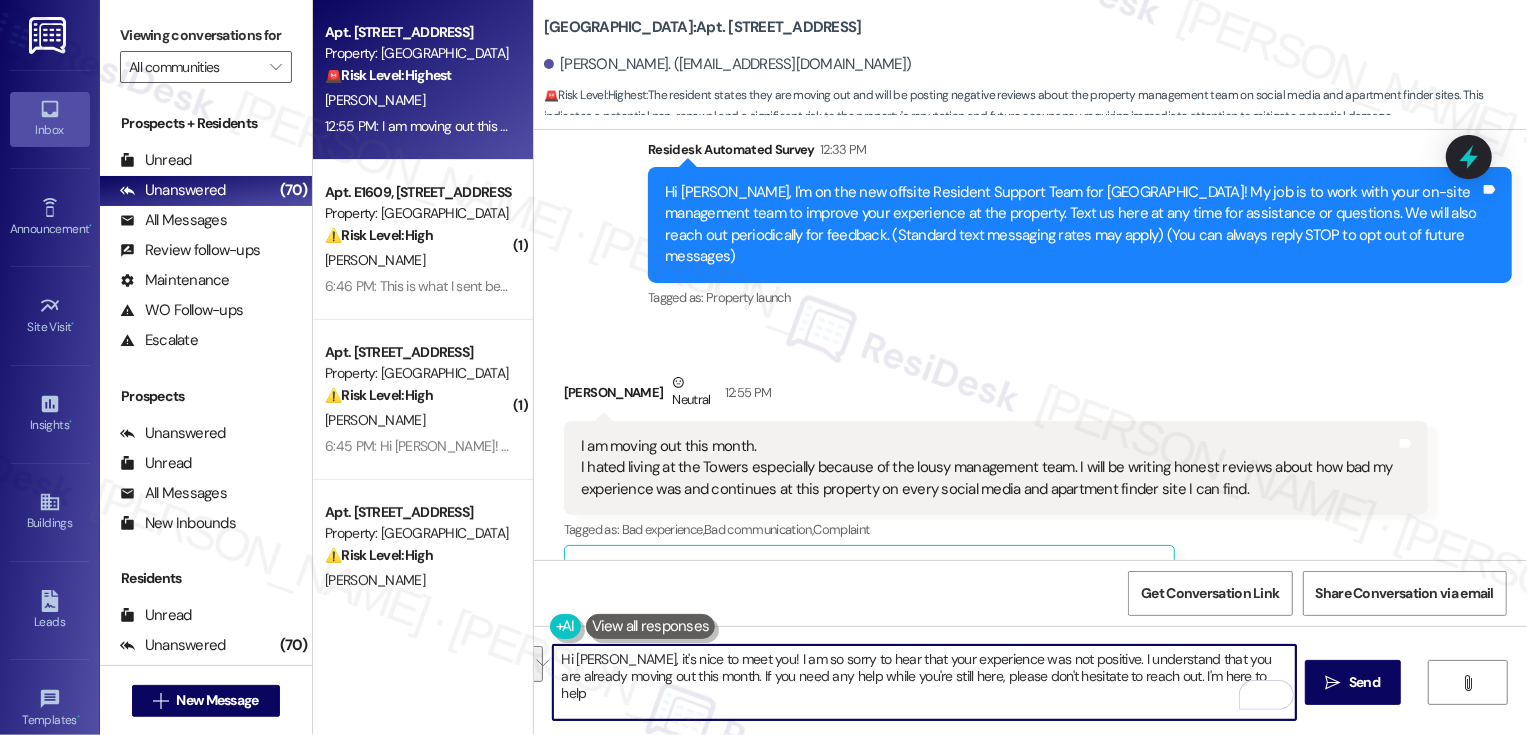 paste on "’s nice to meet you! I’m really sorry to hear that your experience hasn’t been a positive one. I understand that you’re planning to move out this month—if there’s anything you need while you're still here, please don’t hesitate to reach out. I’m here to help however I can." 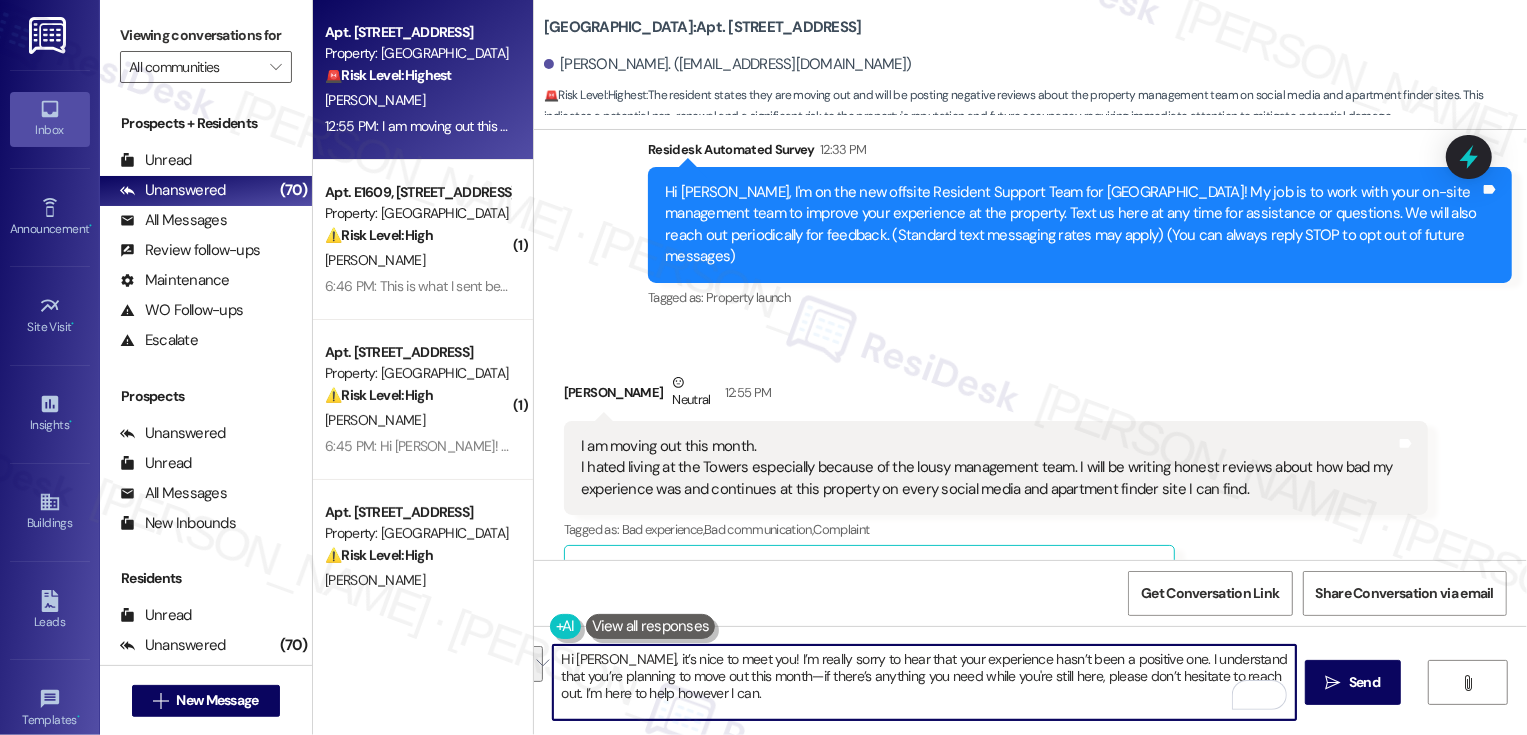 scroll, scrollTop: 17, scrollLeft: 0, axis: vertical 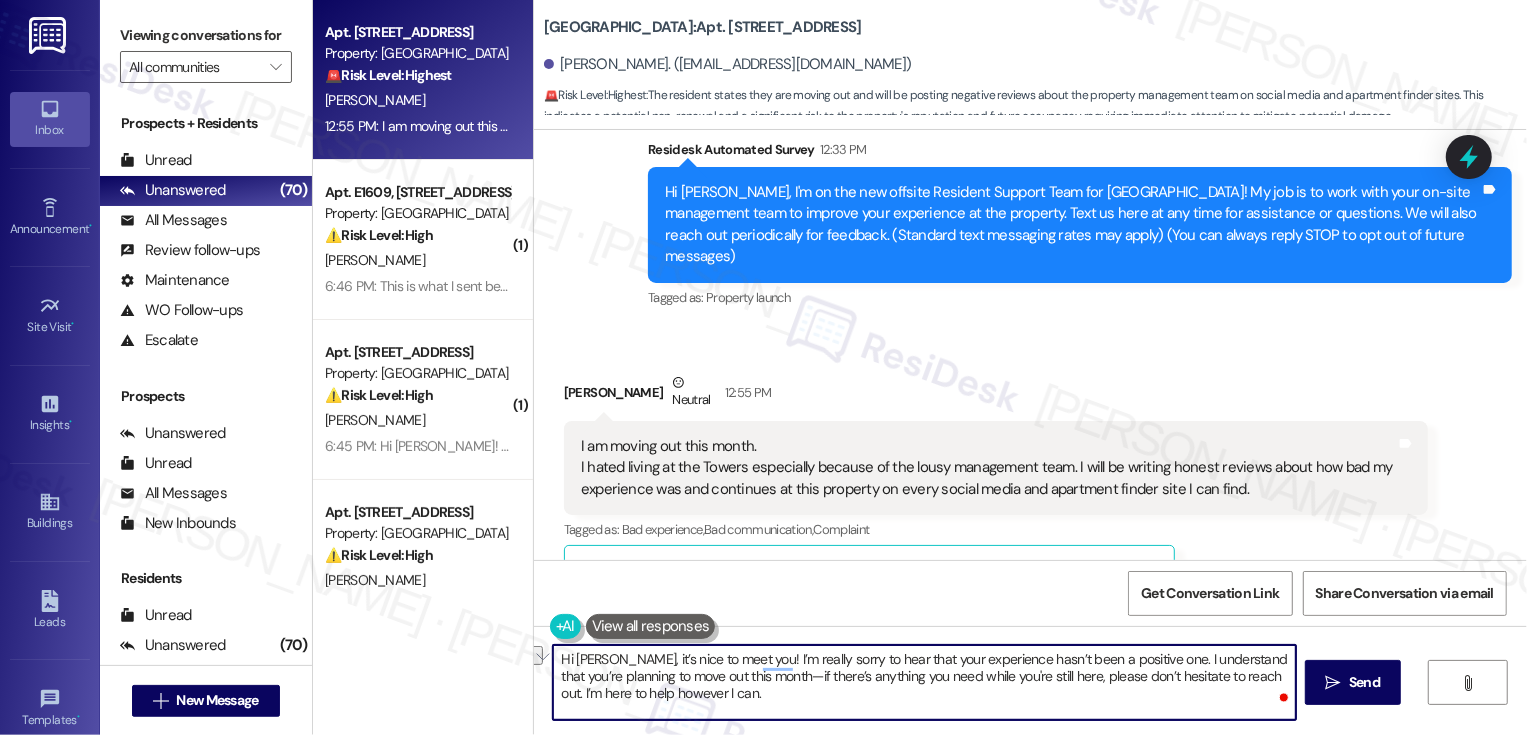 drag, startPoint x: 548, startPoint y: 676, endPoint x: 652, endPoint y: 674, distance: 104.019226 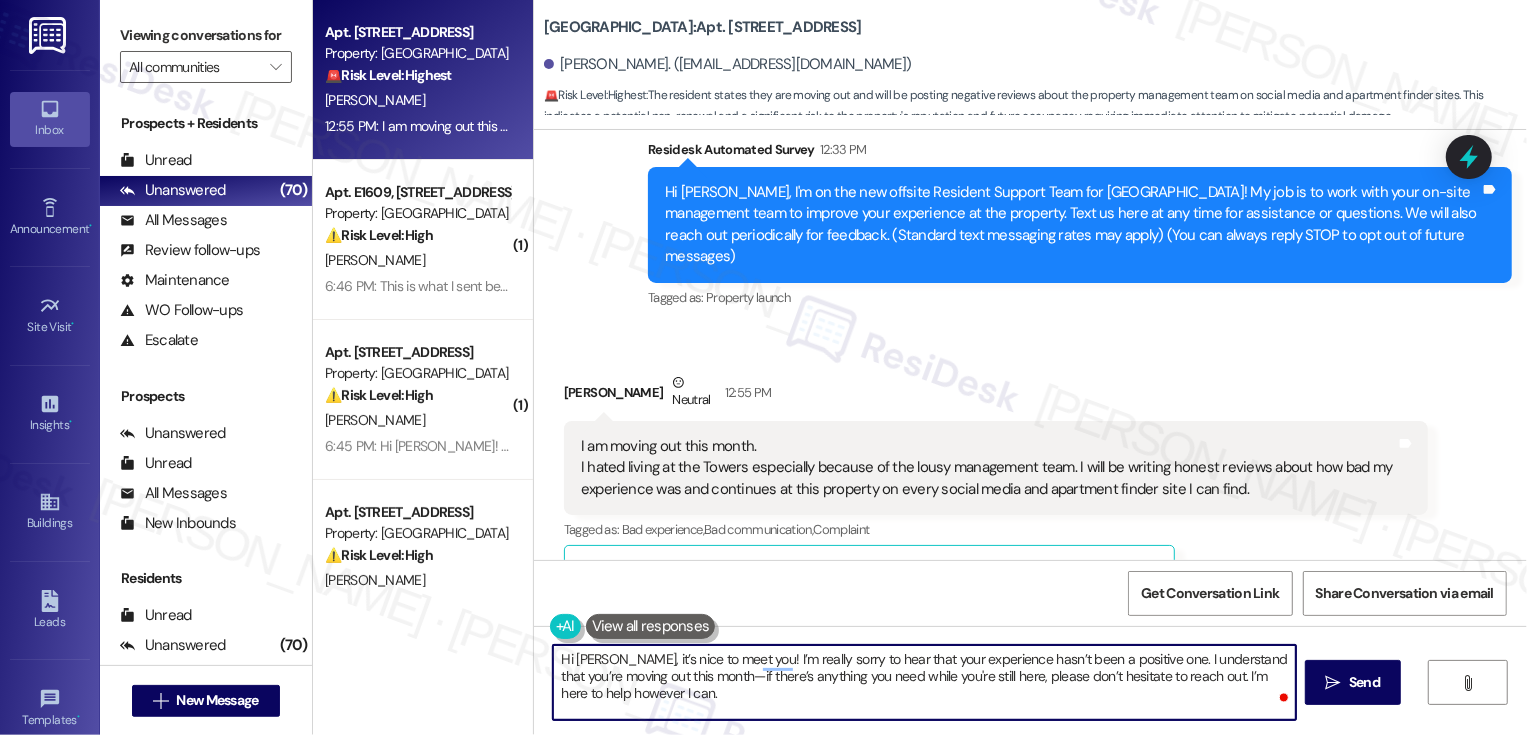 click on "Hi Robert, it’s nice to meet you! I’m really sorry to hear that your experience hasn’t been a positive one. I understand that you’re moving out this month—if there’s anything you need while you're still here, please don’t hesitate to reach out. I’m here to help however I can." at bounding box center (924, 682) 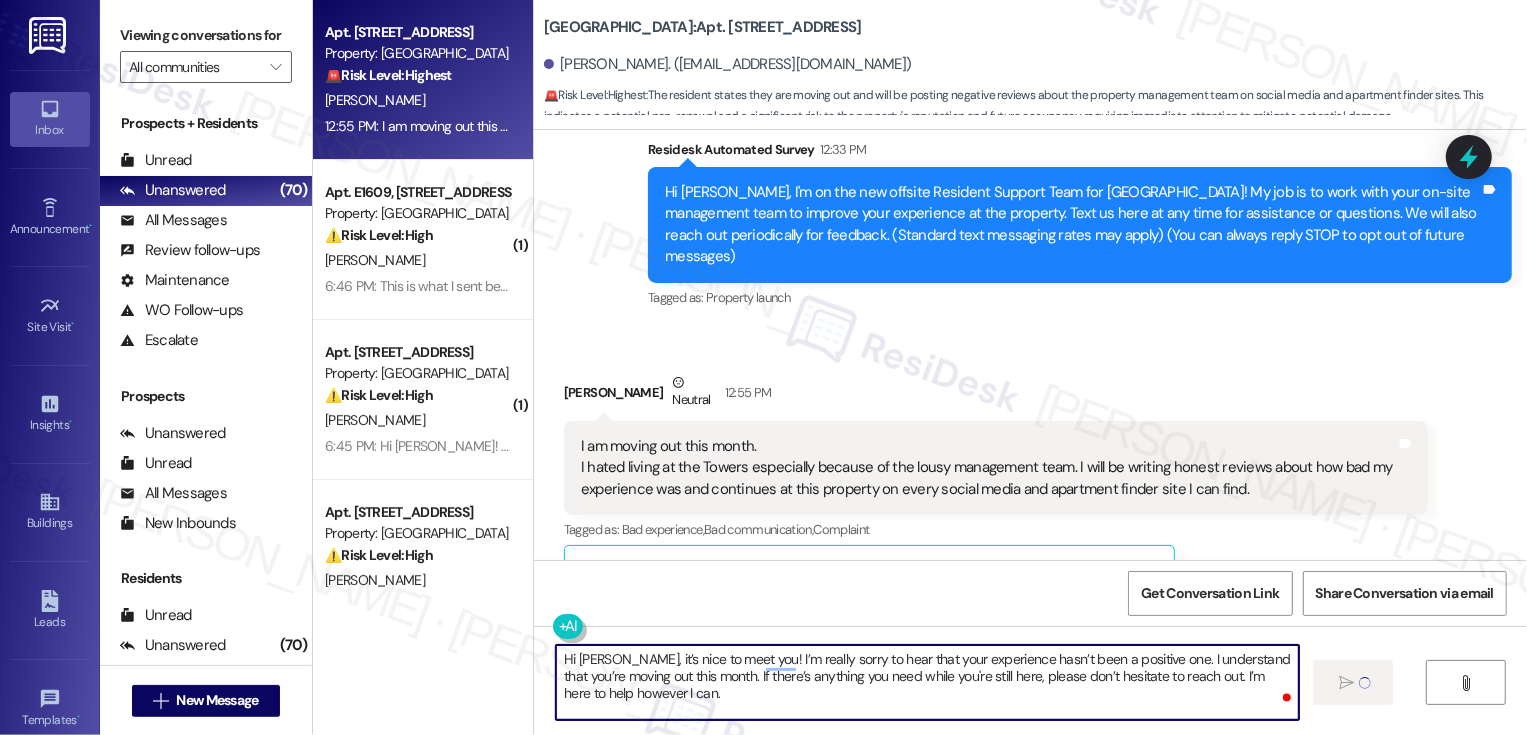 type on "Fetching suggested responses. Please feel free to read through the conversation in the meantime." 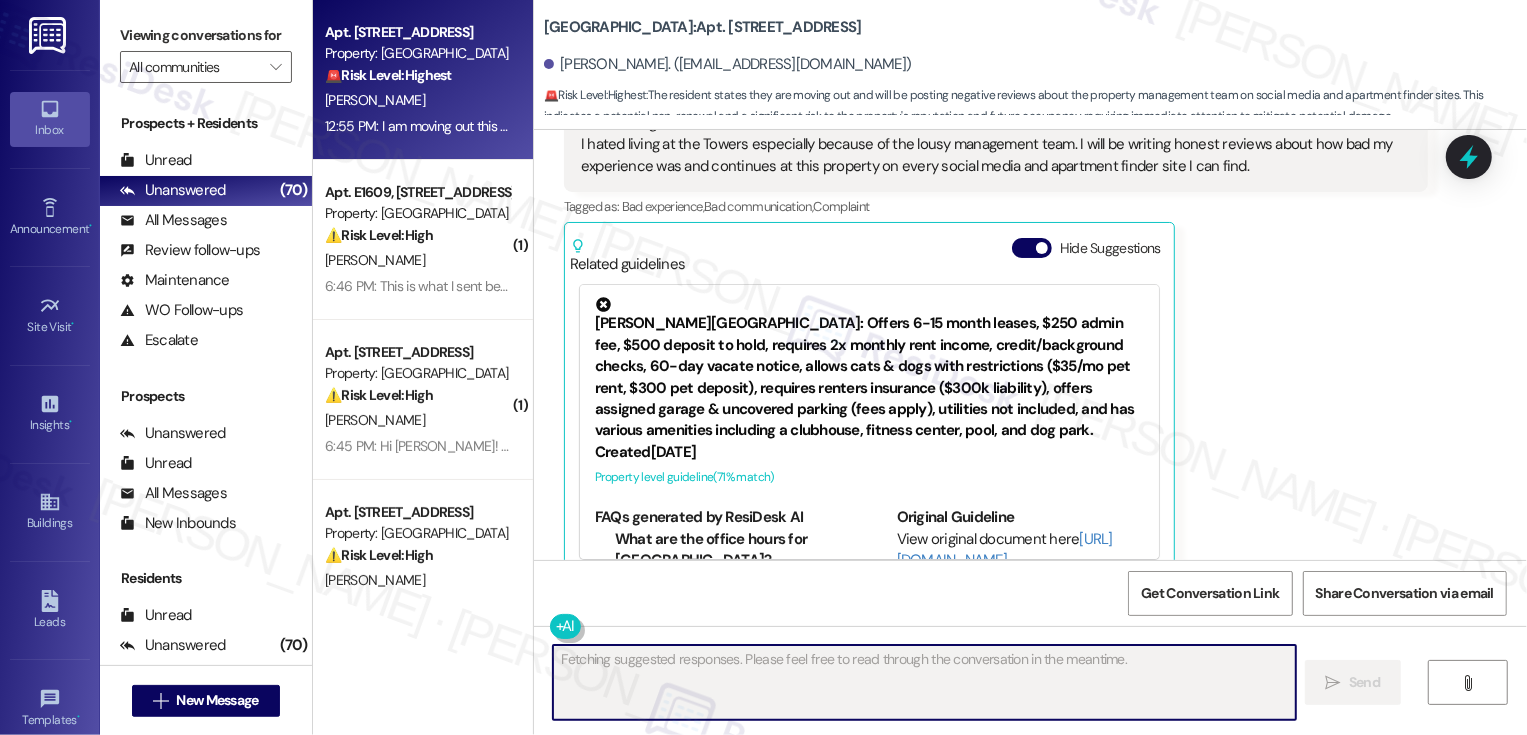 scroll, scrollTop: 501, scrollLeft: 0, axis: vertical 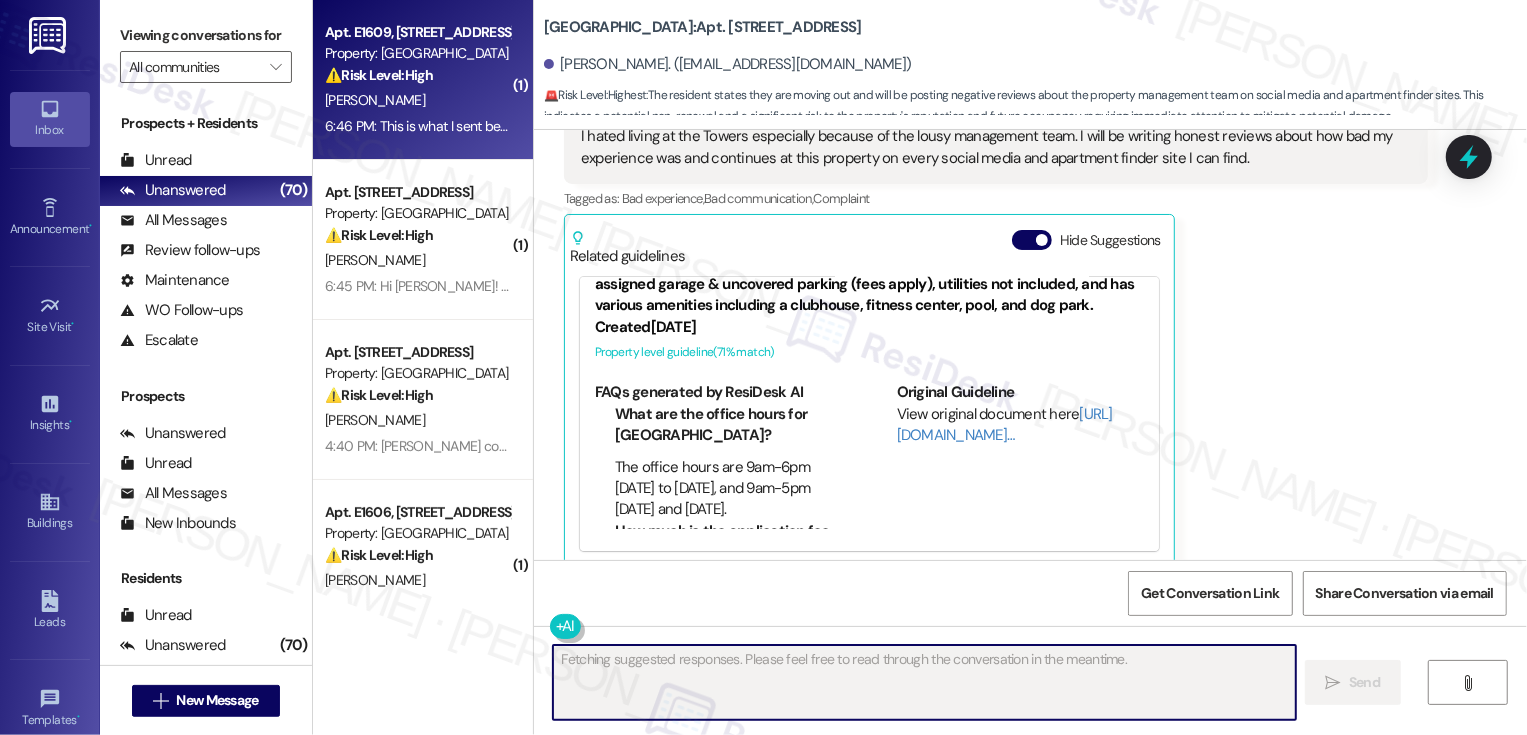 click on "6:46 PM: This is what I sent before
Hi Sarah,
THese are the questions I sent to Stacey. My move out date is July 31st. Apt E1609
1) When will the final walk through occur?
2) Does the final walk through occur without me or should I be there?
3) Will someone contact me if for some reason I will not be getting the full security deposit back?
4) How will I get the security deposit back?
5) I already paid July rent, parking, and utilities. I move out July 31st. I turned off my auto payment on the CC Portal.
6) I will wait for Lauren to contact me with the outstanding balance. I assume that includes July utilities? Or do I have to pay that in the CC Portal on my own?
7) I just wanted to clarify, I mentioned in my last email that I will be completely moved out by end of day July 31st, so the apartment will be vacant August 1st. Just want to verify I do not owe 1 day rent?" at bounding box center [2849, 126] 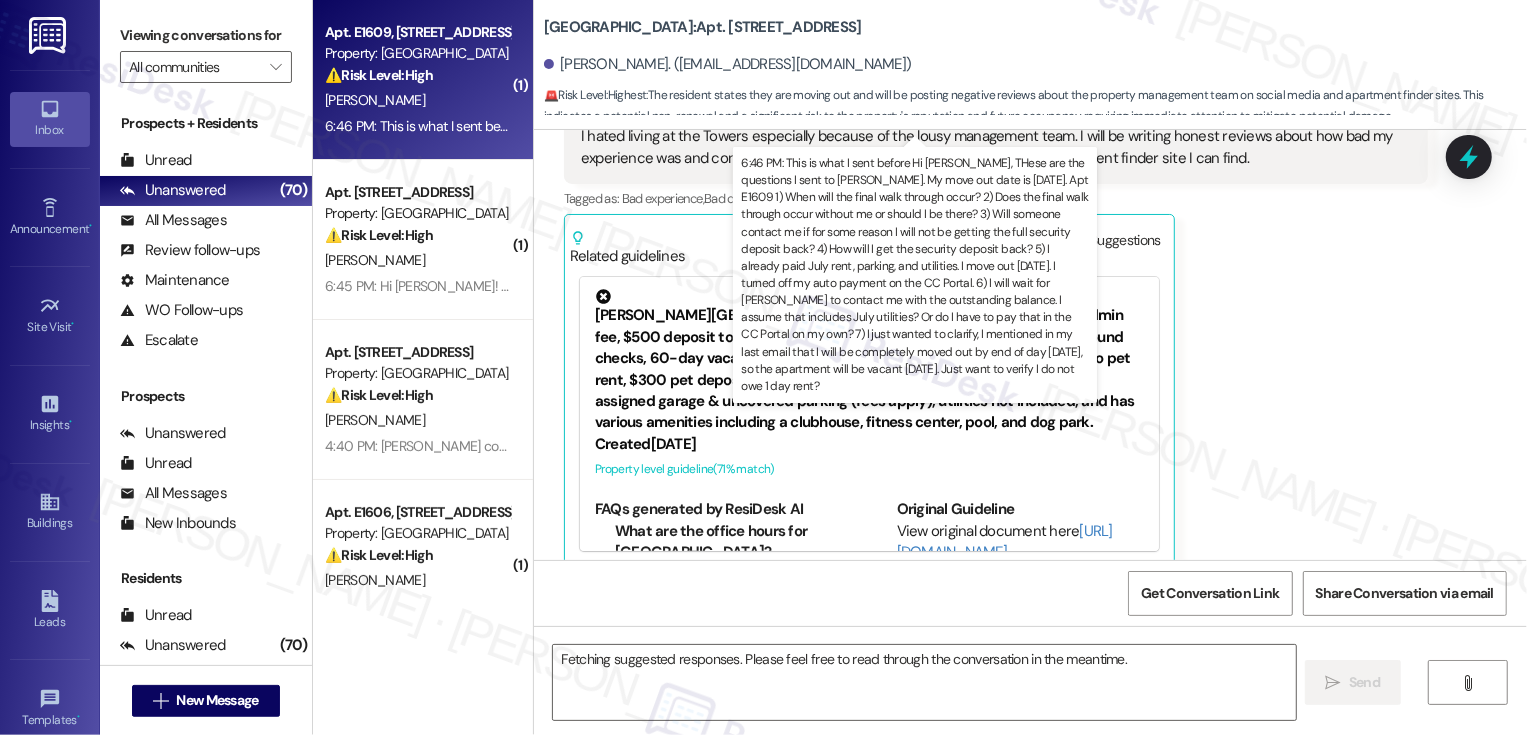 click on "6:46 PM: This is what I sent before
Hi Sarah,
THese are the questions I sent to Stacey. My move out date is July 31st. Apt E1609
1) When will the final walk through occur?
2) Does the final walk through occur without me or should I be there?
3) Will someone contact me if for some reason I will not be getting the full security deposit back?
4) How will I get the security deposit back?
5) I already paid July rent, parking, and utilities. I move out July 31st. I turned off my auto payment on the CC Portal.
6) I will wait for Lauren to contact me with the outstanding balance. I assume that includes July utilities? Or do I have to pay that in the CC Portal on my own?
7) I just wanted to clarify, I mentioned in my last email that I will be completely moved out by end of day July 31st, so the apartment will be vacant August 1st. Just want to verify I do not owe 1 day rent?" at bounding box center (2849, 126) 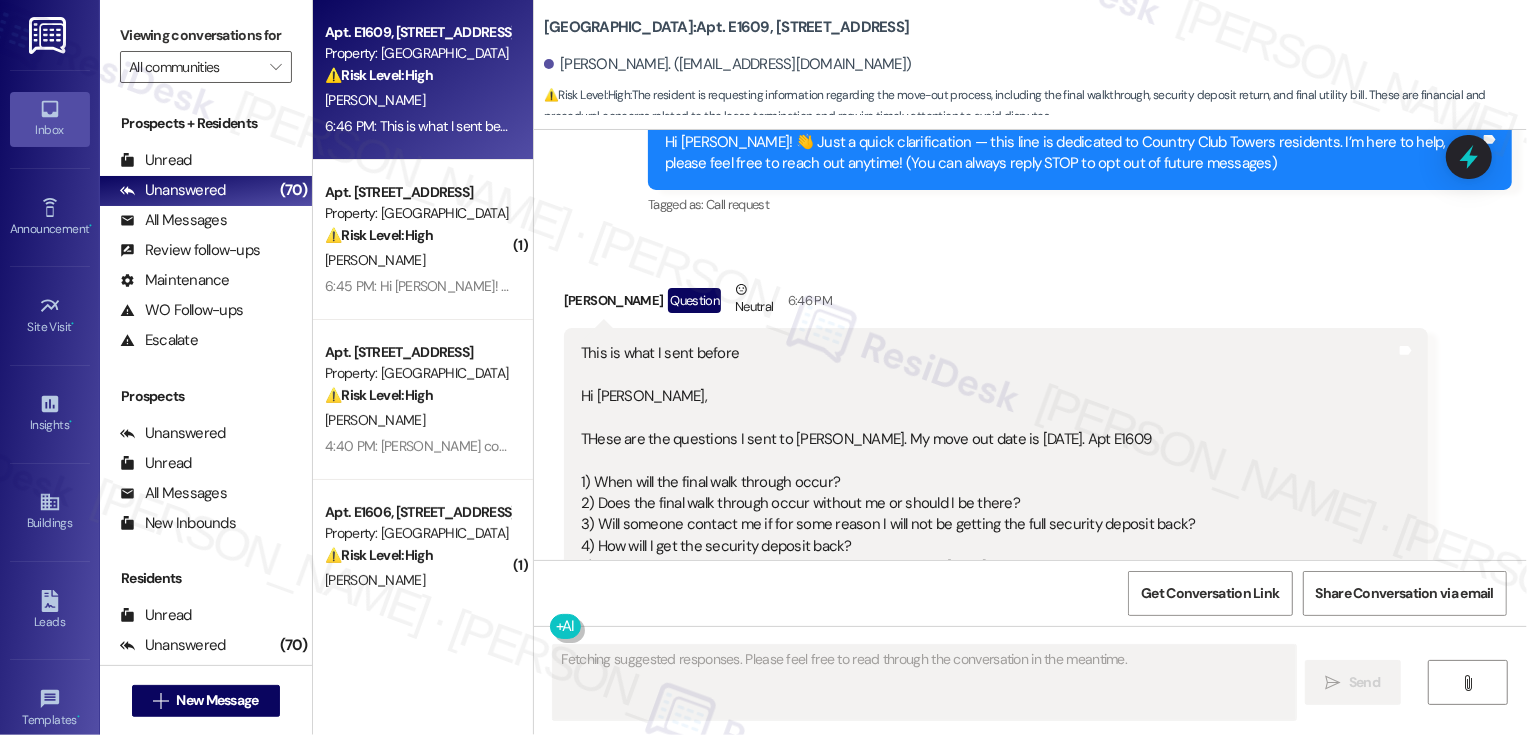 scroll, scrollTop: 259, scrollLeft: 0, axis: vertical 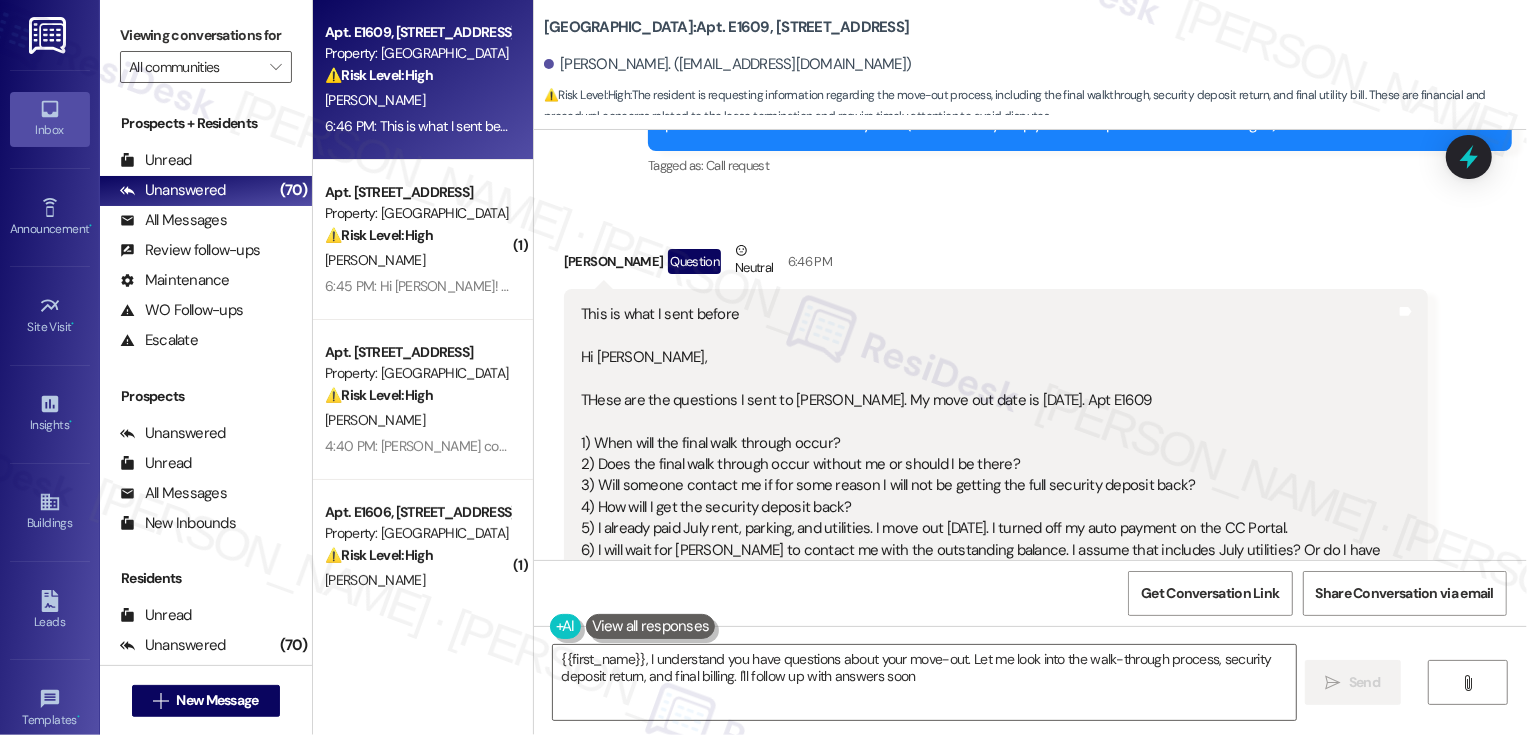 type on "{{first_name}}, I understand you have questions about your move-out. Let me look into the walk-through process, security deposit return, and final billing. I'll follow up with answers soon!" 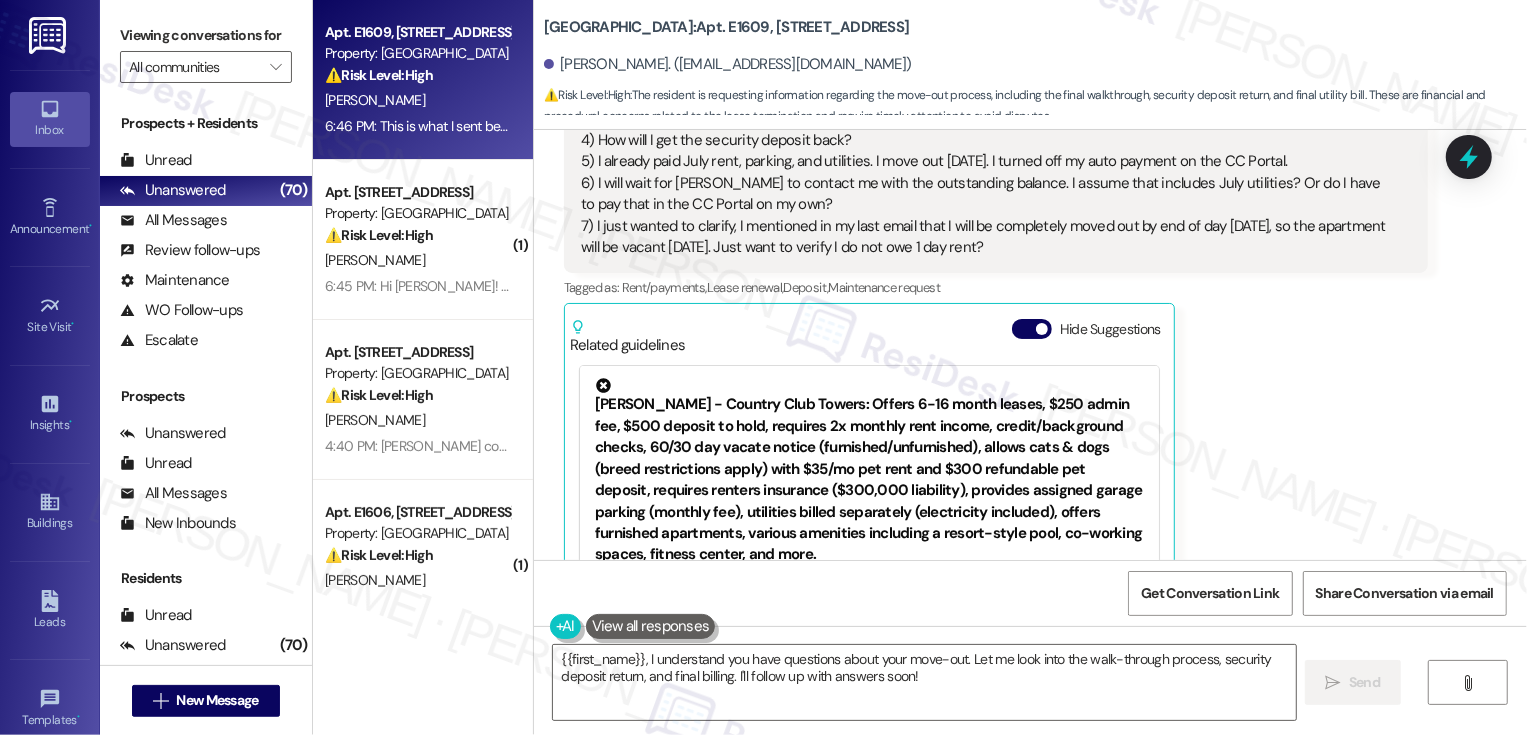 scroll, scrollTop: 732, scrollLeft: 0, axis: vertical 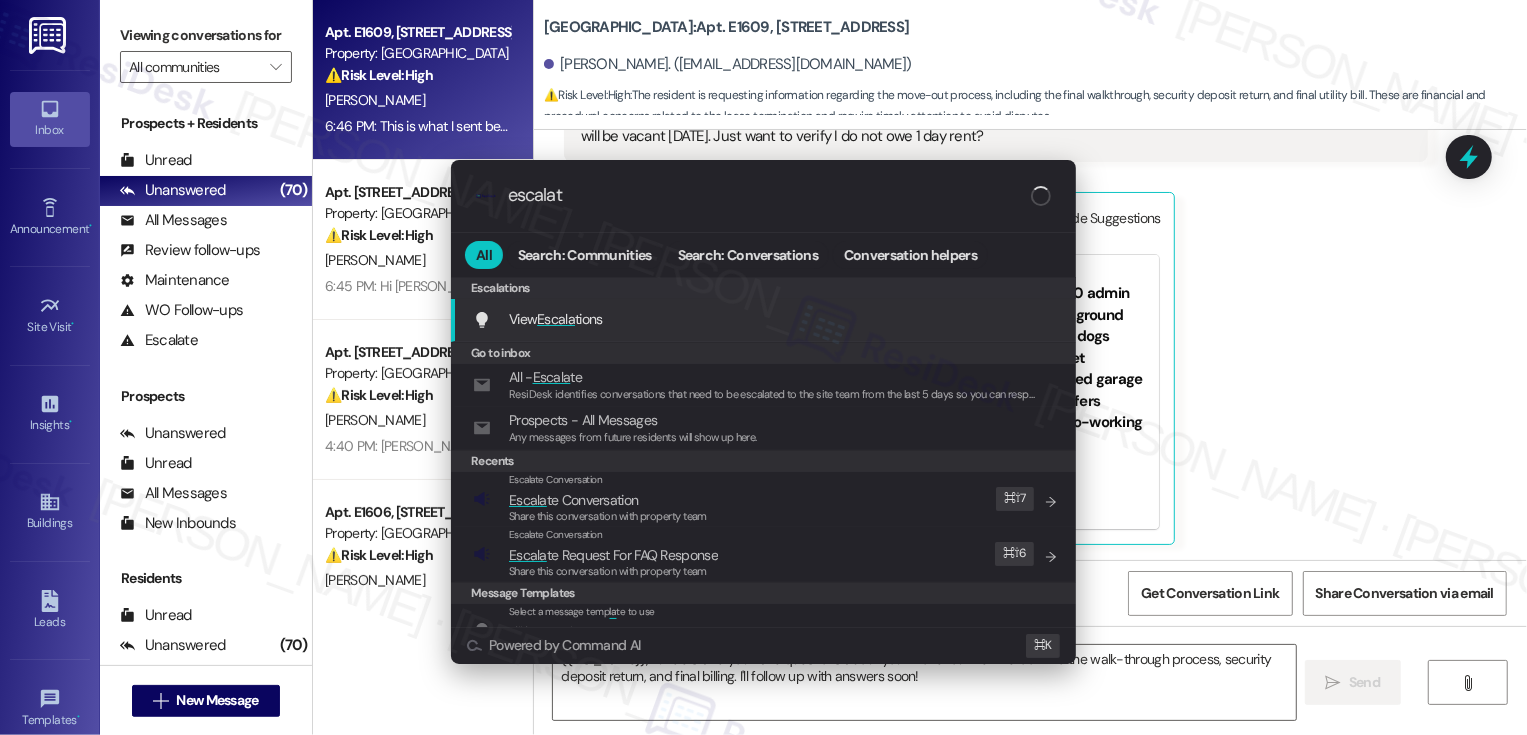 type on "escalate" 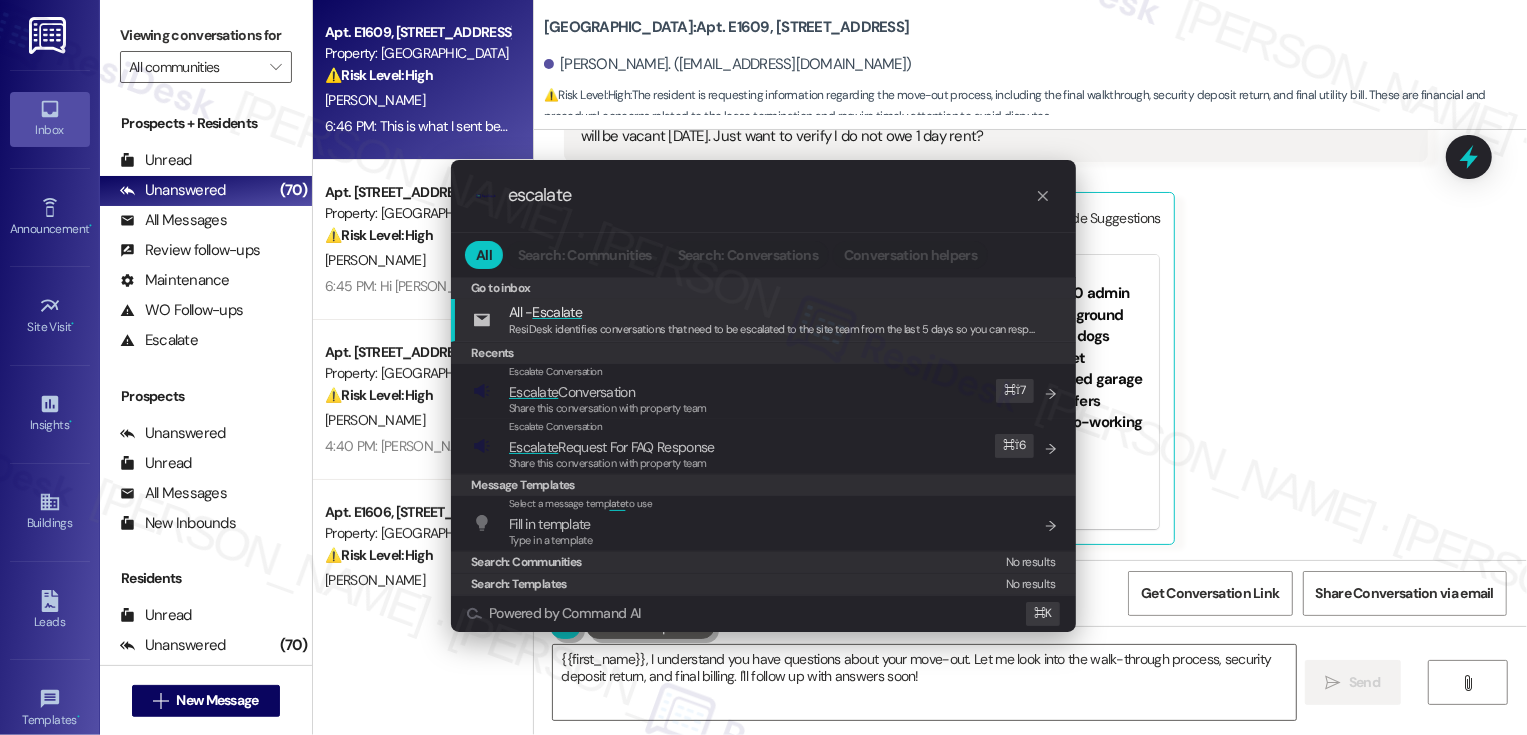 click on ".cls-1{fill:#0a055f;}.cls-2{fill:#0cc4c4;} resideskLogoBlueOrange escalate All Search: Communities Search: Conversations Conversation helpers Go to inbox Go to inbox All -  Escalate ResiDesk identifies conversations that need to be escalated to the site team from the last 5 days so you can respond to them. Recents Escalate Conversation Escalate  Conversation Share this conversation with property team Edit ⌘ ⇧ 7 Escalate Conversation Escalate  Request For FAQ Response Share this conversation with property team Edit ⌘ ⇧ 6 Message Templates Select a message temp late  to use Fill in template Type in a template Add shortcut Search: Communities No results Search: Templates No results Powered by Command AI ⌘ K" at bounding box center [763, 367] 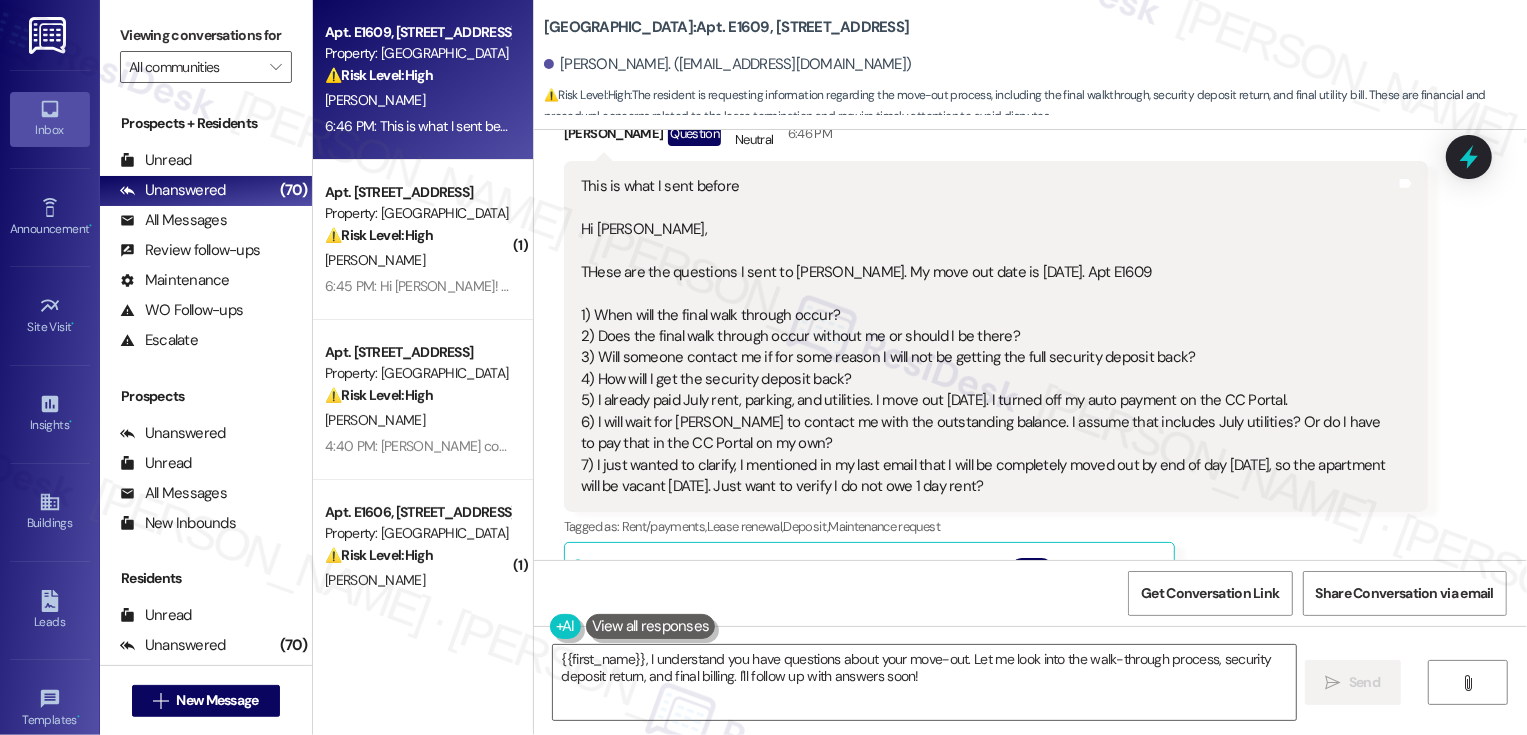 scroll, scrollTop: 332, scrollLeft: 0, axis: vertical 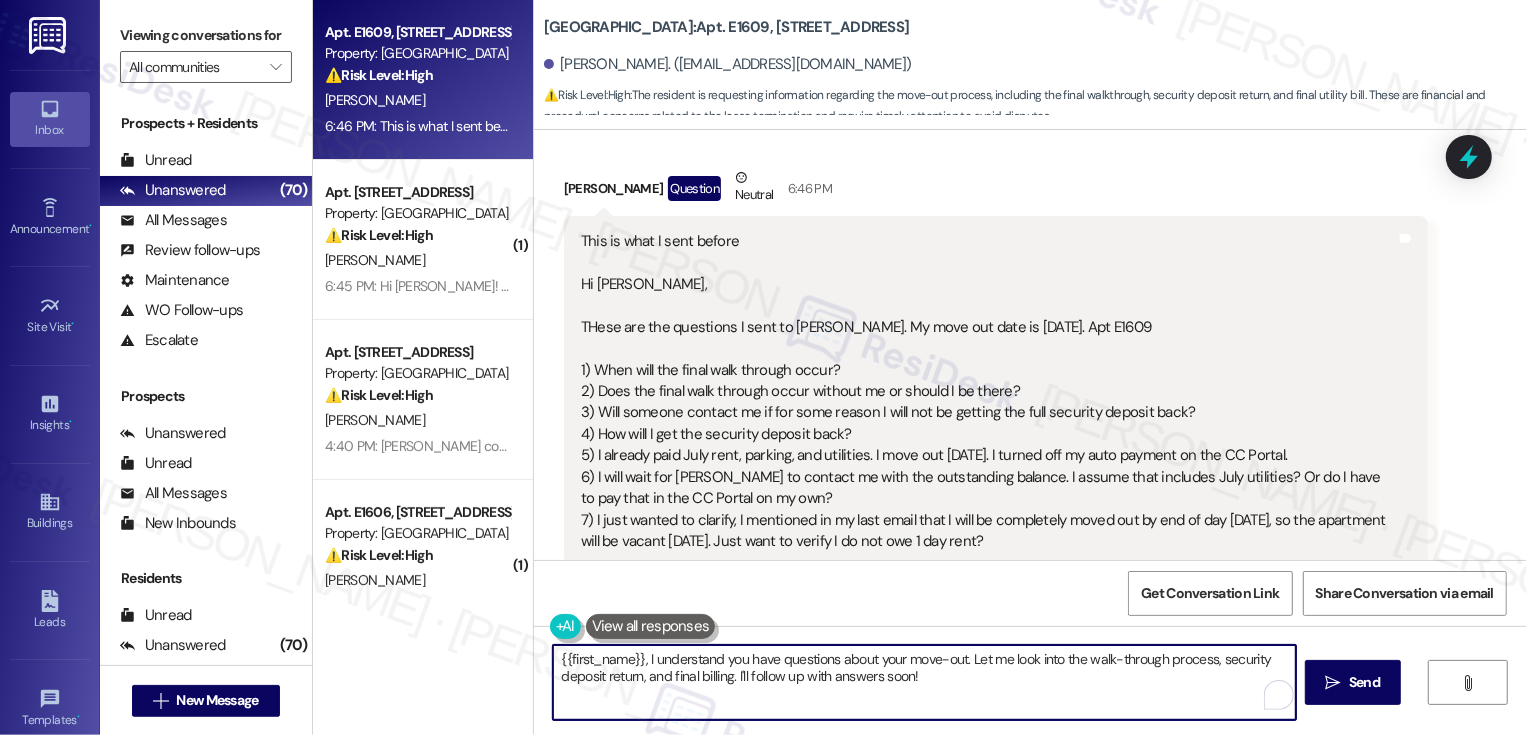drag, startPoint x: 625, startPoint y: 661, endPoint x: 502, endPoint y: 661, distance: 123 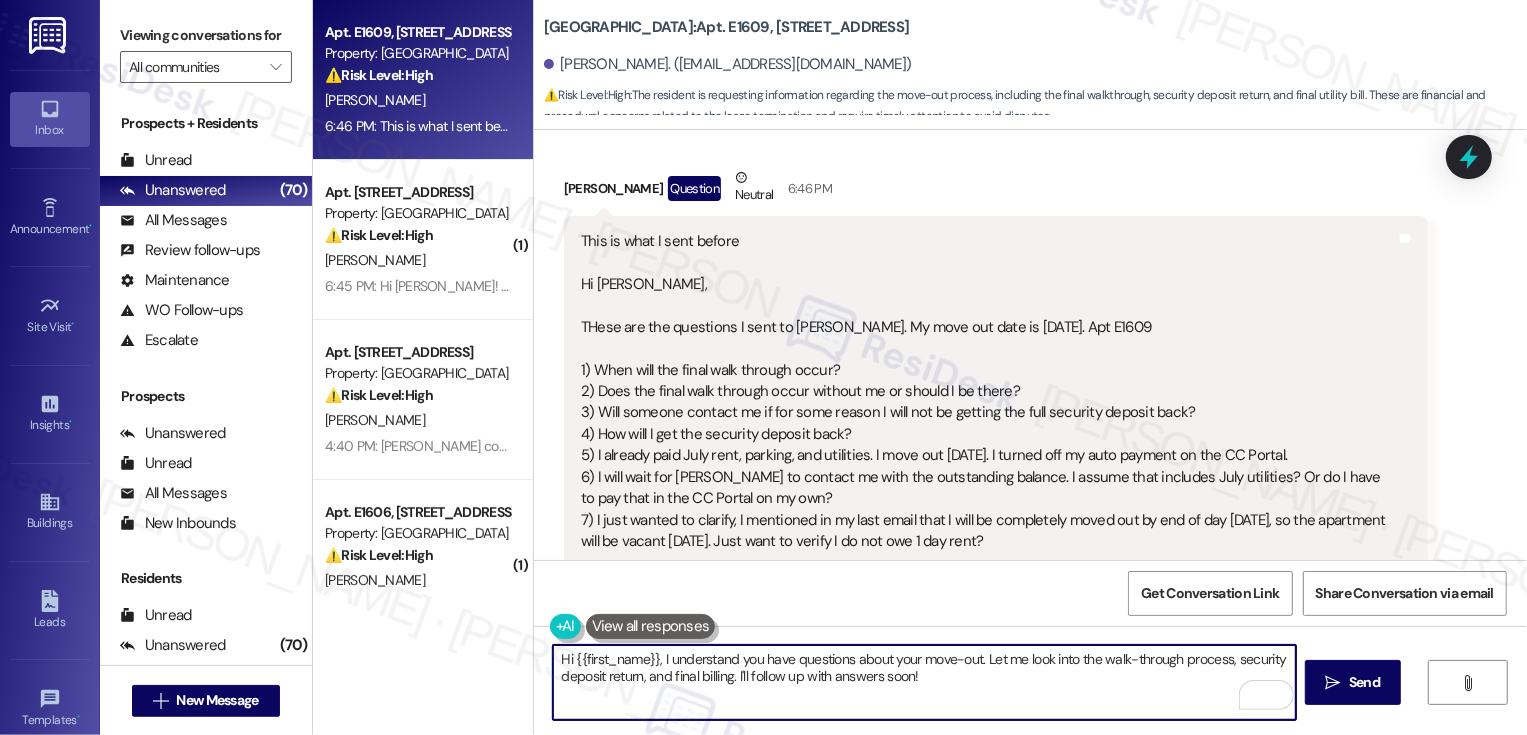 drag, startPoint x: 1072, startPoint y: 657, endPoint x: 1111, endPoint y: 683, distance: 46.872166 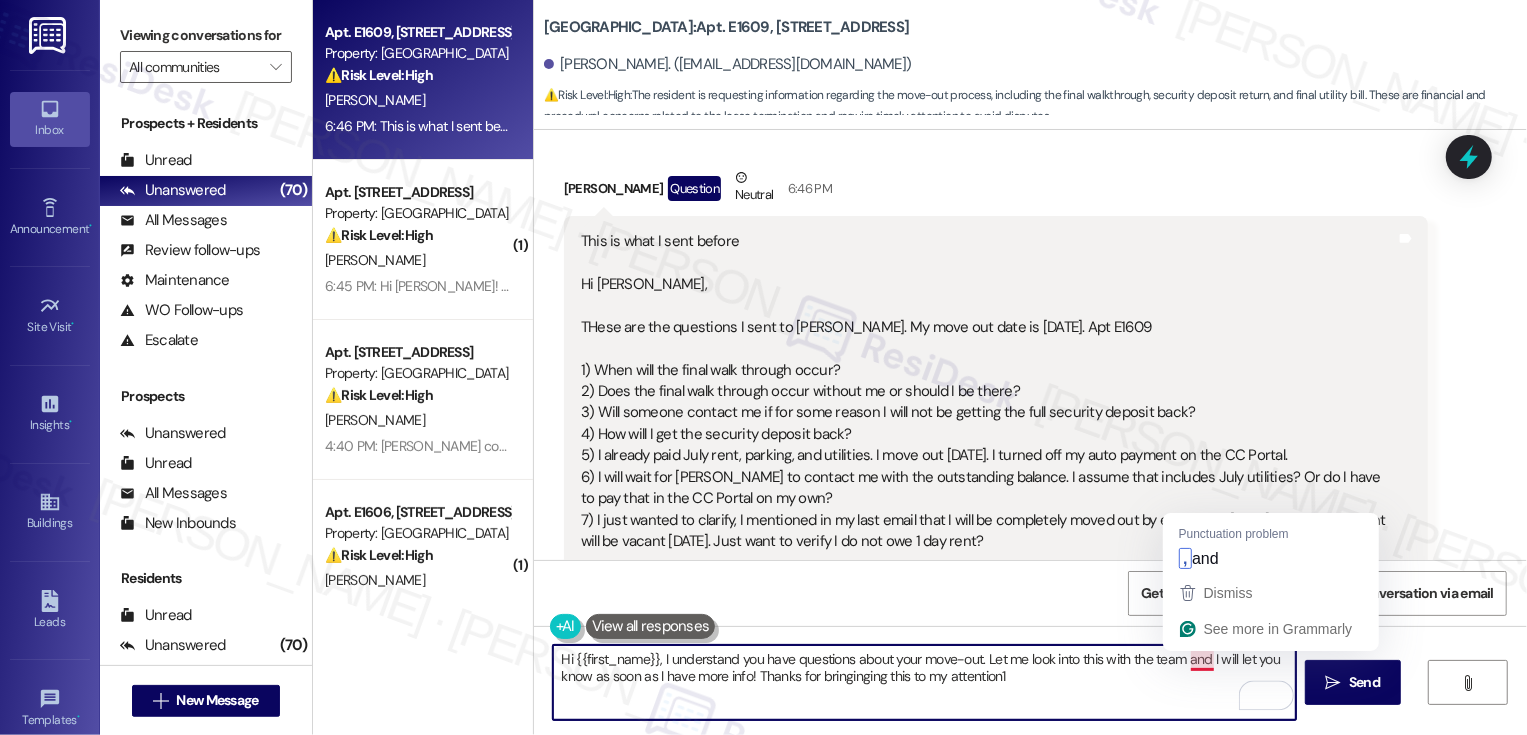 click on "Hi {{first_name}}, I understand you have questions about your move-out. Let me look into this with the team and I will let you know as soon as I have more info! Thanks for bringinging this to my attention1" at bounding box center [924, 682] 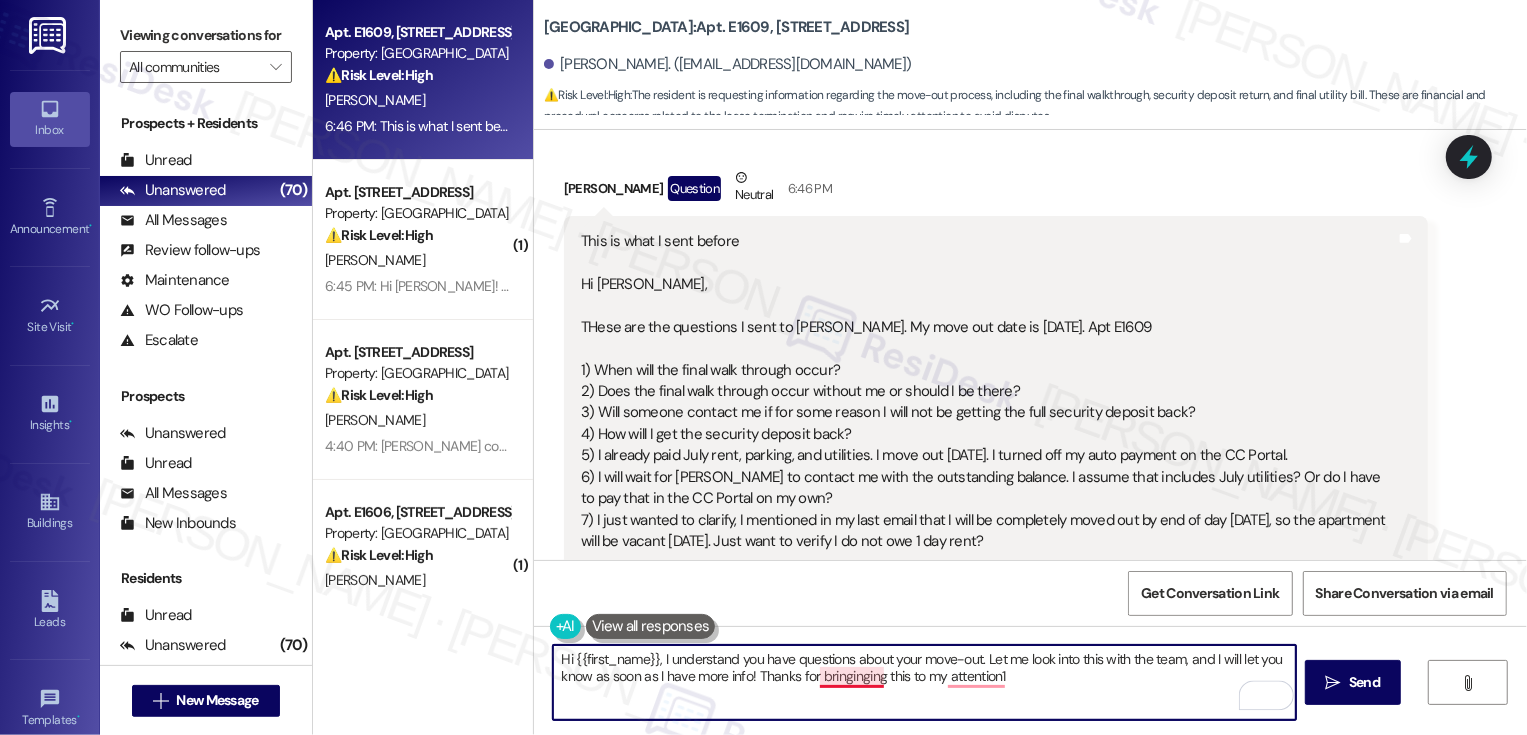 click on "Hi {{first_name}}, I understand you have questions about your move-out. Let me look into this with the team, and I will let you know as soon as I have more info! Thanks for bringinging this to my attention1" at bounding box center [924, 682] 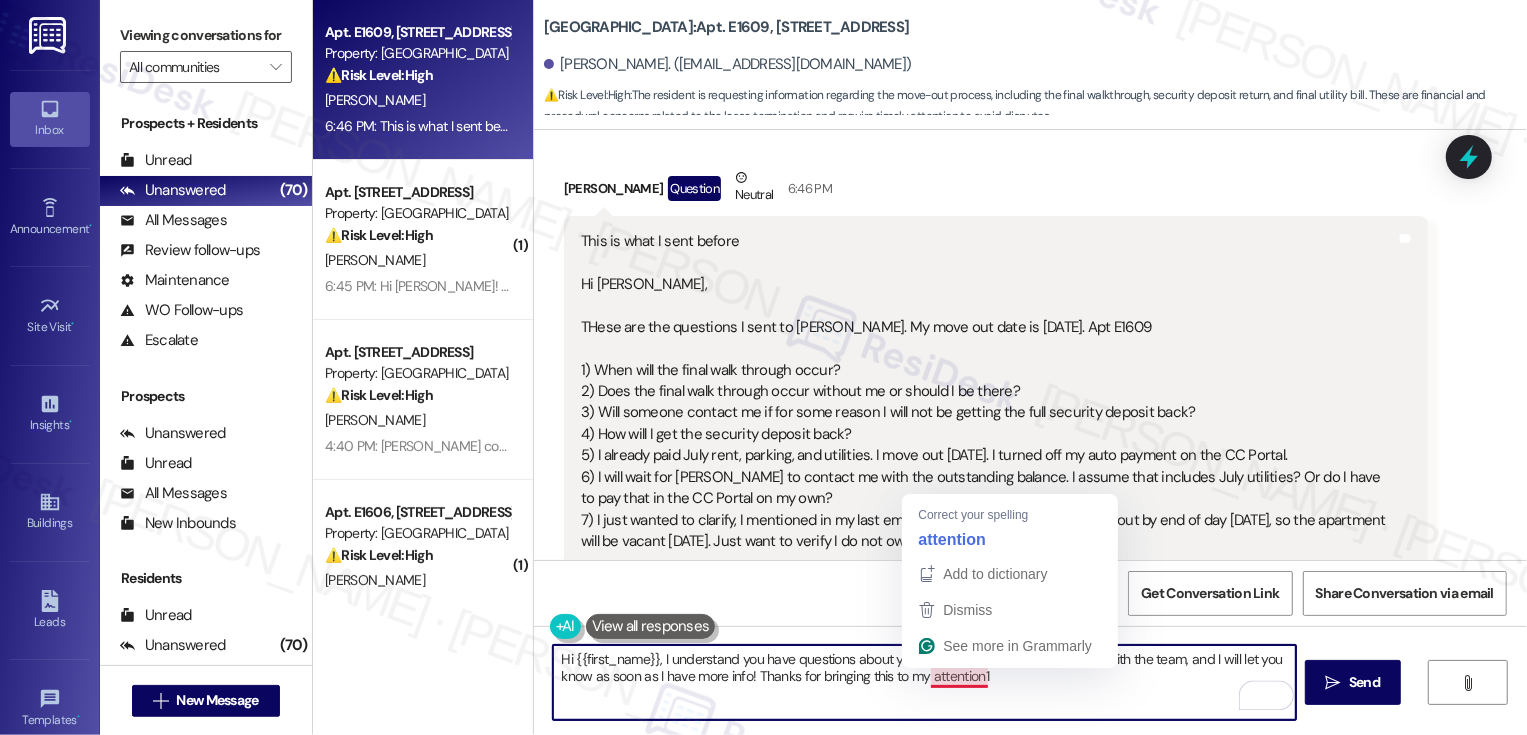 click on "Hi {{first_name}}, I understand you have questions about your move-out. Let me look into this with the team, and I will let you know as soon as I have more info! Thanks for bringing this to my attention1" at bounding box center [924, 682] 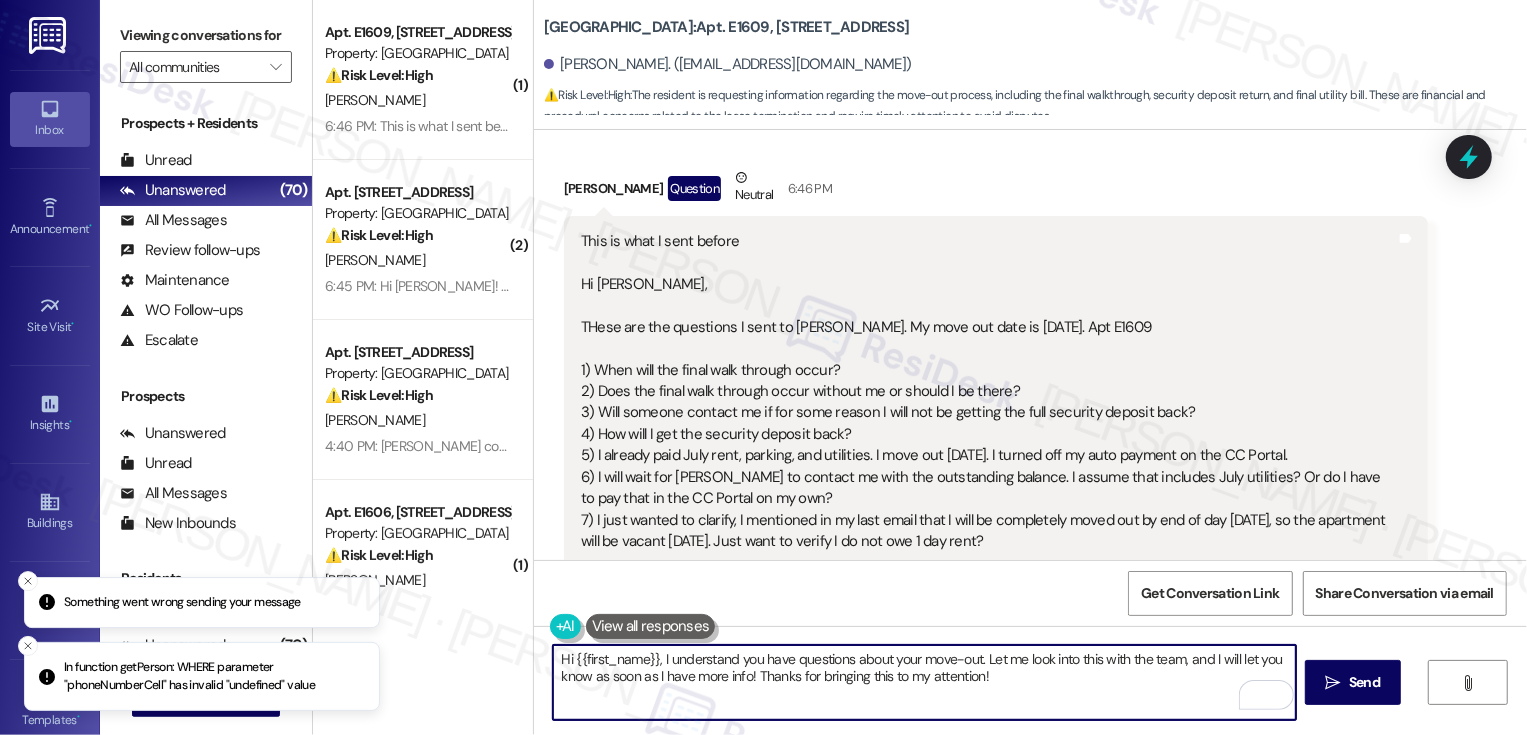 scroll, scrollTop: 723, scrollLeft: 0, axis: vertical 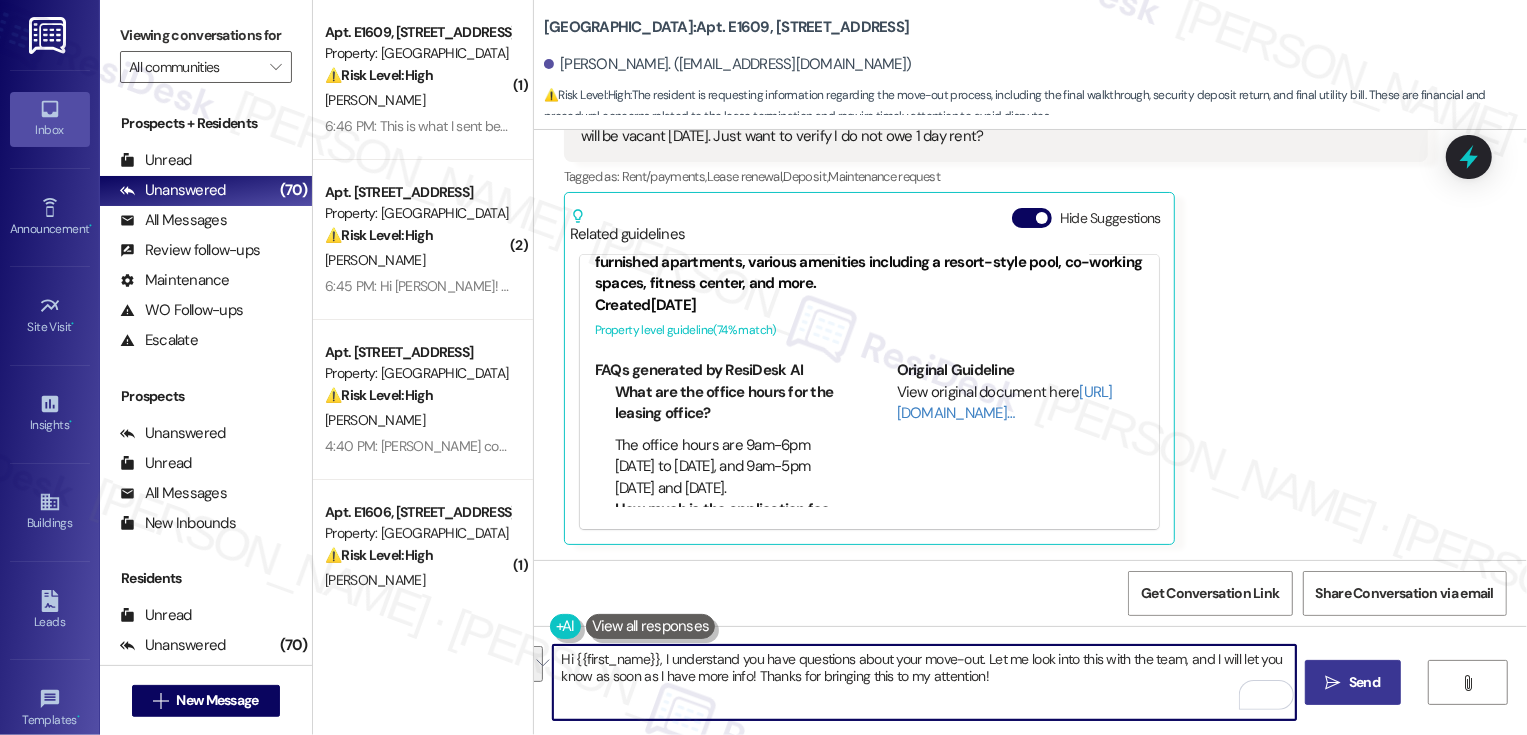 type on "Hi {{first_name}}, I understand you have questions about your move-out. Let me look into this with the team, and I will let you know as soon as I have more info! Thanks for bringing this to my attention!" 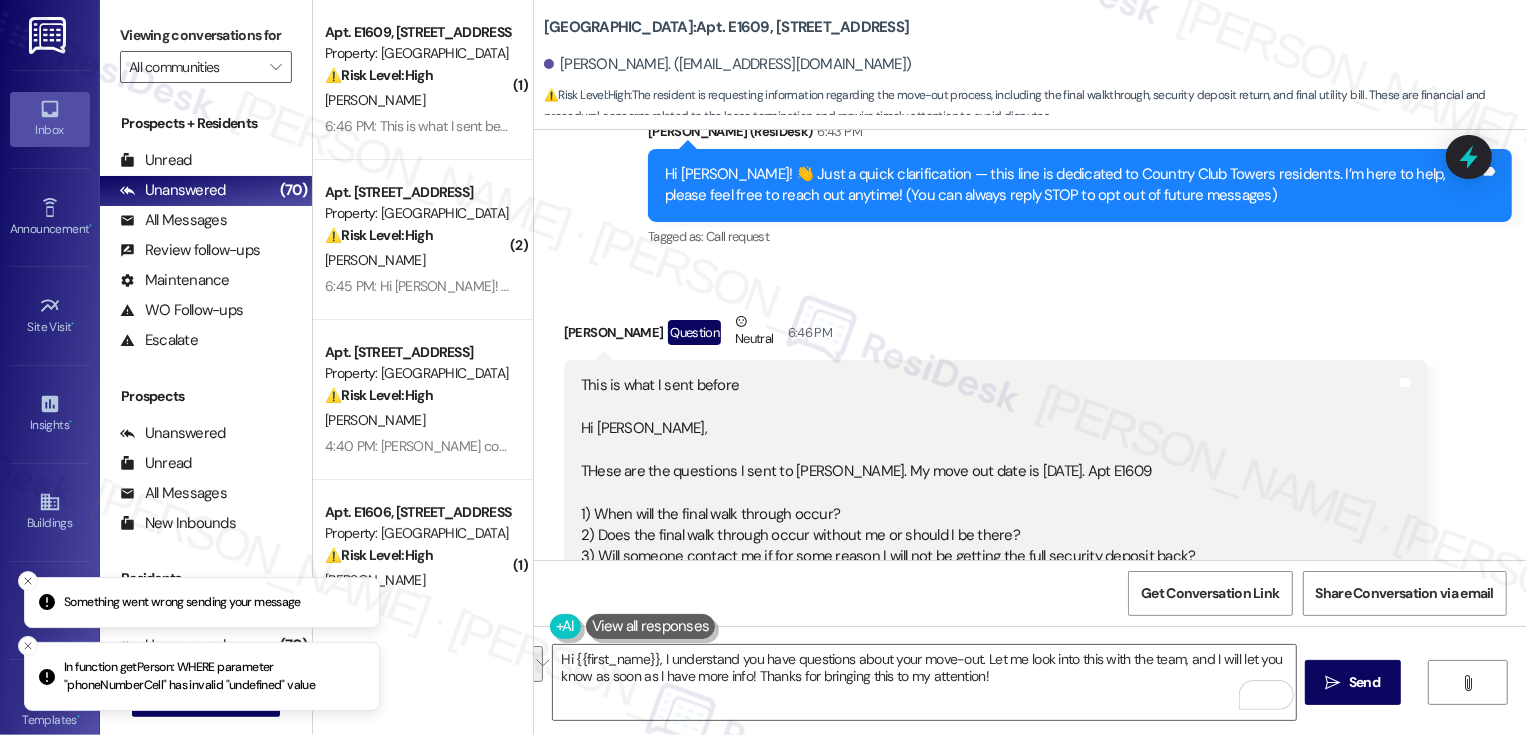 scroll, scrollTop: 0, scrollLeft: 0, axis: both 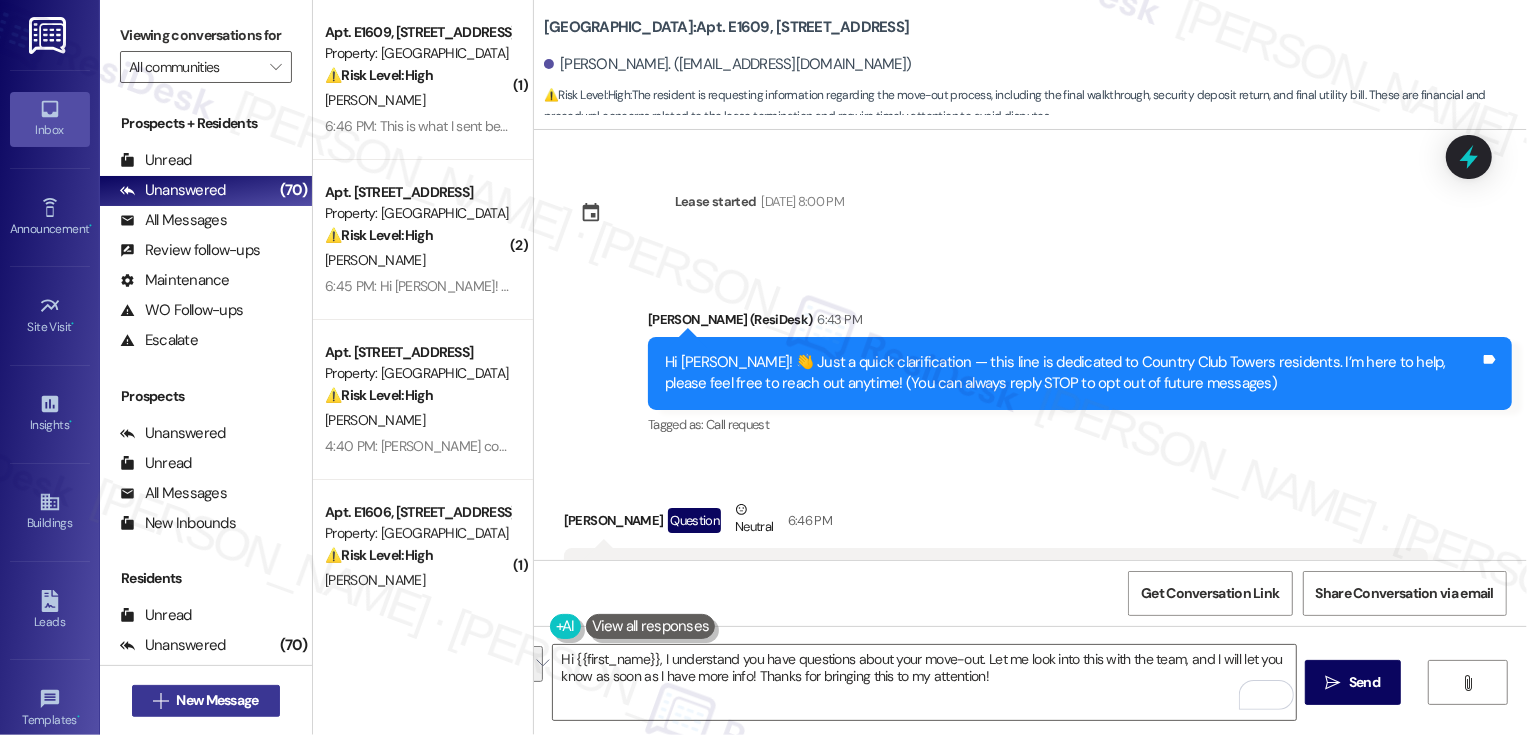 click on "New Message" at bounding box center [217, 700] 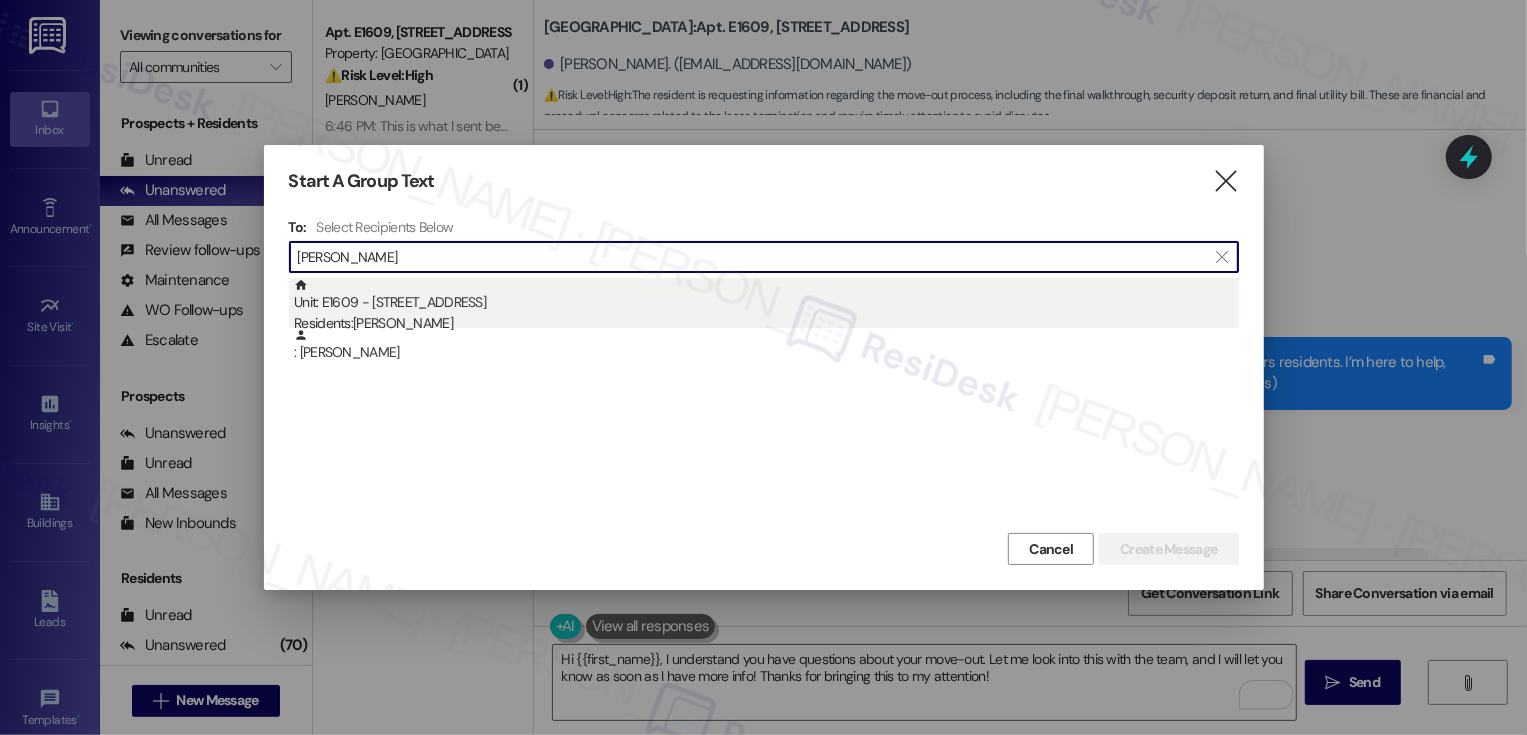 type on "rita hsu" 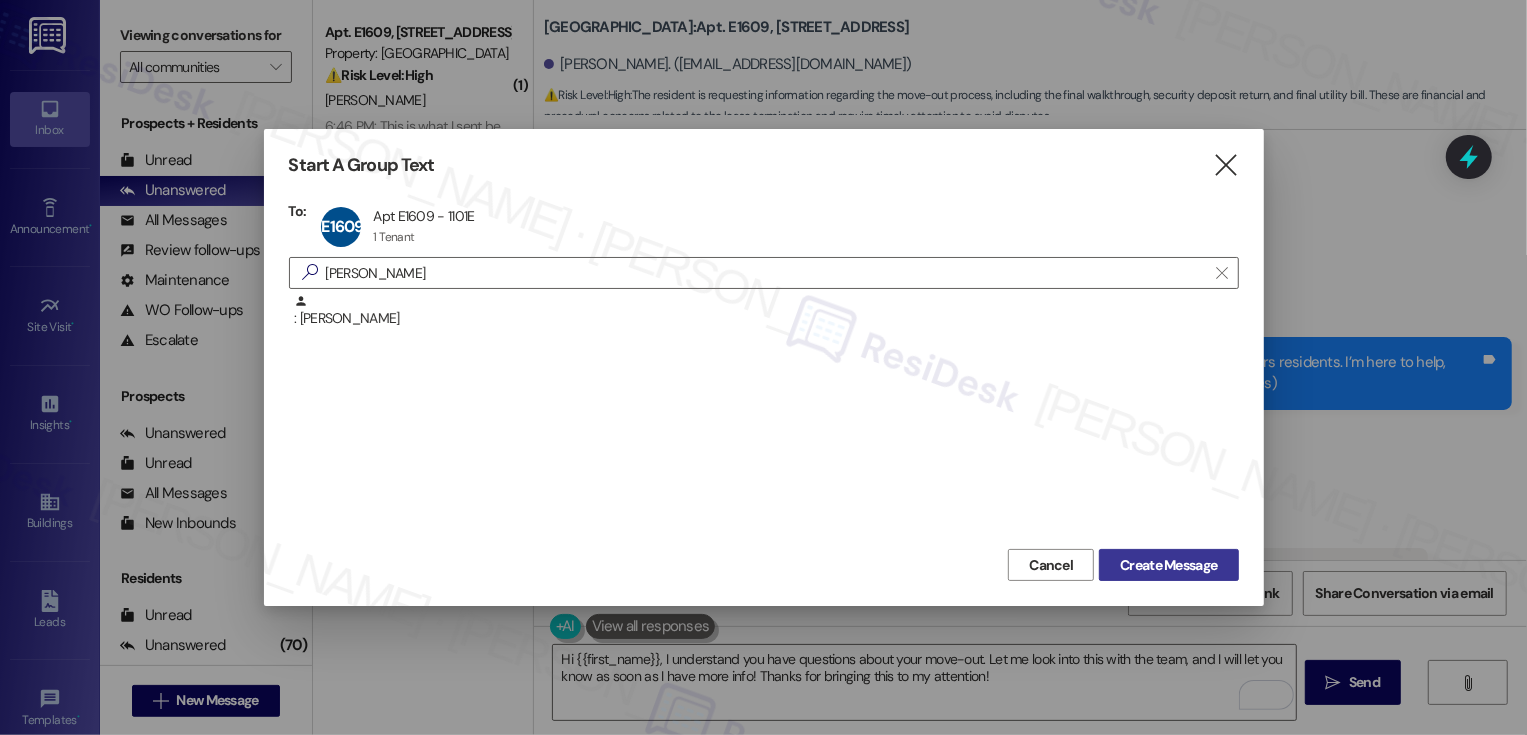 click on "Create Message" at bounding box center (1168, 565) 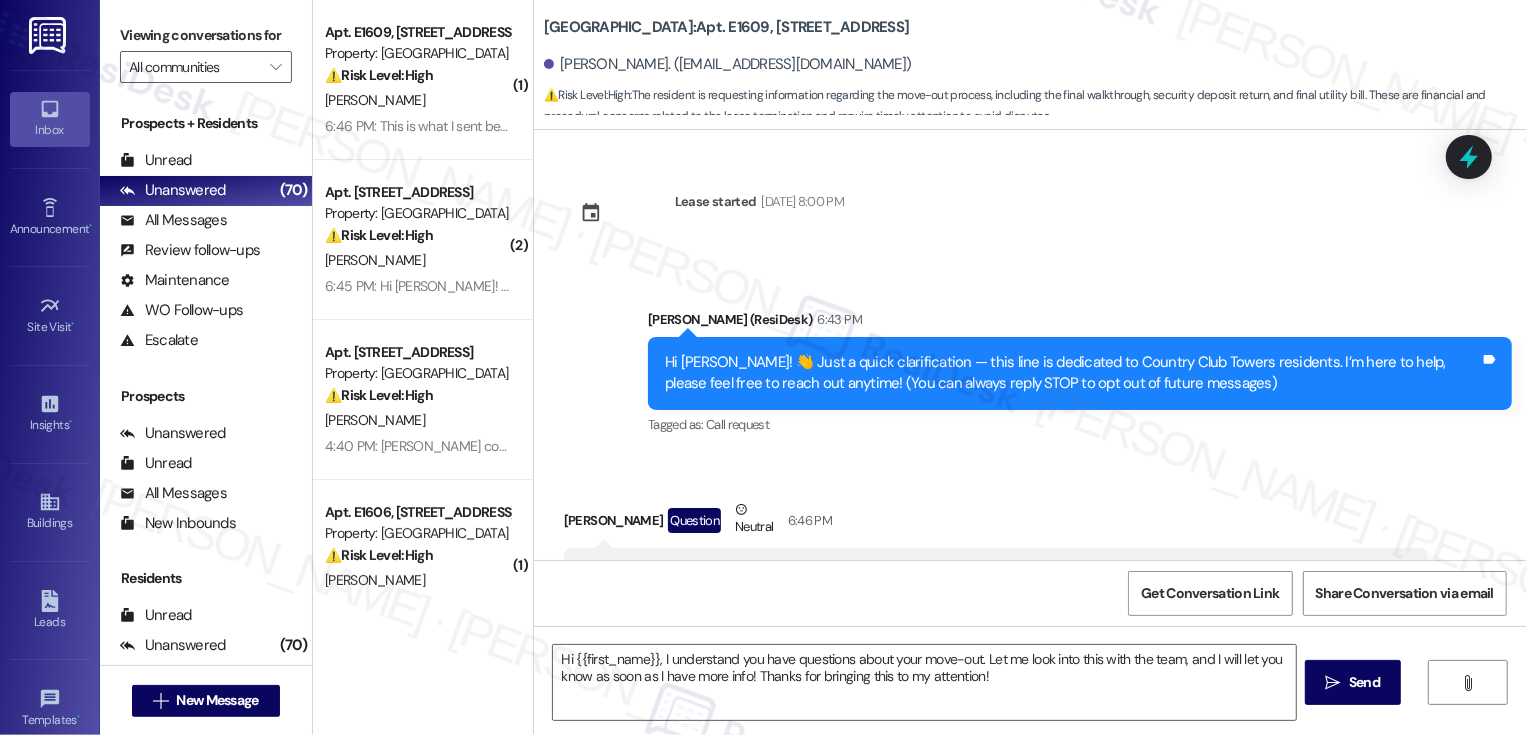 type on "Fetching suggested responses. Please feel free to read through the conversation in the meantime." 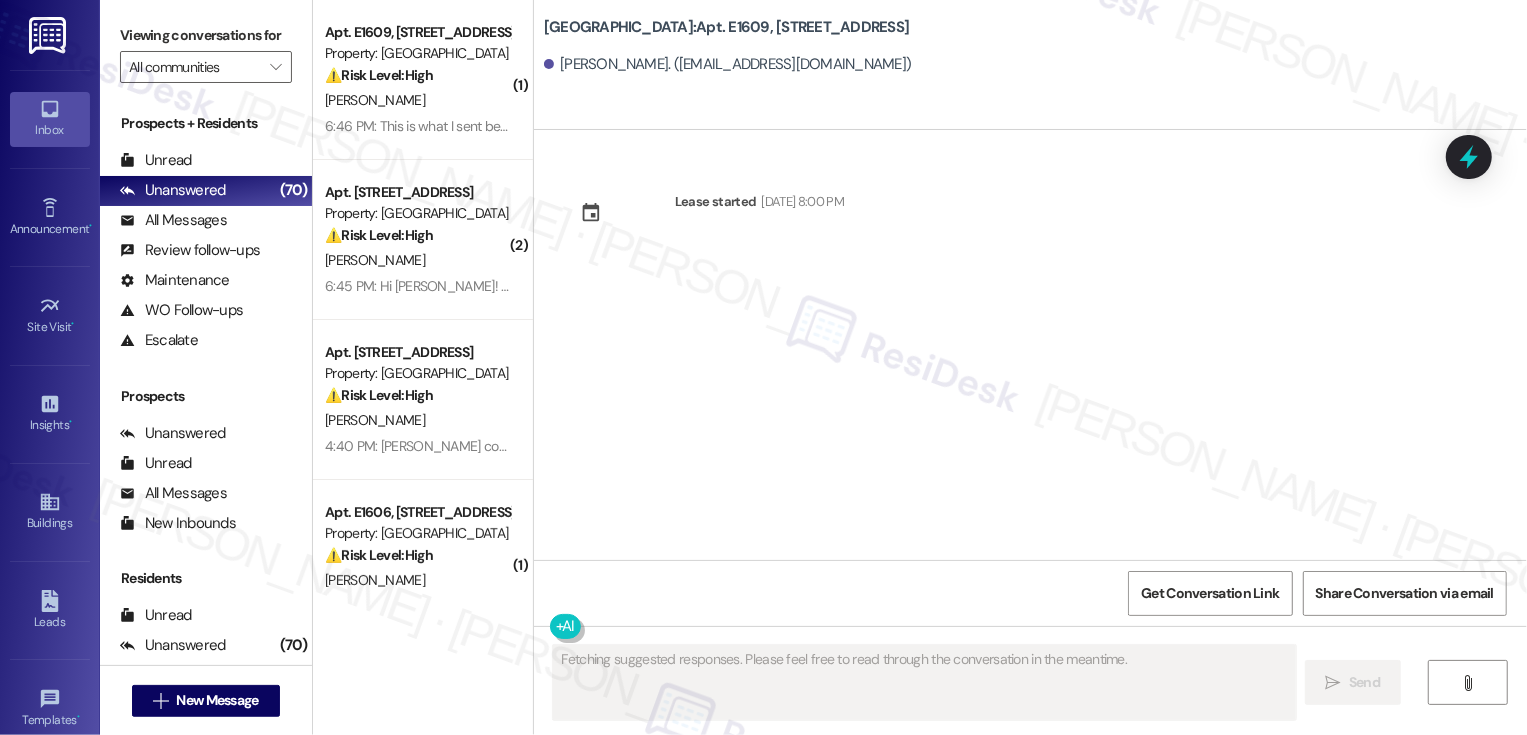 type 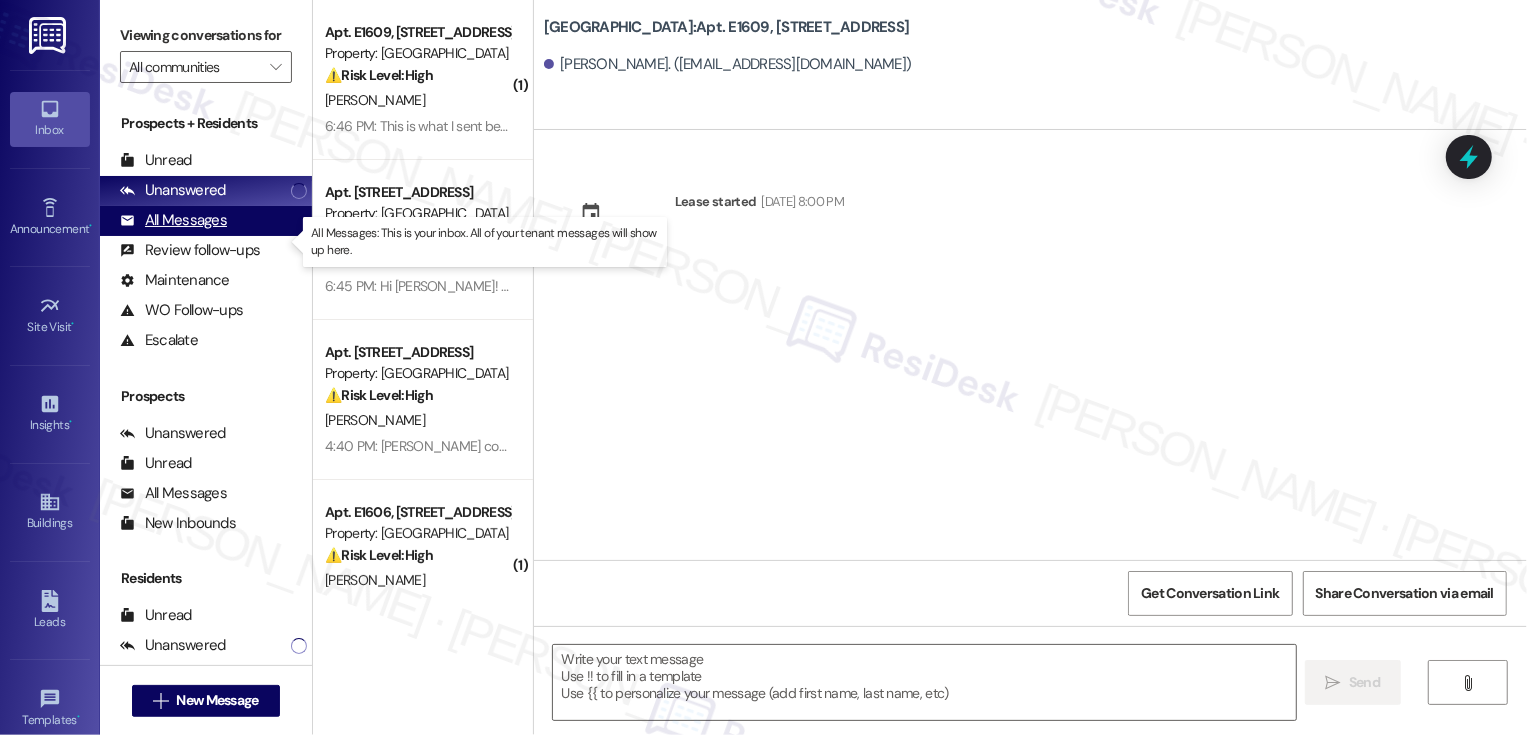 click on "All Messages" at bounding box center (173, 220) 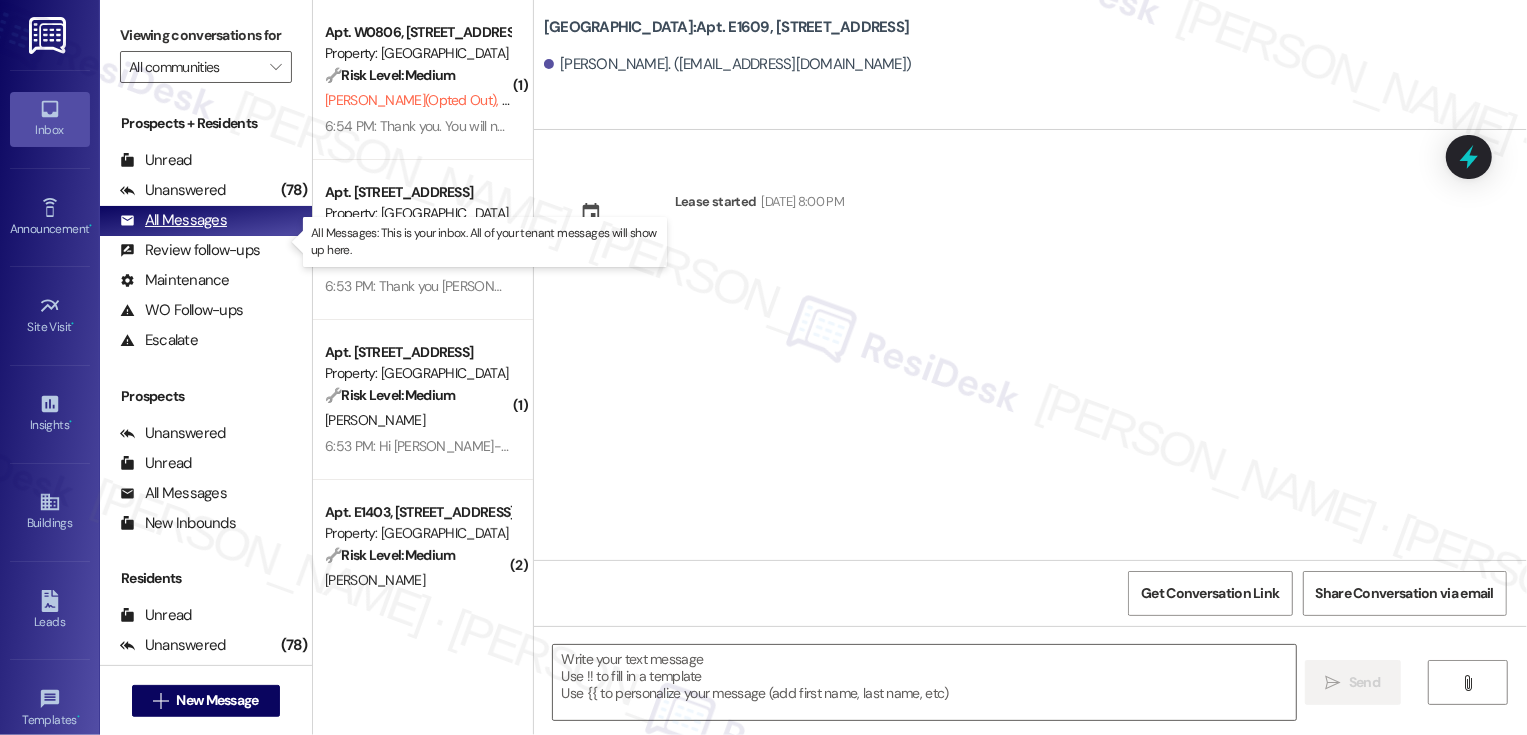 click on "All Messages" at bounding box center (173, 220) 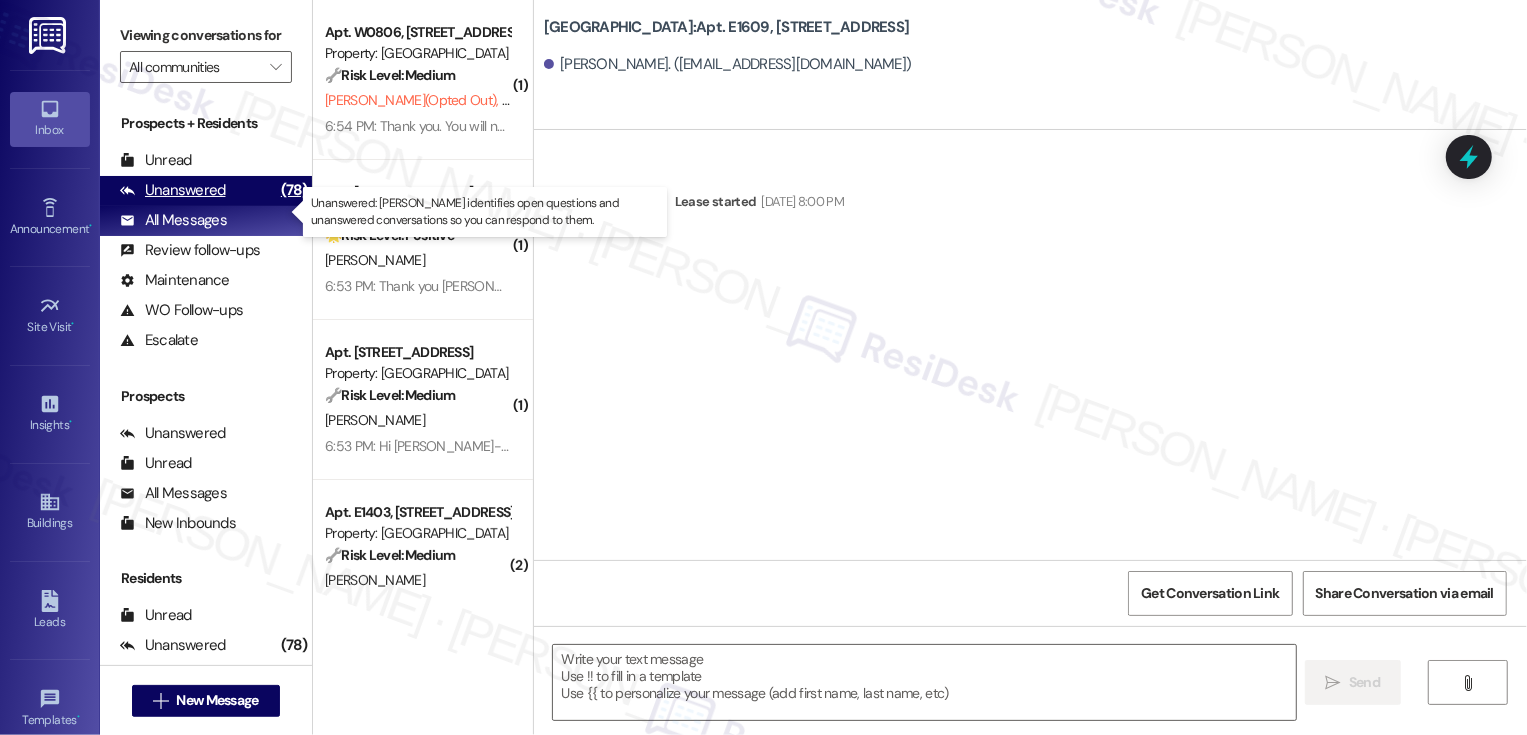 click on "Unanswered" at bounding box center (173, 190) 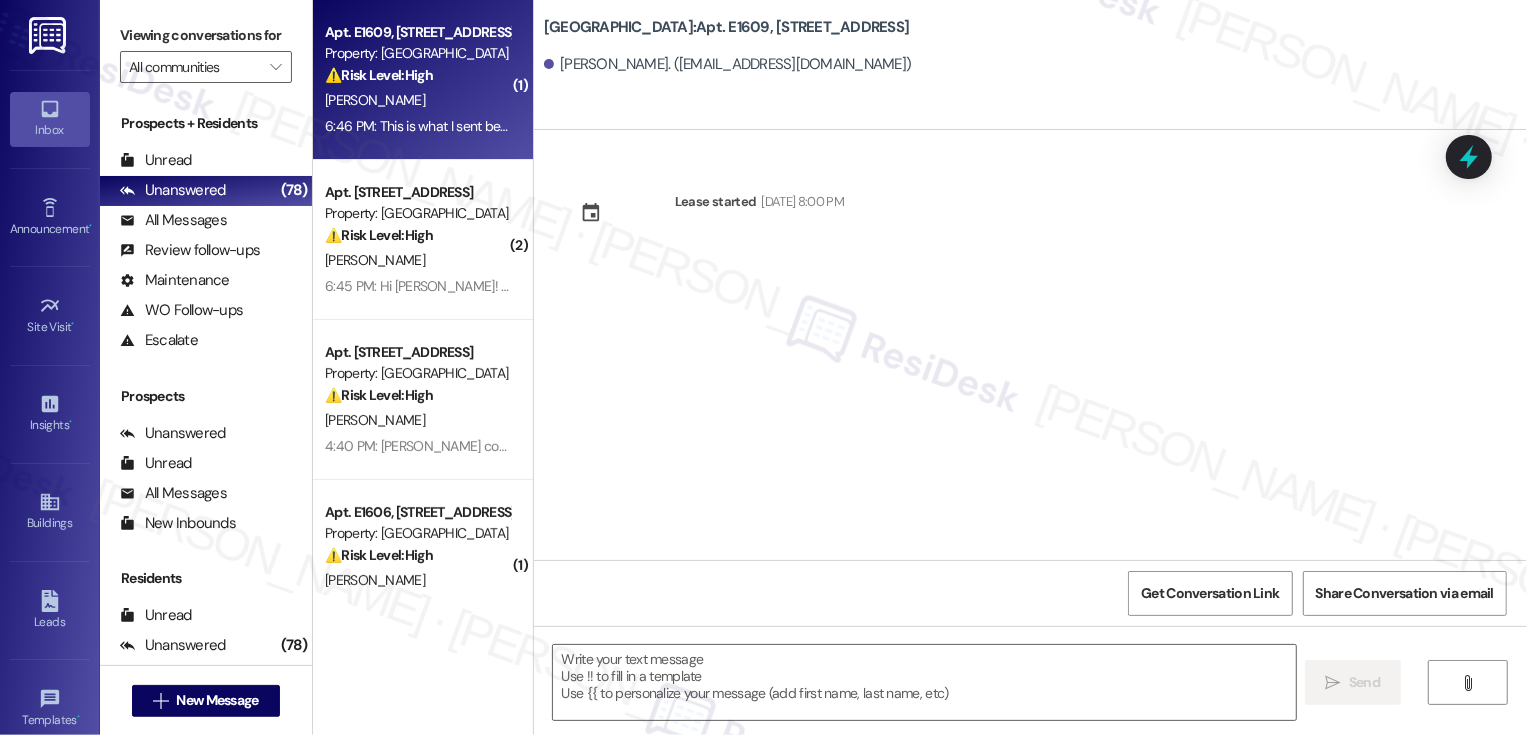 type on "Fetching suggested responses. Please feel free to read through the conversation in the meantime." 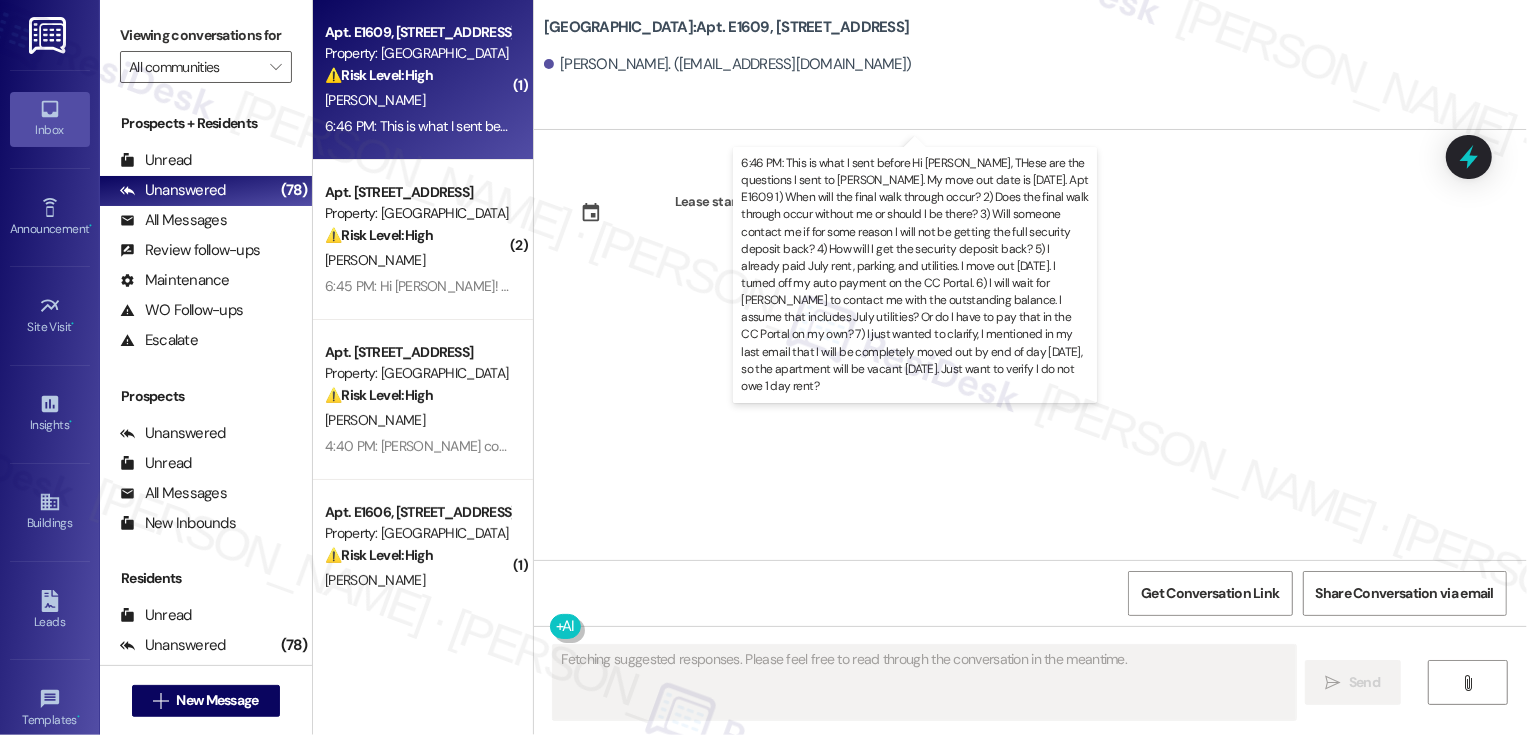 type 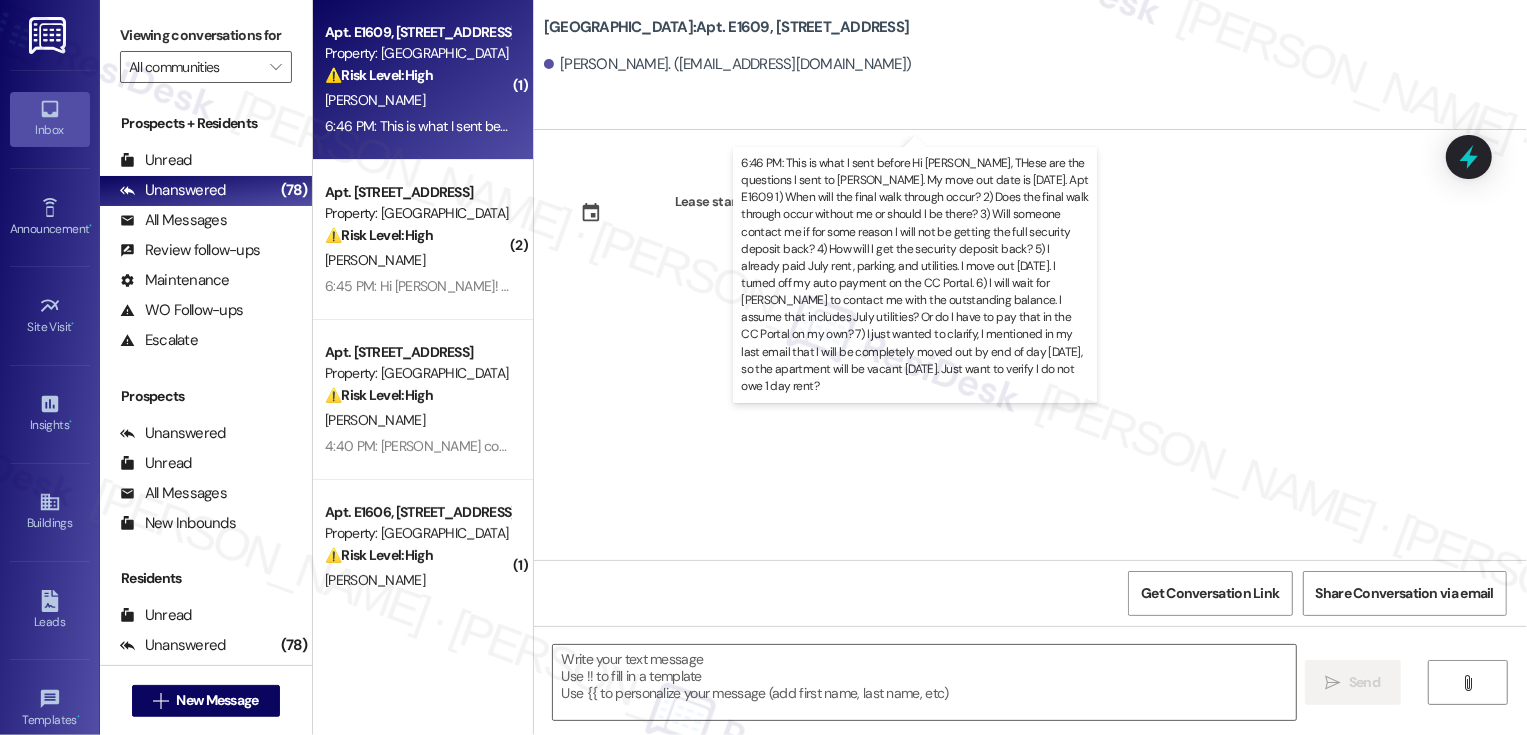 click on "6:46 PM: This is what I sent before
Hi Sarah,
THese are the questions I sent to Stacey. My move out date is July 31st. Apt E1609
1) When will the final walk through occur?
2) Does the final walk through occur without me or should I be there?
3) Will someone contact me if for some reason I will not be getting the full security deposit back?
4) How will I get the security deposit back?
5) I already paid July rent, parking, and utilities. I move out July 31st. I turned off my auto payment on the CC Portal.
6) I will wait for Lauren to contact me with the outstanding balance. I assume that includes July utilities? Or do I have to pay that in the CC Portal on my own?
7) I just wanted to clarify, I mentioned in my last email that I will be completely moved out by end of day July 31st, so the apartment will be vacant August 1st. Just want to verify I do not owe 1 day rent?" at bounding box center (2849, 126) 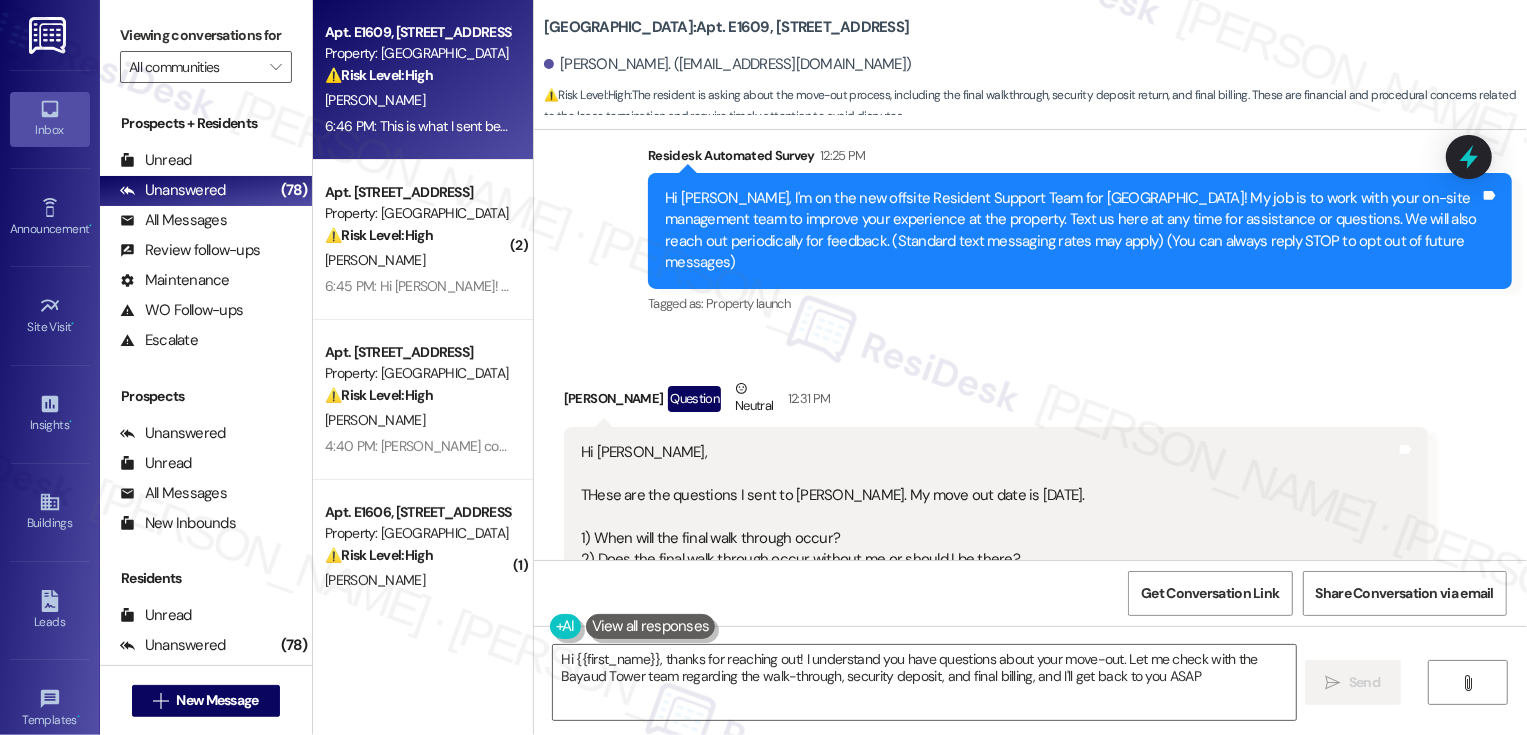 type on "Hi {{first_name}}, thanks for reaching out! I understand you have questions about your move-out. Let me check with the Bayaud Tower team regarding the walk-through, security deposit, and final billing, and I'll get back to you ASAP!" 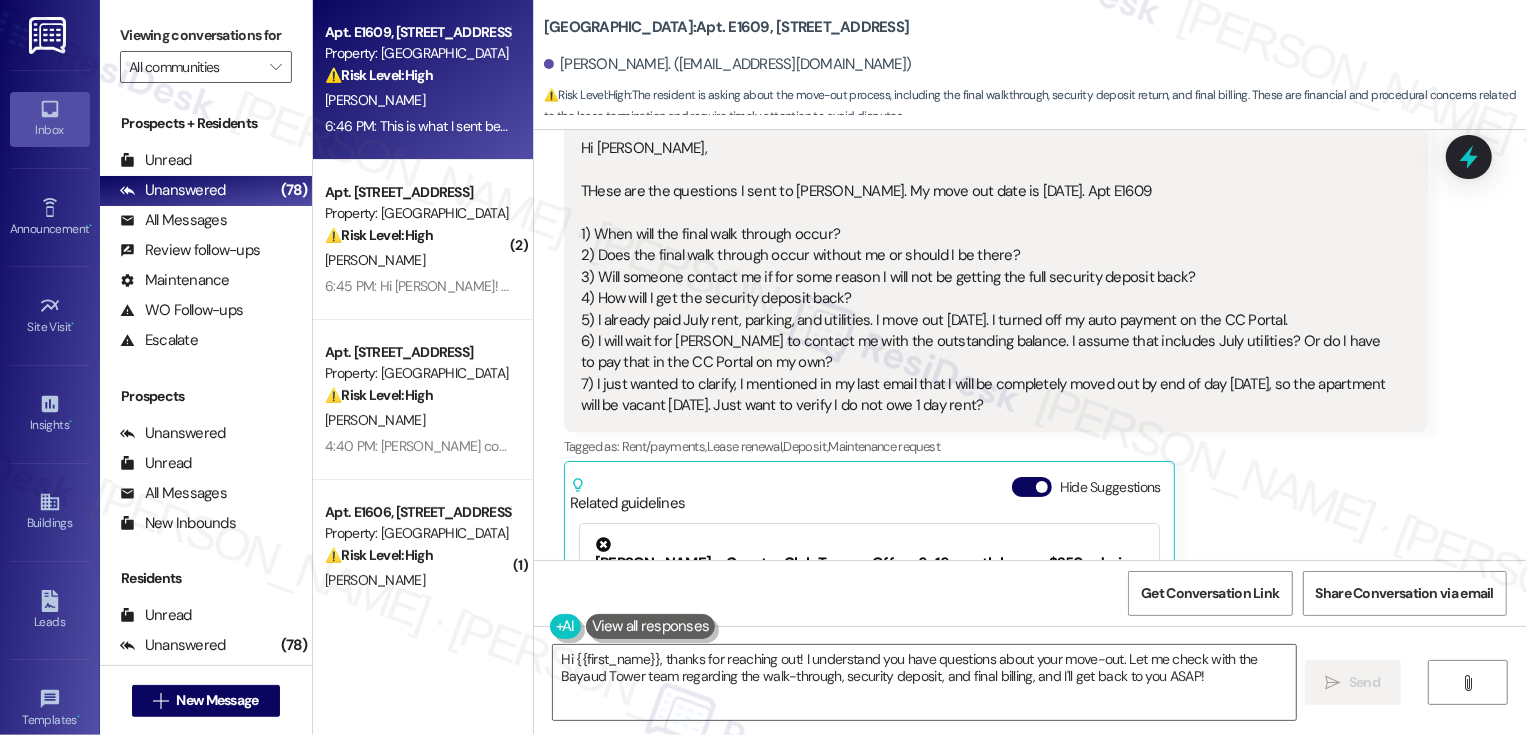 scroll, scrollTop: 1455, scrollLeft: 0, axis: vertical 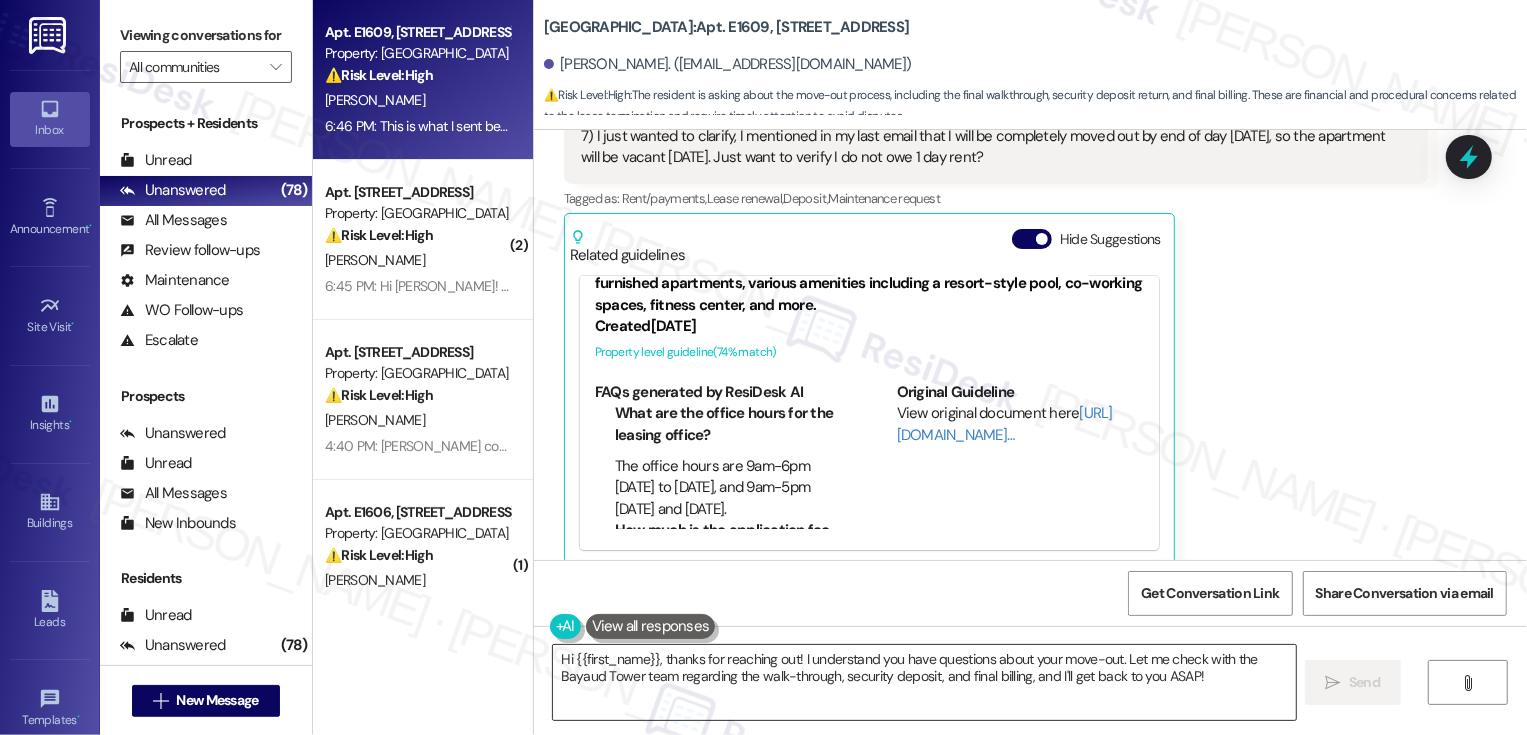 click on "Hi {{first_name}}, thanks for reaching out! I understand you have questions about your move-out. Let me check with the Bayaud Tower team regarding the walk-through, security deposit, and final billing, and I'll get back to you ASAP!" at bounding box center (924, 682) 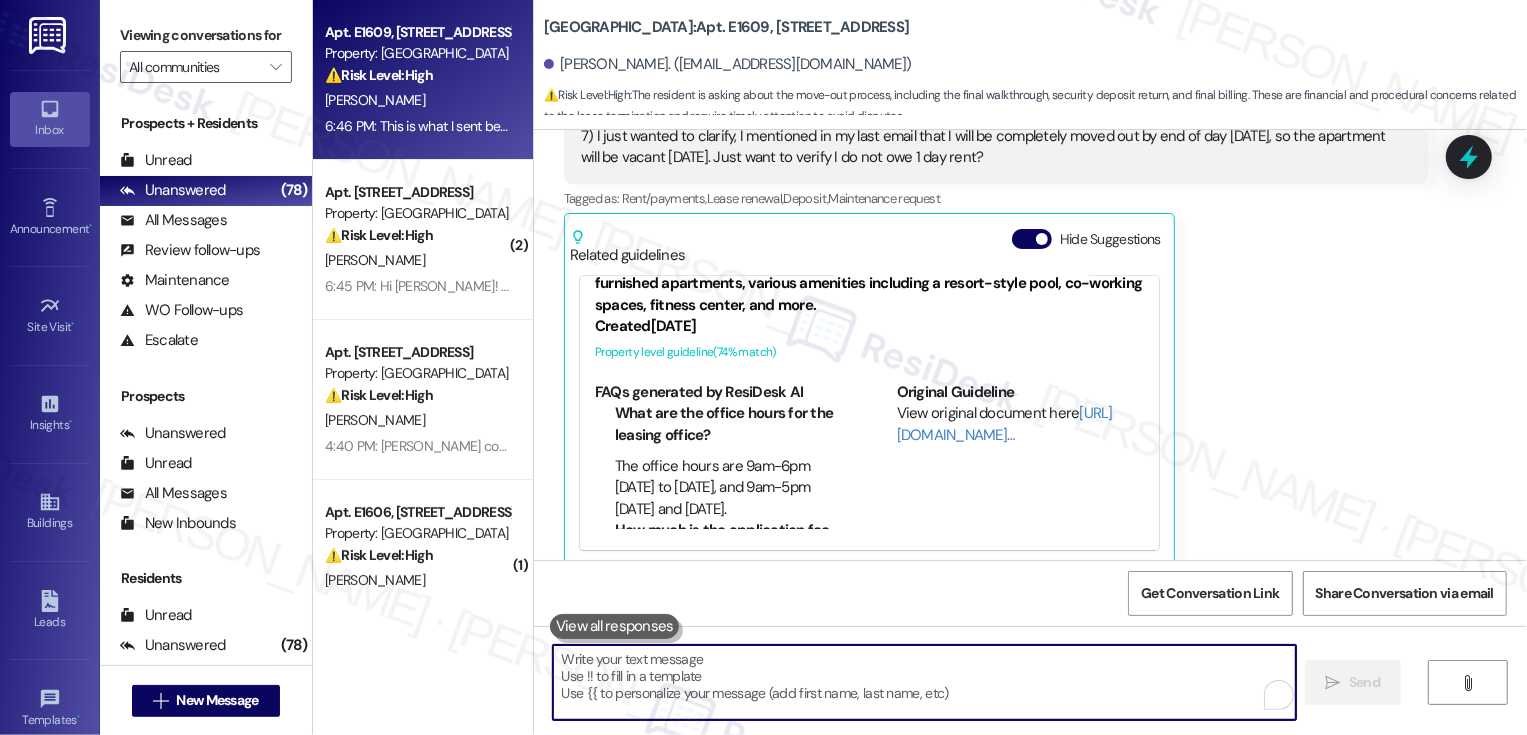 paste on "Hi {{first_name}}, I understand you have questions about your move-out. Let me look into this with the team, and I will let you know as soon as I have more info! Thanks for bringing this to my attention!" 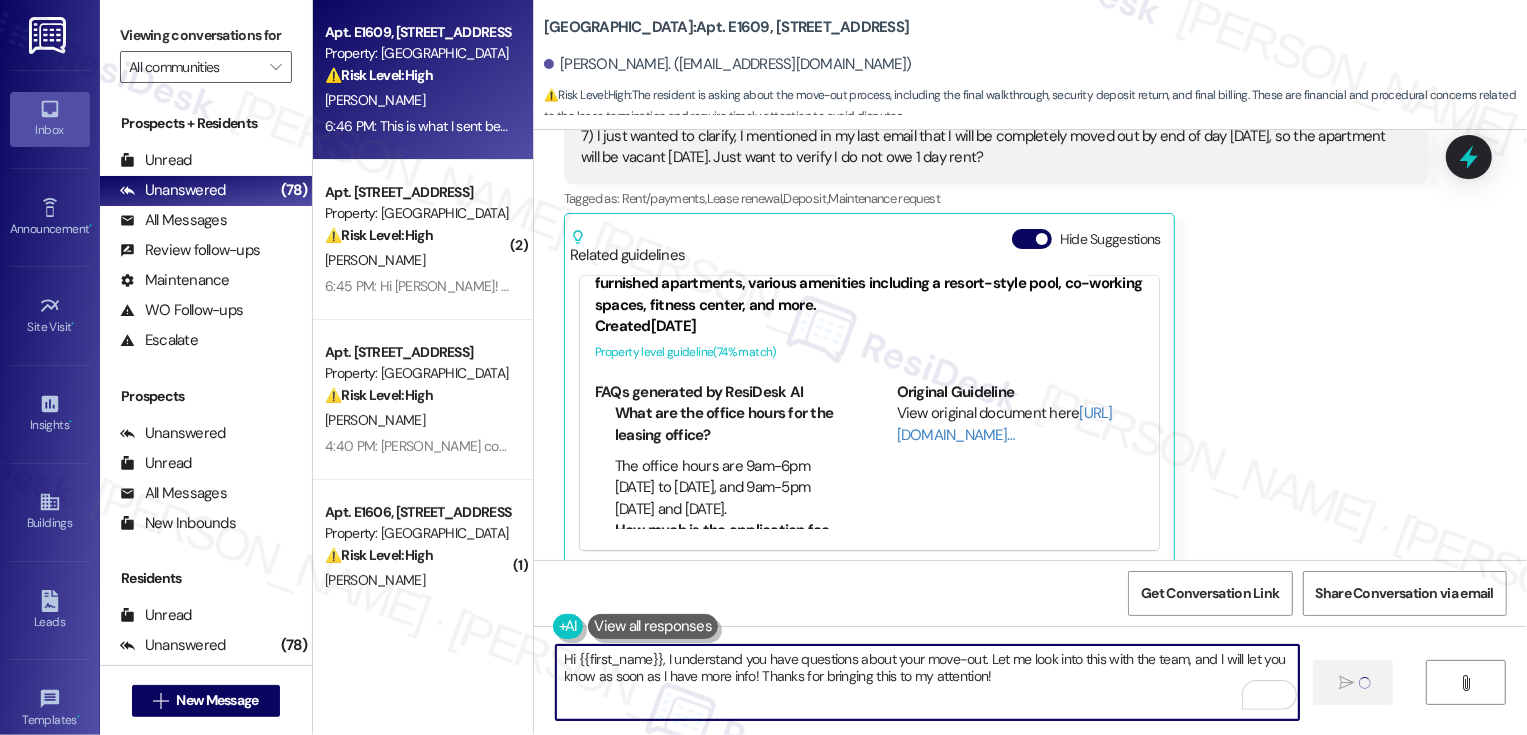 type 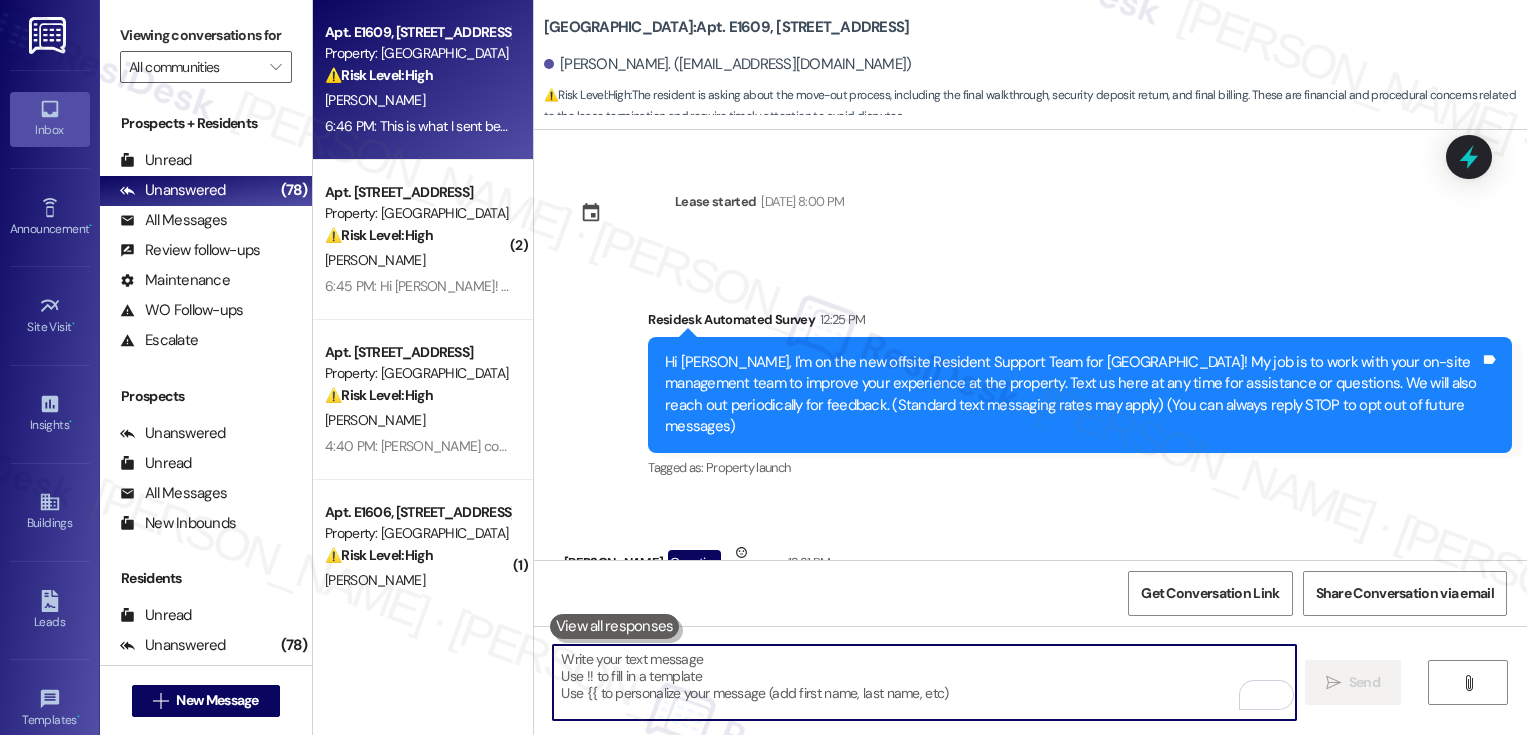 scroll, scrollTop: 0, scrollLeft: 0, axis: both 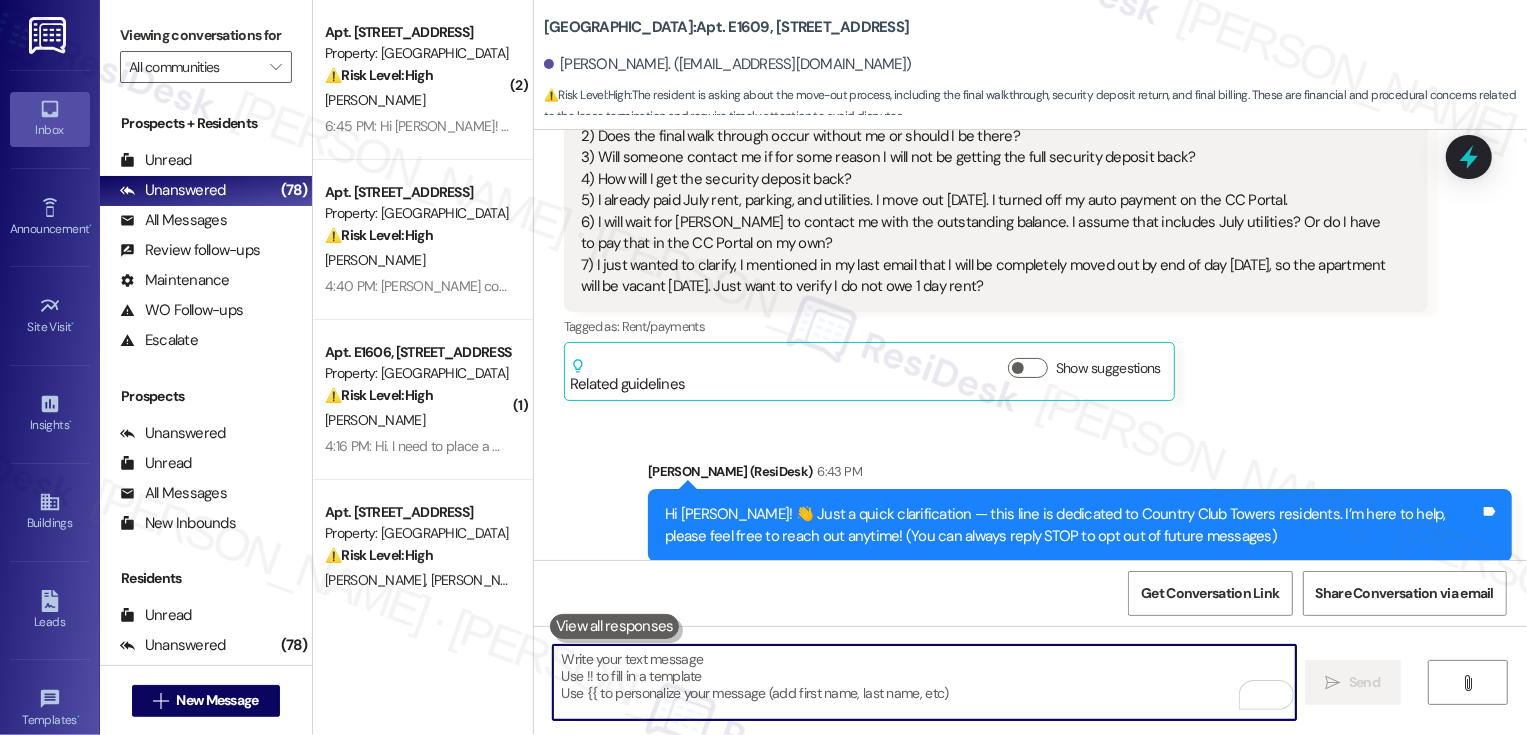 type 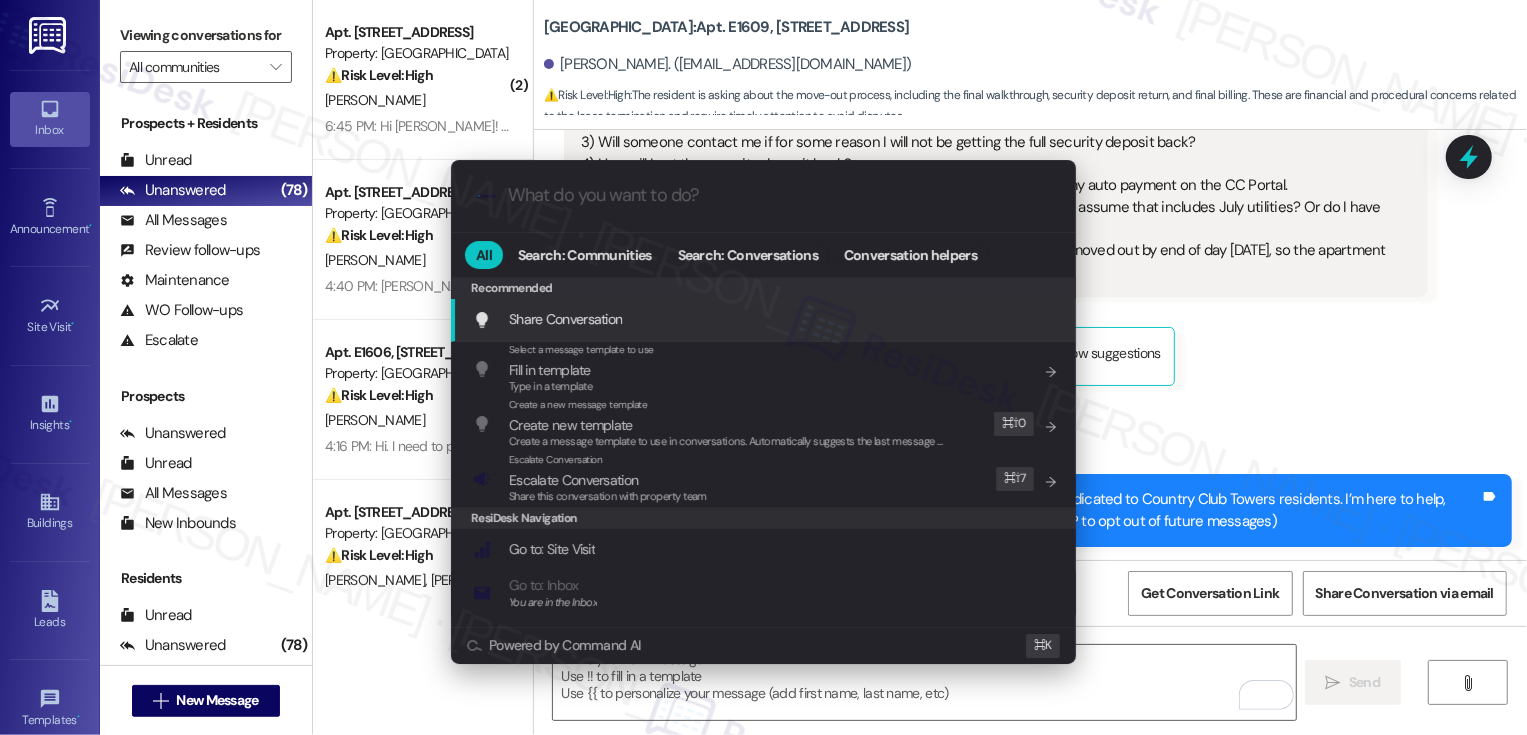 scroll, scrollTop: 605, scrollLeft: 0, axis: vertical 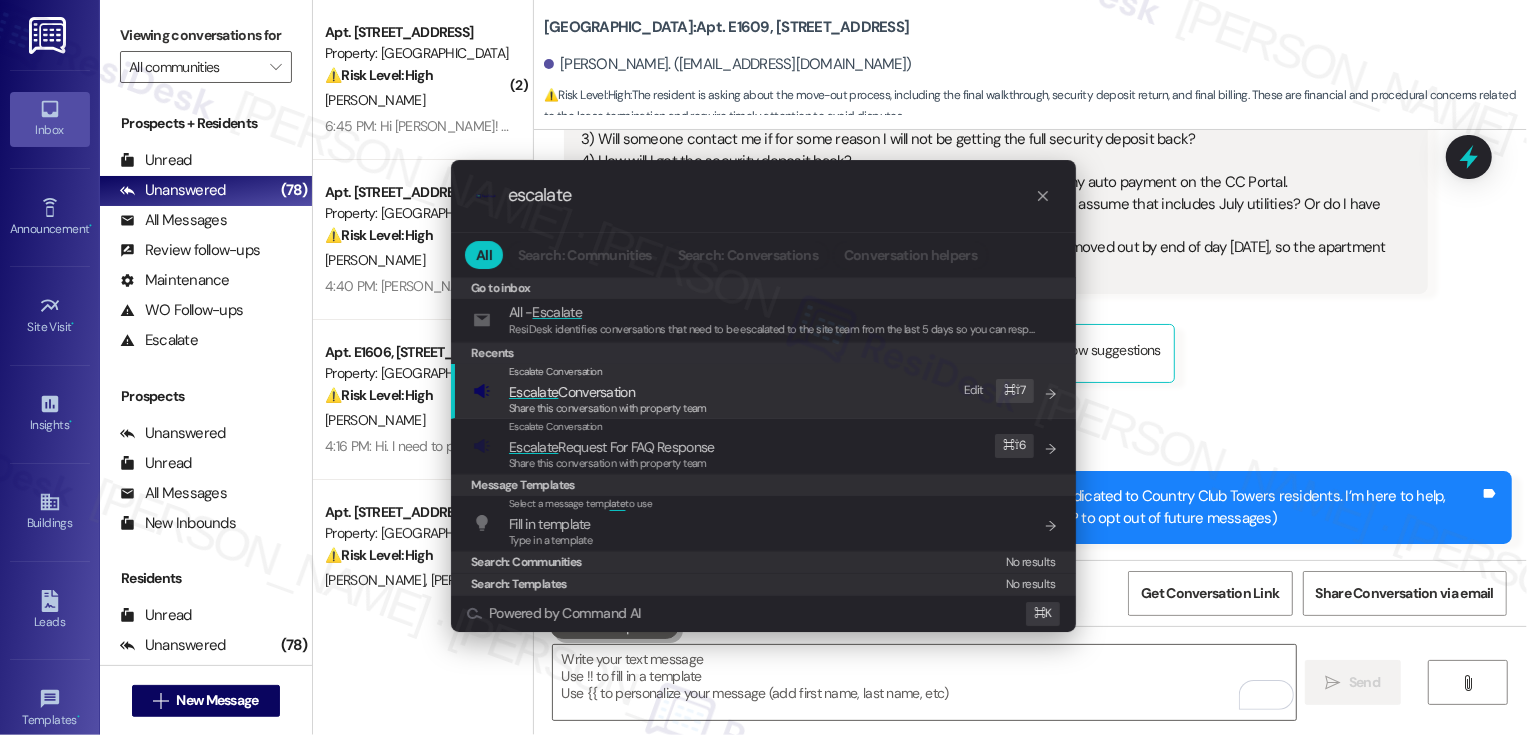 type on "escalate" 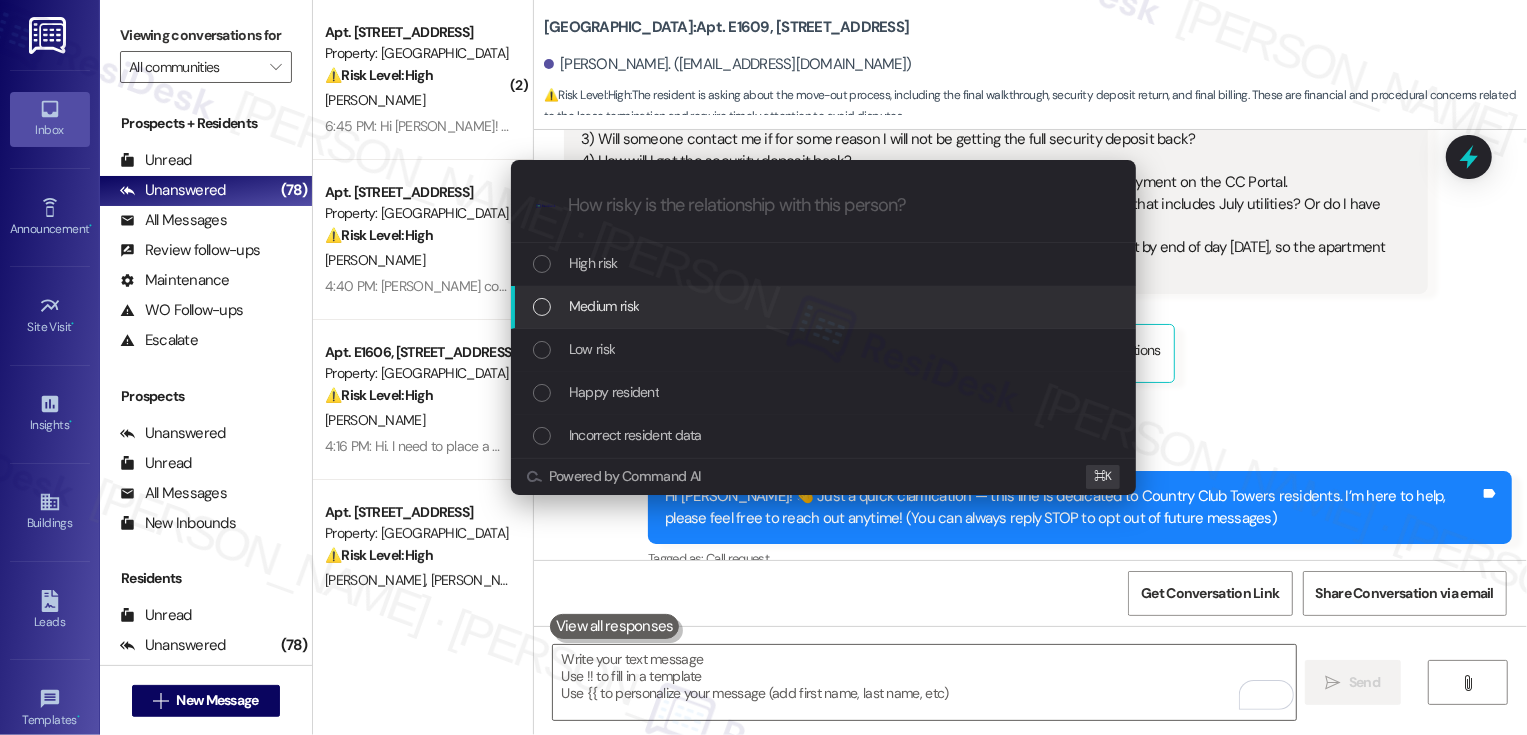 click on "Medium risk" at bounding box center (823, 307) 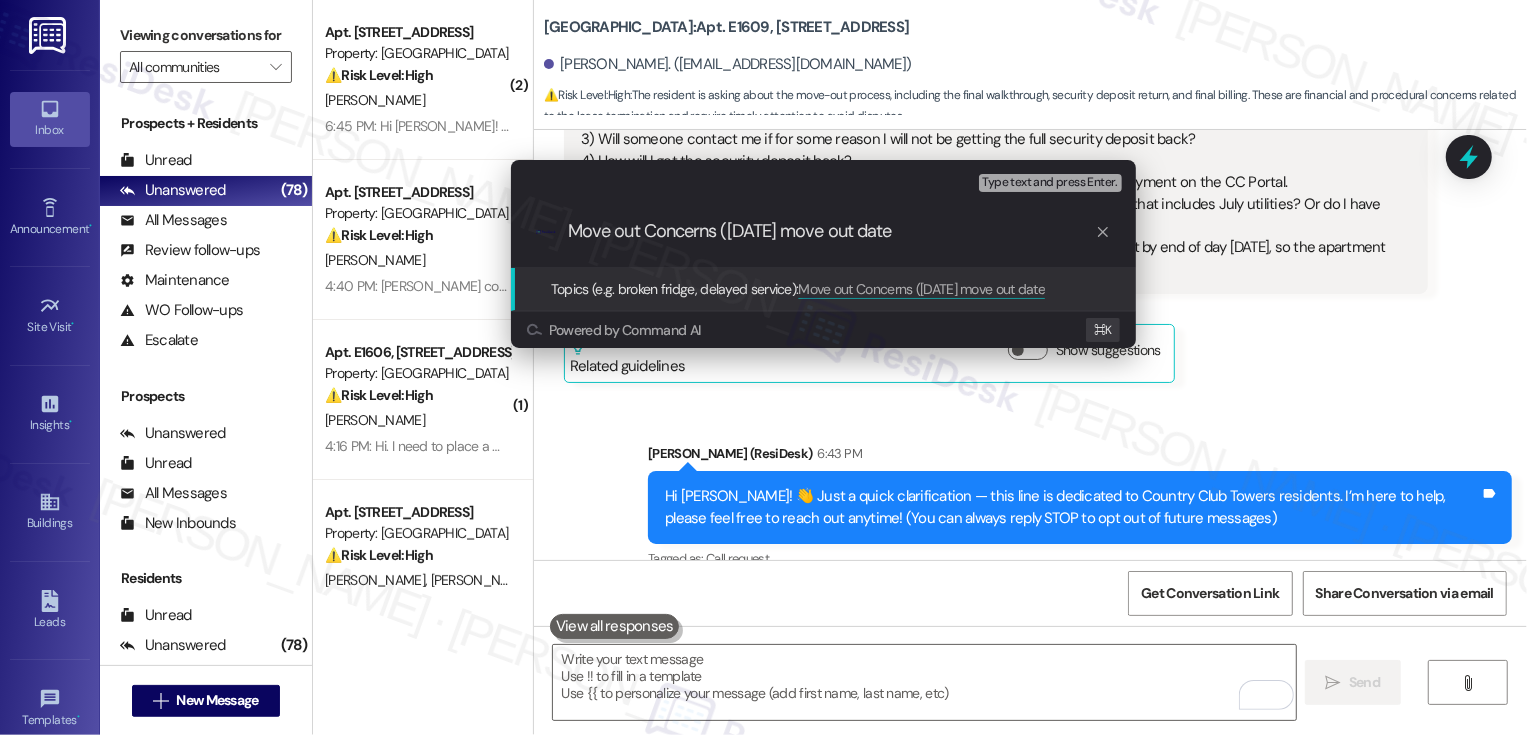 type on "Move out Concerns (July 31 move out date)" 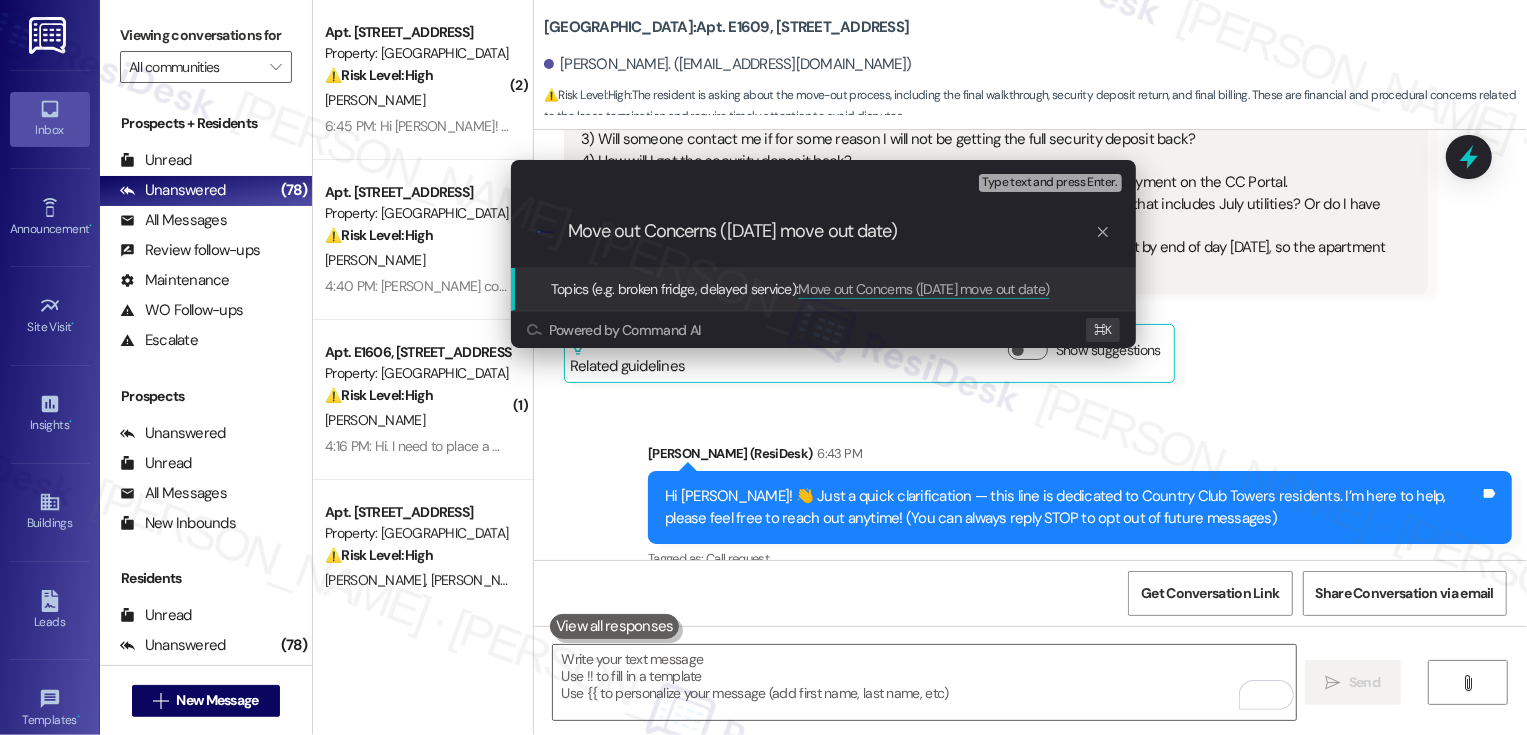 type 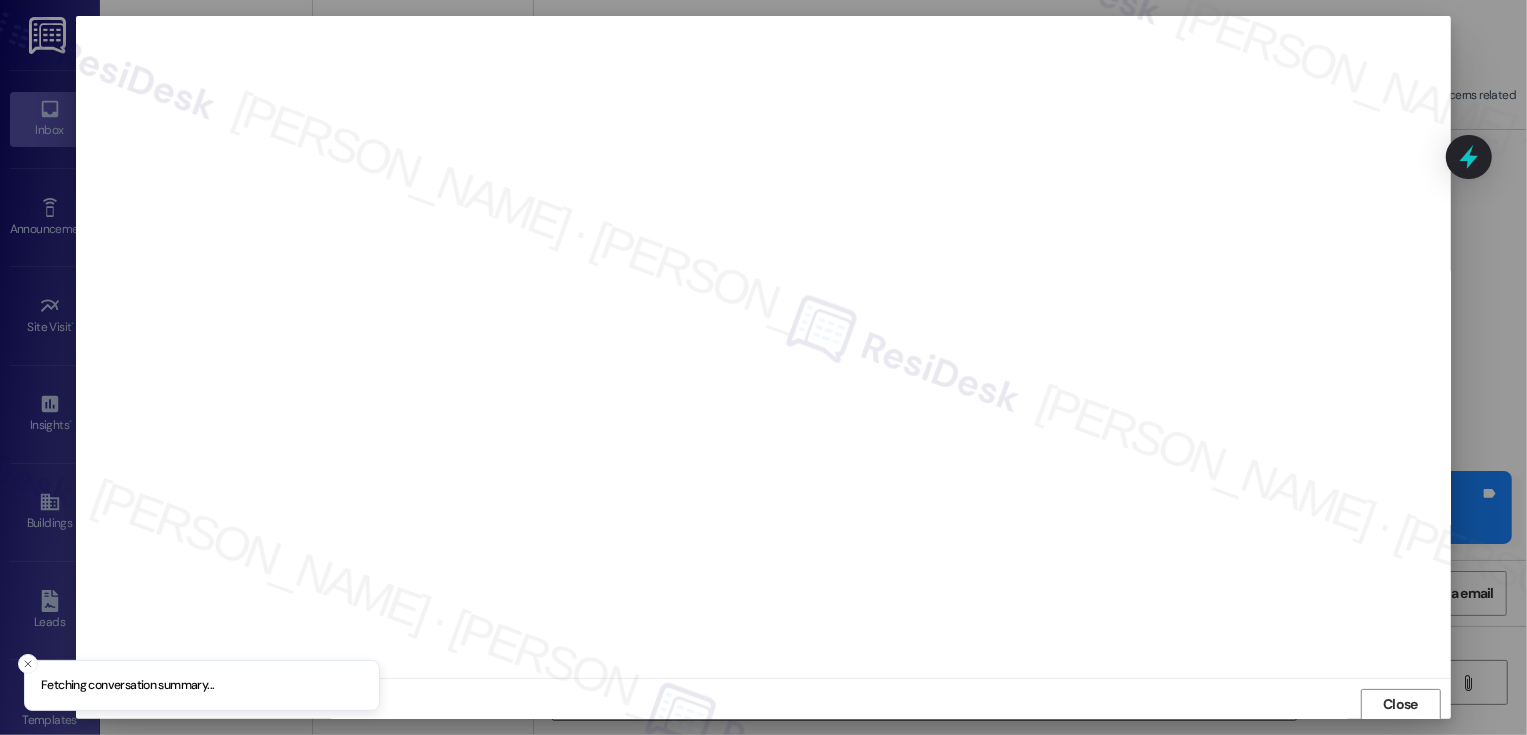 scroll, scrollTop: 1, scrollLeft: 0, axis: vertical 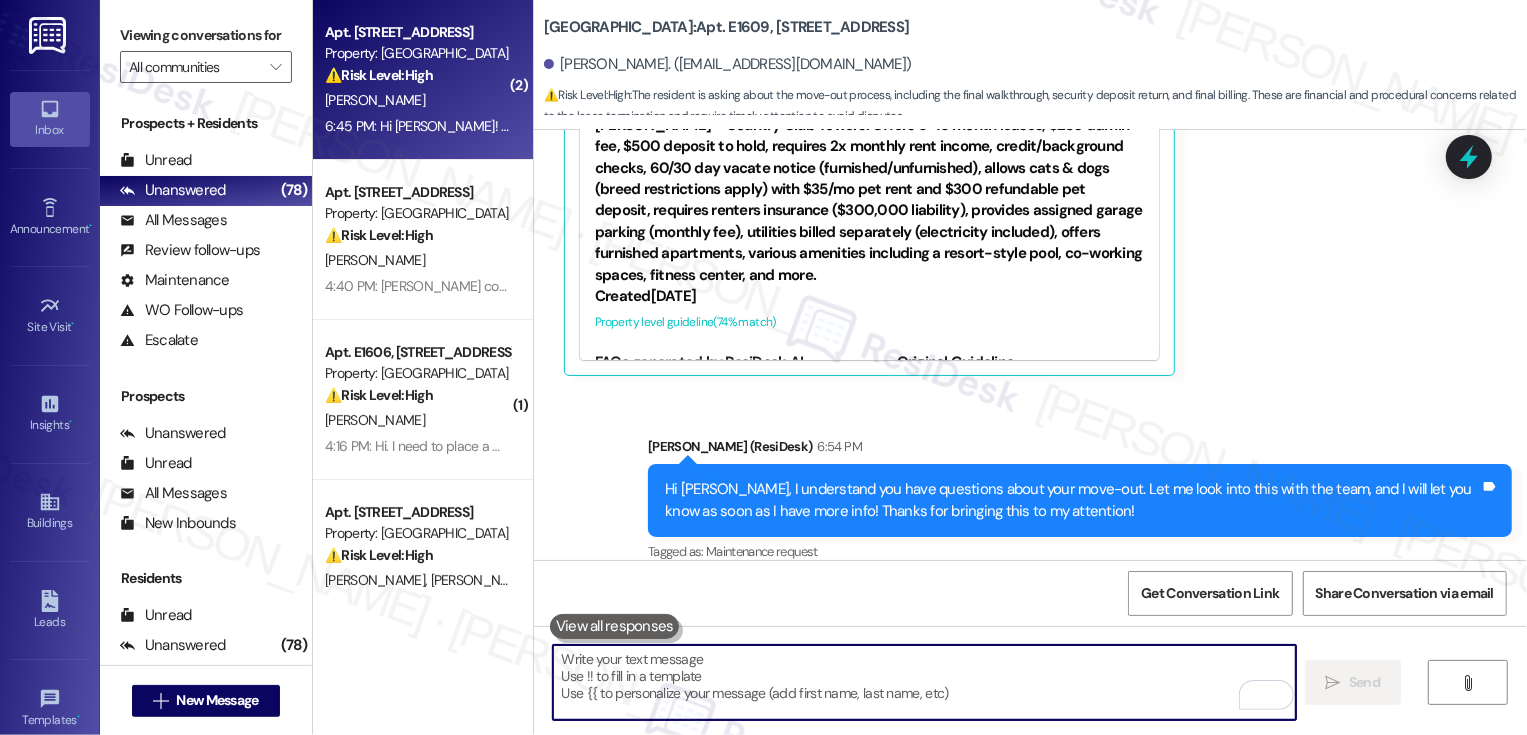 click on "6:45 PM: Hi Sarah!  I'm a resident and planning to move out on July 31st can you confirm if my move out date is correct? 6:45 PM: Hi Sarah!  I'm a resident and planning to move out on July 31st can you confirm if my move out date is correct?" at bounding box center (417, 126) 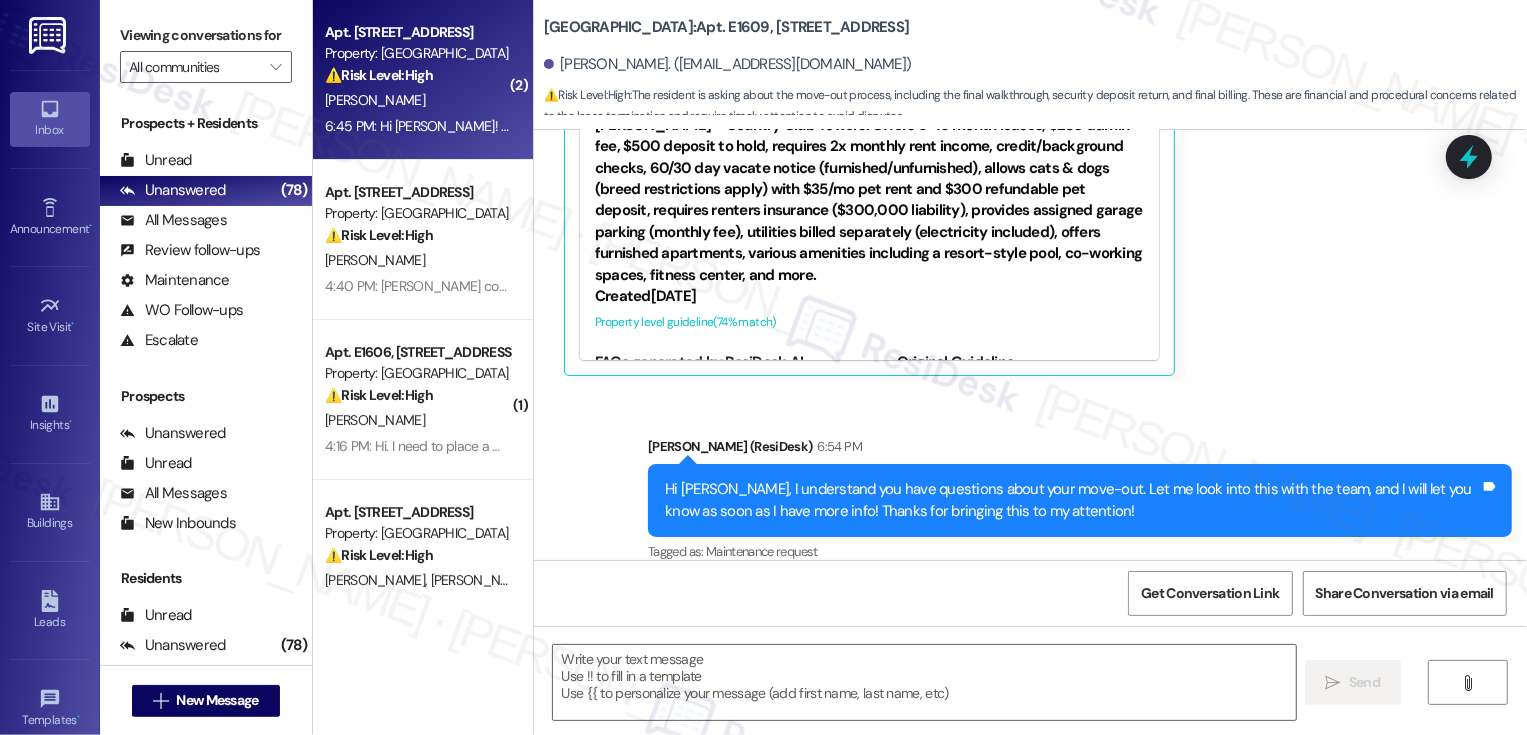 click on "6:45 PM: Hi Sarah!  I'm a resident and planning to move out on July 31st can you confirm if my move out date is correct? 6:45 PM: Hi Sarah!  I'm a resident and planning to move out on July 31st can you confirm if my move out date is correct?" at bounding box center [417, 126] 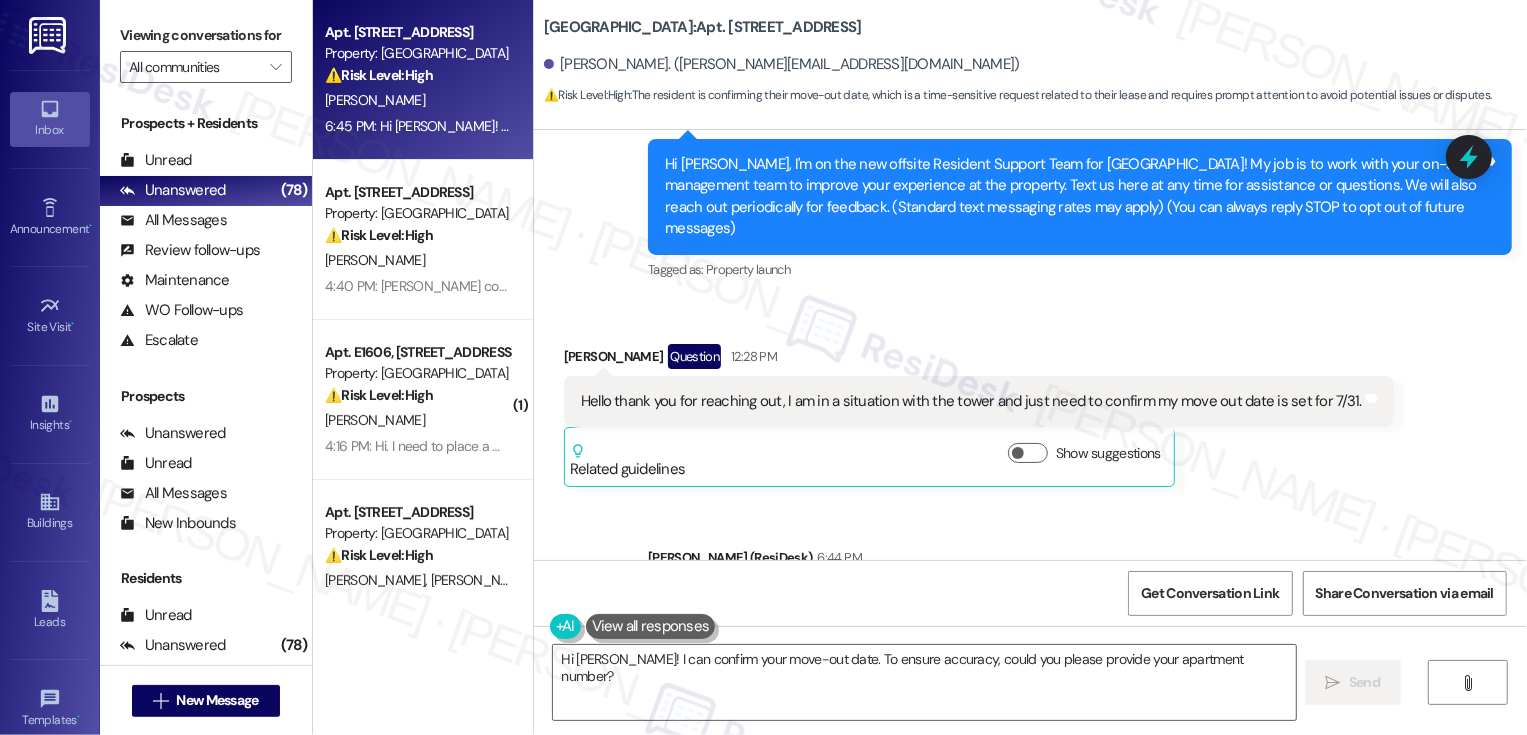 scroll, scrollTop: 215, scrollLeft: 0, axis: vertical 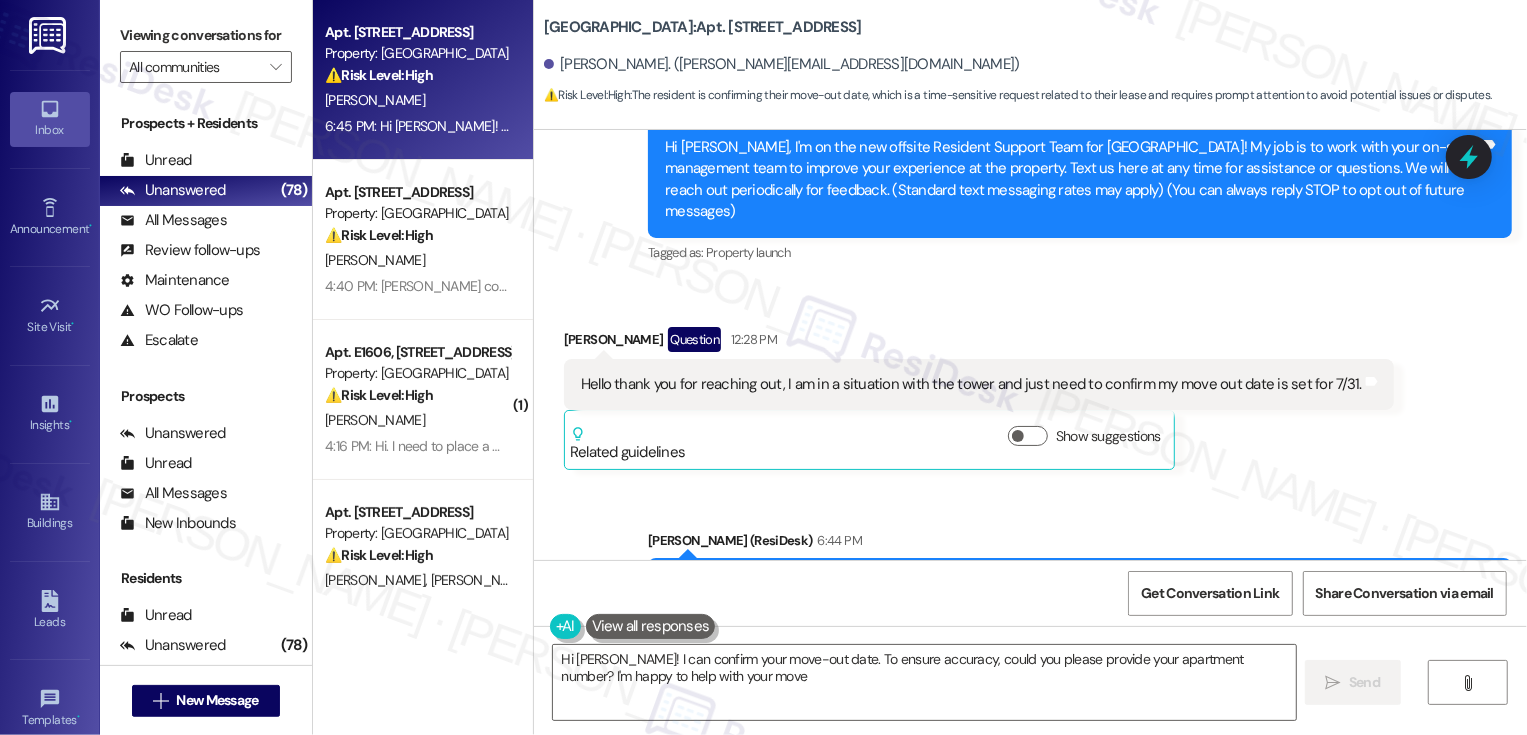 type on "Hi Eric! I can confirm your move-out date. To ensure accuracy, could you please provide your apartment number? I'm happy to help with your move!" 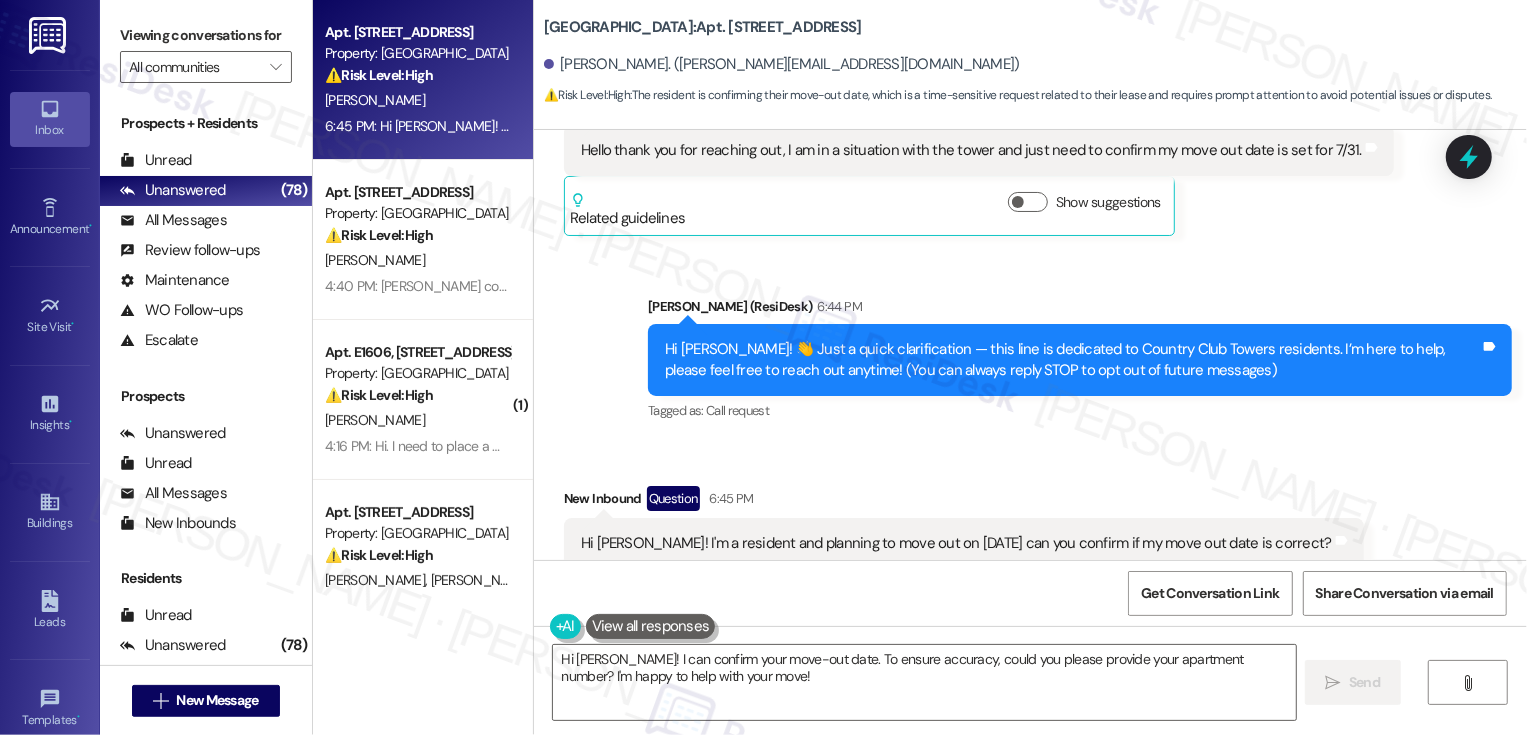 scroll, scrollTop: 427, scrollLeft: 0, axis: vertical 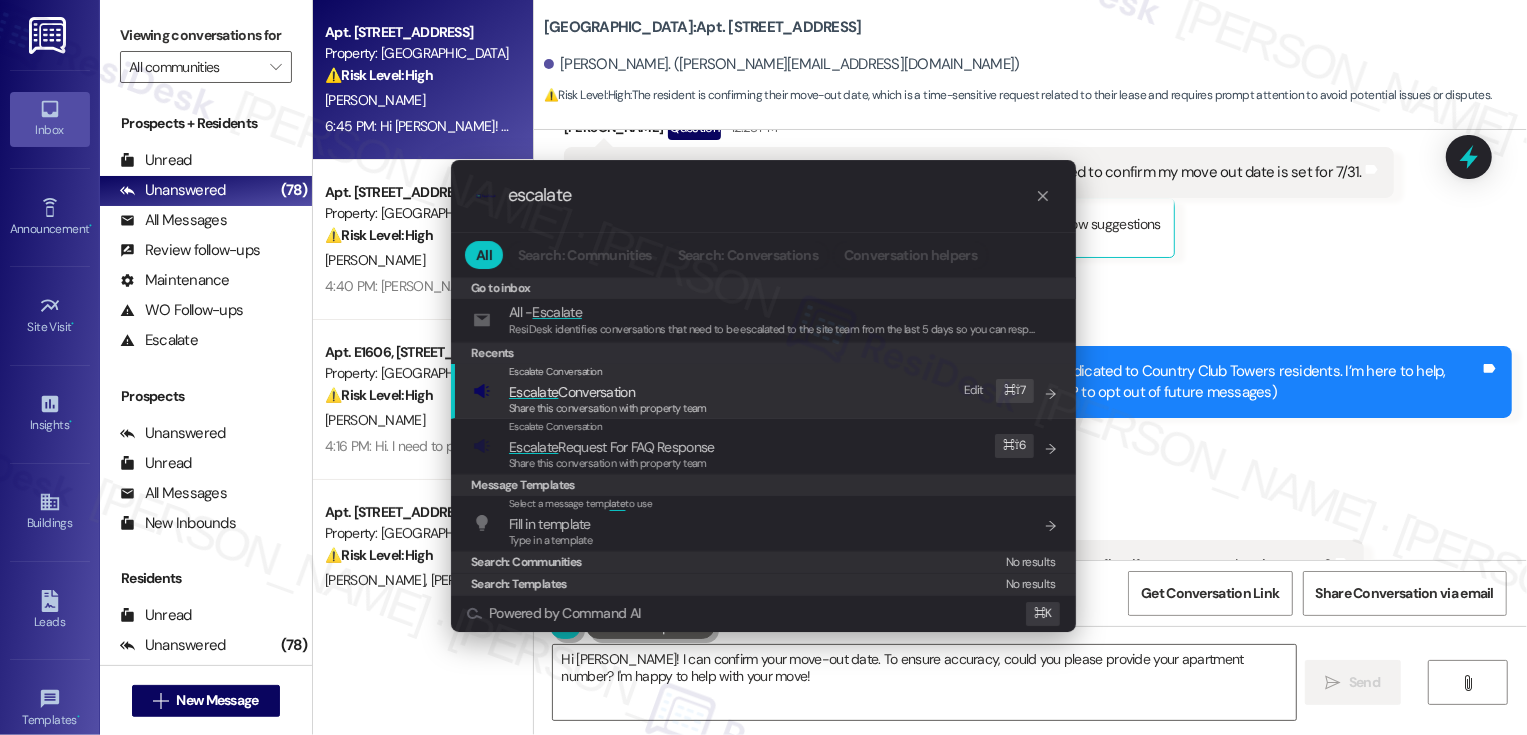 type on "escalate" 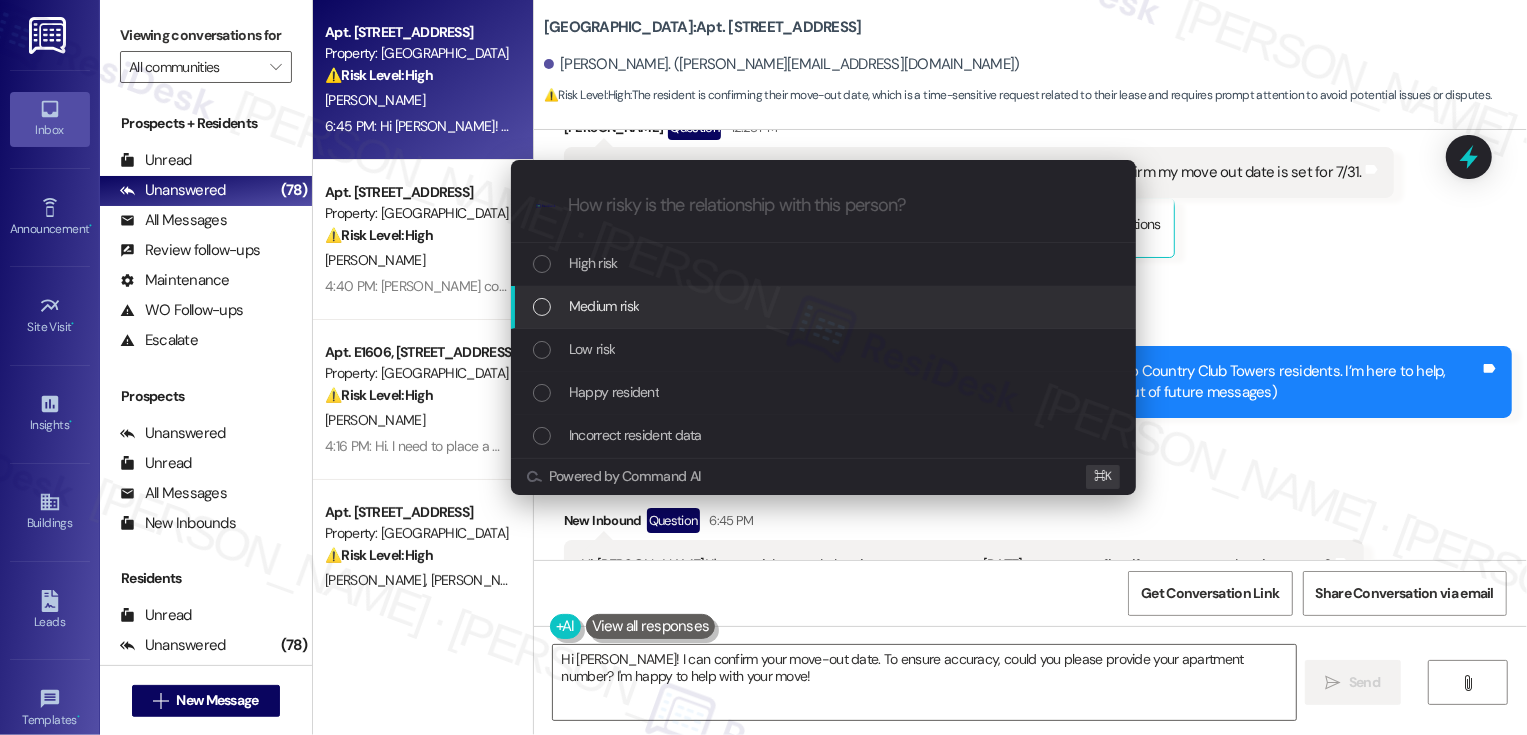 click on "Medium risk" at bounding box center [604, 306] 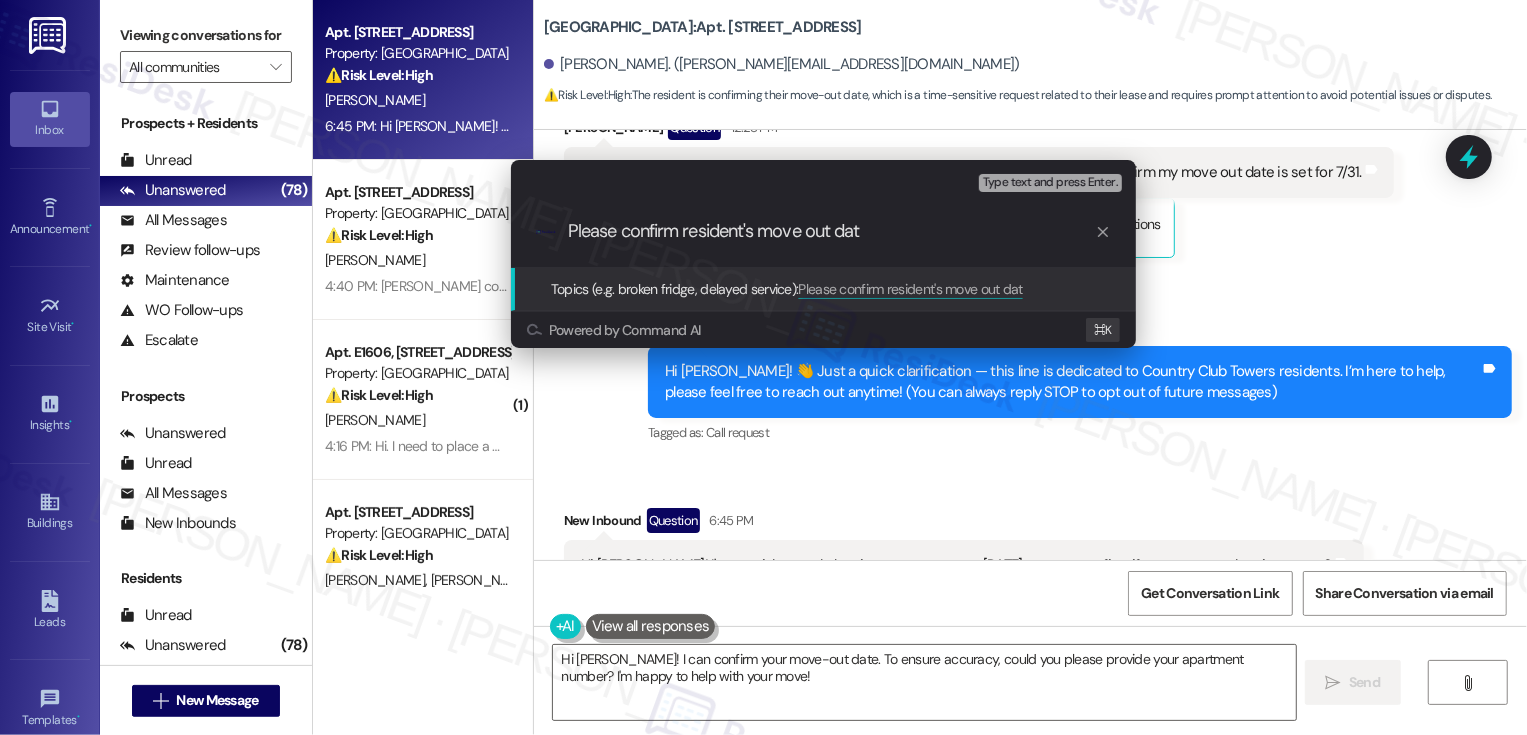 type on "Please confirm resident's move out date" 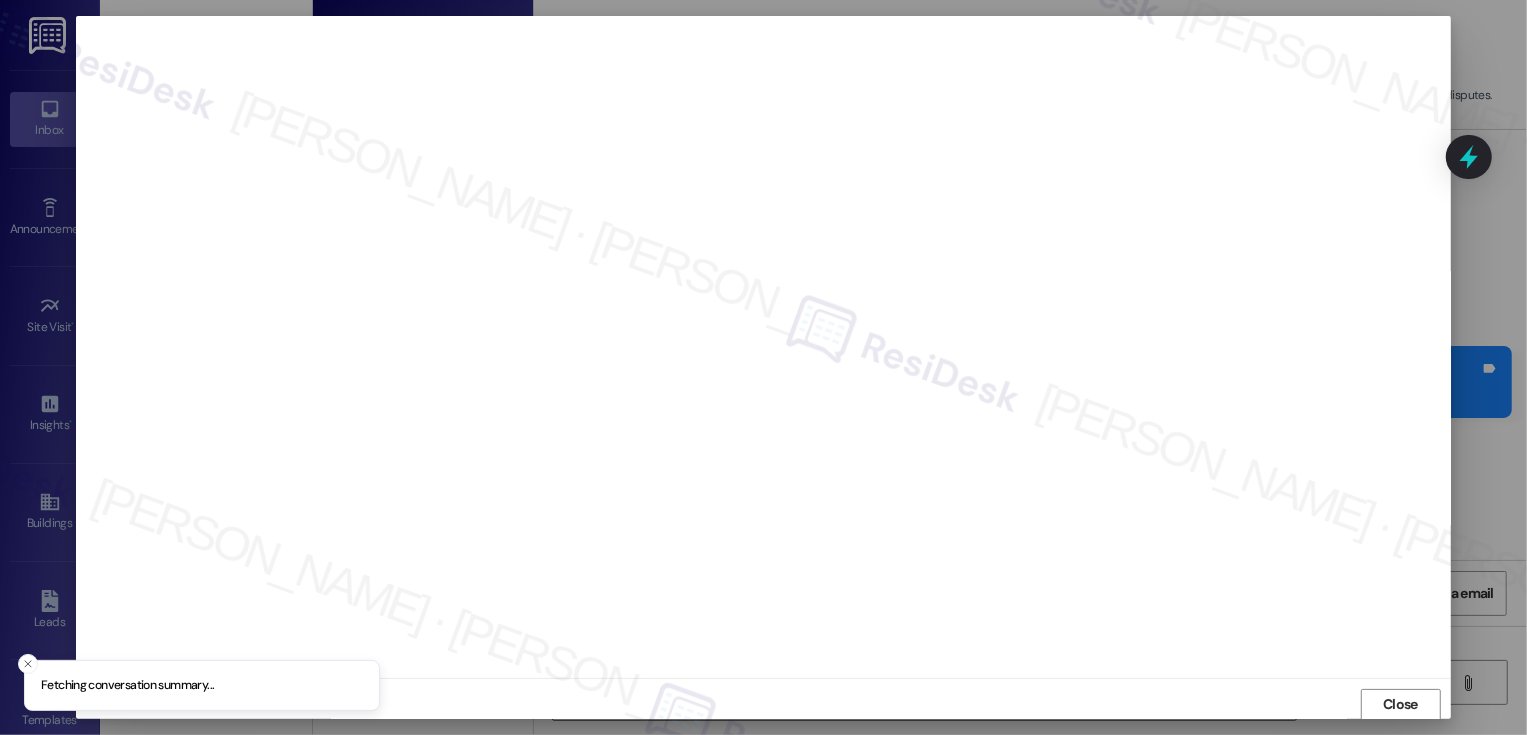 scroll, scrollTop: 1, scrollLeft: 0, axis: vertical 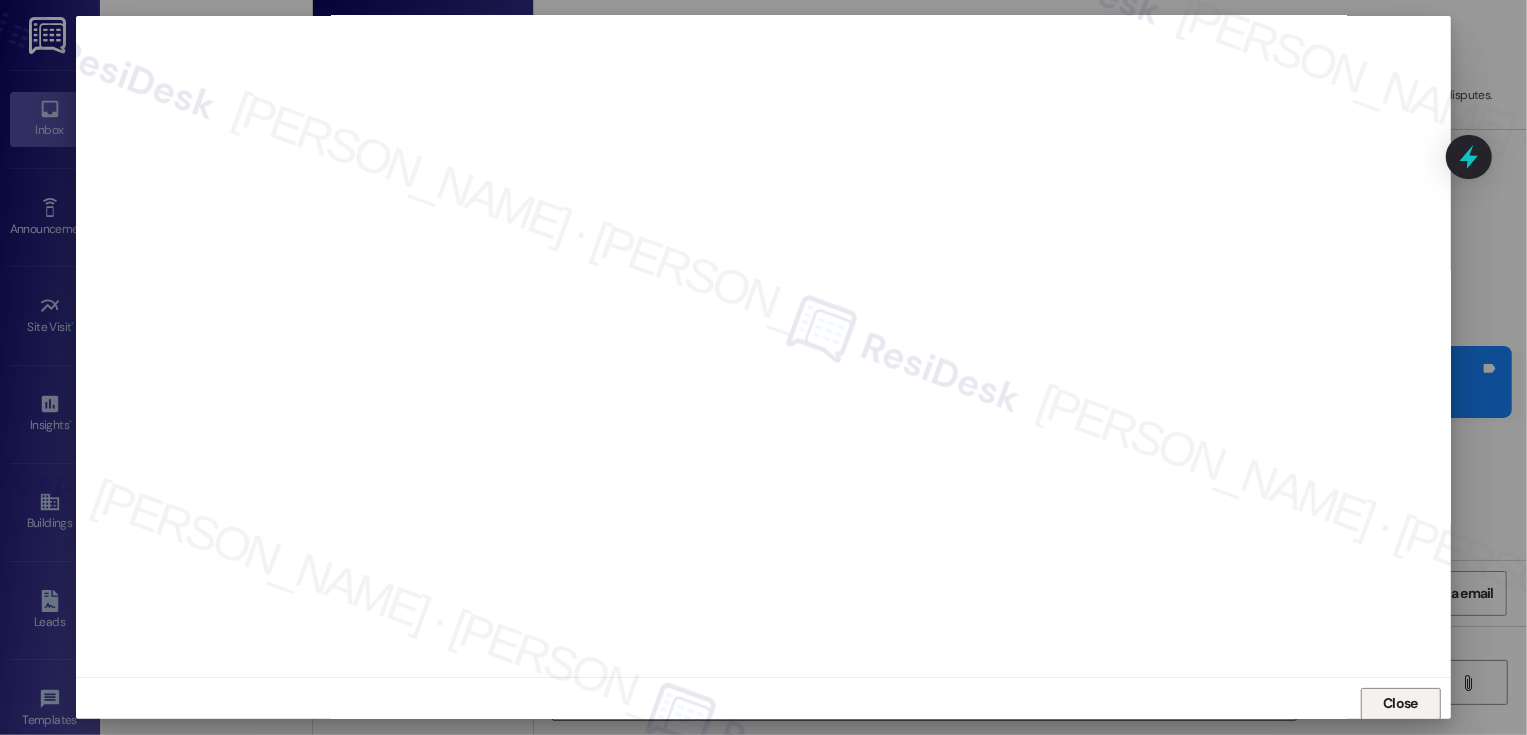 click on "Close" at bounding box center (1401, 704) 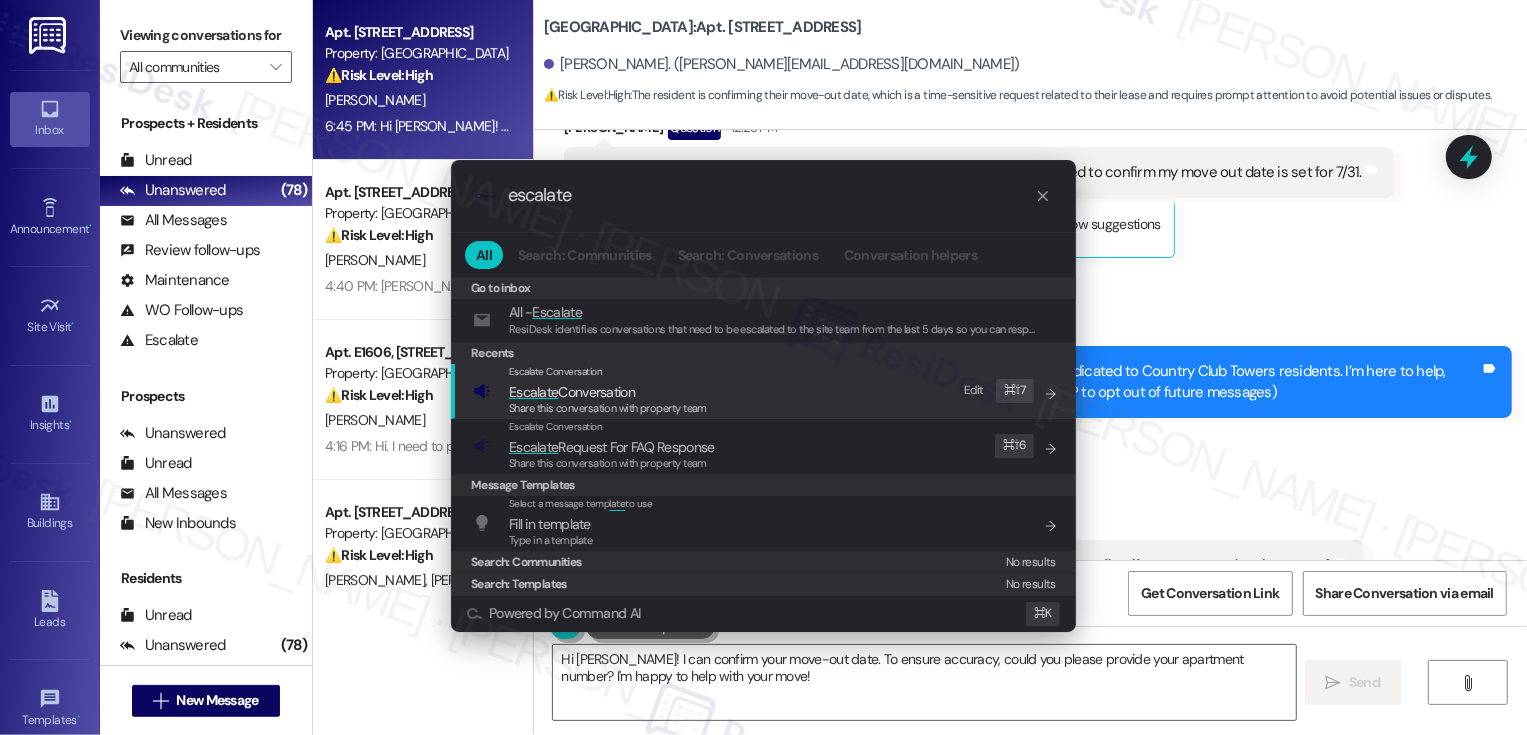 type on "escalate" 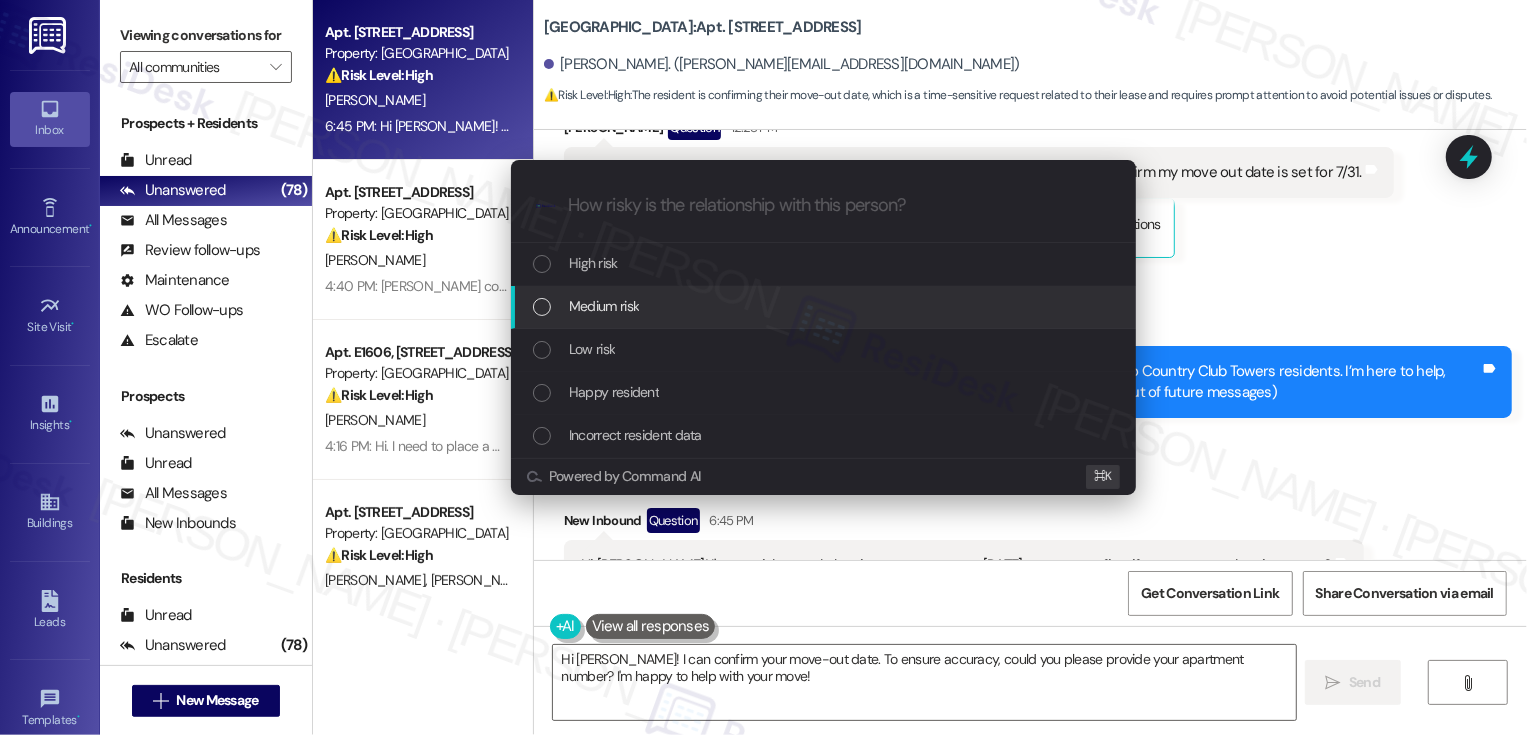 click on "Medium risk" at bounding box center (604, 306) 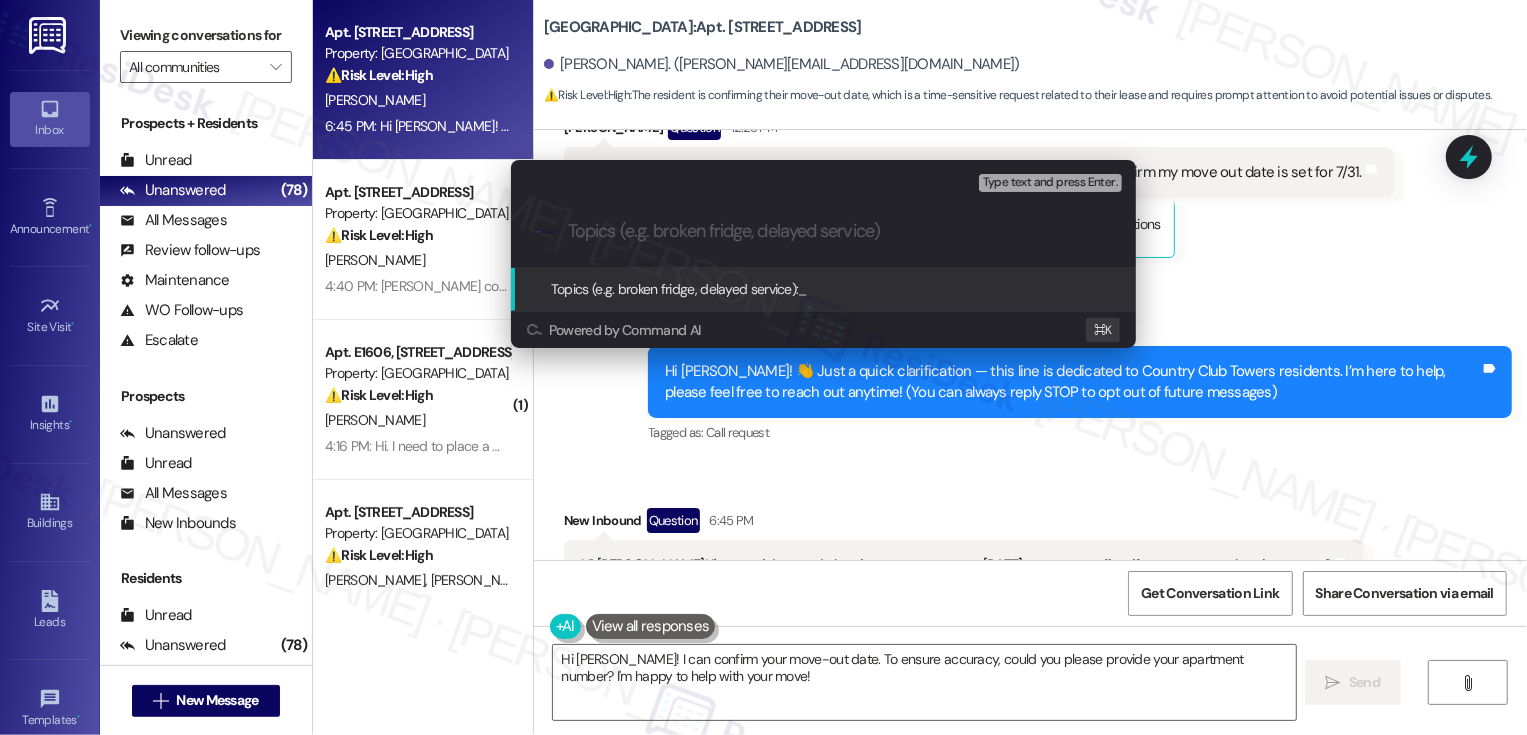 paste on "Please confirm resident's move out date" 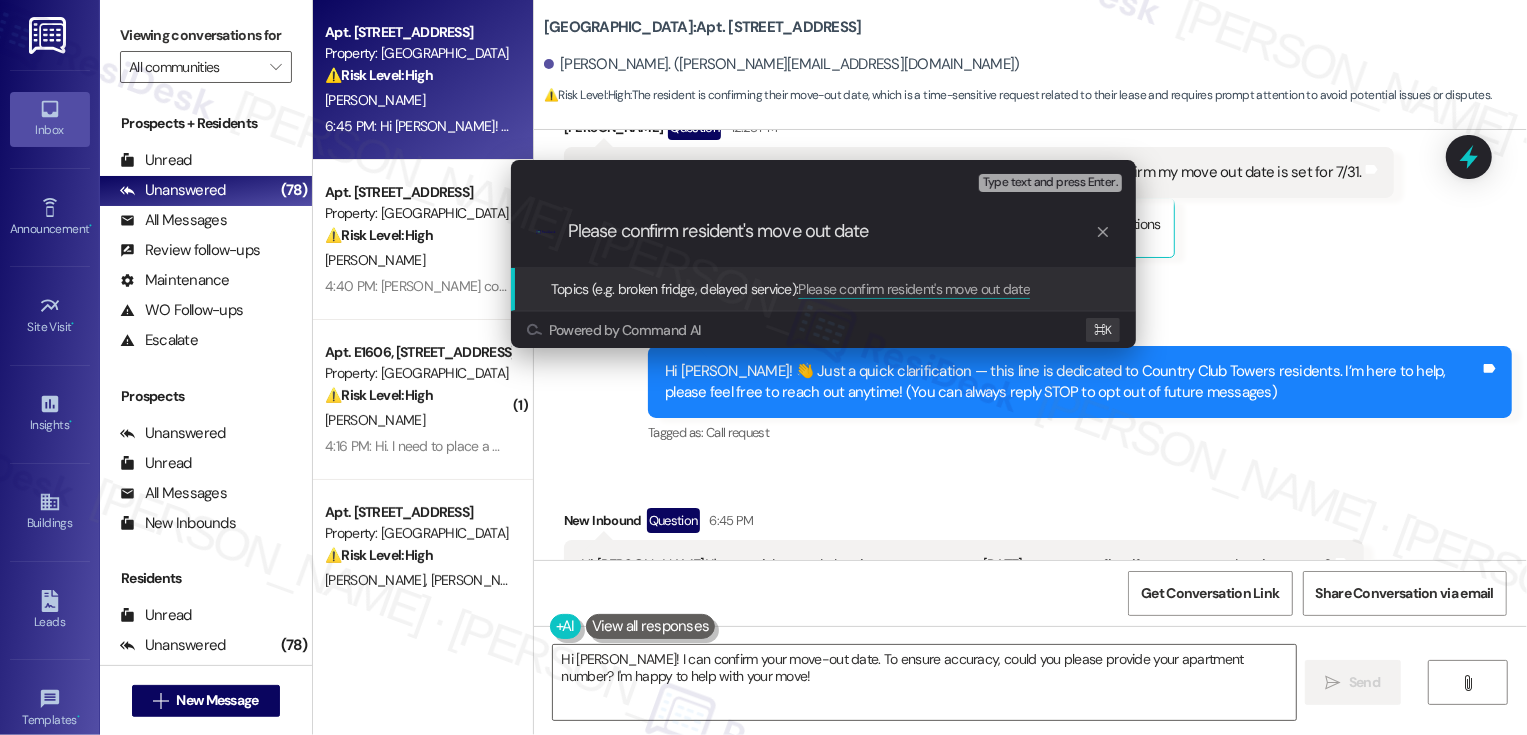 type 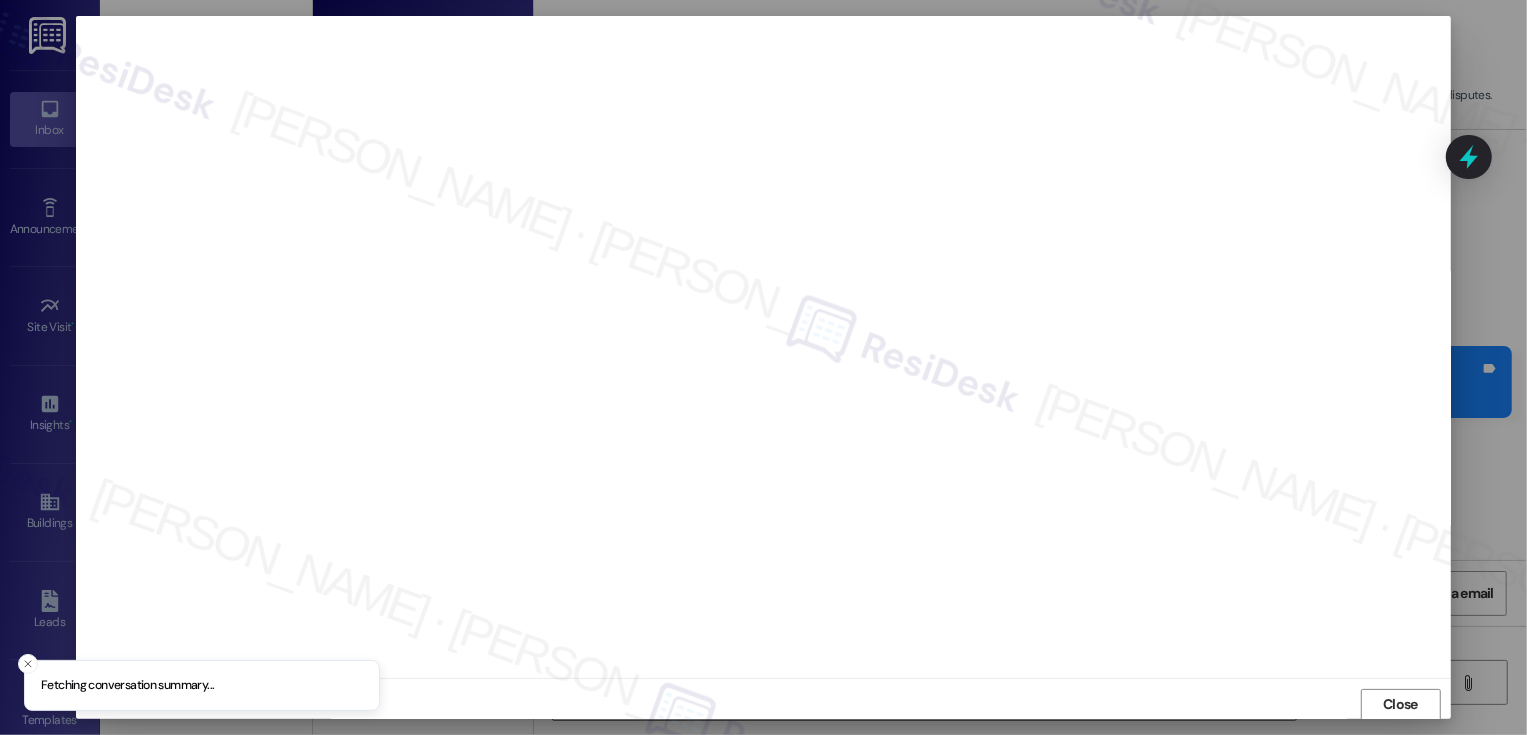 scroll, scrollTop: 1, scrollLeft: 0, axis: vertical 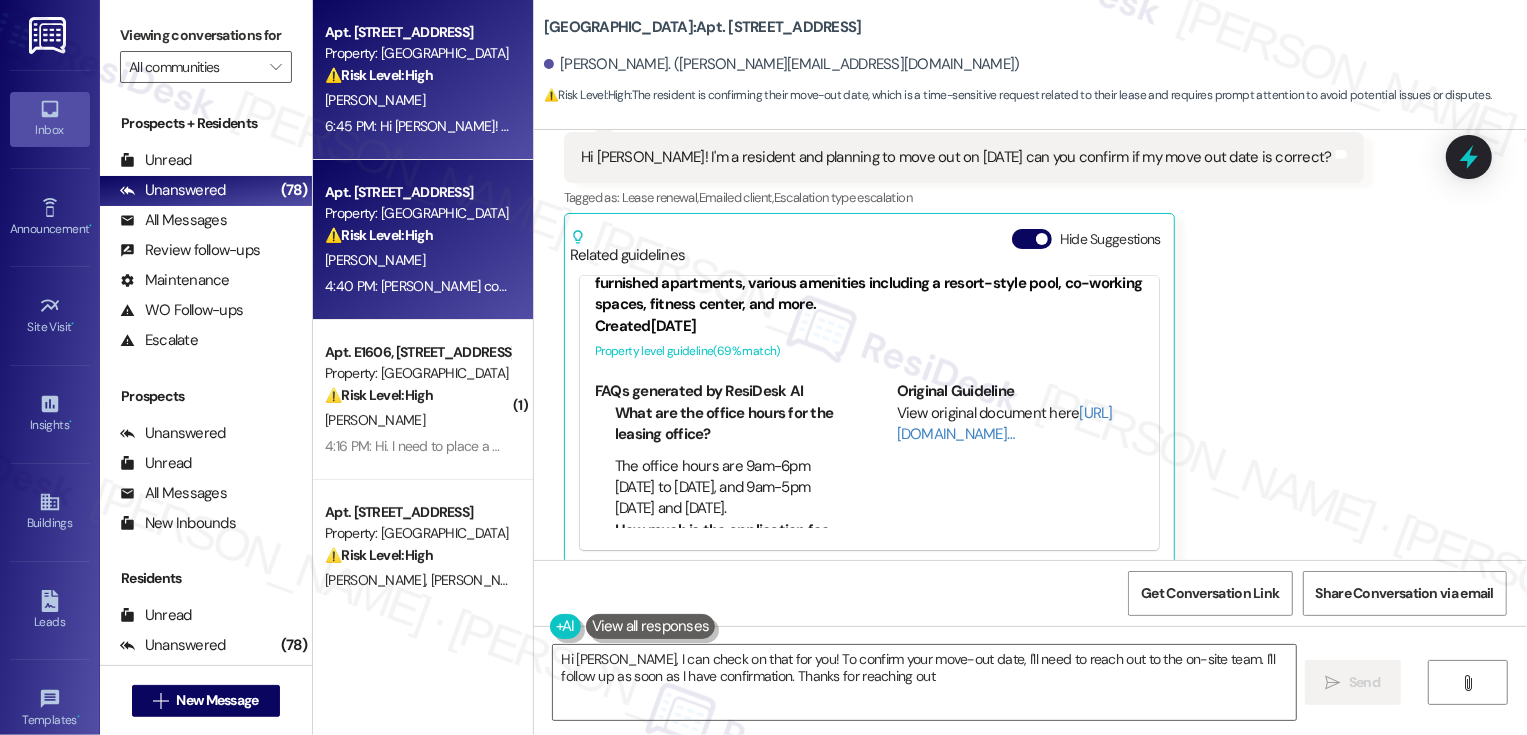 type on "Hi Eric, I can check on that for you! To confirm your move-out date, I'll need to reach out to the on-site team. I'll follow up as soon as I have confirmation. Thanks for reaching out!" 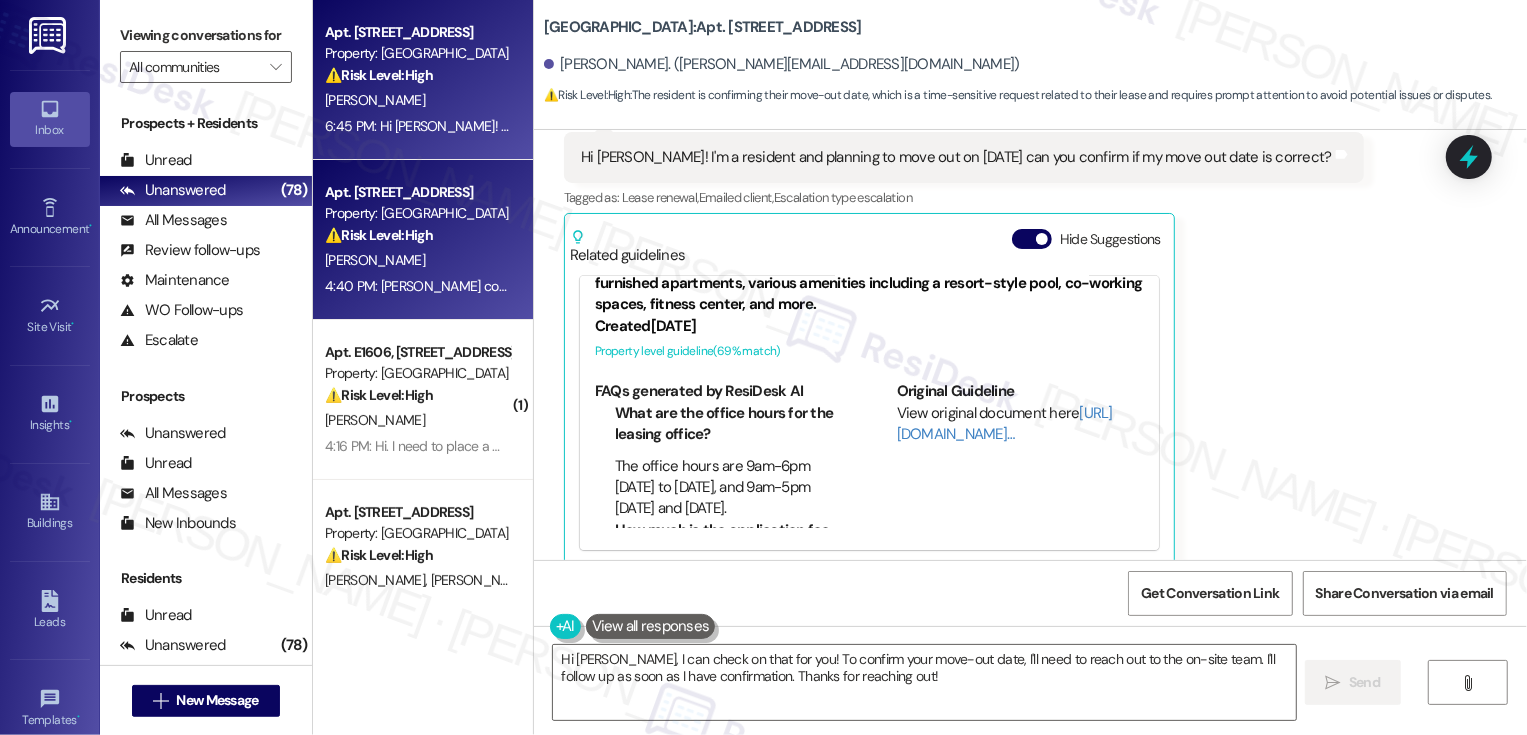 click on "[PERSON_NAME]" at bounding box center [417, 260] 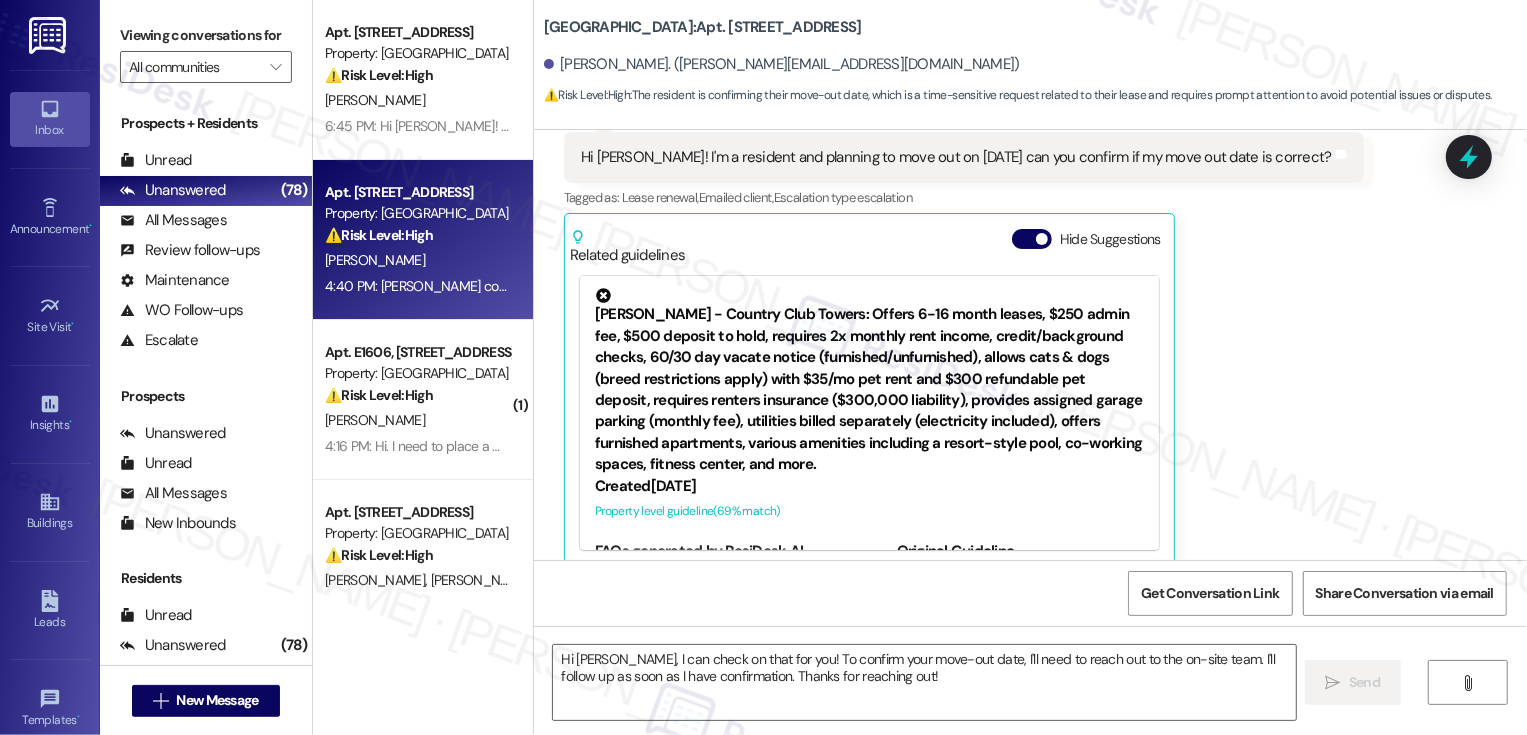 type on "Fetching suggested responses. Please feel free to read through the conversation in the meantime." 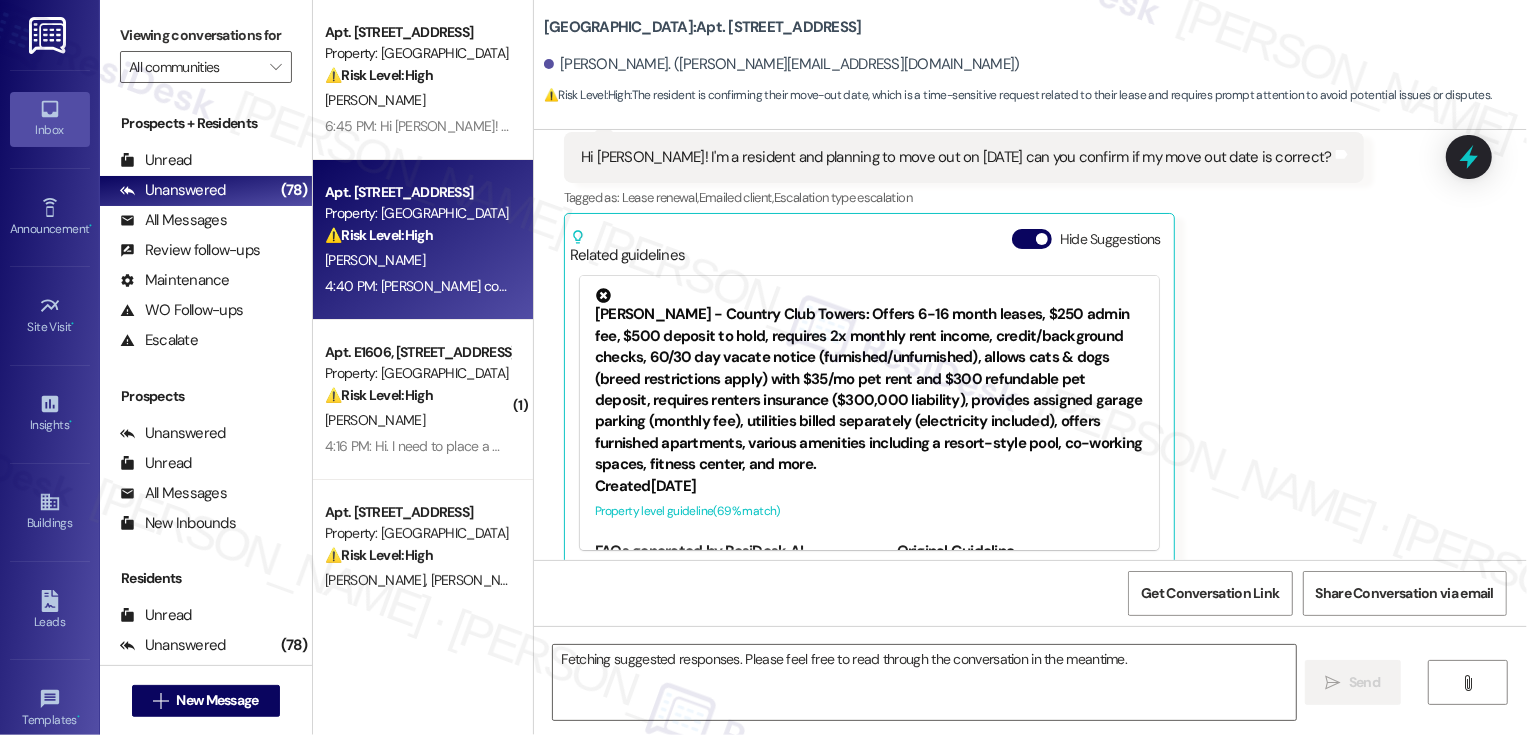 click on "[PERSON_NAME]" at bounding box center [417, 260] 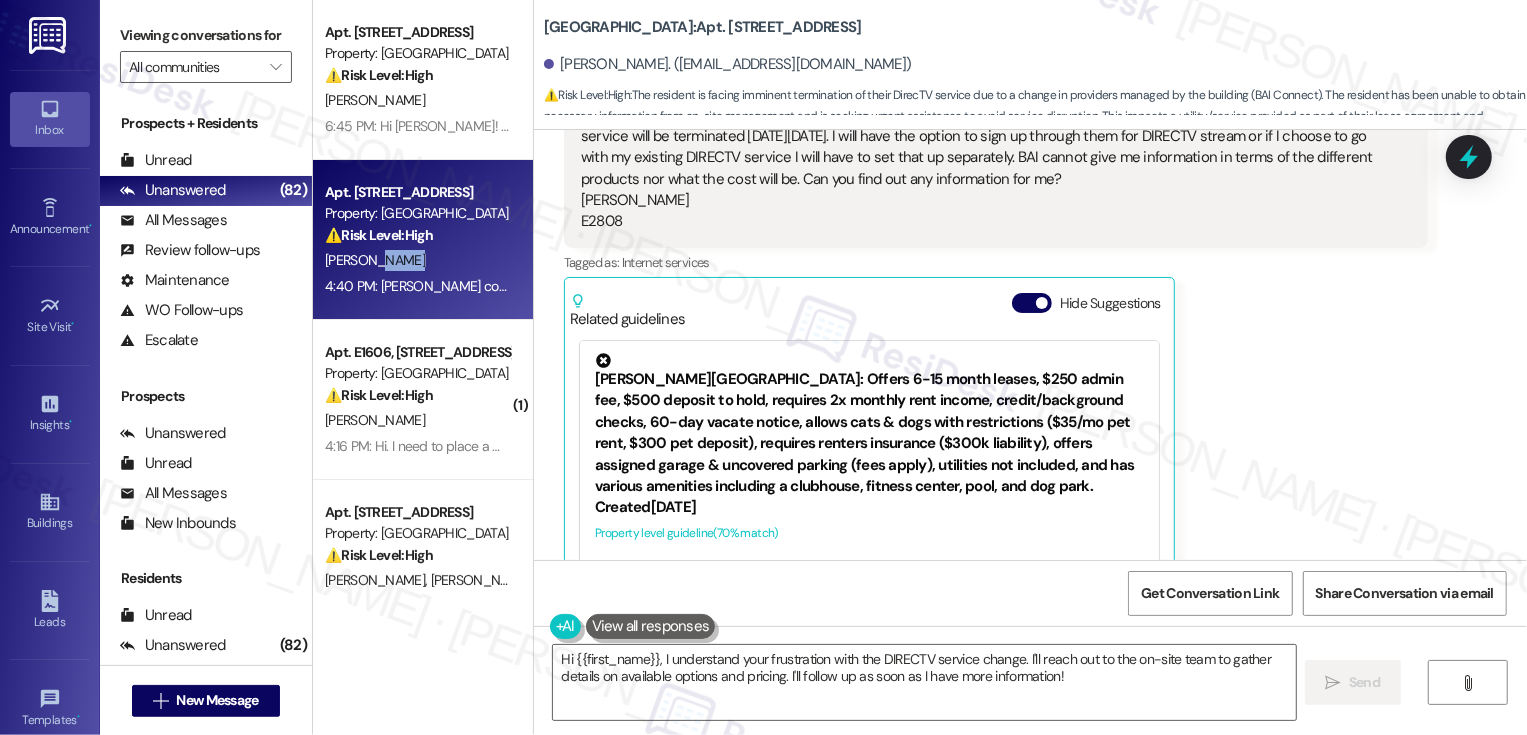scroll, scrollTop: 565, scrollLeft: 0, axis: vertical 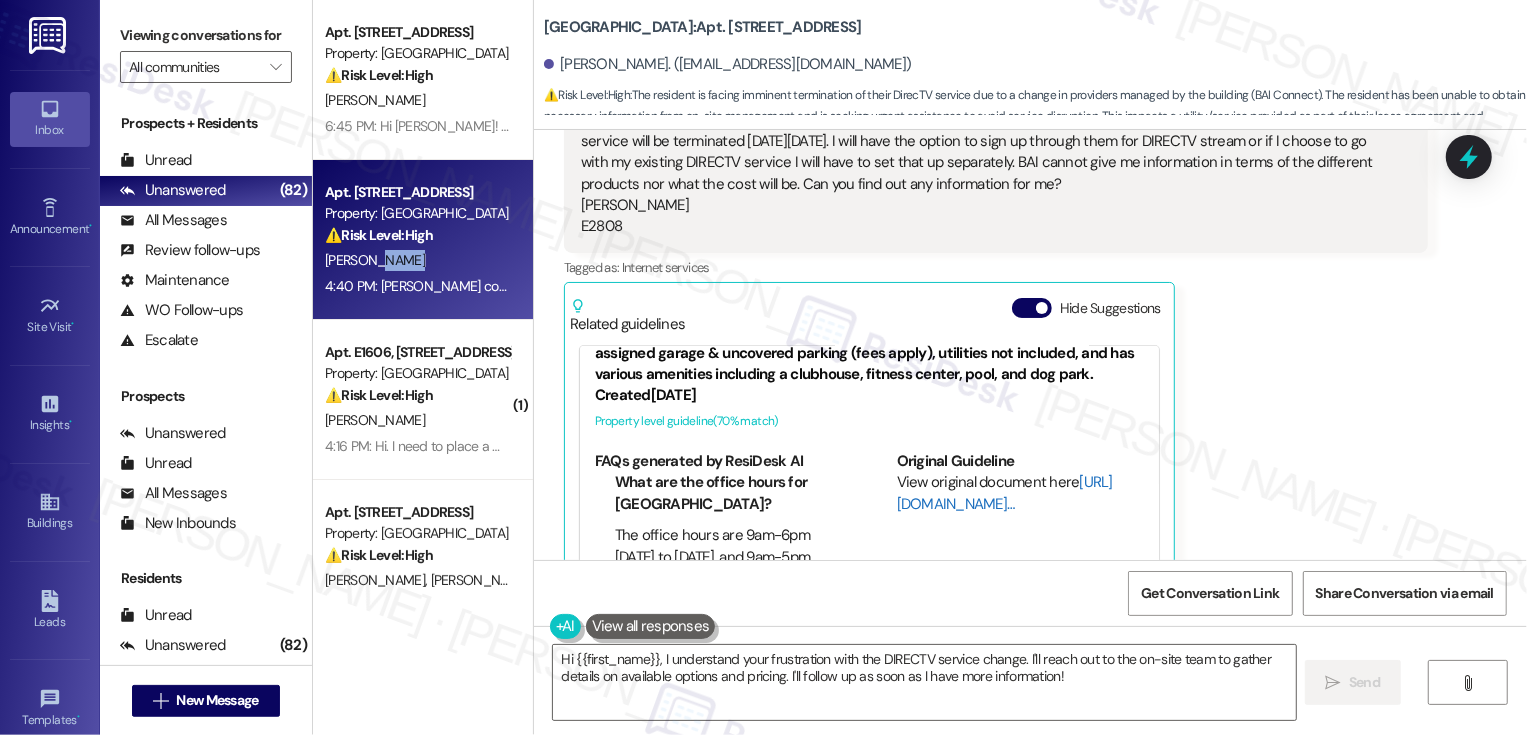 click on "[URL][DOMAIN_NAME]…" at bounding box center (1005, 492) 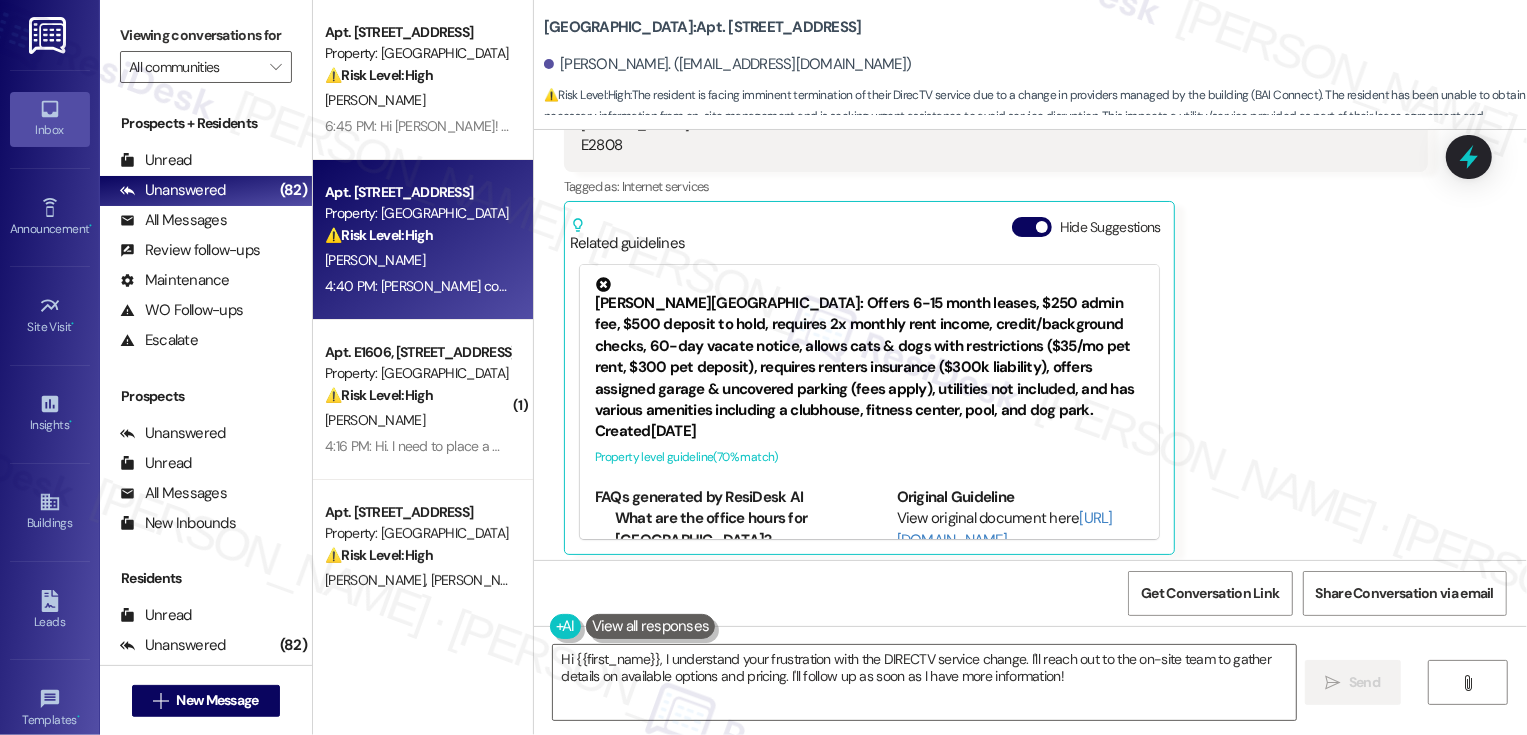 scroll, scrollTop: 585, scrollLeft: 0, axis: vertical 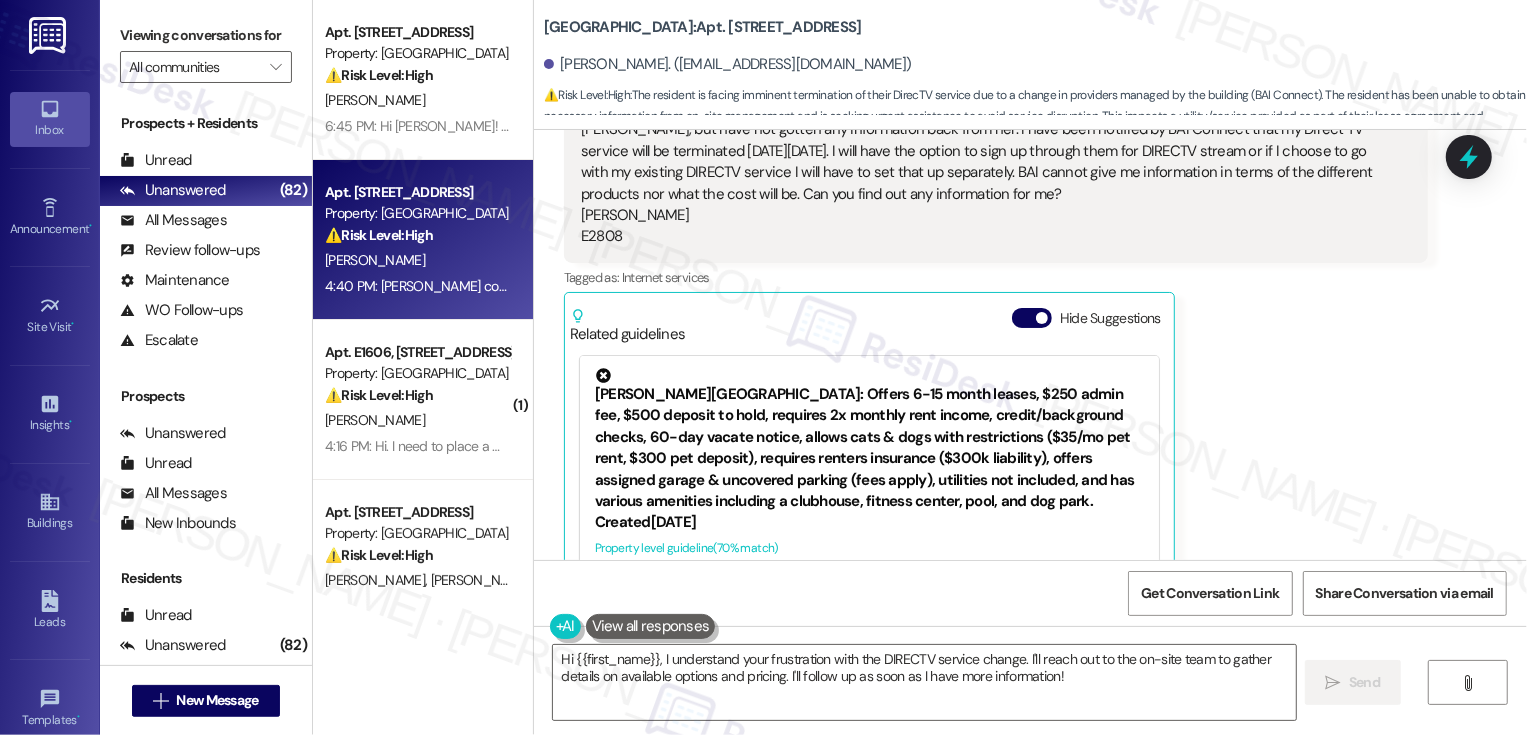 click 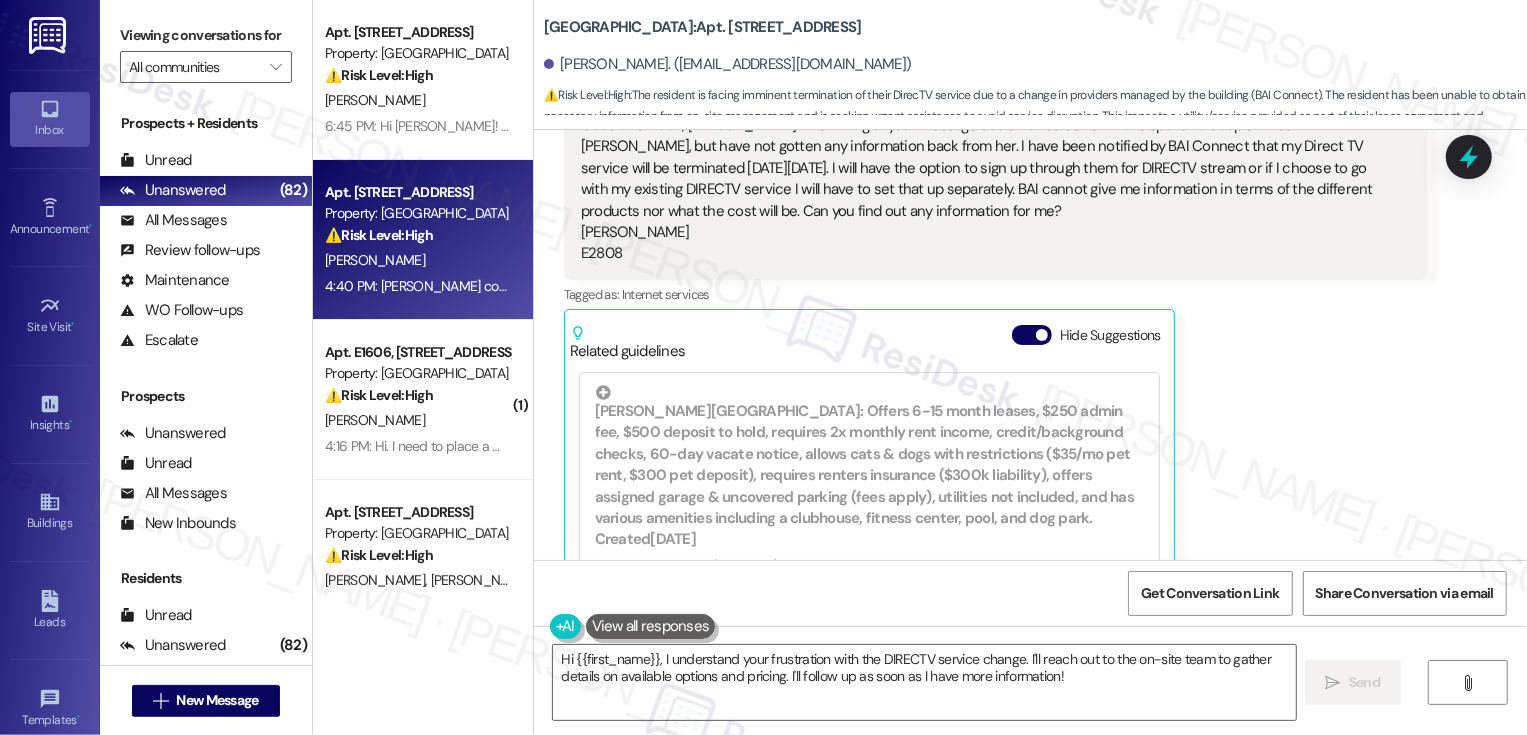 scroll, scrollTop: 503, scrollLeft: 0, axis: vertical 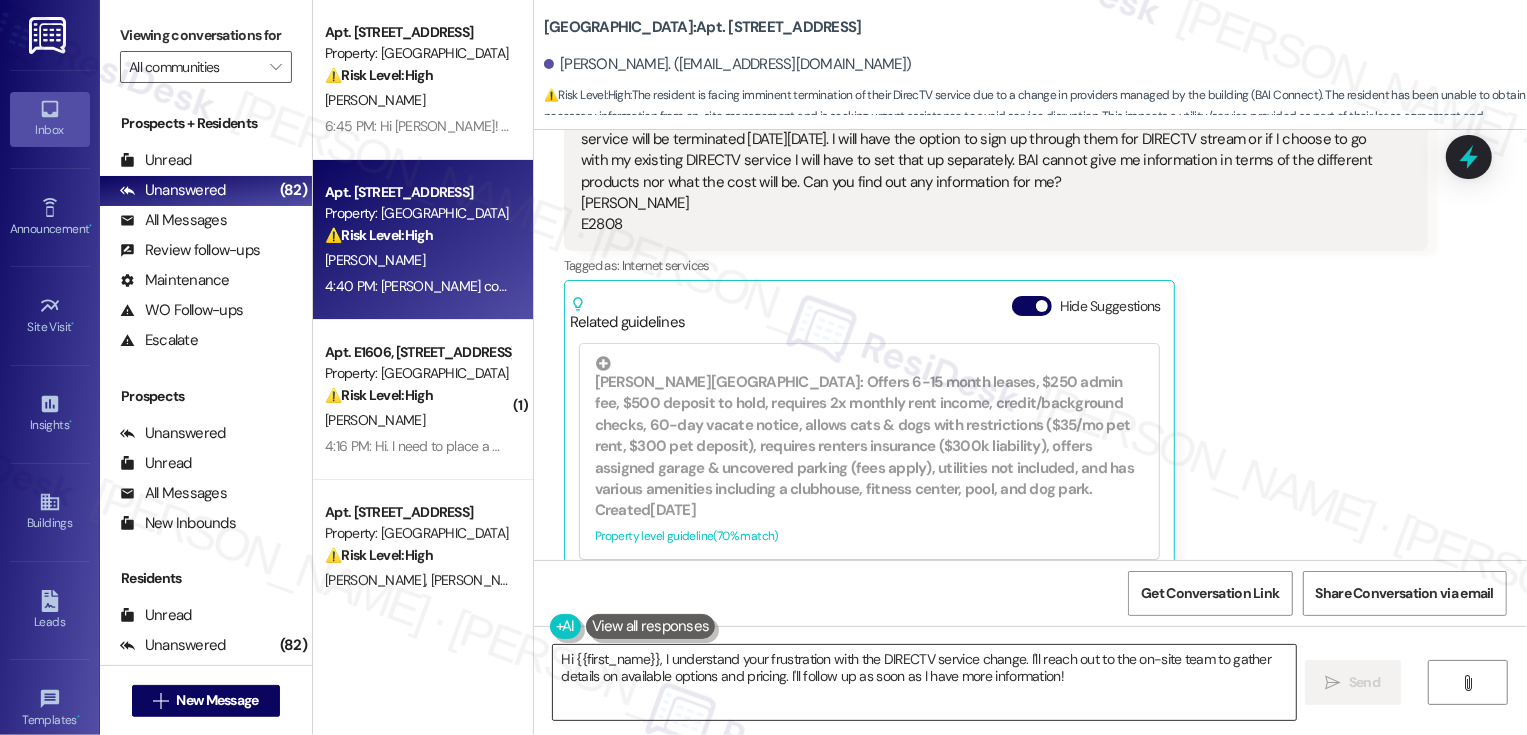 click on "Hi {{first_name}}, I understand your frustration with the DIRECTV service change. I'll reach out to the on-site team to gather details on available options and pricing. I'll follow up as soon as I have more information!" at bounding box center [924, 682] 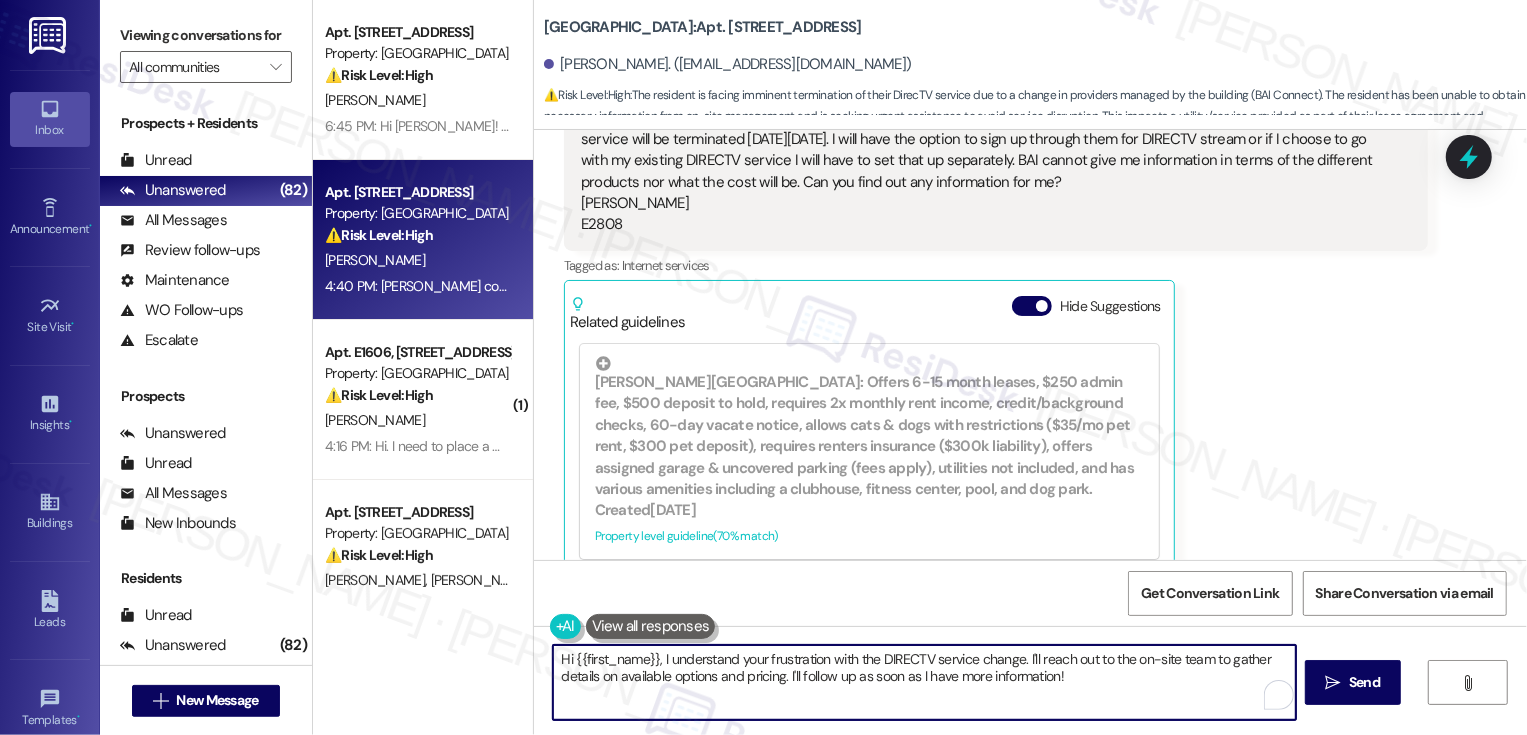 click on "Hi {{first_name}}, I understand your frustration with the DIRECTV service change. I'll reach out to the on-site team to gather details on available options and pricing. I'll follow up as soon as I have more information!" at bounding box center [924, 682] 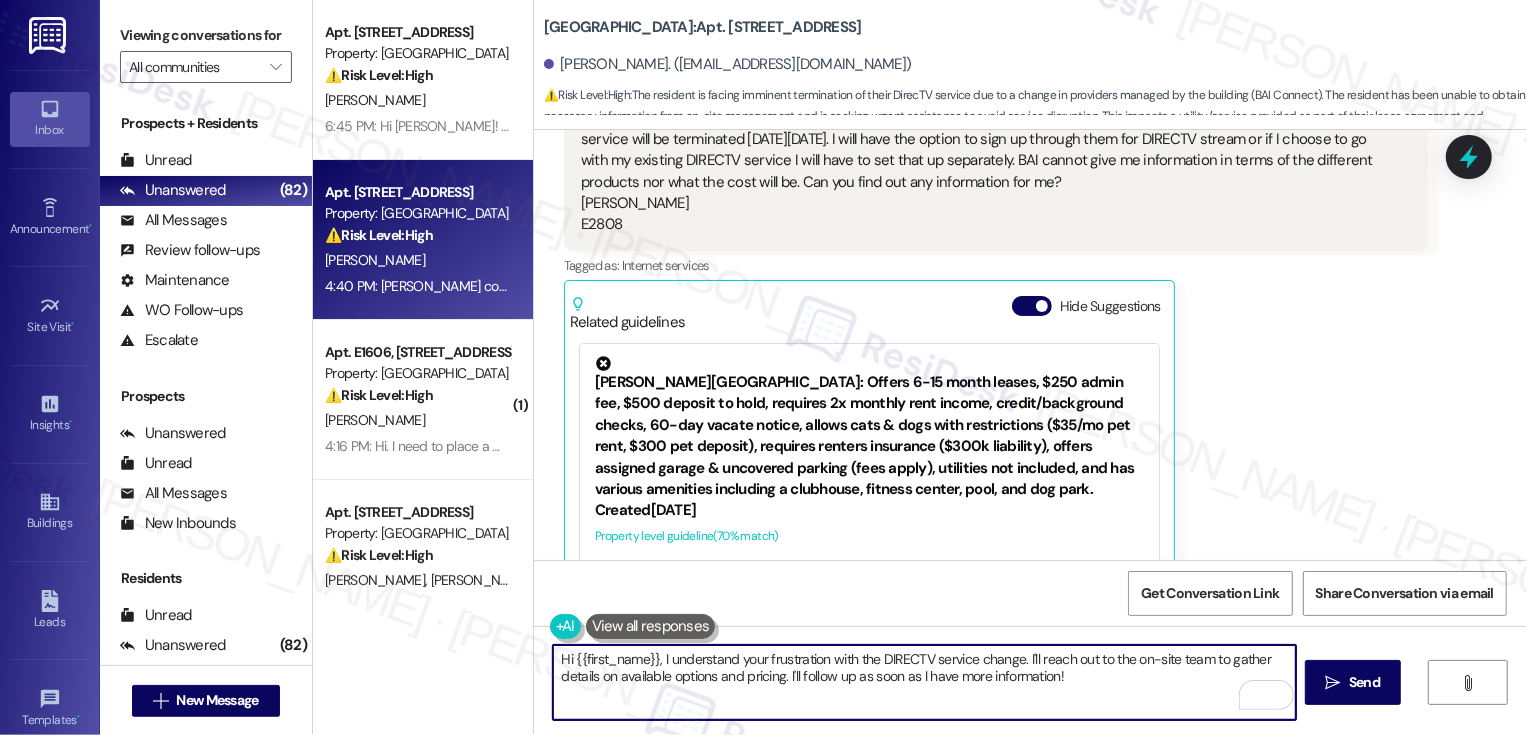 drag, startPoint x: 1128, startPoint y: 661, endPoint x: 1171, endPoint y: 666, distance: 43.289722 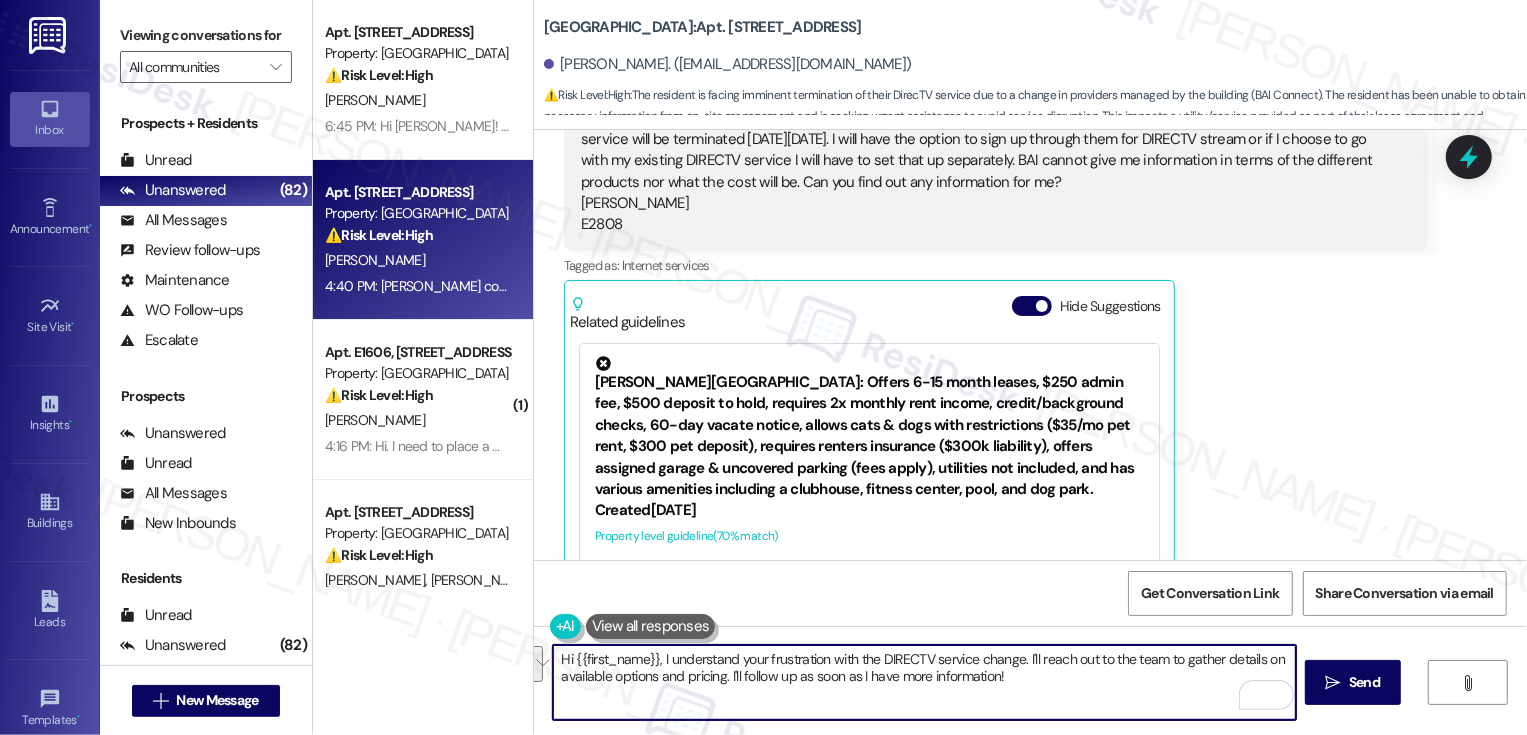 drag, startPoint x: 1179, startPoint y: 660, endPoint x: 1194, endPoint y: 696, distance: 39 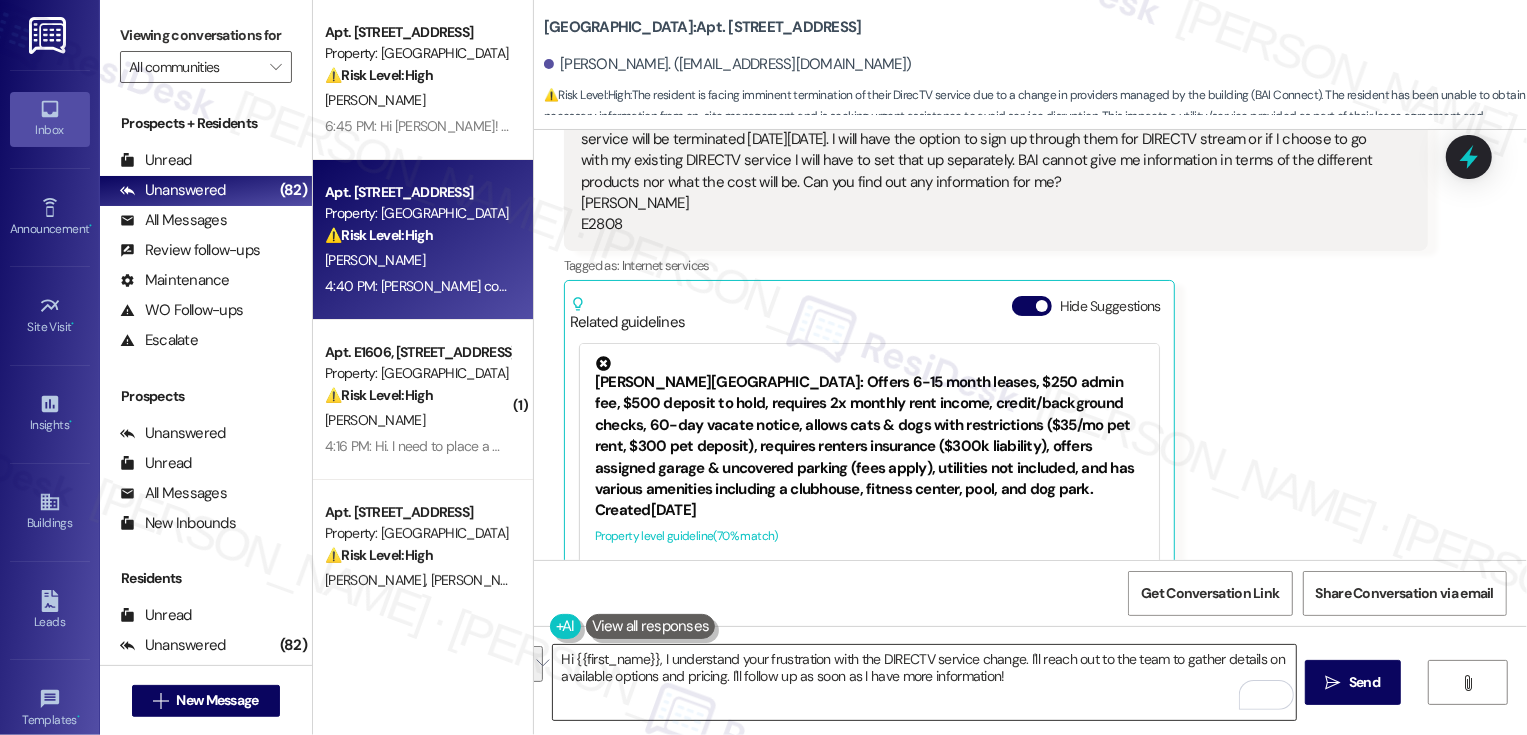 click on "Hi {{first_name}}, I understand your frustration with the DIRECTV service change. I'll reach out to the team to gather details on available options and pricing. I'll follow up as soon as I have more information!" at bounding box center [924, 682] 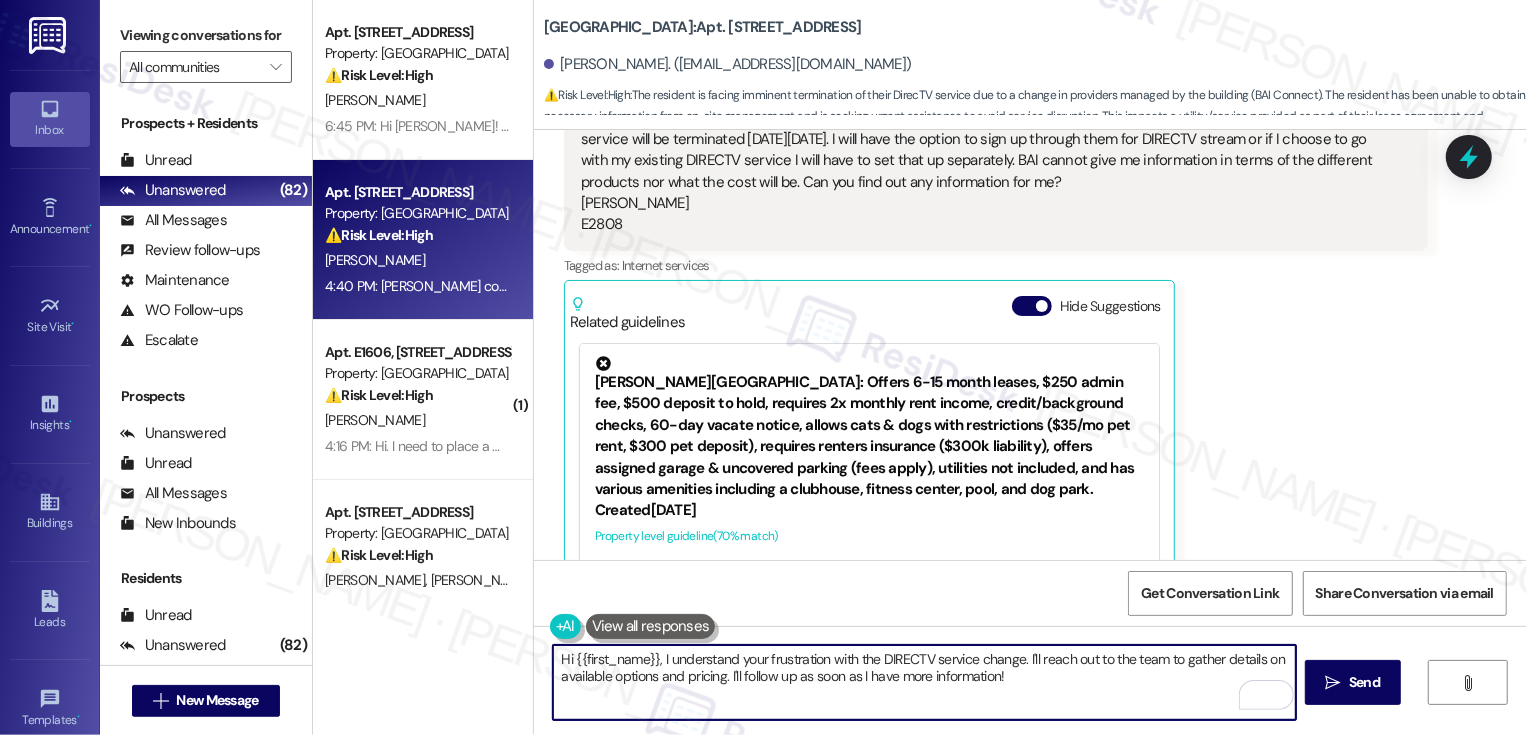 drag, startPoint x: 1177, startPoint y: 658, endPoint x: 1189, endPoint y: 711, distance: 54.34151 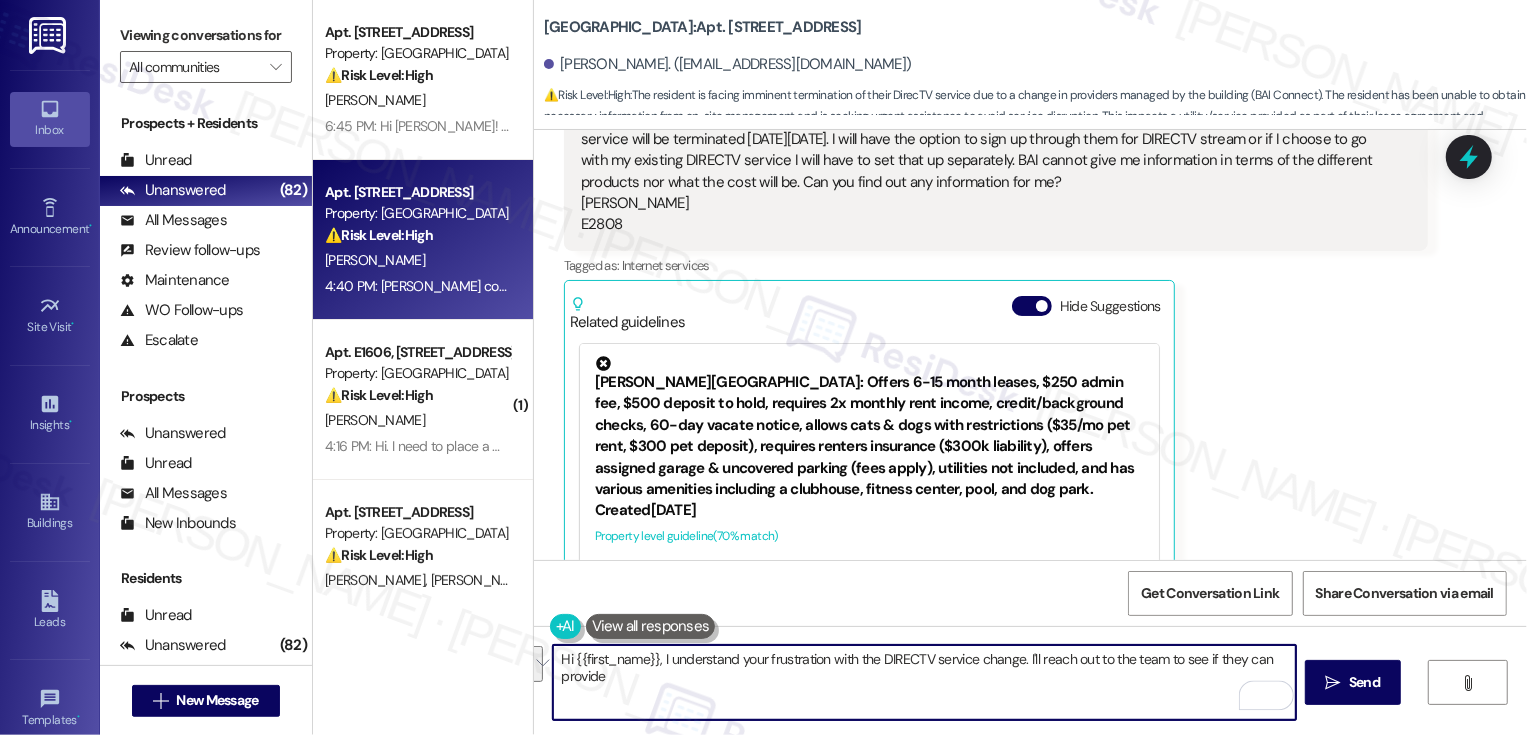type on "Hi {{first_name}}, I understand your frustration with the DIRECTV service change. I'll reach out to the team to see if they can provide" 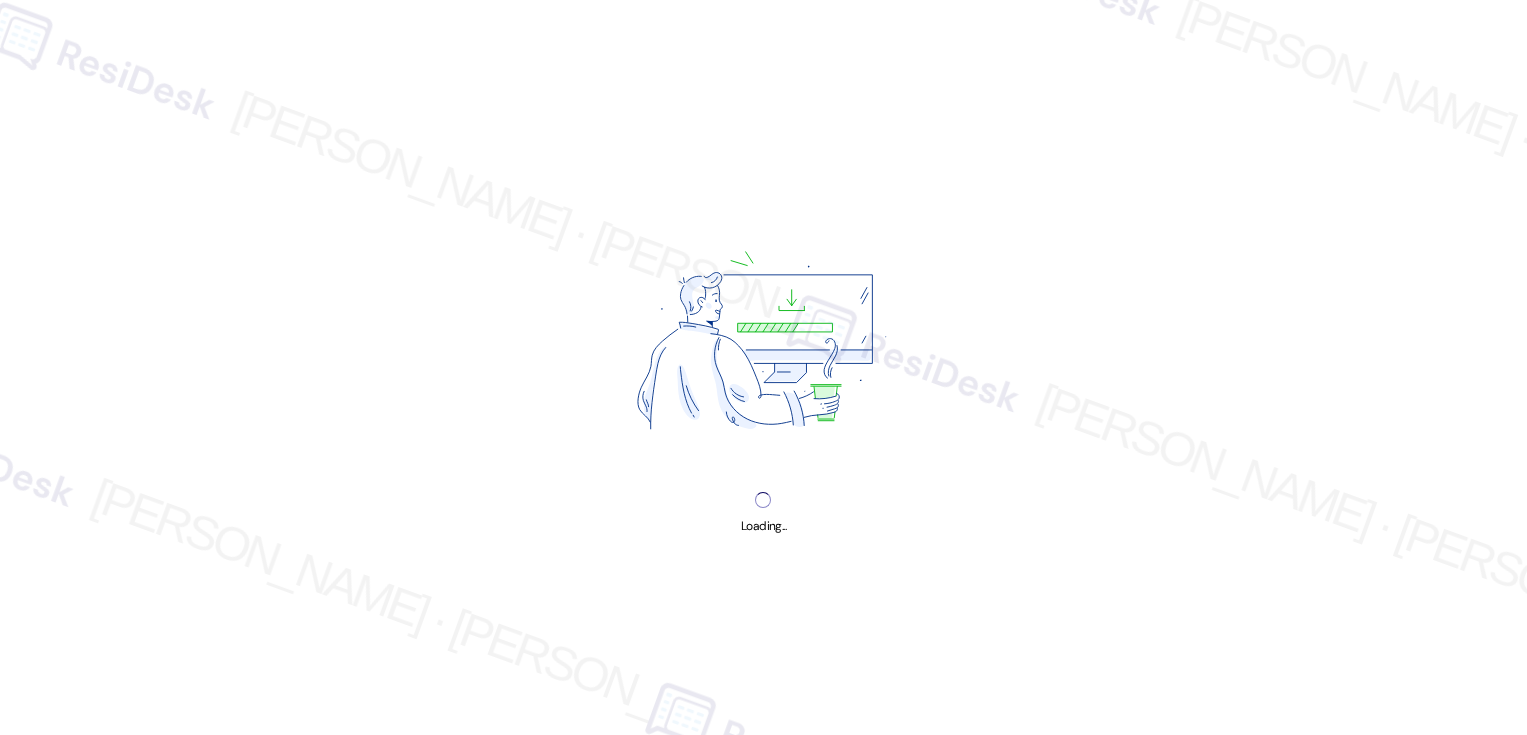 scroll, scrollTop: 0, scrollLeft: 0, axis: both 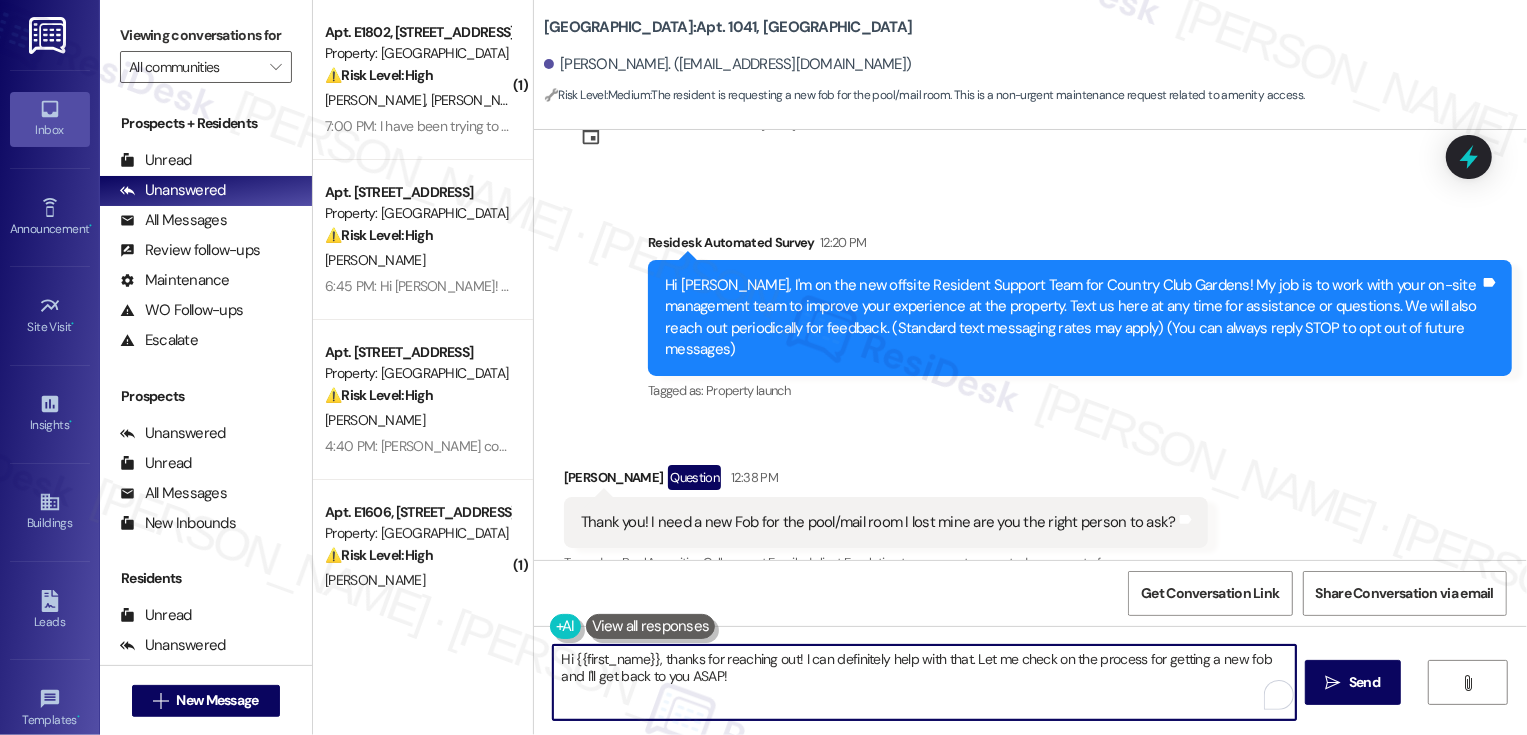 drag, startPoint x: 667, startPoint y: 657, endPoint x: 775, endPoint y: 705, distance: 118.186295 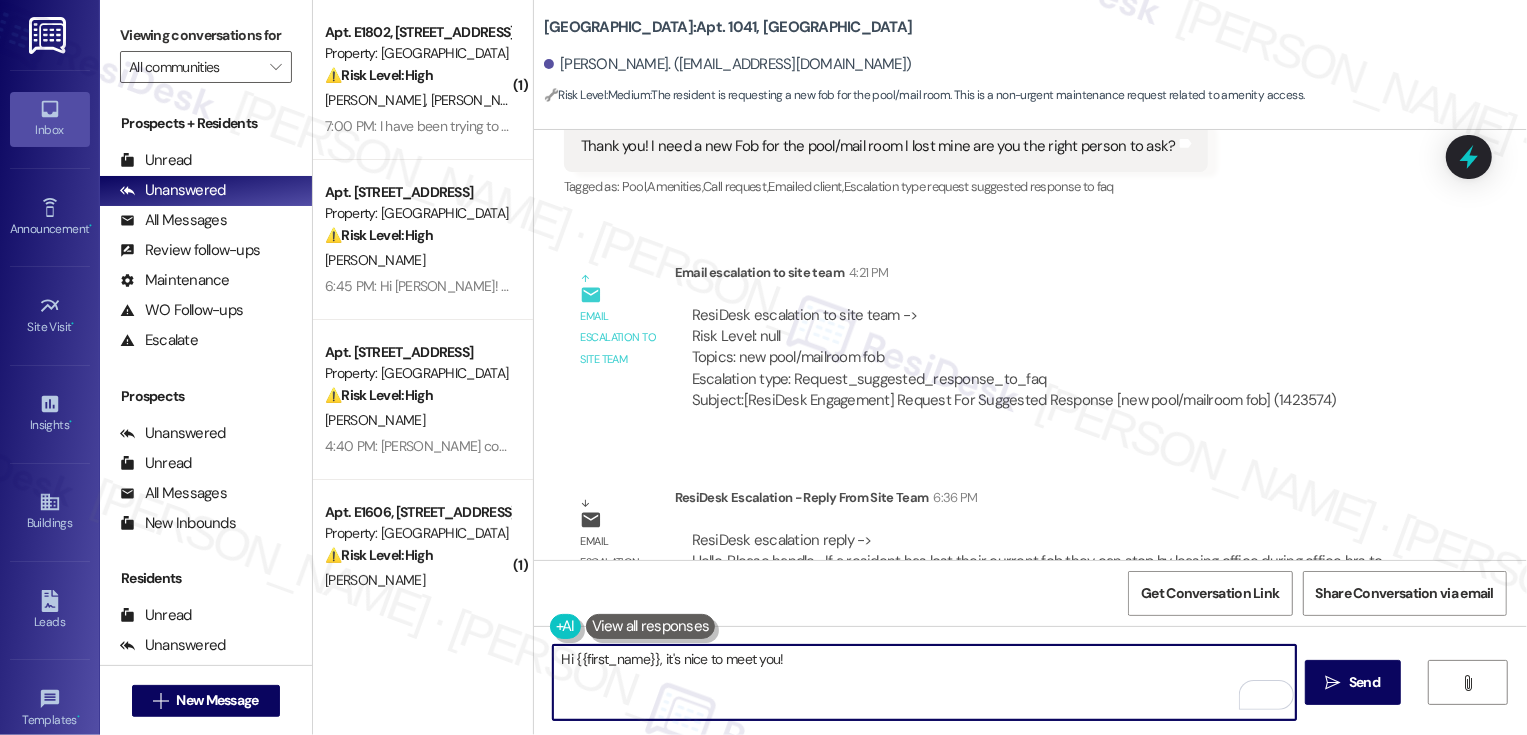 scroll, scrollTop: 517, scrollLeft: 0, axis: vertical 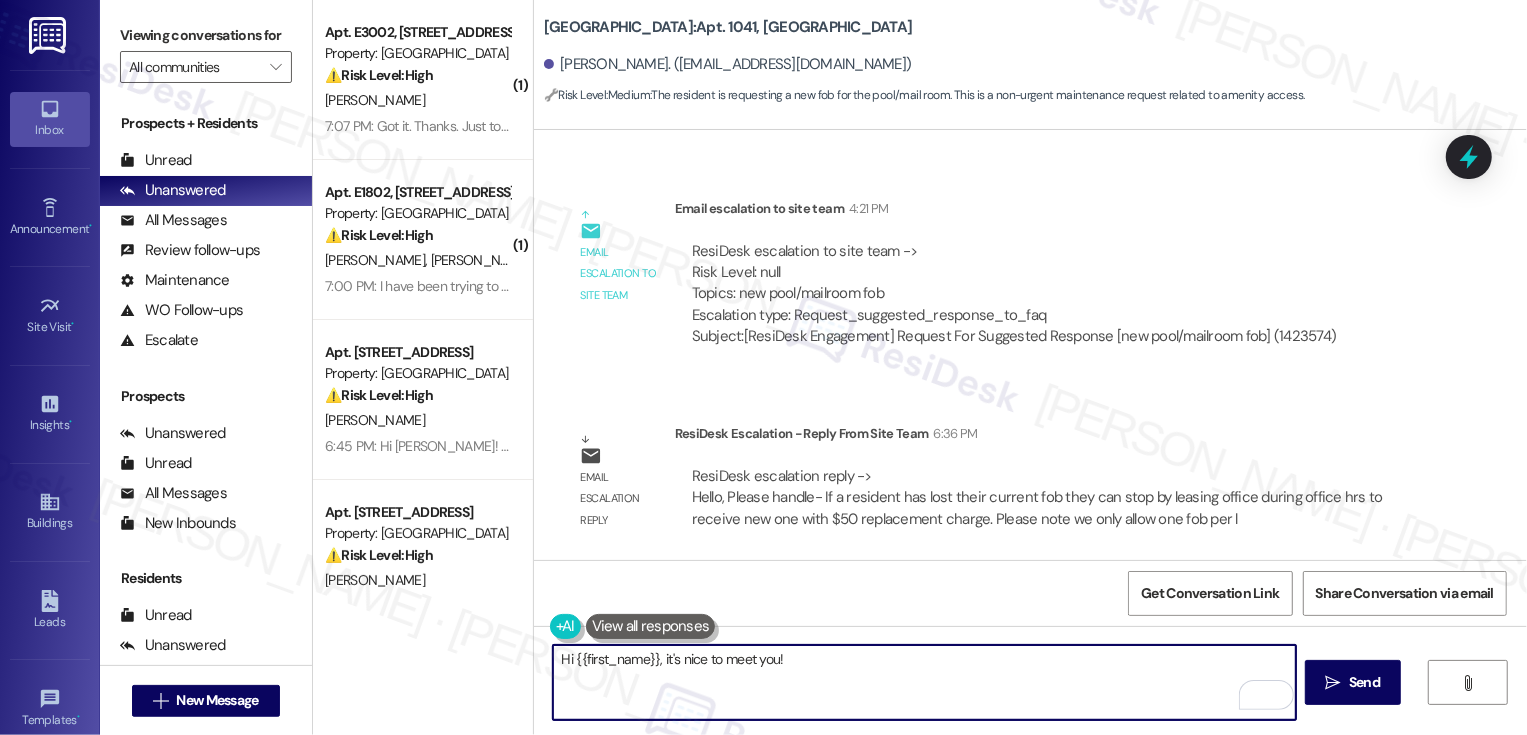 paste on "fob they can stop by leasing office during office hrs to receive new one with $50 replacement charge. Please note we only allow one fob per lease holder- they are not able to purchase extra ones unless they add person to their lease." 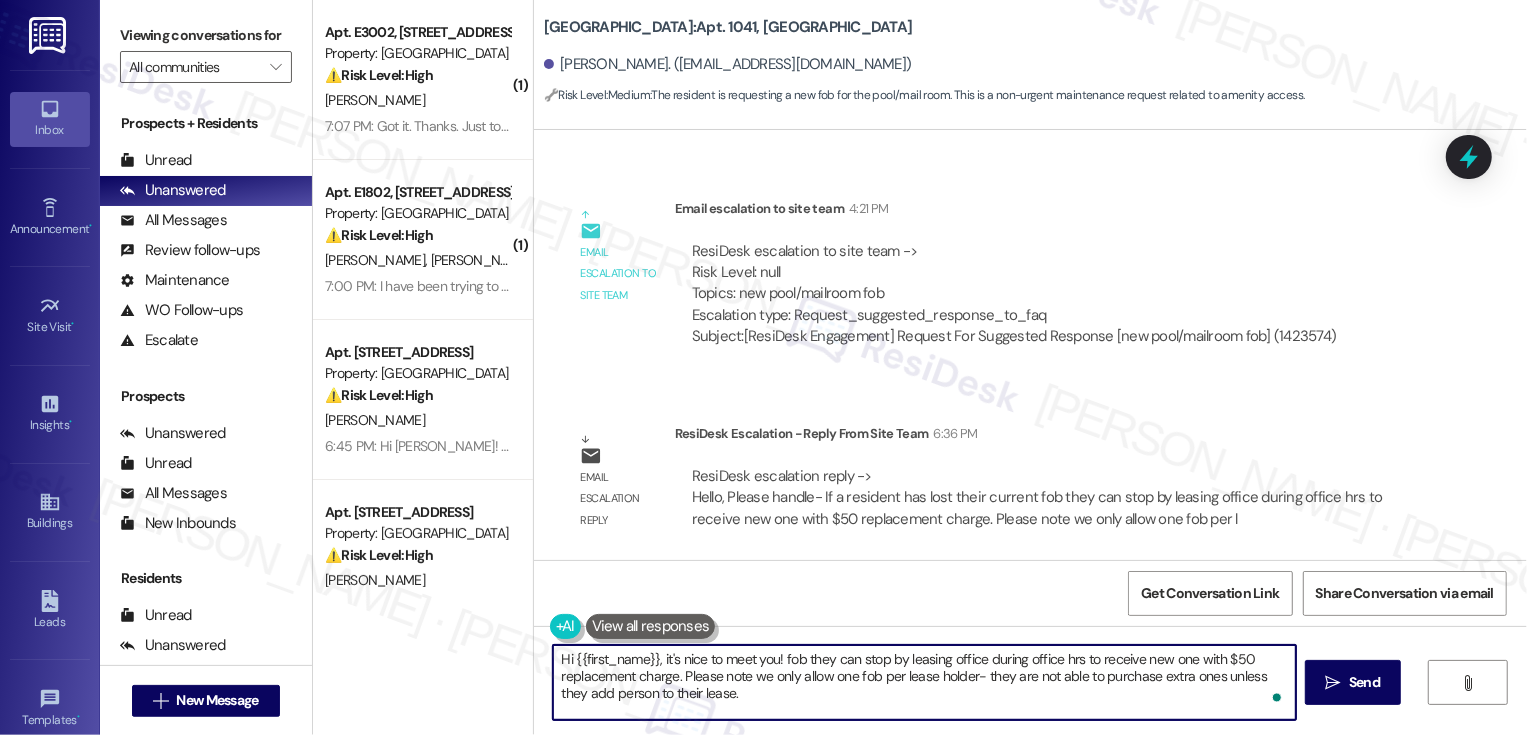 click on "Hi {{first_name}}, it's nice to meet you! fob they can stop by leasing office during office hrs to receive new one with $50 replacement charge. Please note we only allow one fob per lease holder- they are not able to purchase extra ones unless they add person to their lease." at bounding box center [924, 682] 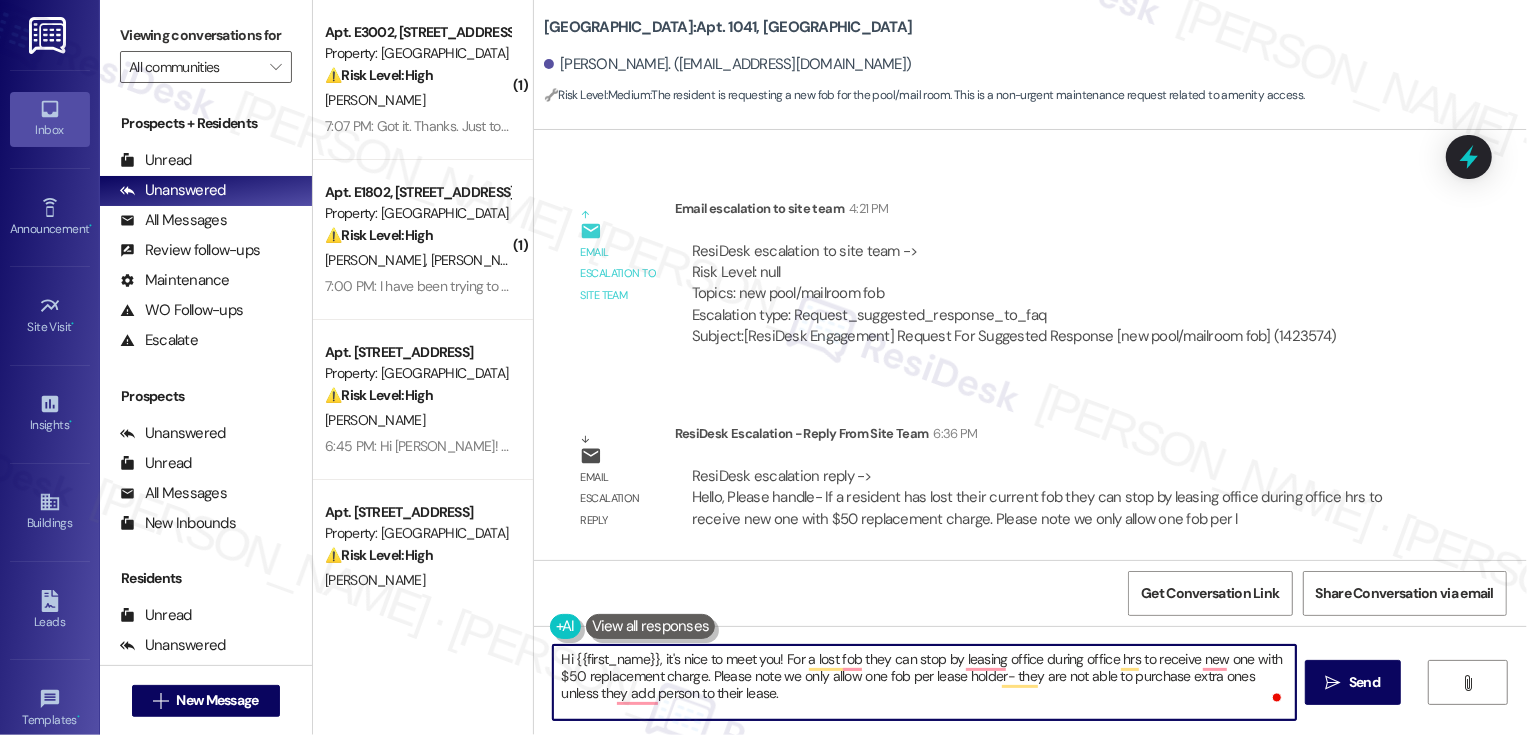 click on "Hi {{first_name}}, it's nice to meet you! For a lost fob they can stop by leasing office during office hrs to receive new one with $50 replacement charge. Please note we only allow one fob per lease holder- they are not able to purchase extra ones unless they add person to their lease." at bounding box center (924, 682) 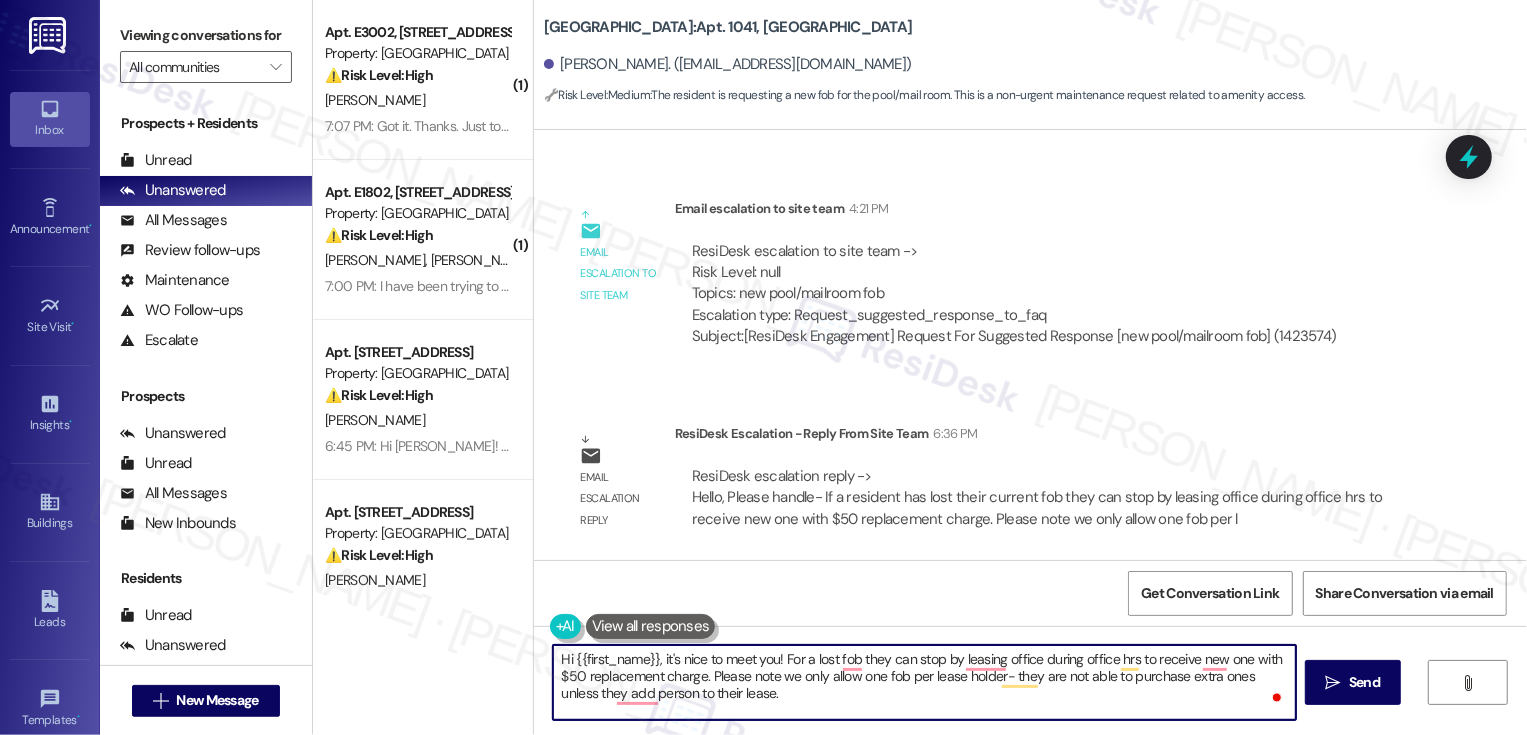 click on "Hi {{first_name}}, it's nice to meet you! For a lost fob they can stop by leasing office during office hrs to receive new one with $50 replacement charge. Please note we only allow one fob per lease holder- they are not able to purchase extra ones unless they add person to their lease." at bounding box center [924, 682] 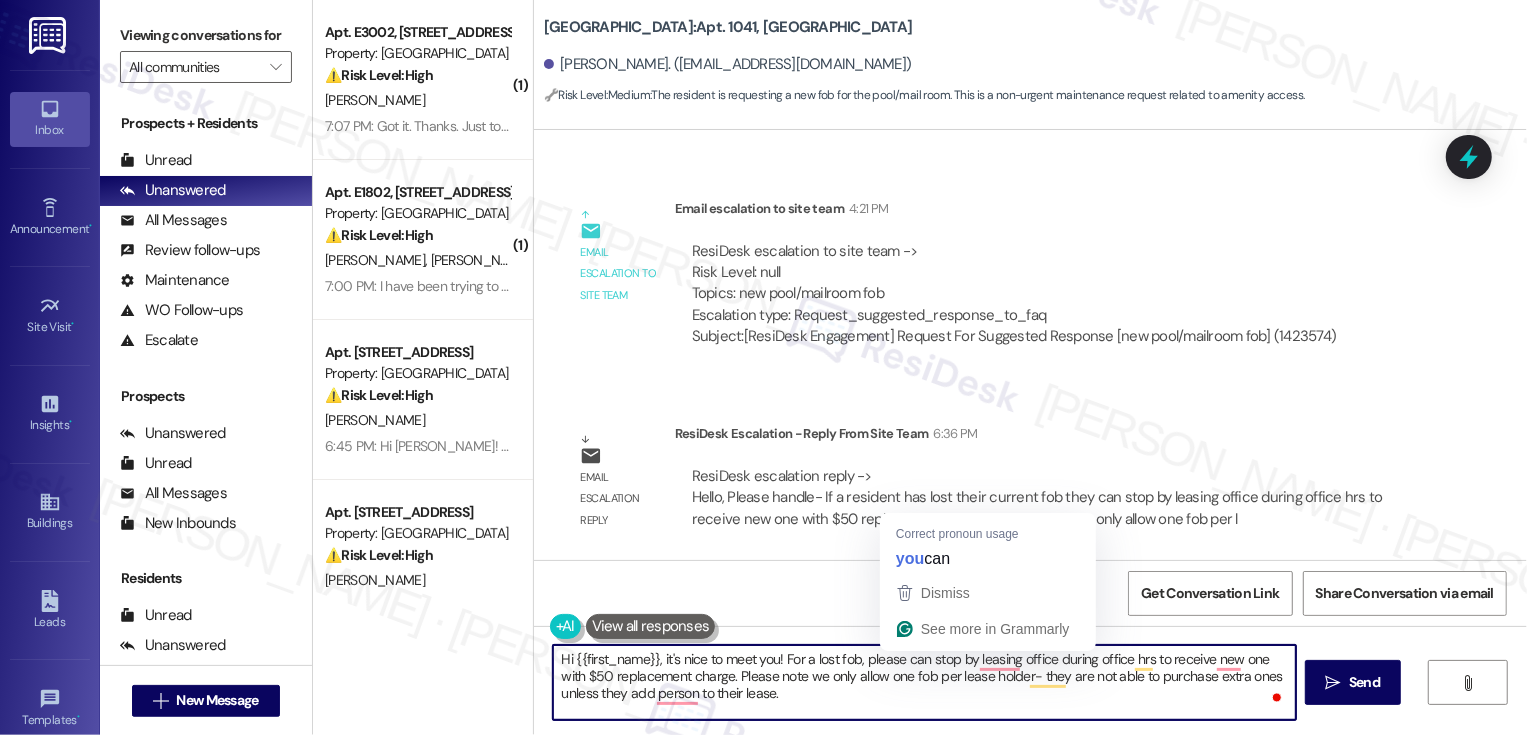click on "Hi {{first_name}}, it's nice to meet you! For a lost fob, please can stop by leasing office during office hrs to receive new one with $50 replacement charge. Please note we only allow one fob per lease holder- they are not able to purchase extra ones unless they add person to their lease." at bounding box center (924, 682) 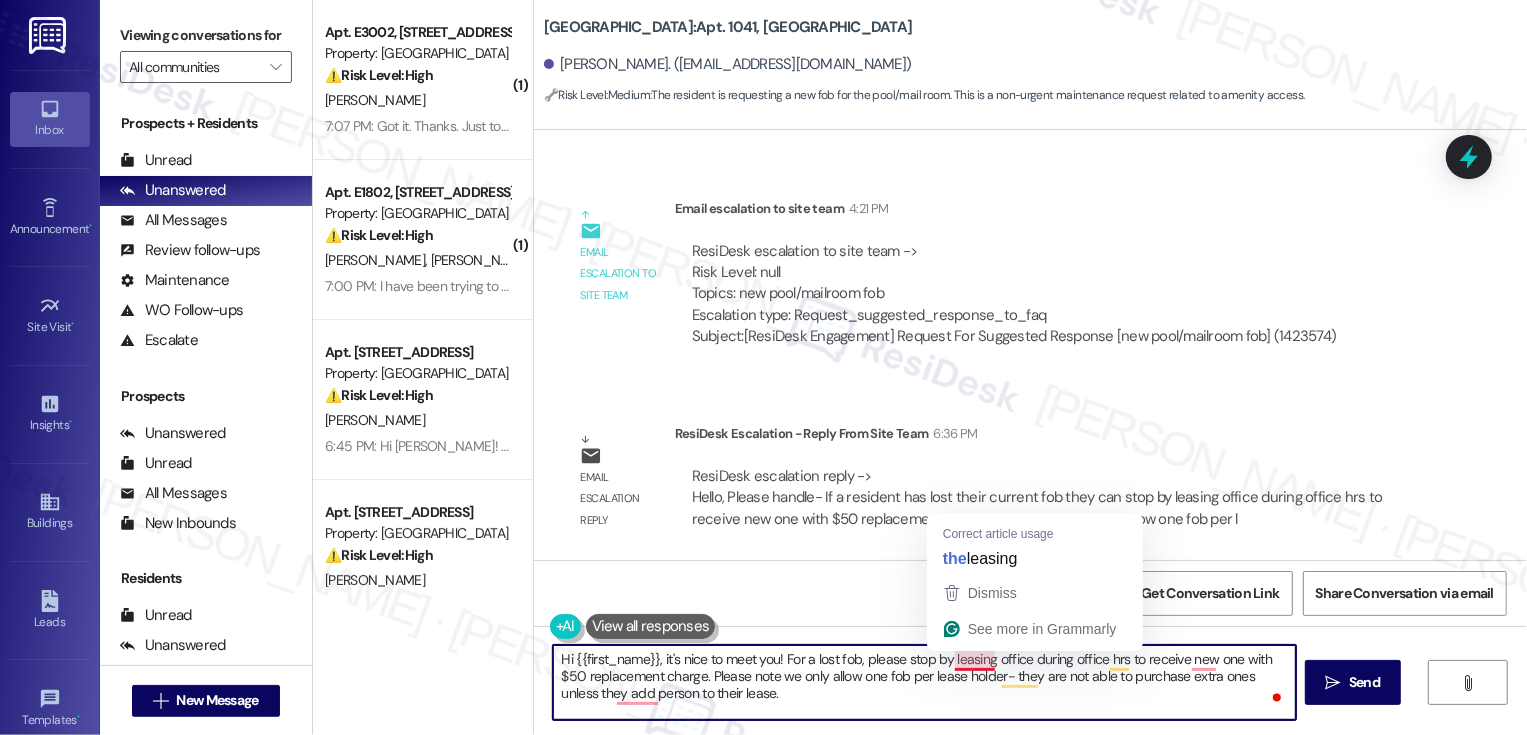 click on "Hi {{first_name}}, it's nice to meet you! For a lost fob, please stop by leasing office during office hrs to receive new one with $50 replacement charge. Please note we only allow one fob per lease holder- they are not able to purchase extra ones unless they add person to their lease." at bounding box center (924, 682) 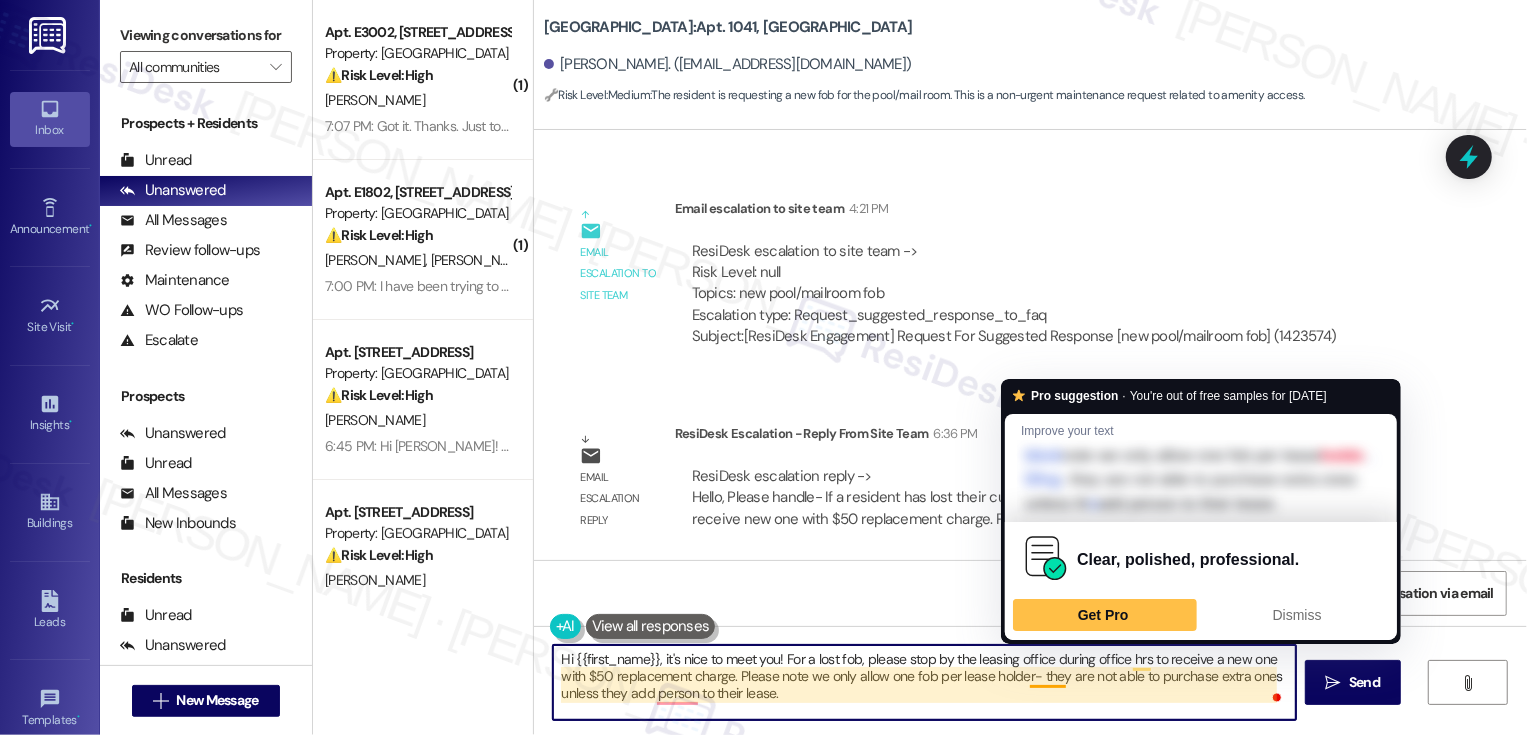 click on "Hi {{first_name}}, it's nice to meet you! For a lost fob, please stop by the leasing office during office hrs to receive a new one with $50 replacement charge. Please note we only allow one fob per lease holder- they are not able to purchase extra ones unless they add person to their lease." at bounding box center [924, 682] 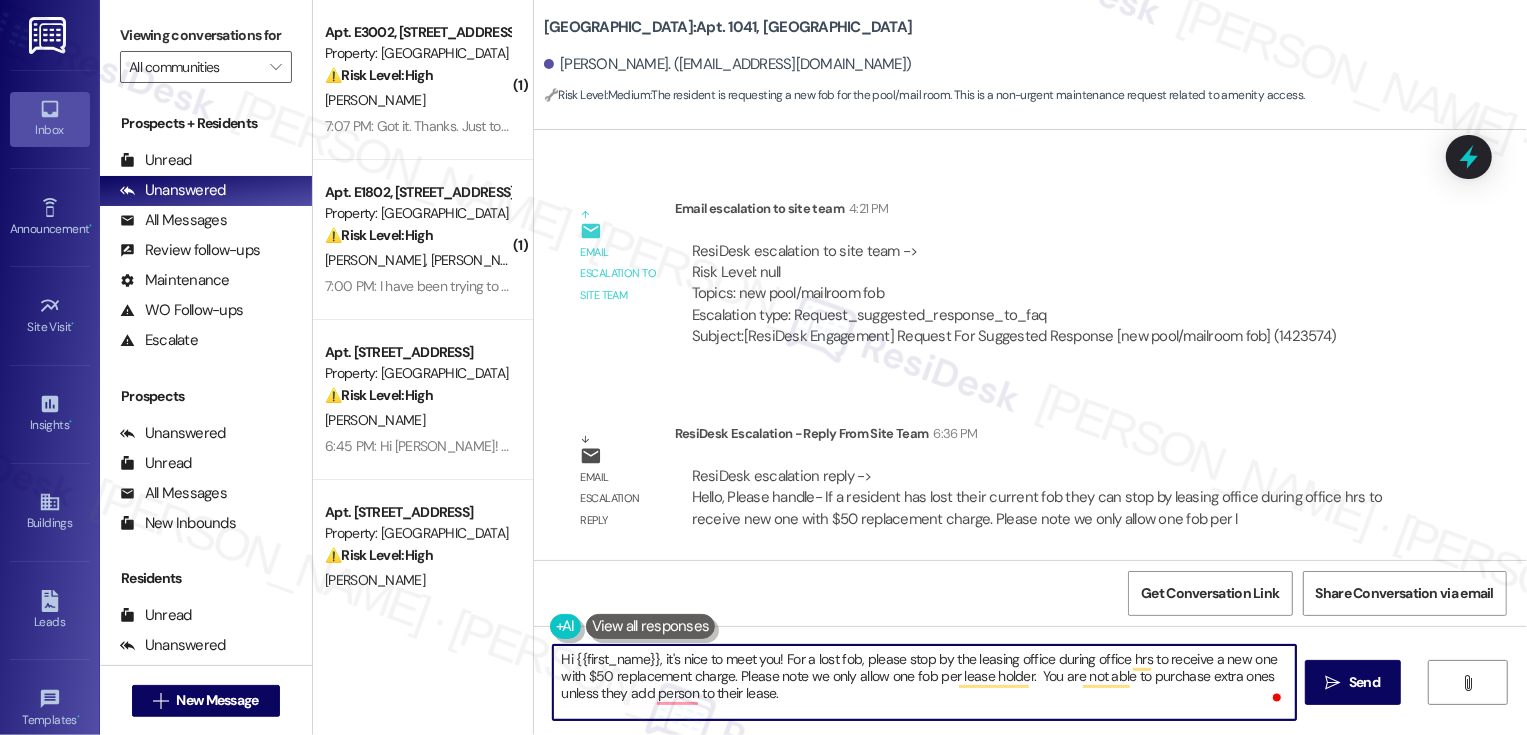 click on "Hi {{first_name}}, it's nice to meet you! For a lost fob, please stop by the leasing office during office hrs to receive a new one with $50 replacement charge. Please note we only allow one fob per lease holder.  You are not able to purchase extra ones unless they add person to their lease." at bounding box center (924, 682) 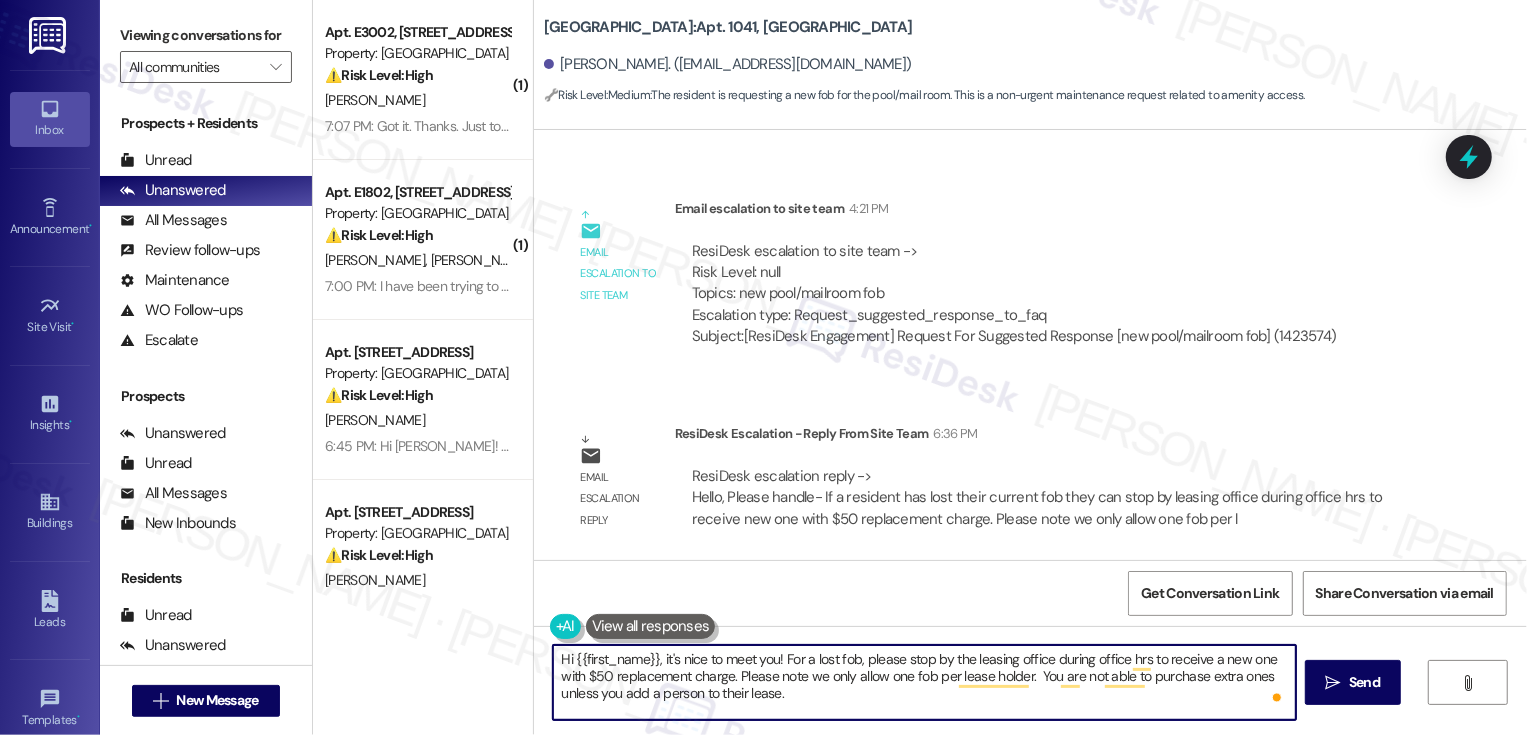 click on "Hi {{first_name}}, it's nice to meet you! For a lost fob, please stop by the leasing office during office hrs to receive a new one with $50 replacement charge. Please note we only allow one fob per lease holder.  You are not able to purchase extra ones unless you add a person to their lease." at bounding box center [924, 682] 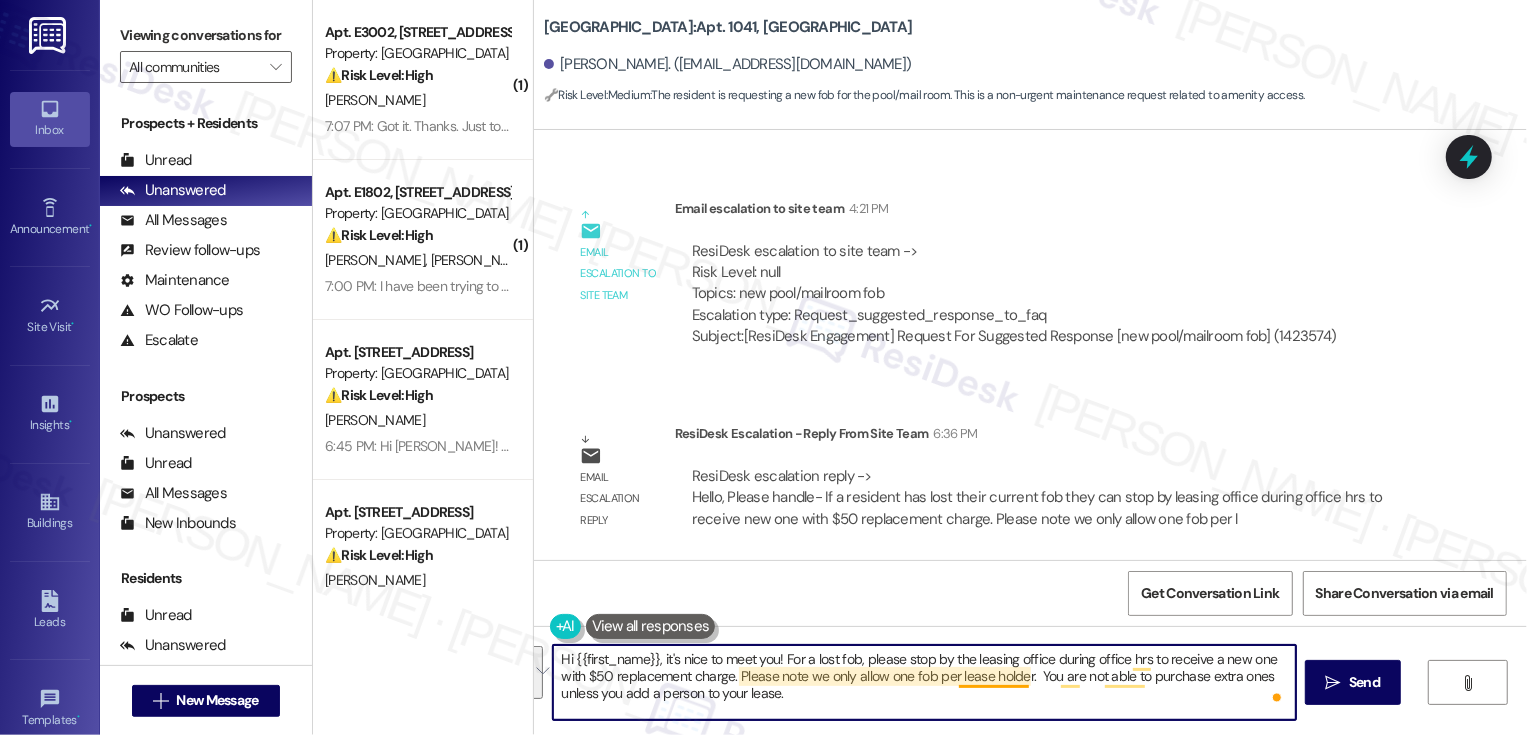 click on "Hi {{first_name}}, it's nice to meet you! For a lost fob, please stop by the leasing office during office hrs to receive a new one with $50 replacement charge. Please note we only allow one fob per lease holder.  You are not able to purchase extra ones unless you add a person to your lease." at bounding box center (924, 682) 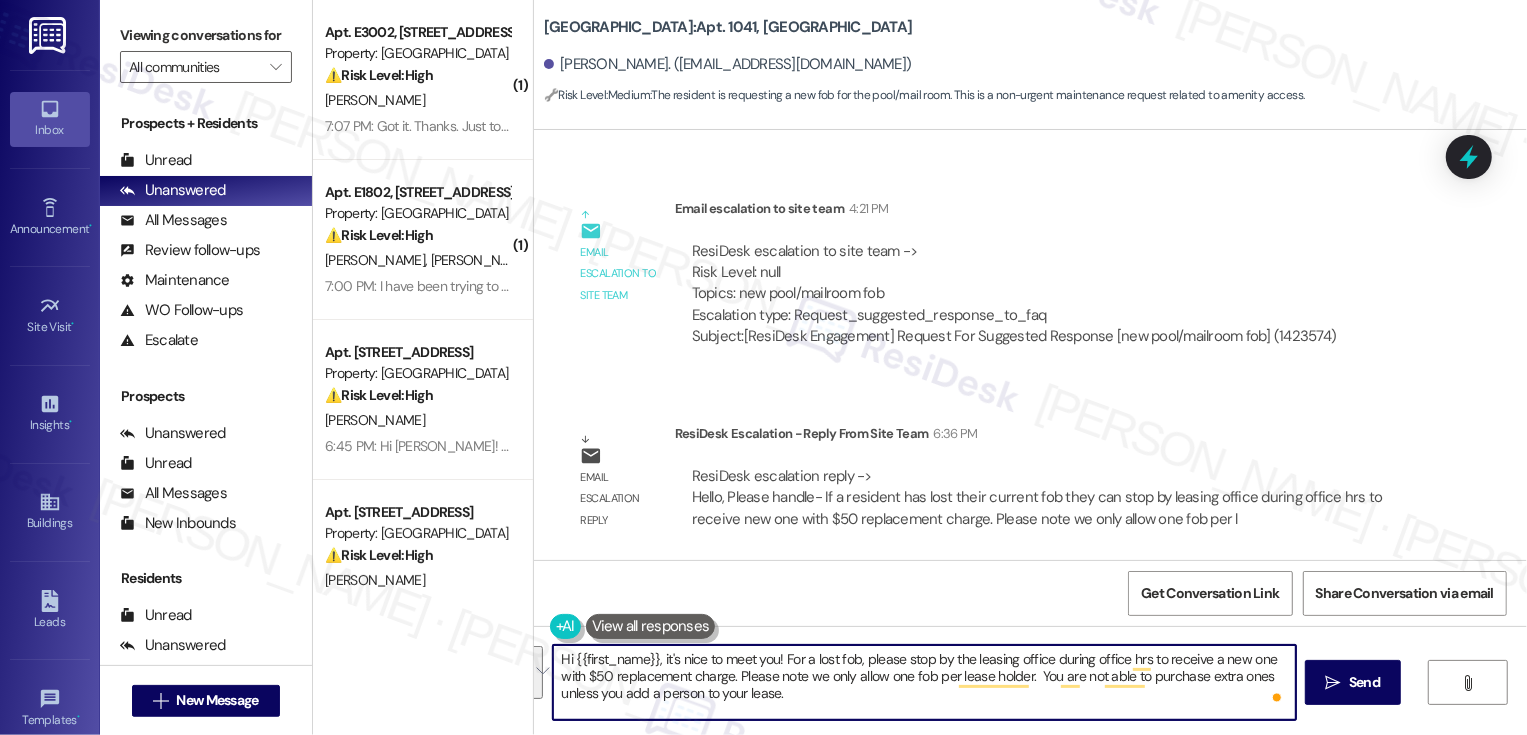 paste on "’s nice to meet you! For a lost fob, please stop by the leasing office during office hours to receive a replacement—there is a $50 replacement fee.
Just a quick note: we only allow one fob per leaseholder, so unfortunately, additional fobs can’t be purchased unless another person is added to your lease.
Let me know if you have any questions" 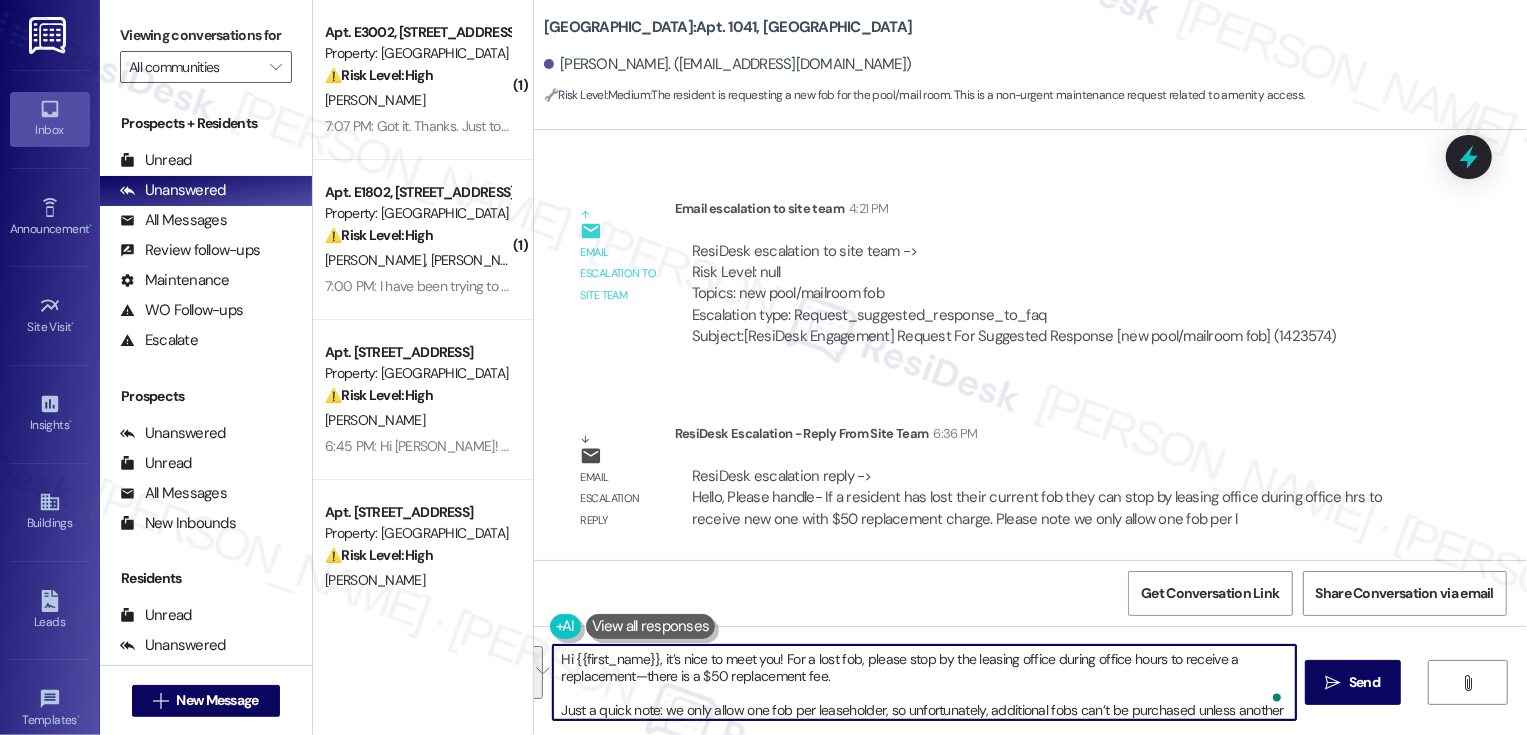 scroll, scrollTop: 50, scrollLeft: 0, axis: vertical 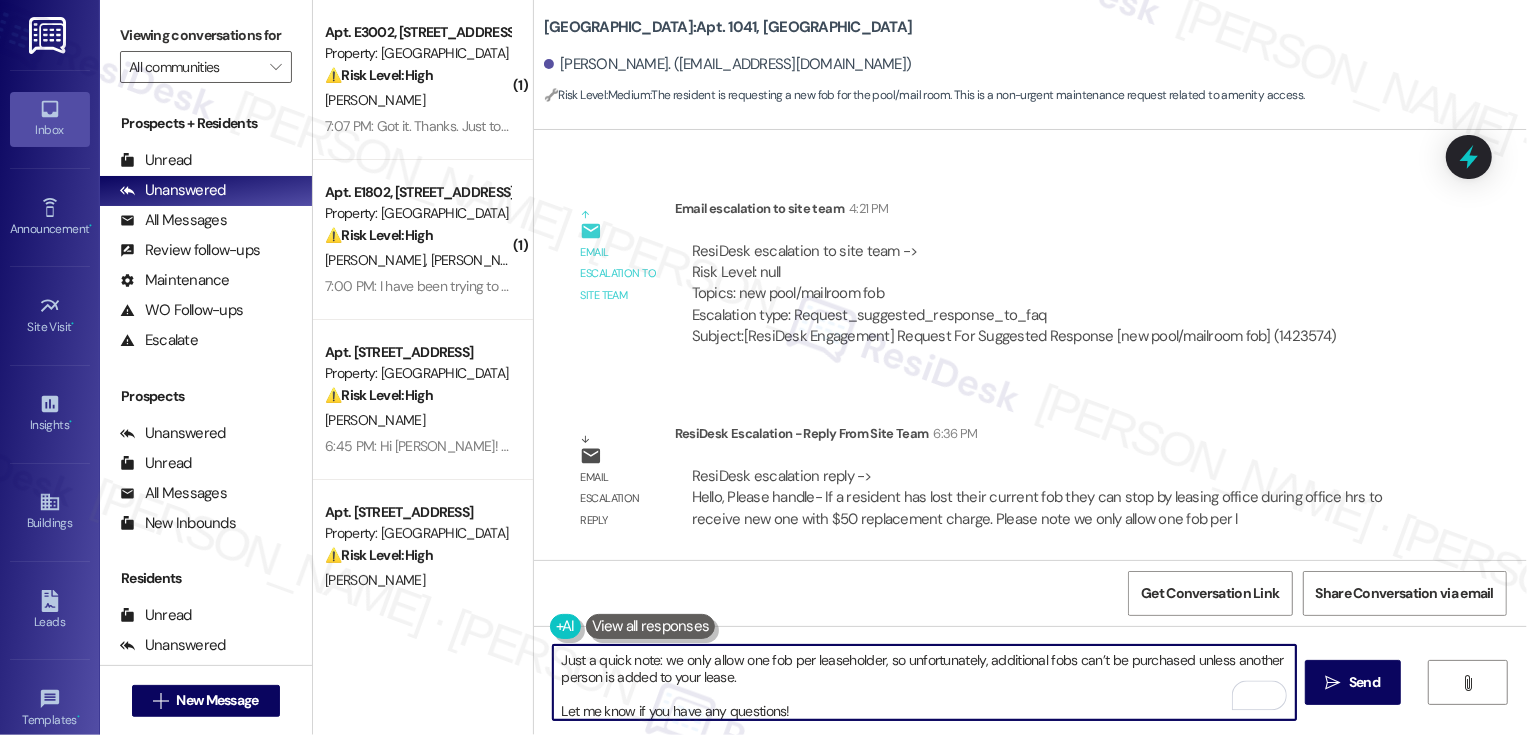 click on "Hi {{first_name}}, it’s nice to meet you! For a lost fob, please stop by the leasing office during office hours to receive a replacement—there is a $50 replacement fee.
Just a quick note: we only allow one fob per leaseholder, so unfortunately, additional fobs can’t be purchased unless another person is added to your lease.
Let me know if you have any questions!" at bounding box center [924, 682] 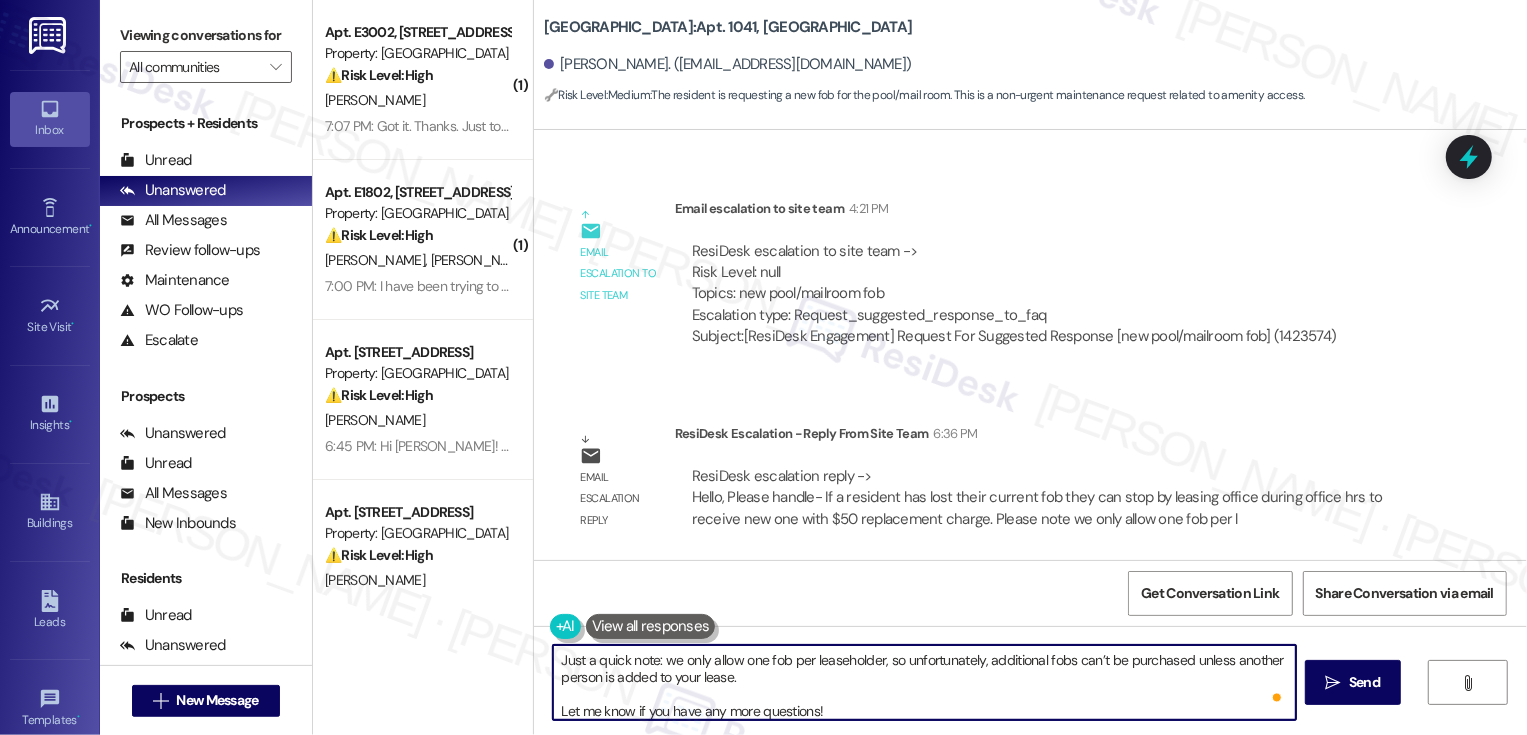 scroll, scrollTop: 0, scrollLeft: 0, axis: both 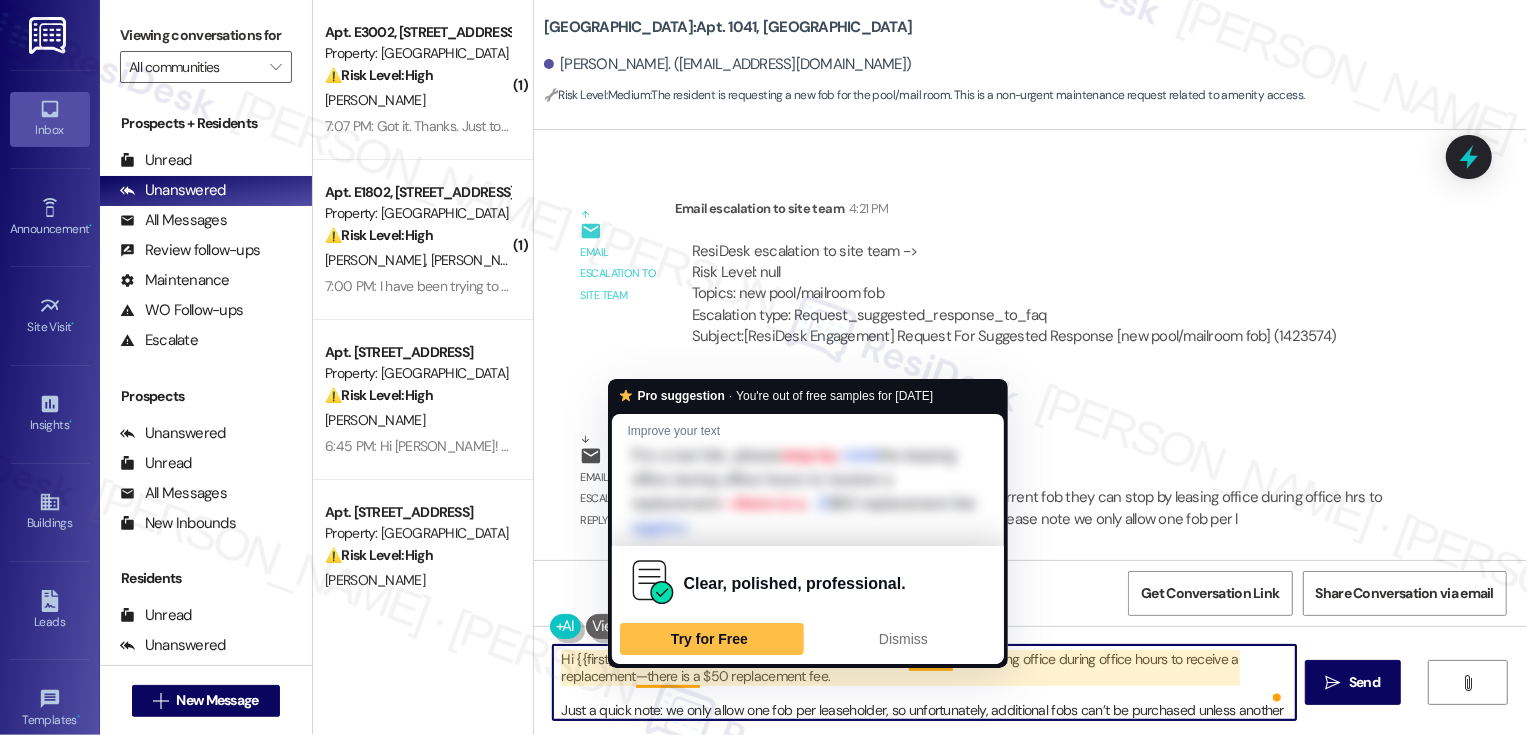 click on "Hi {{first_name}}, it’s nice to meet you! For a lost fob, please stop by the leasing office during office hours to receive a replacement—there is a $50 replacement fee.
Just a quick note: we only allow one fob per leaseholder, so unfortunately, additional fobs can’t be purchased unless another person is added to your lease.
Let me know if you have any more questions!" at bounding box center (924, 682) 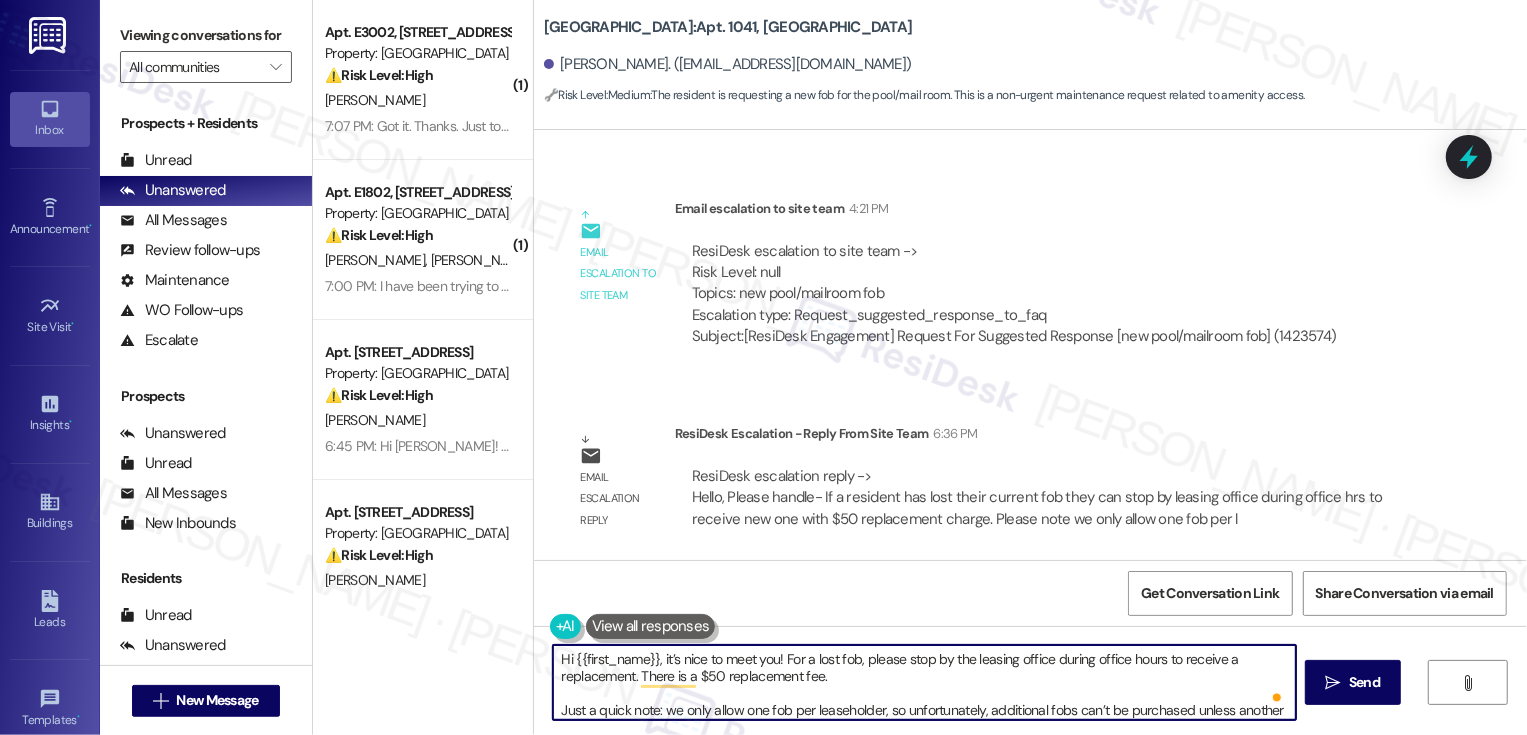 type on "Hi {{first_name}}, it’s nice to meet you! For a lost fob, please stop by the leasing office during office hours to receive a replacement. There is a $50 replacement fee.
Just a quick note: we only allow one fob per leaseholder, so unfortunately, additional fobs can’t be purchased unless another person is added to your lease.
Let me know if you have any more questions!" 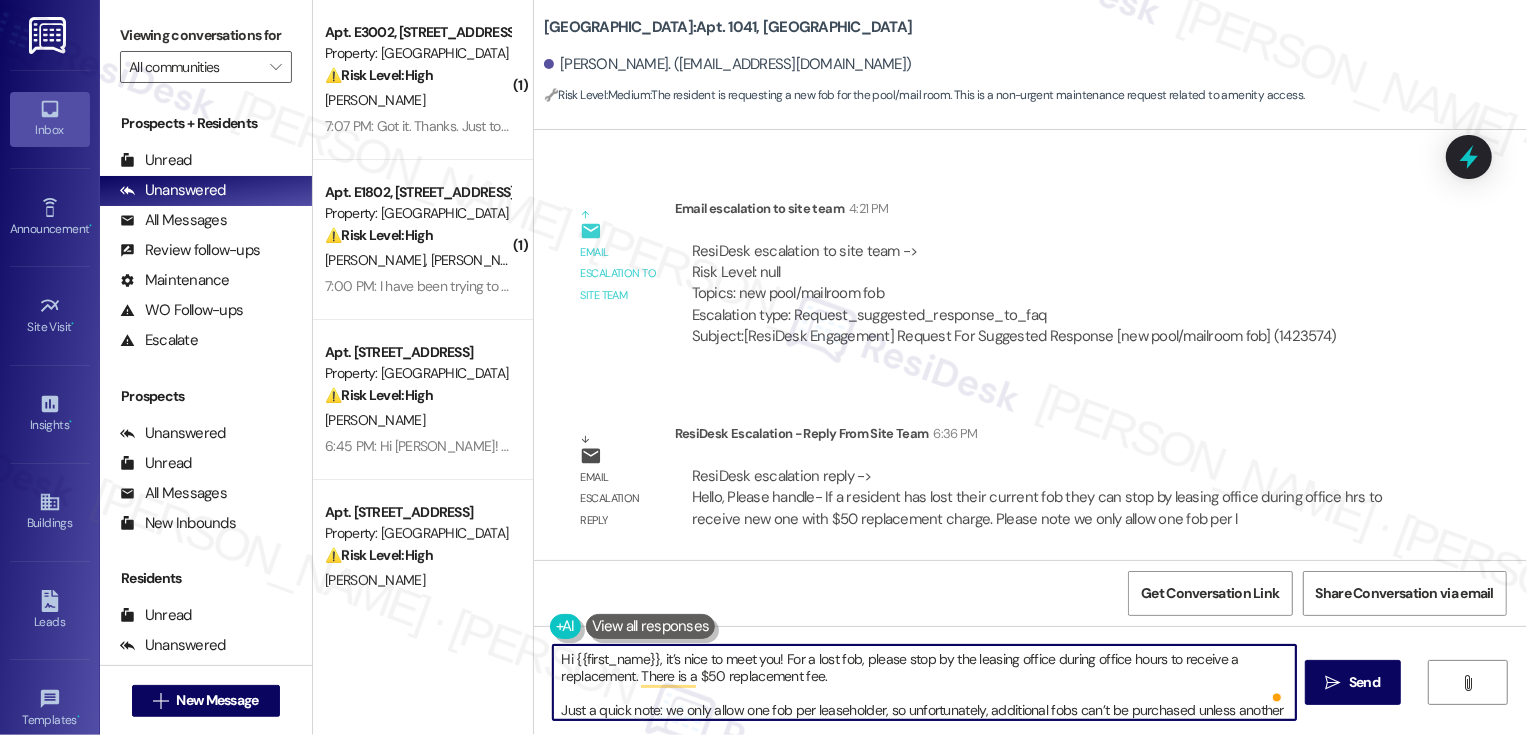 click on "Hi {{first_name}}, it’s nice to meet you! For a lost fob, please stop by the leasing office during office hours to receive a replacement. There is a $50 replacement fee.
Just a quick note: we only allow one fob per leaseholder, so unfortunately, additional fobs can’t be purchased unless another person is added to your lease.
Let me know if you have any more questions!" at bounding box center [924, 682] 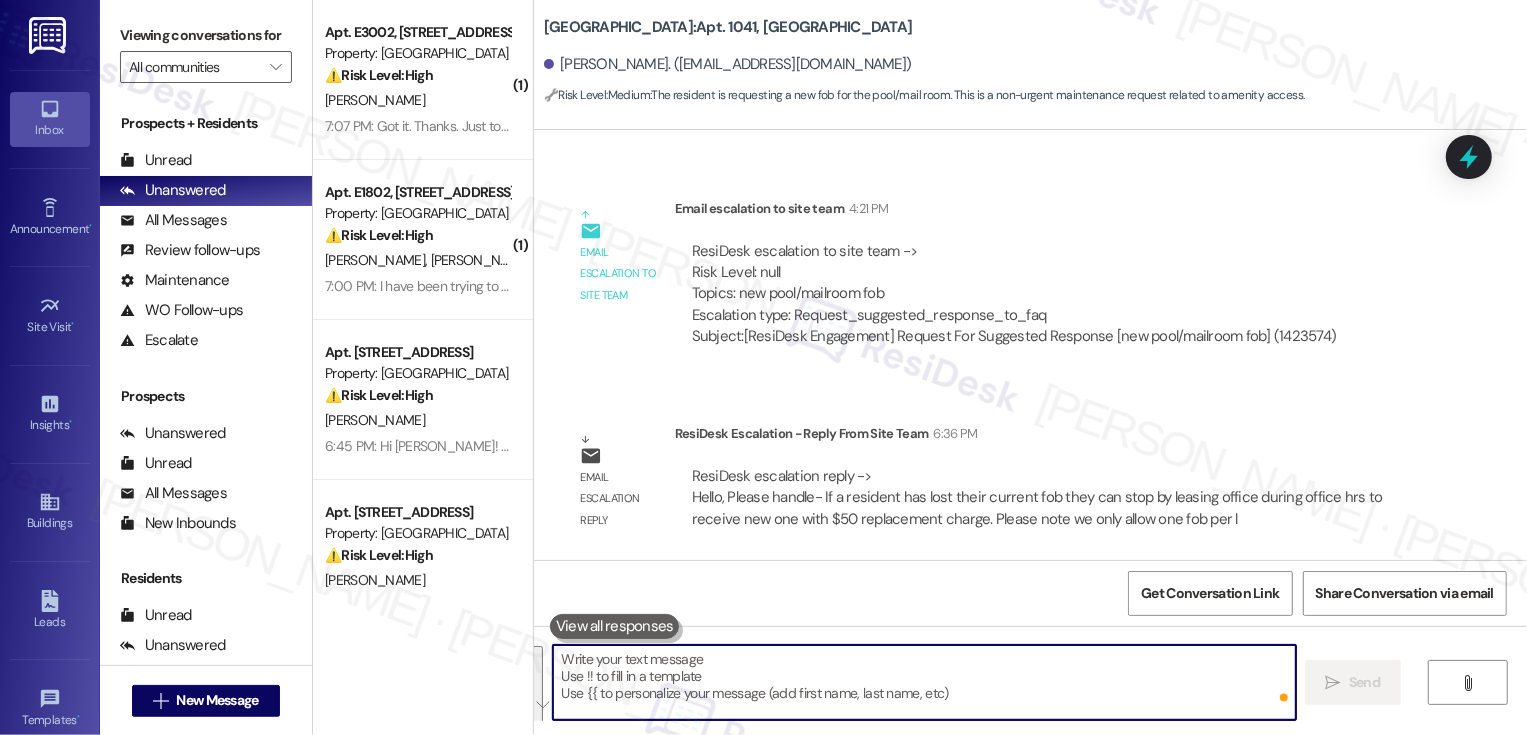 paste on "Hi {{first_name}}, it’s so nice to meet you! If you’ve lost your fob, no worries—you can stop by the leasing office during office hours to get a replacement. There is a $50 replacement fee.
Just a heads-up: we’re only able to provide one fob per leaseholder, so additional fobs can’t be issued unless someone is officially added to the lease.
Let me know if you have any questions" 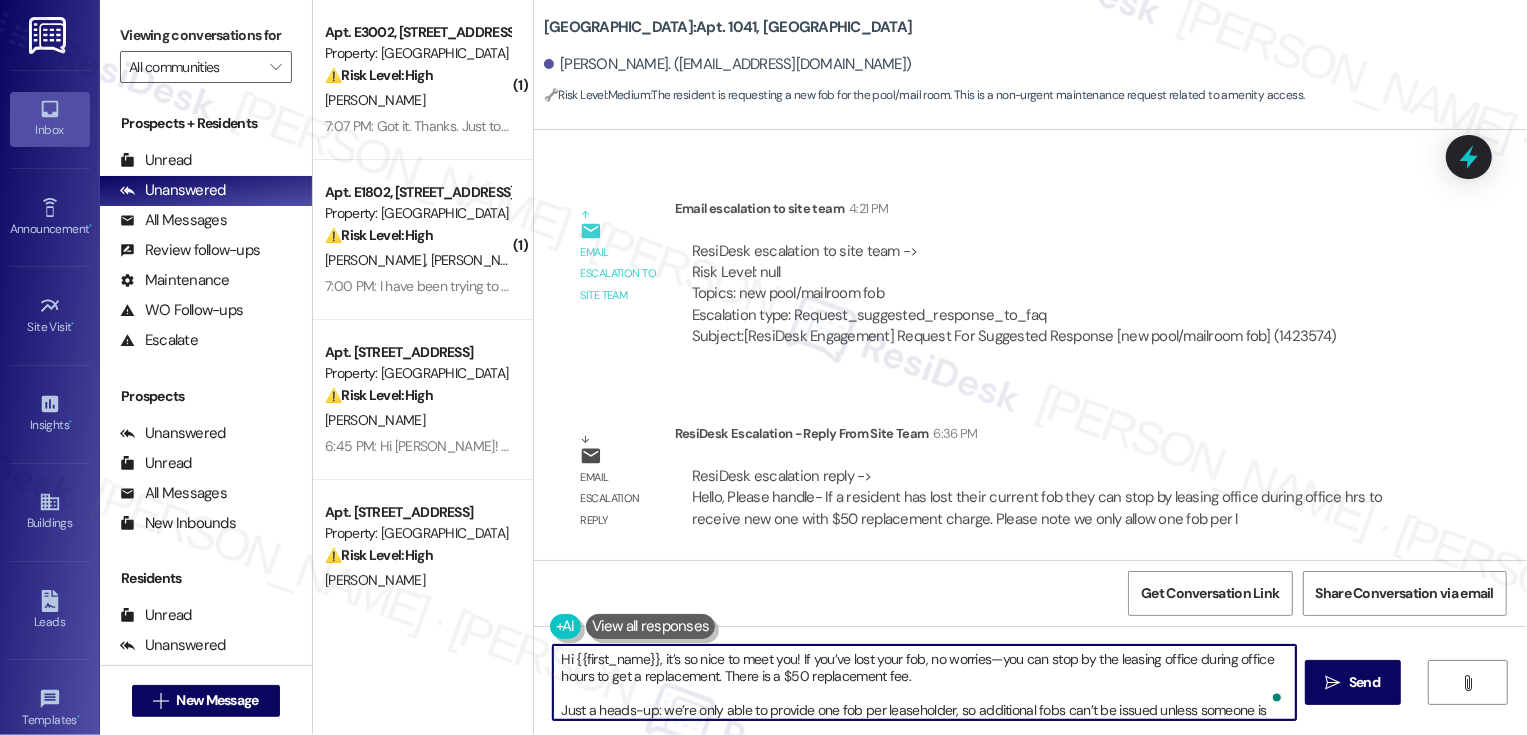 scroll, scrollTop: 50, scrollLeft: 0, axis: vertical 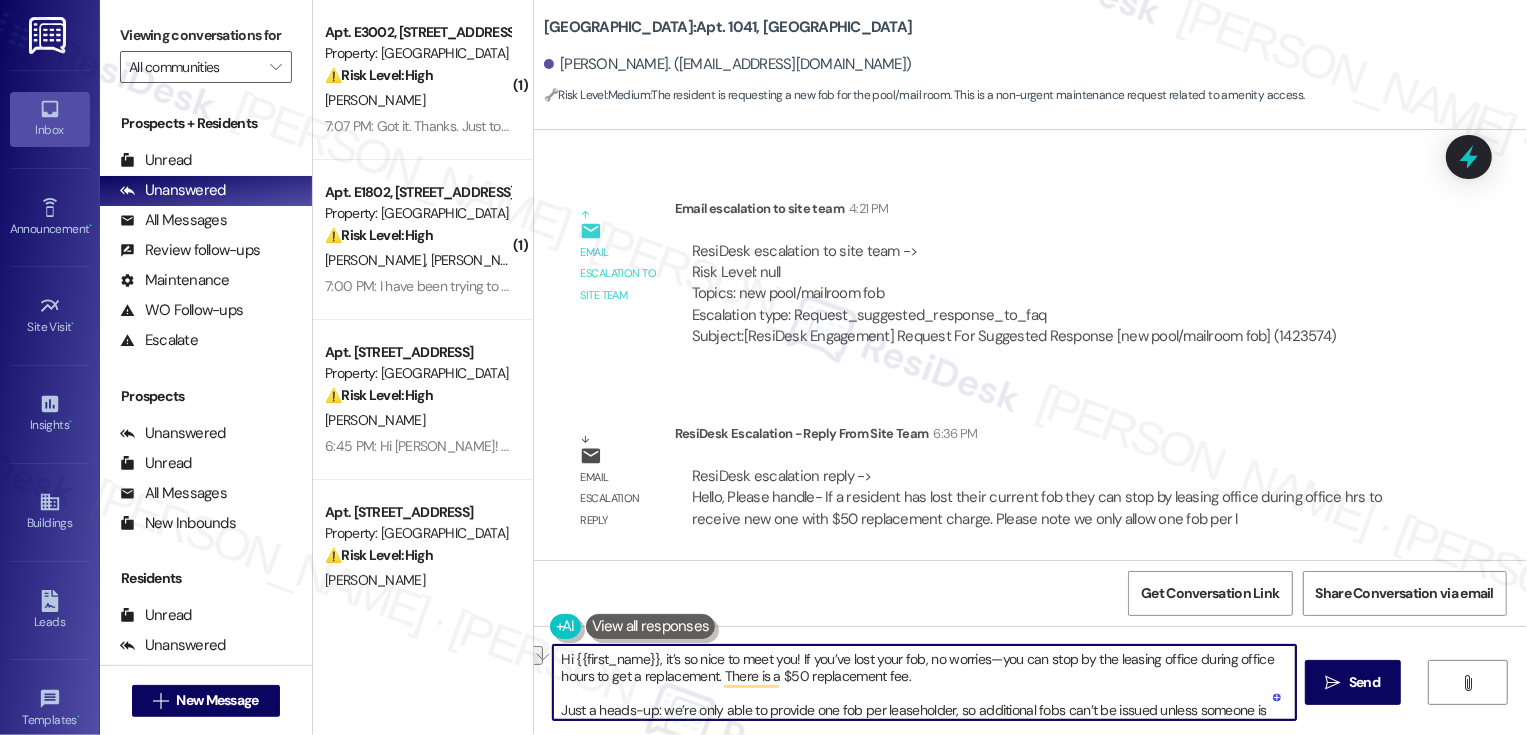 drag, startPoint x: 1000, startPoint y: 658, endPoint x: 922, endPoint y: 662, distance: 78.10249 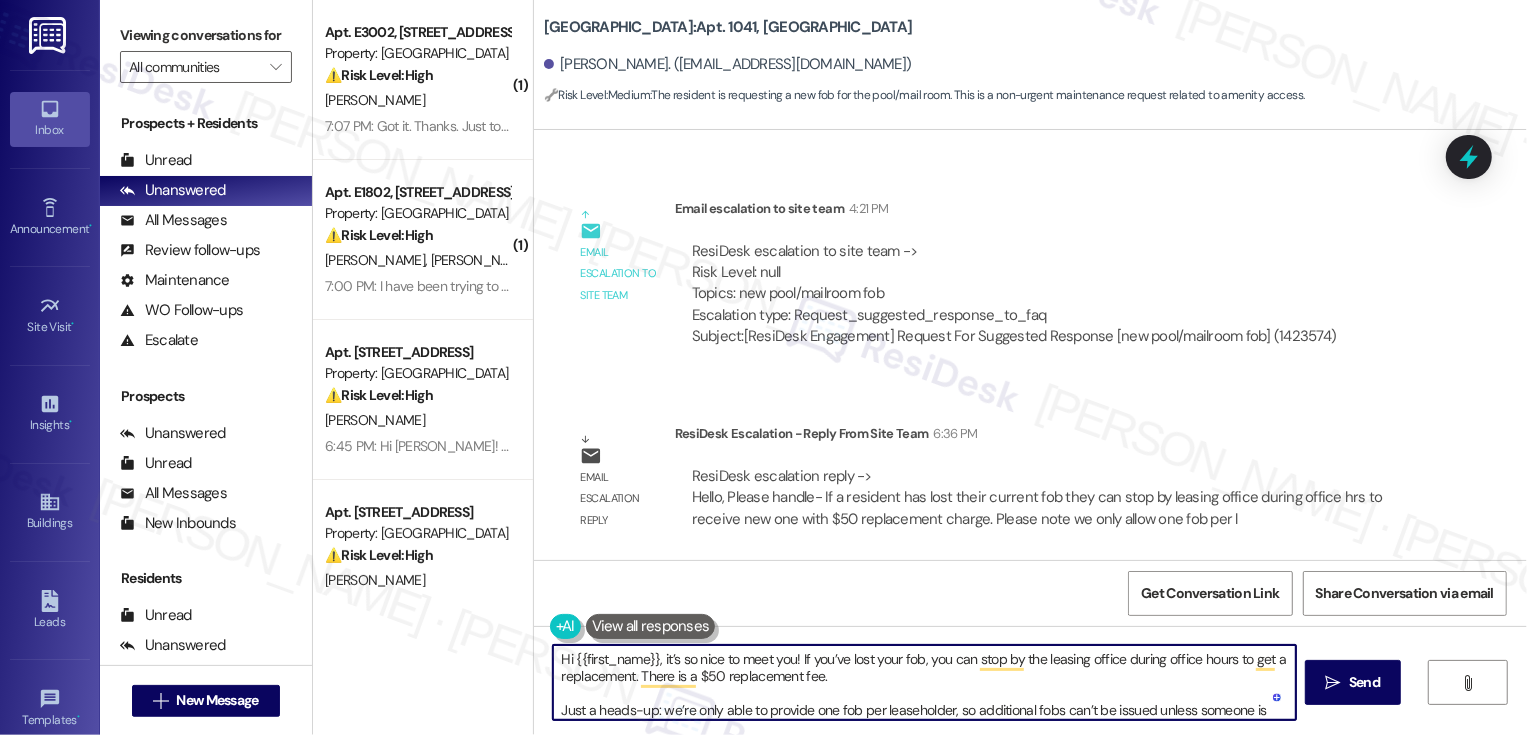 scroll, scrollTop: 9, scrollLeft: 0, axis: vertical 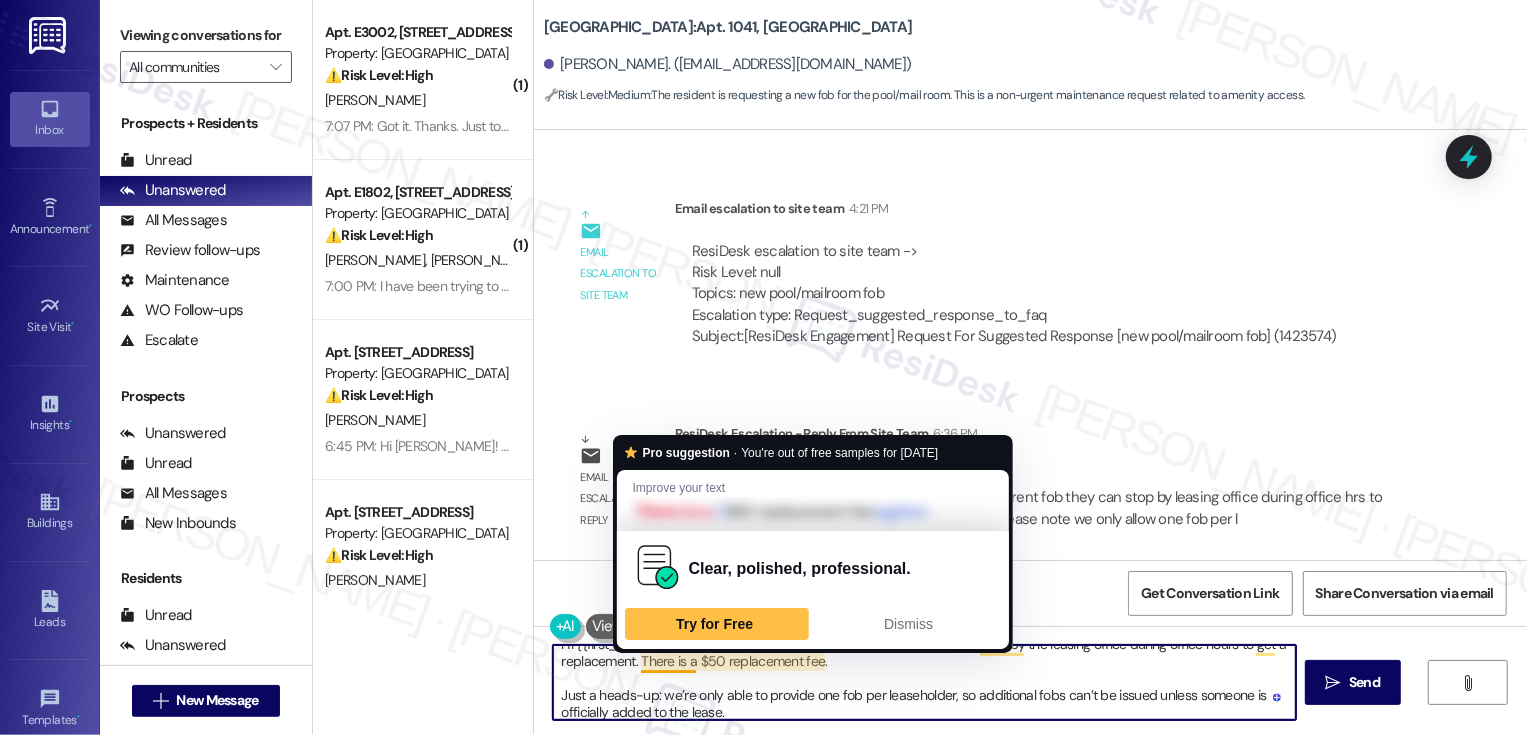 click on "Hi {{first_name}}, it’s so nice to meet you! If you’ve lost your fob, you can stop by the leasing office during office hours to get a replacement. There is a $50 replacement fee.
Just a heads-up: we’re only able to provide one fob per leaseholder, so additional fobs can’t be issued unless someone is officially added to the lease.
Let me know if you have any questions" at bounding box center (924, 682) 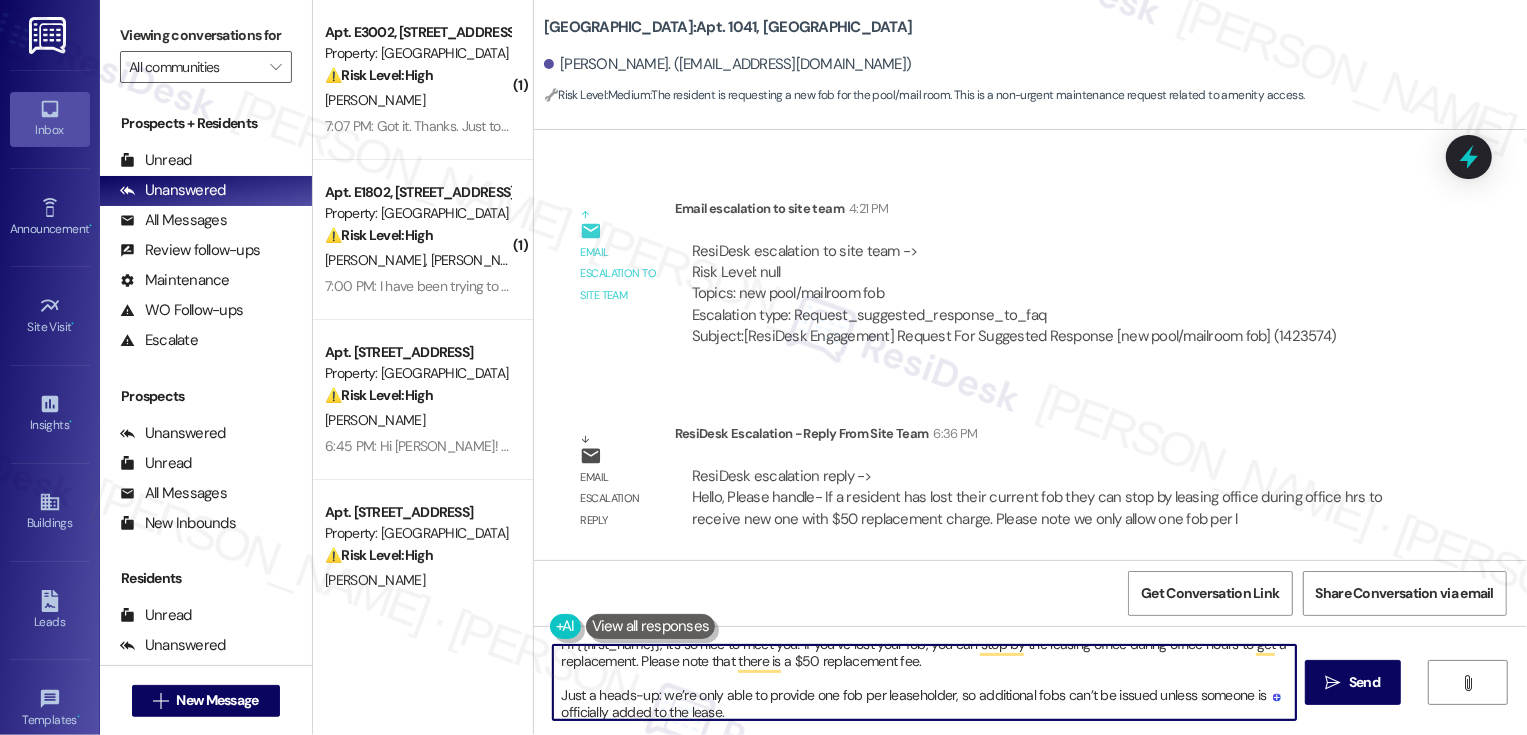 click on "Hi {{first_name}}, it’s so nice to meet you! If you’ve lost your fob, you can stop by the leasing office during office hours to get a replacement. Please note that there is a $50 replacement fee.
Just a heads-up: we’re only able to provide one fob per leaseholder, so additional fobs can’t be issued unless someone is officially added to the lease.
Let me know if you have any questions" at bounding box center (924, 682) 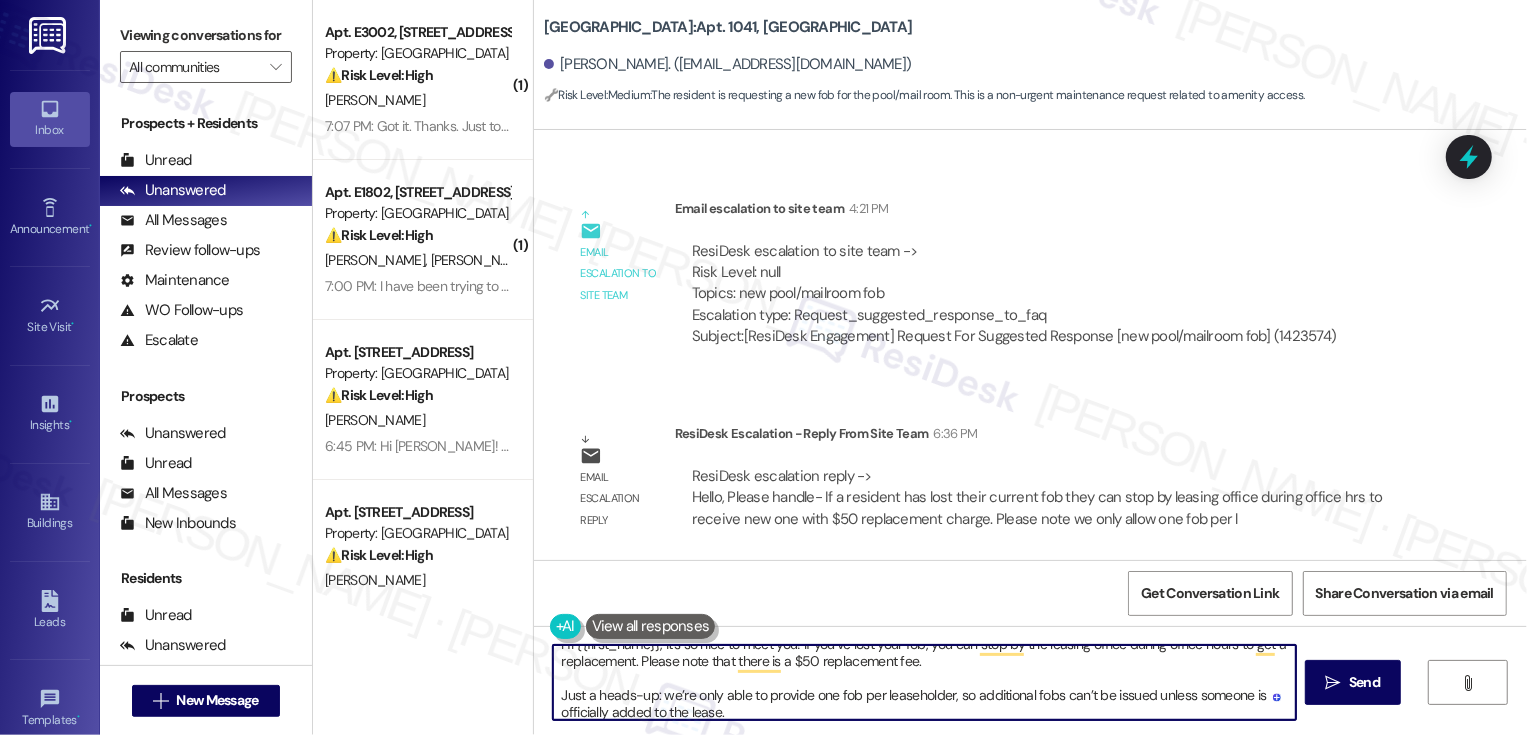 scroll, scrollTop: 24, scrollLeft: 0, axis: vertical 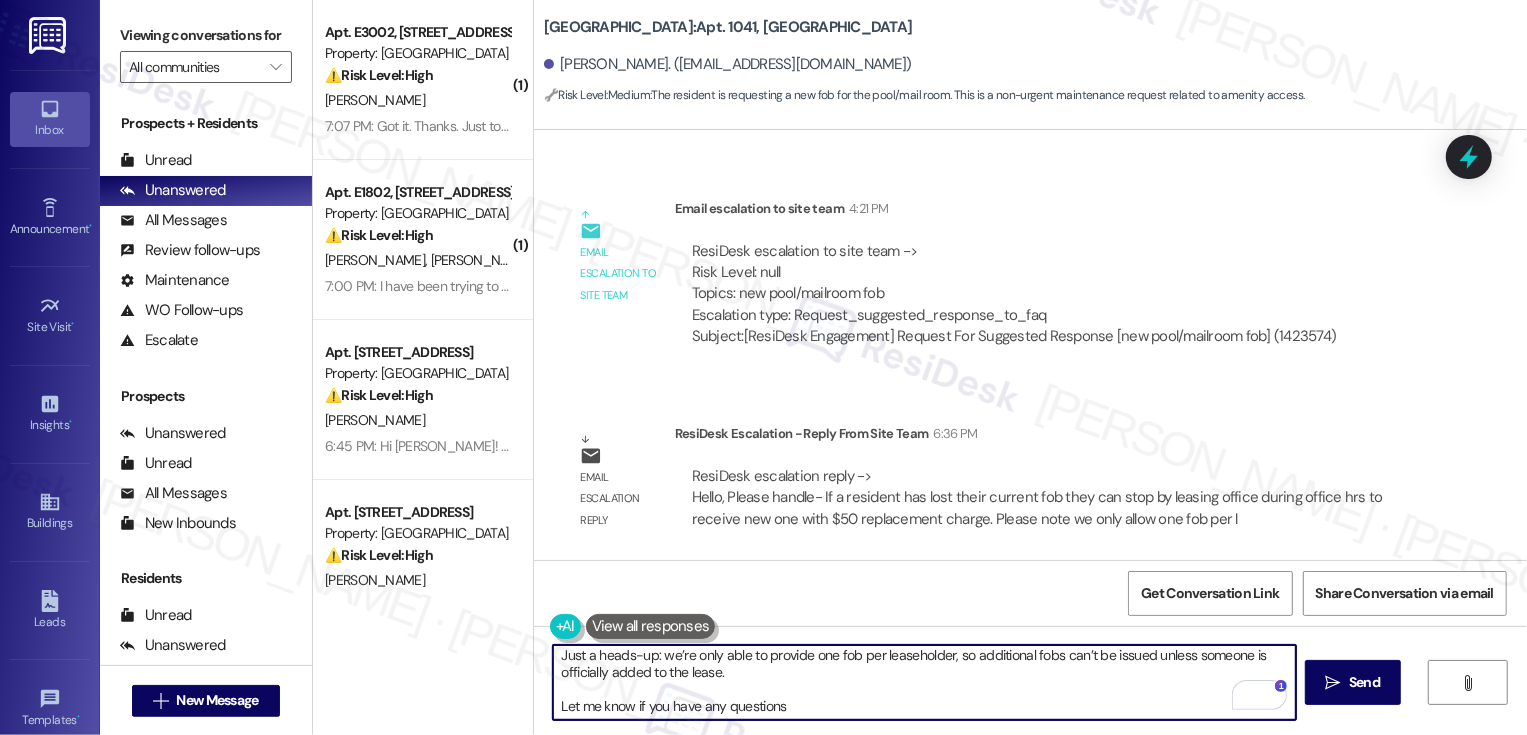 click on "Hi {{first_name}}, it’s so nice to meet you! If you’ve lost your fob, you can stop by the leasing office during office hours to get a replacement. Please note that there is a $50 replacement fee.
Just a heads-up: we’re only able to provide one fob per leaseholder, so additional fobs can’t be issued unless someone is officially added to the lease.
Let me know if you have any questions" at bounding box center (924, 682) 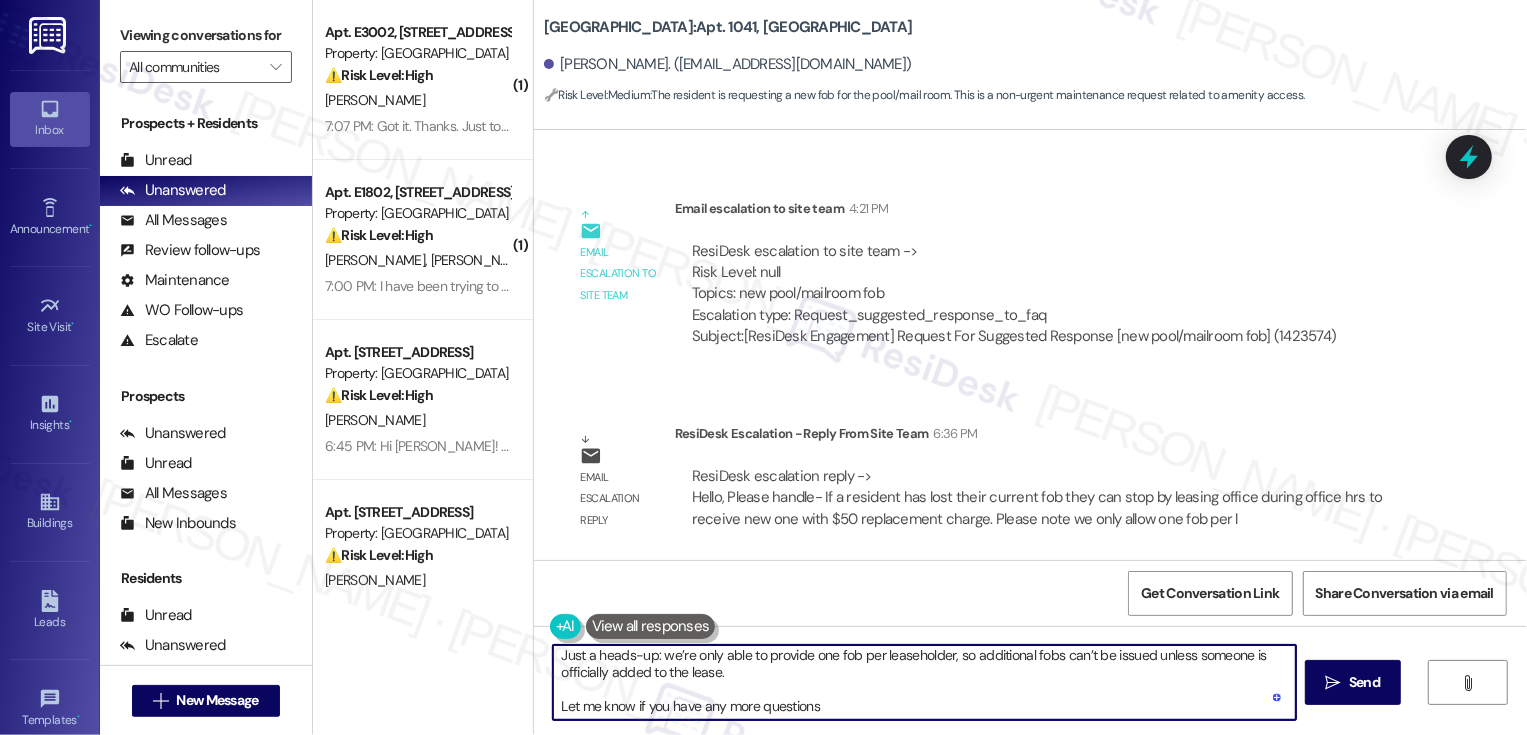 click on "Hi {{first_name}}, it’s so nice to meet you! If you’ve lost your fob, you can stop by the leasing office during office hours to get a replacement. Please note that there is a $50 replacement fee.
Just a heads-up: we’re only able to provide one fob per leaseholder, so additional fobs can’t be issued unless someone is officially added to the lease.
Let me know if you have any more questions" at bounding box center (924, 682) 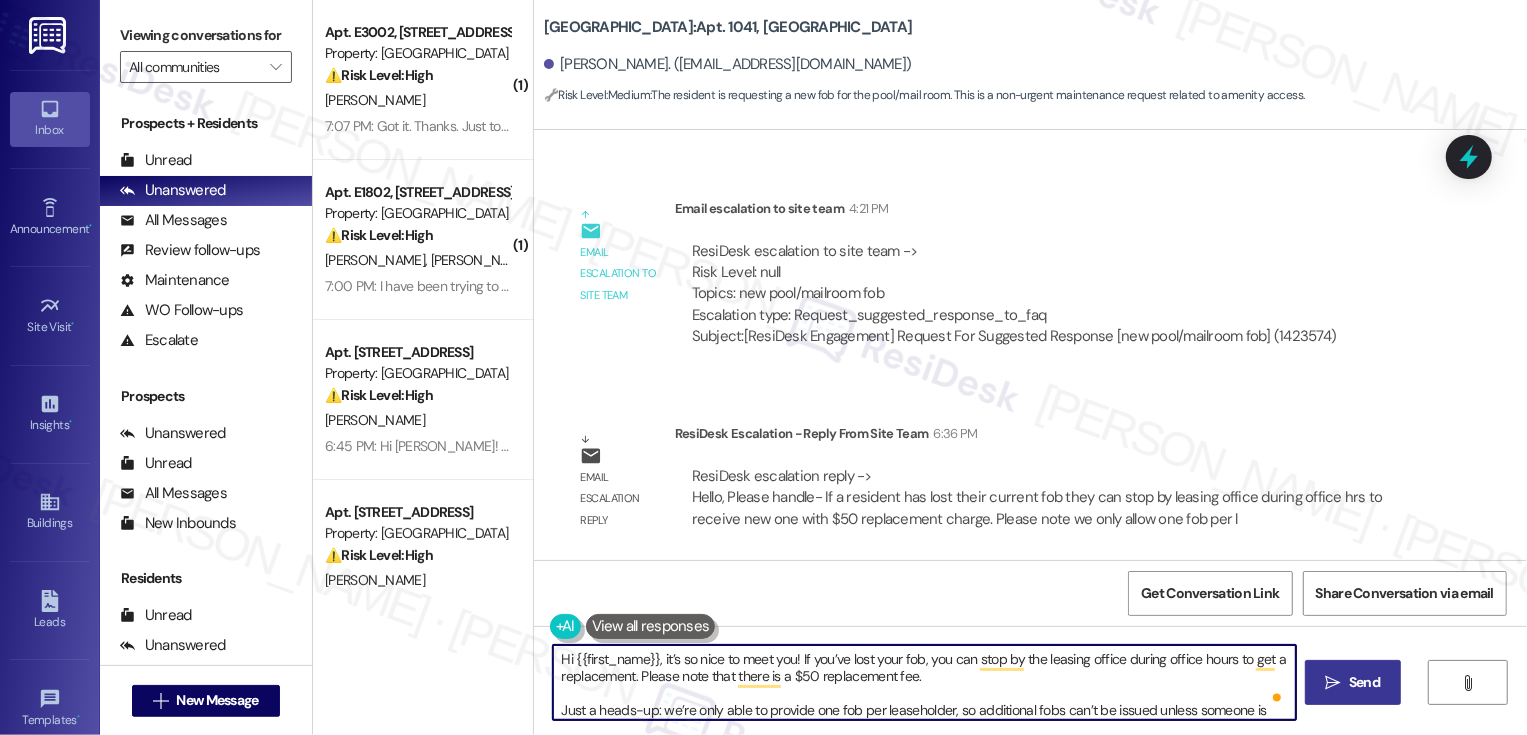 type on "Hi {{first_name}}, it’s so nice to meet you! If you’ve lost your fob, you can stop by the leasing office during office hours to get a replacement. Please note that there is a $50 replacement fee.
Just a heads-up: we’re only able to provide one fob per leaseholder, so additional fobs can’t be issued unless someone is officially added to the lease.
Let me know if you have any more questions!" 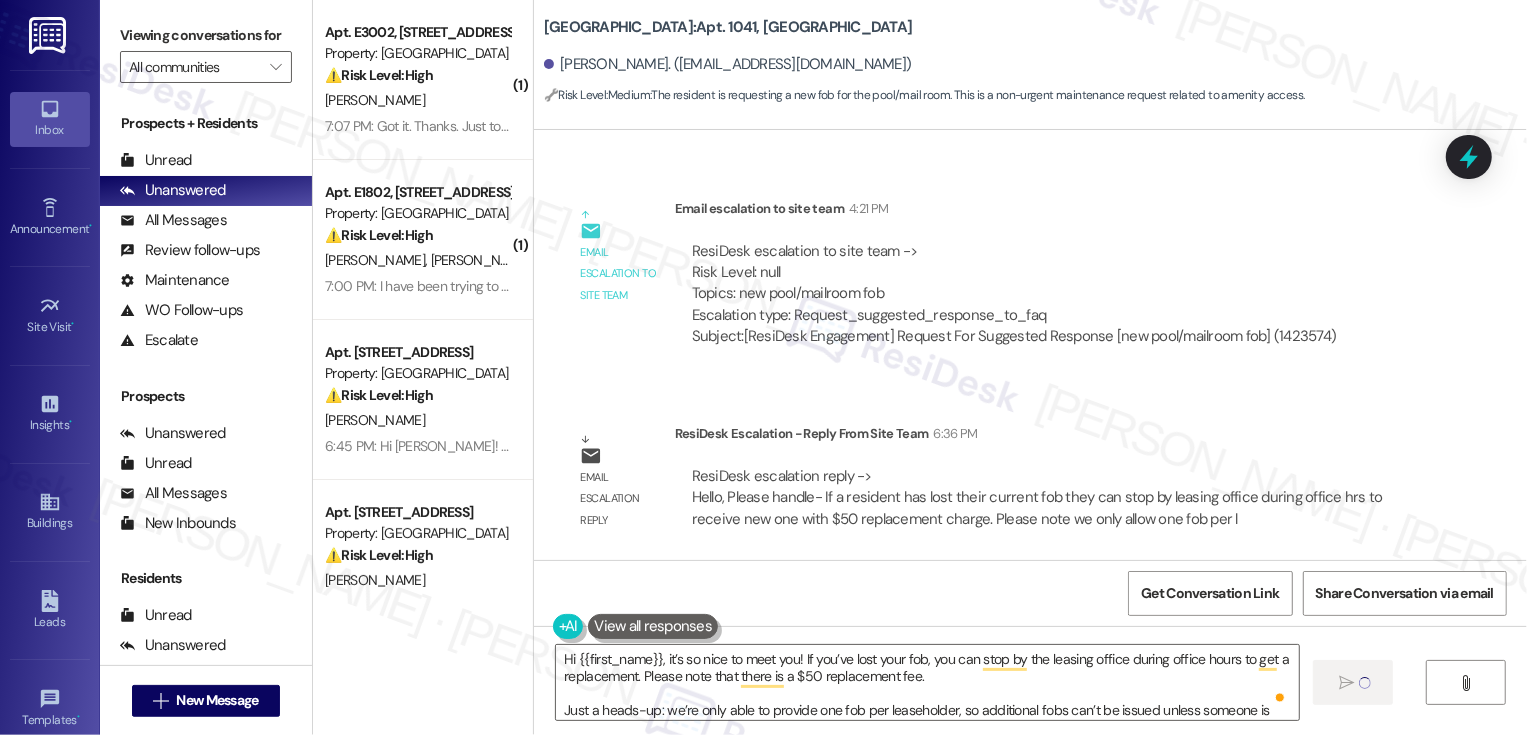 type 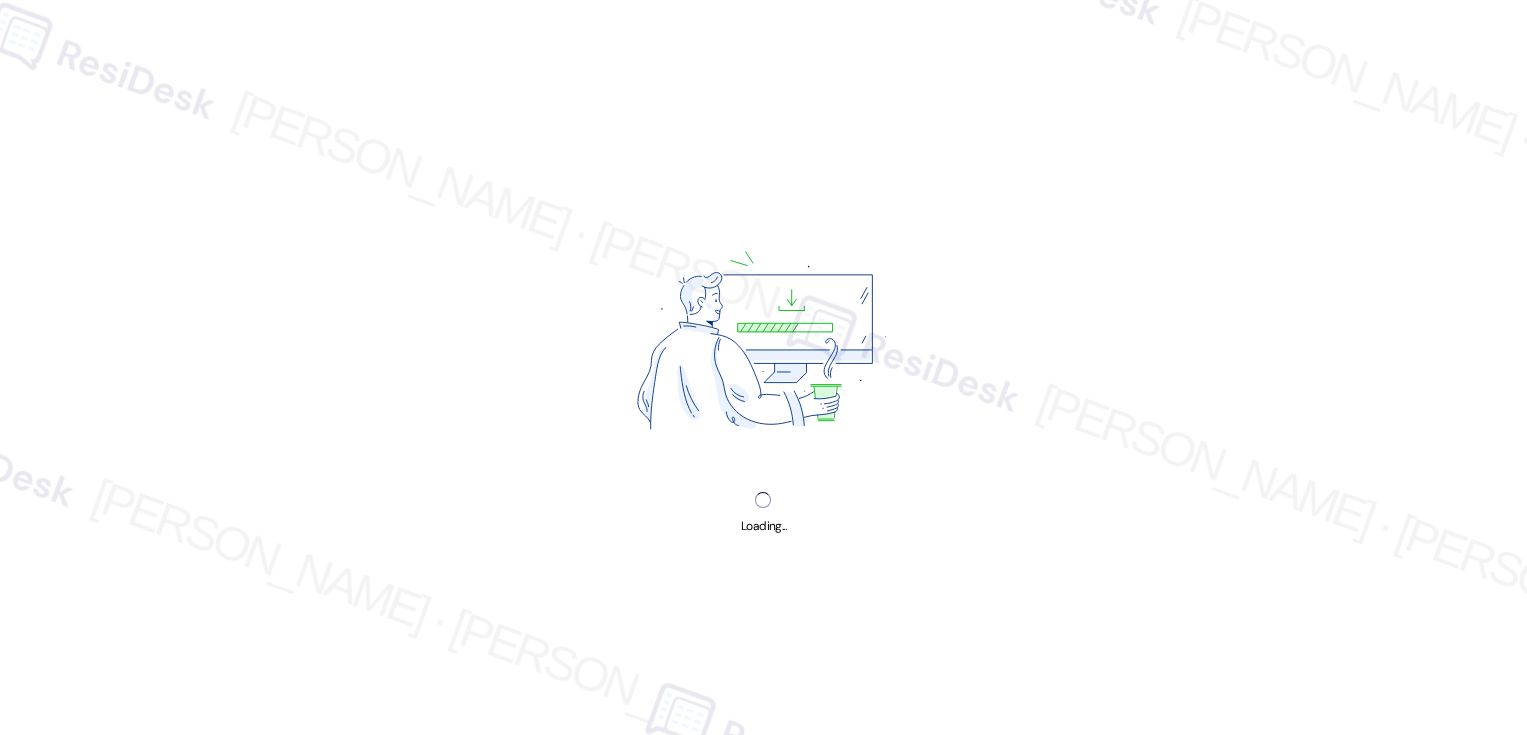 scroll, scrollTop: 0, scrollLeft: 0, axis: both 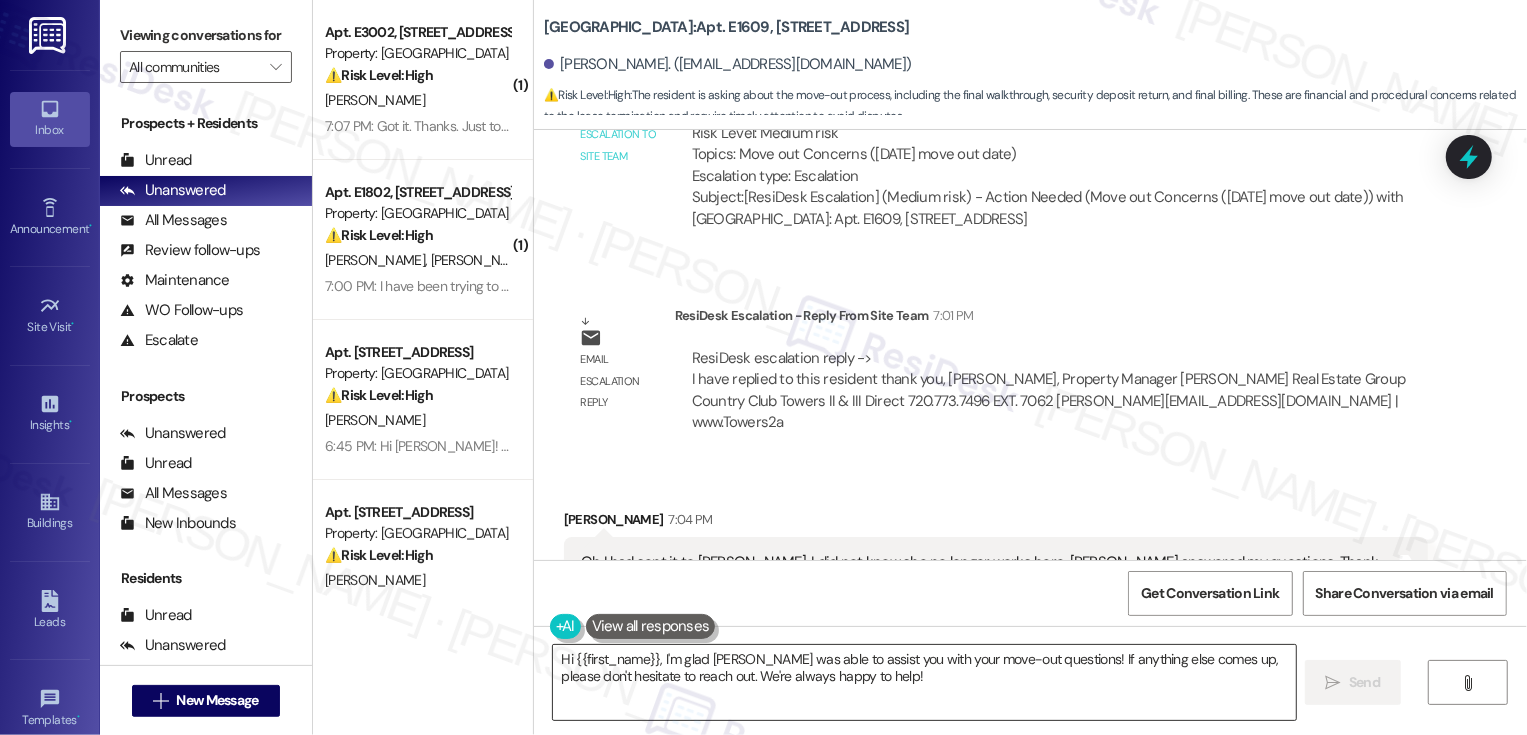 click on "Hi {{first_name}}, I'm glad [PERSON_NAME] was able to assist you with your move-out questions! If anything else comes up, please don't hesitate to reach out. We're always happy to help!" at bounding box center [924, 682] 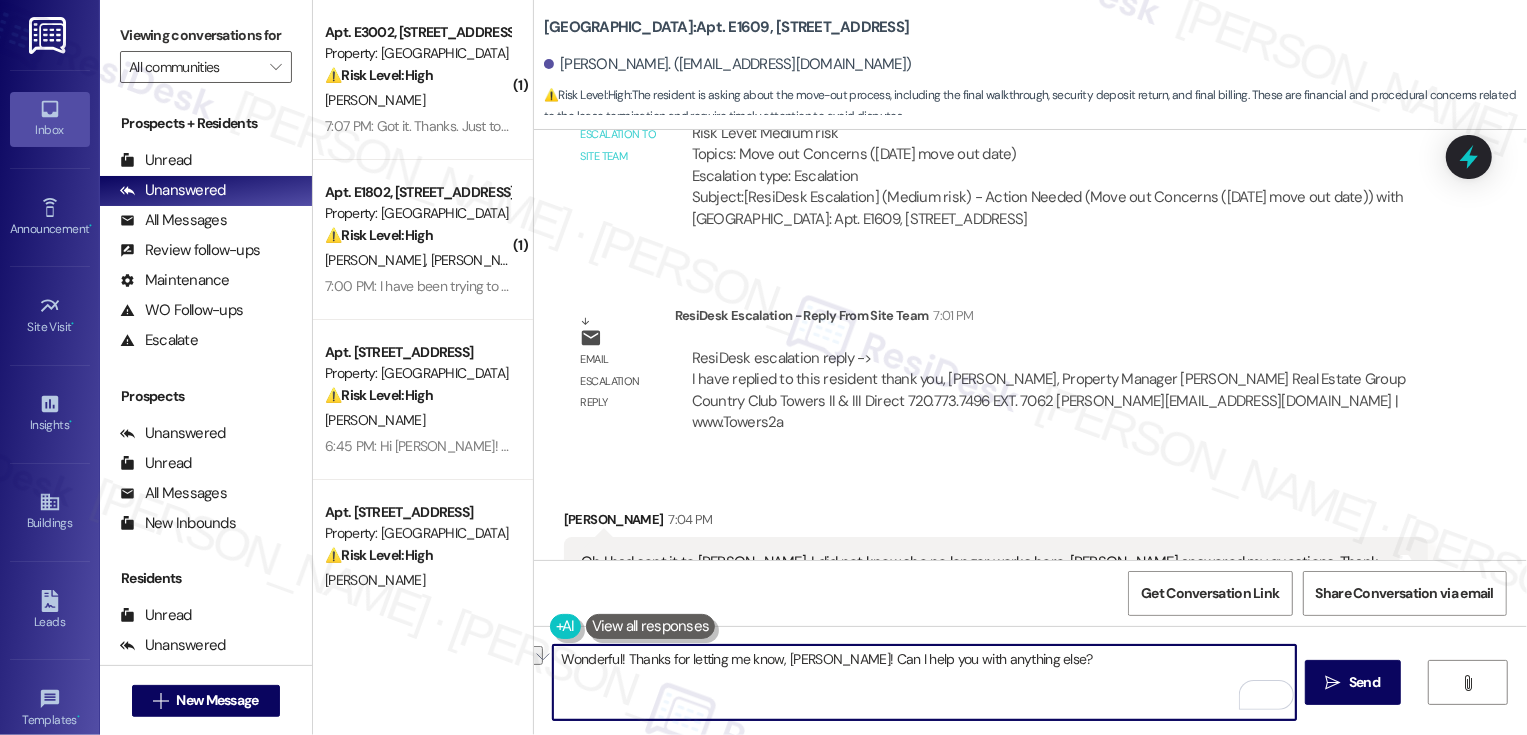 drag, startPoint x: 772, startPoint y: 660, endPoint x: 505, endPoint y: 660, distance: 267 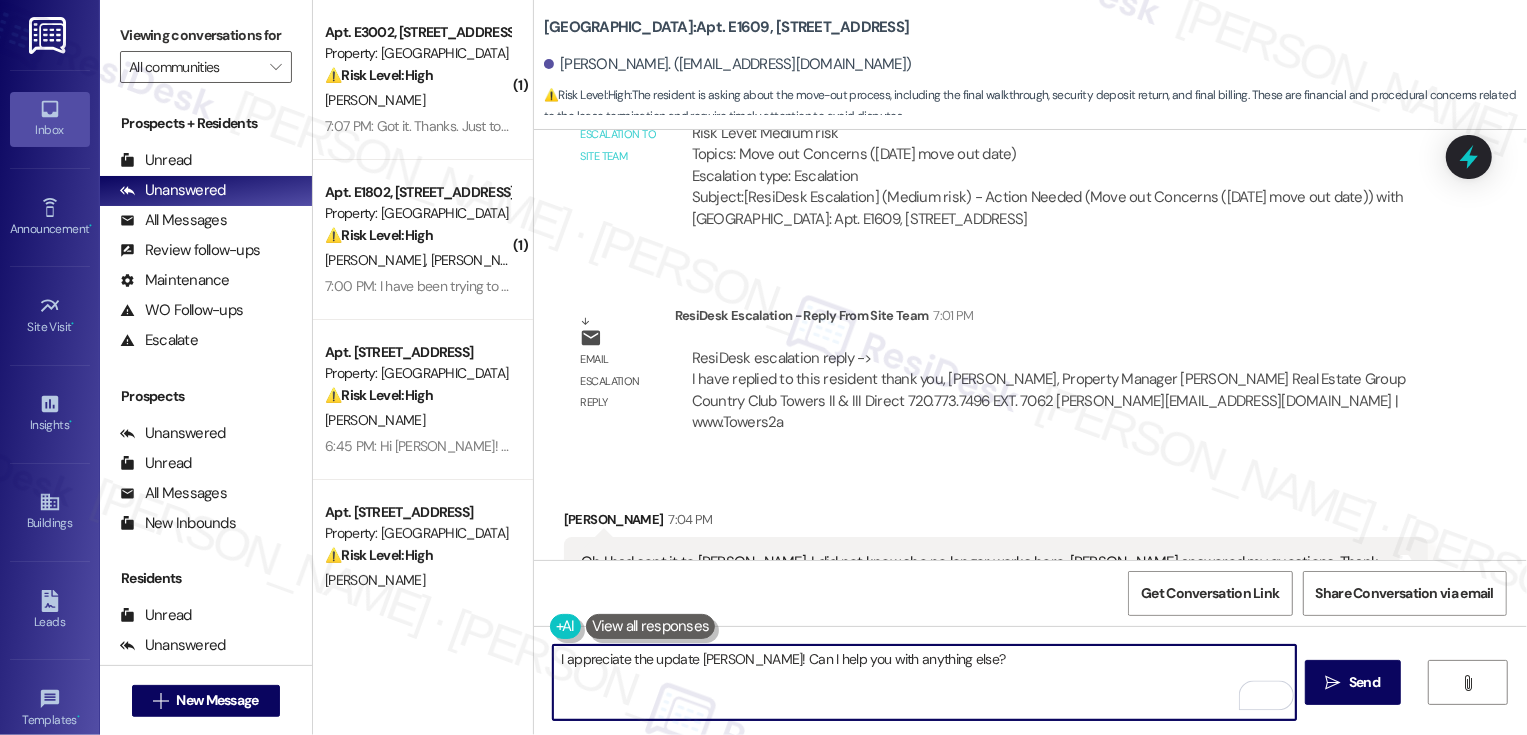 type on "I appreciate the update, [PERSON_NAME]! Can I help you with anything else?" 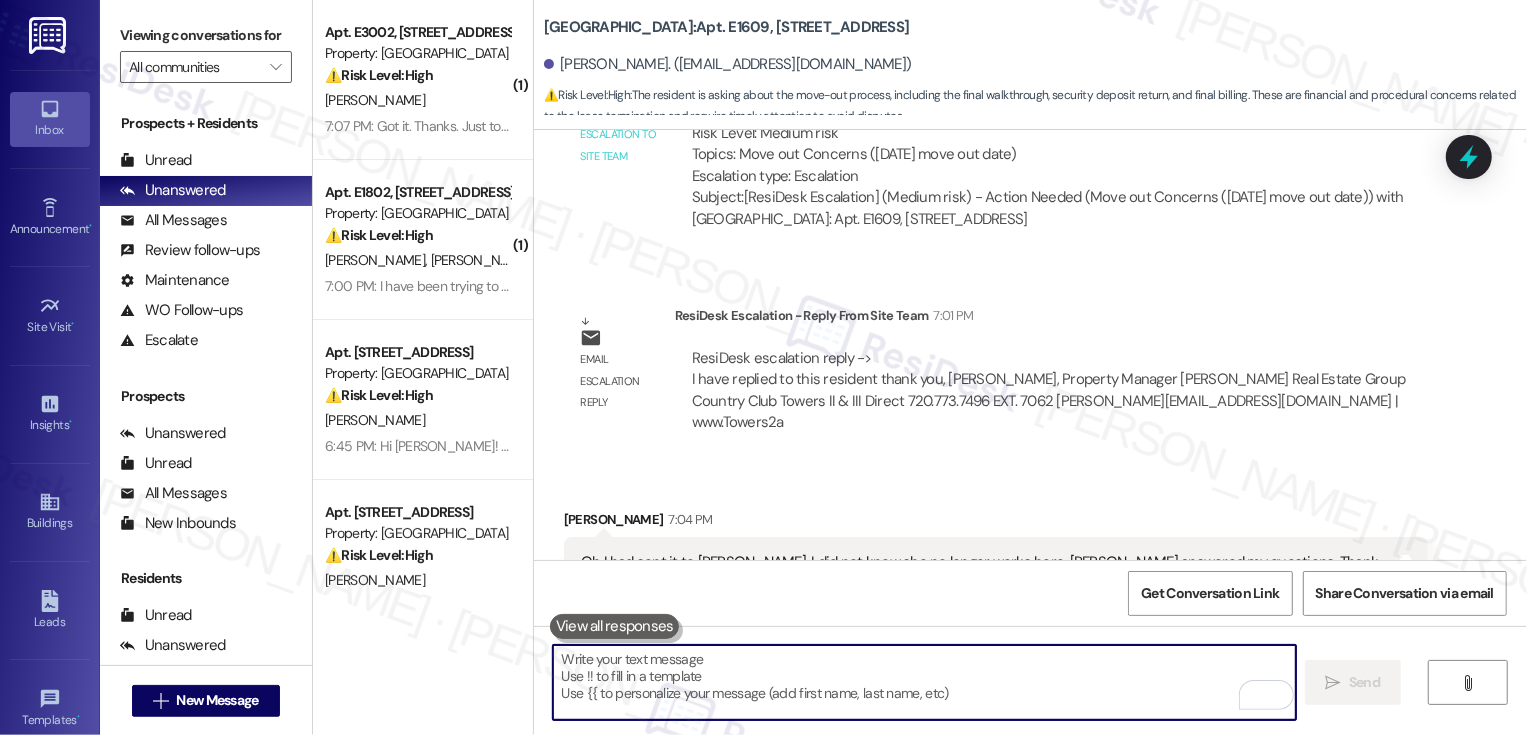 scroll, scrollTop: 1918, scrollLeft: 0, axis: vertical 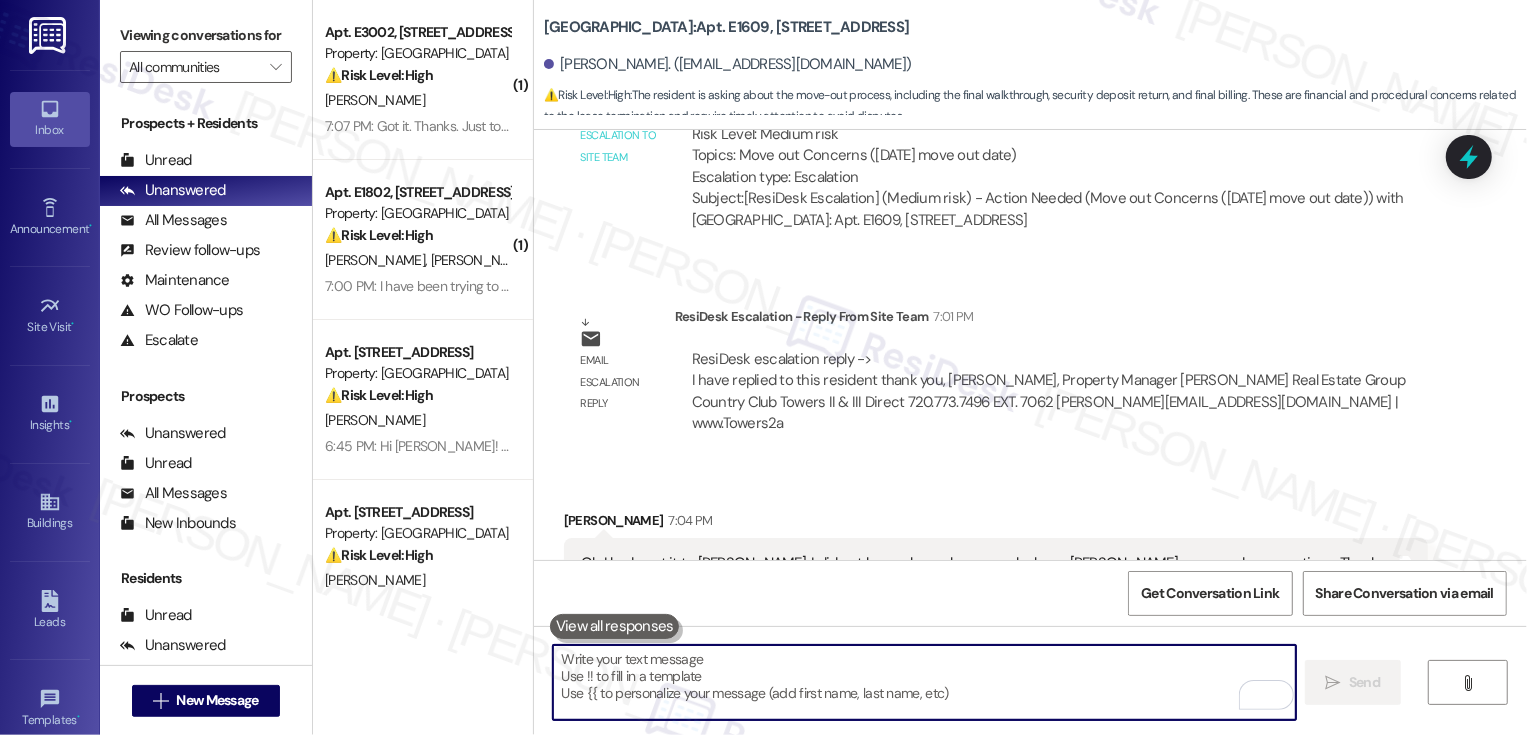 type 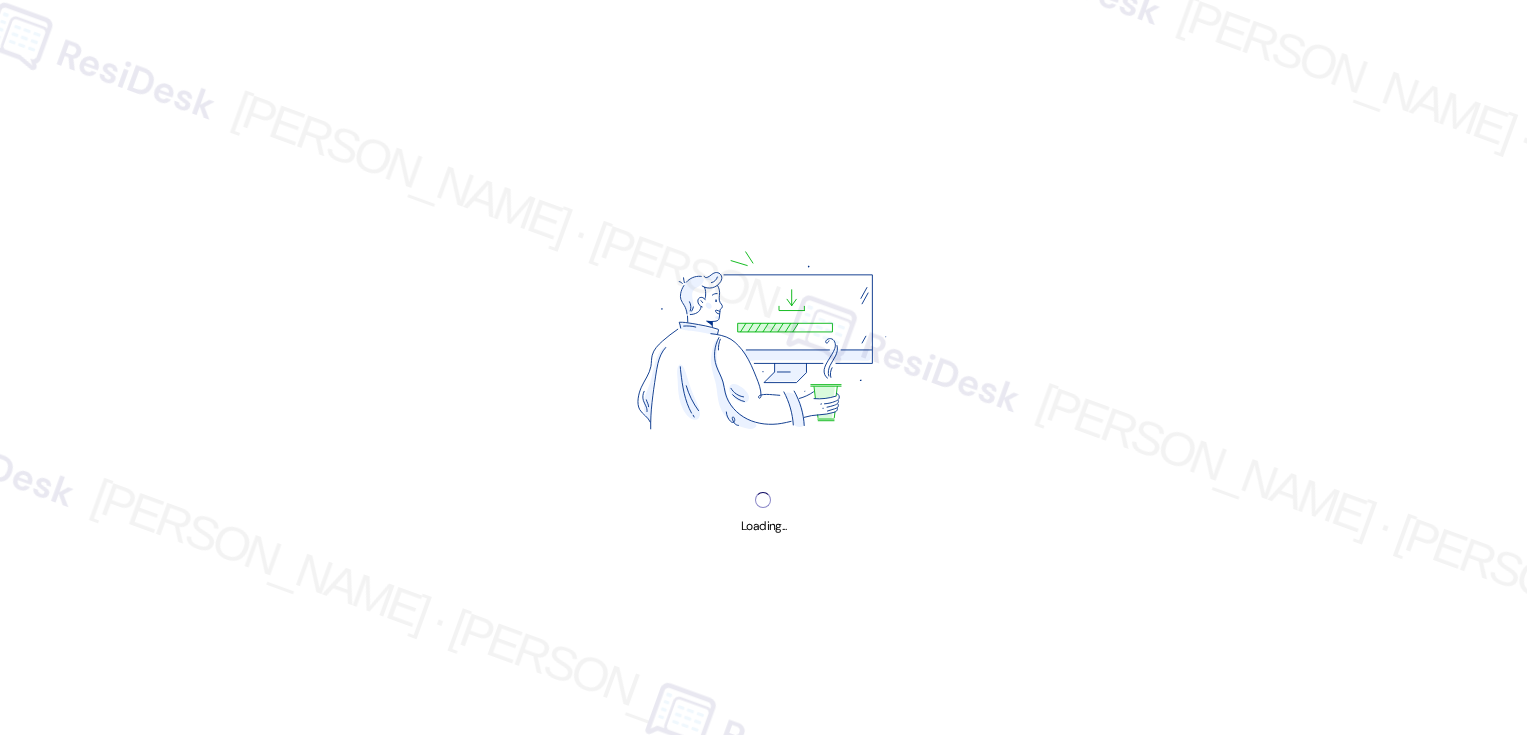 scroll, scrollTop: 0, scrollLeft: 0, axis: both 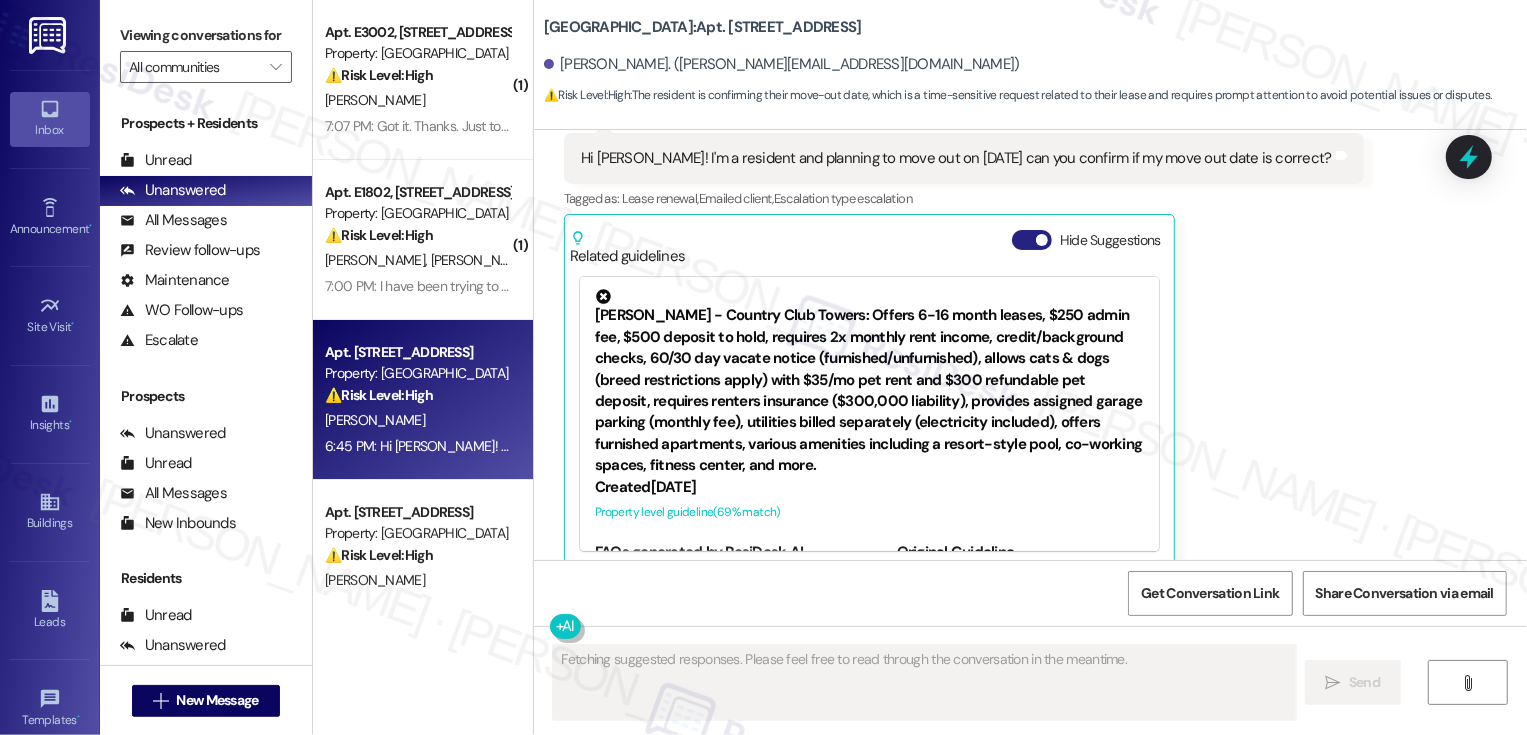 click on "Hide Suggestions" at bounding box center (1032, 240) 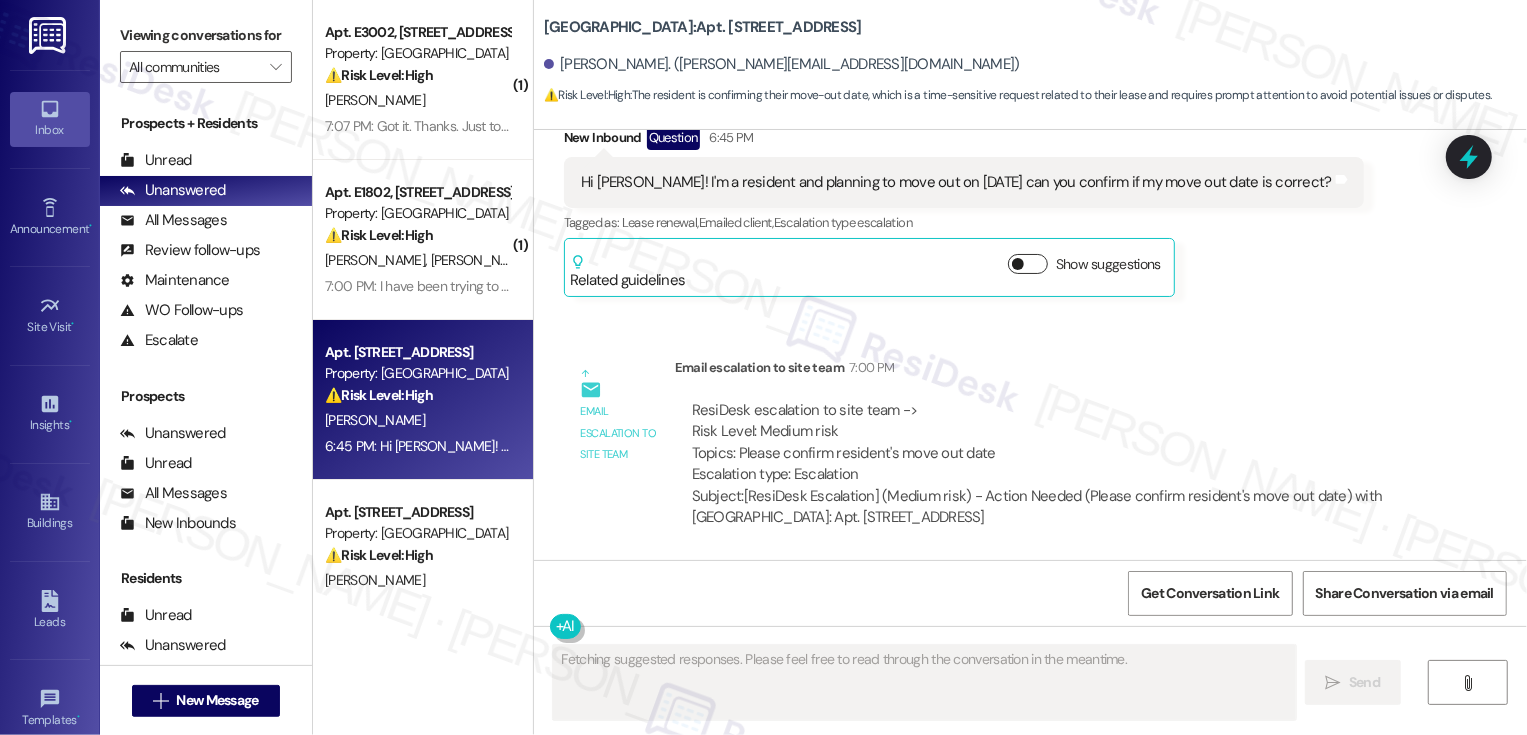 scroll, scrollTop: 787, scrollLeft: 0, axis: vertical 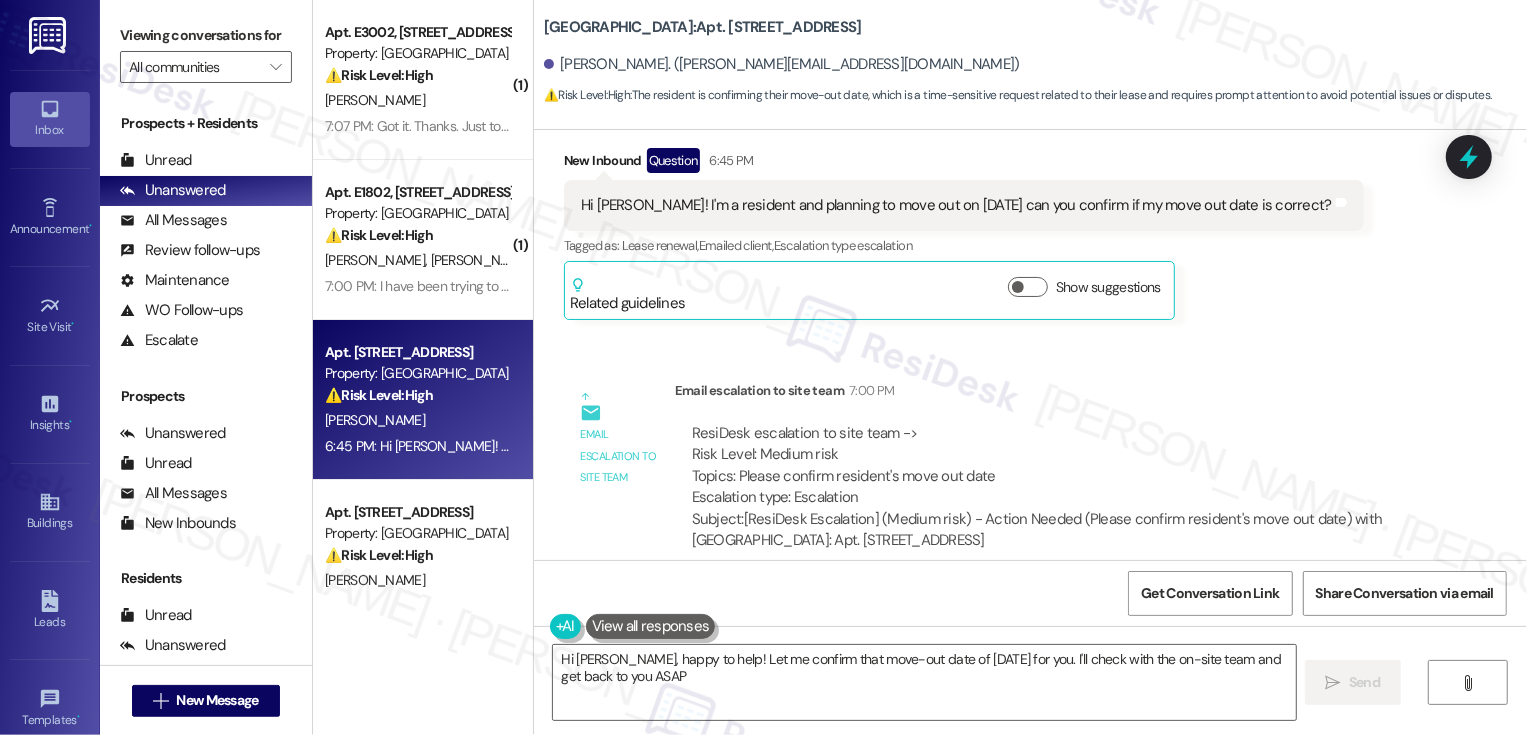 type on "Hi [PERSON_NAME], happy to help! Let me confirm that move-out date of [DATE] for you. I'll check with the on-site team and get back to you ASAP!" 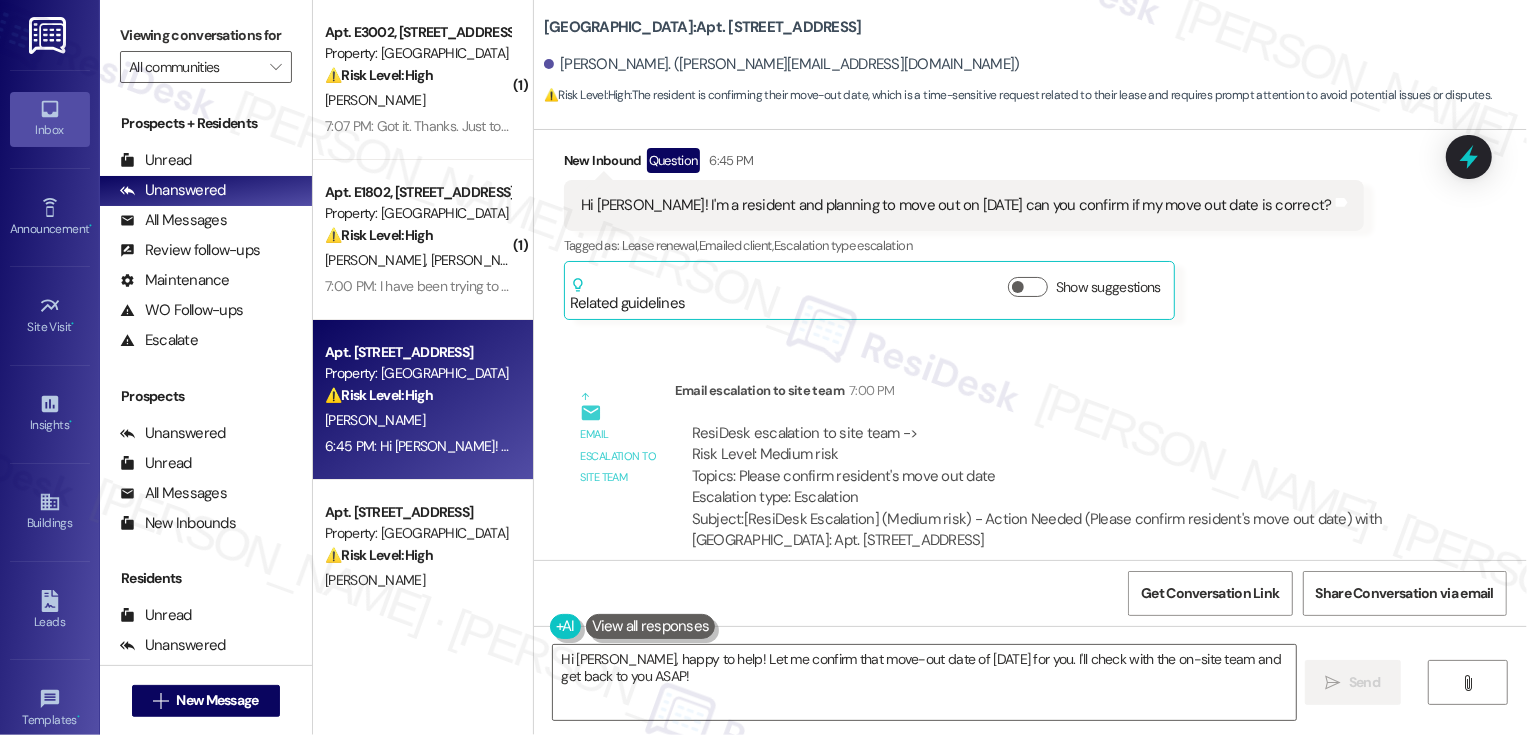 type 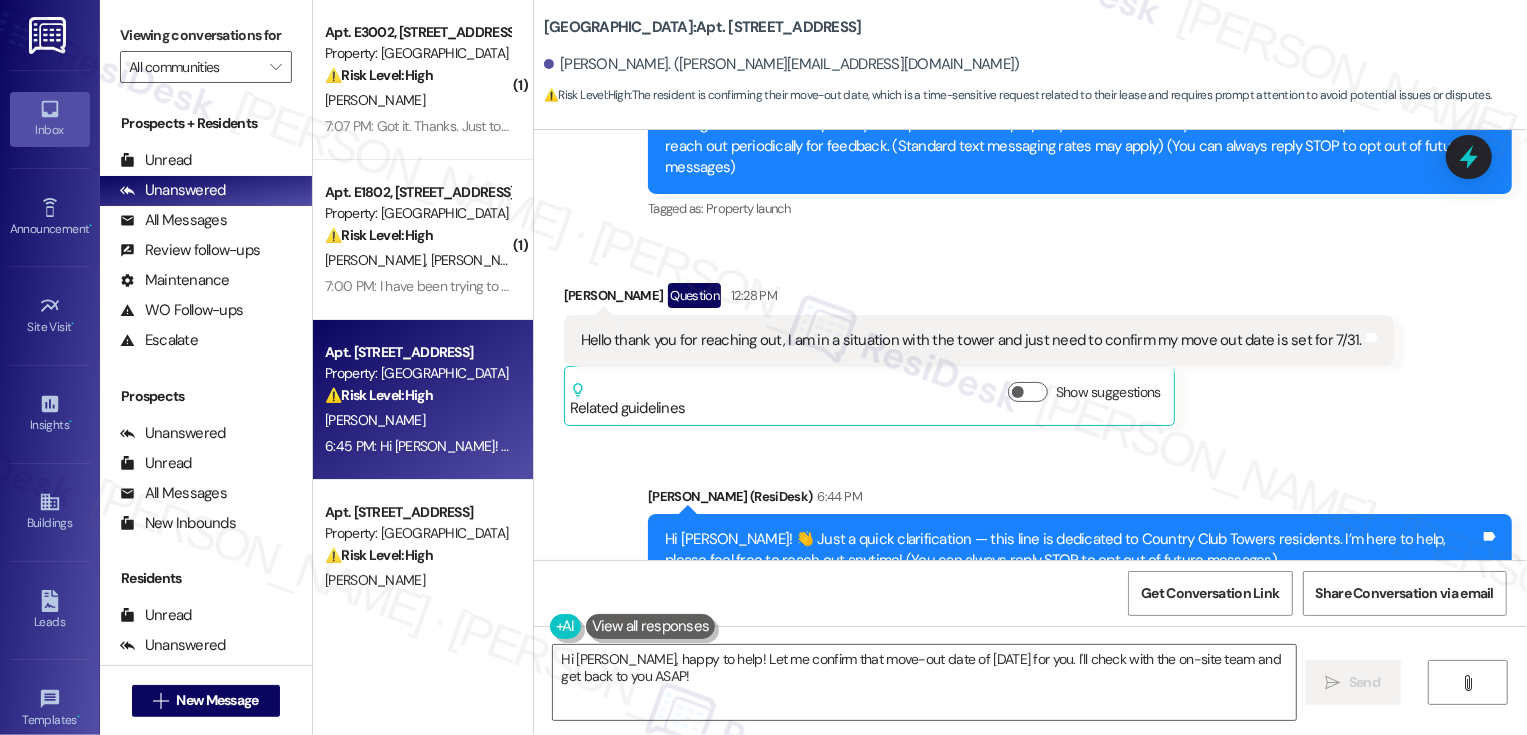 scroll, scrollTop: 258, scrollLeft: 0, axis: vertical 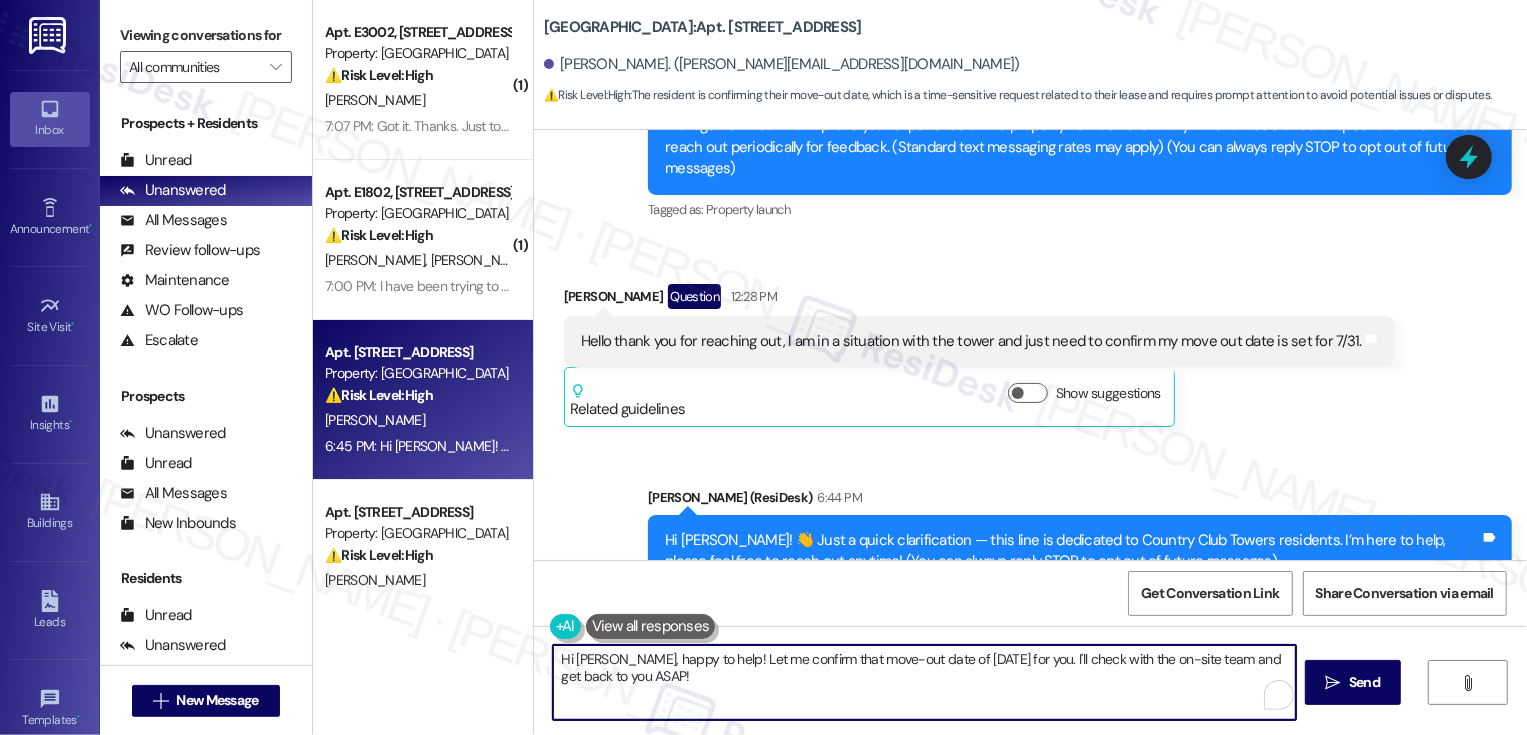 click on "Hi [PERSON_NAME], happy to help! Let me confirm that move-out date of [DATE] for you. I'll check with the on-site team and get back to you ASAP!" at bounding box center (924, 682) 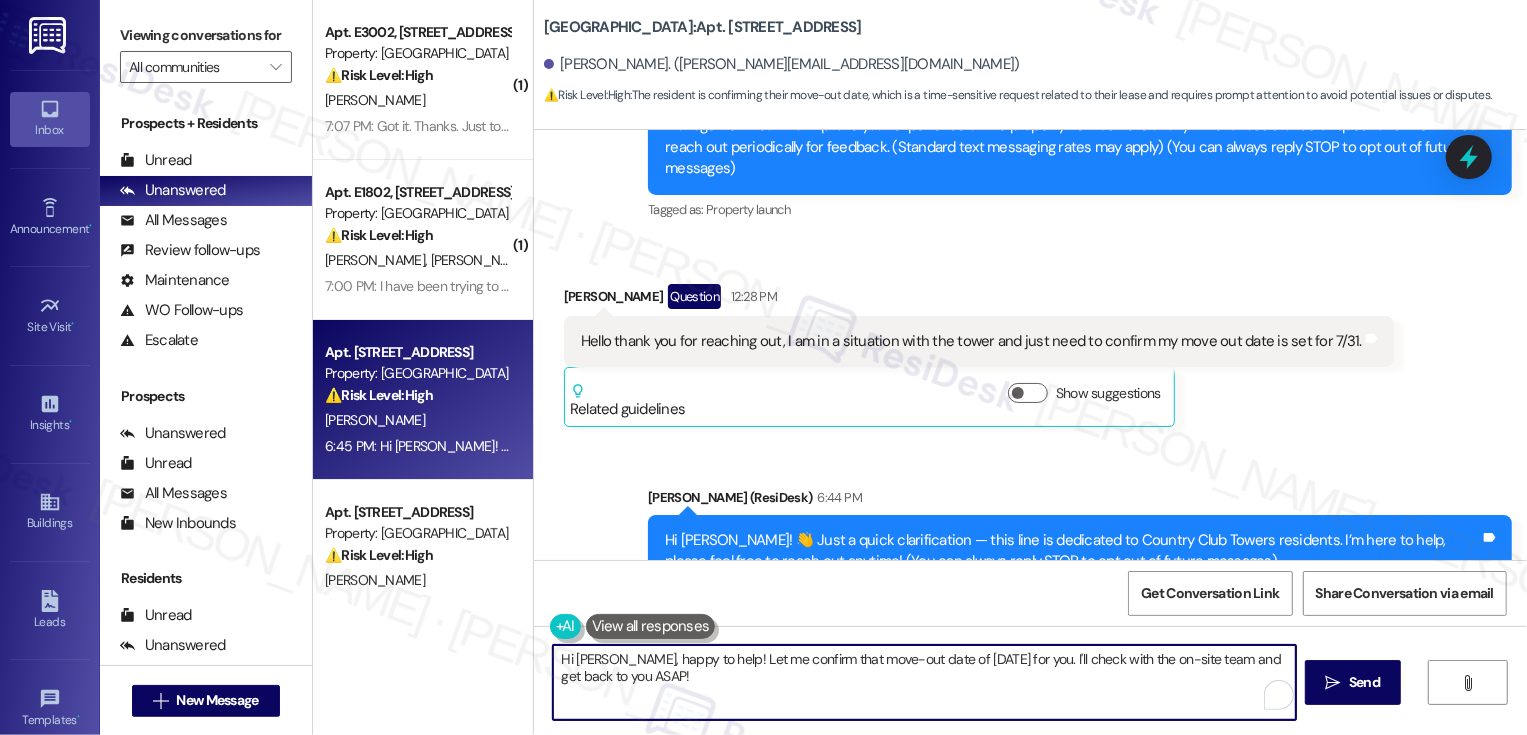 drag, startPoint x: 681, startPoint y: 658, endPoint x: 714, endPoint y: 684, distance: 42.0119 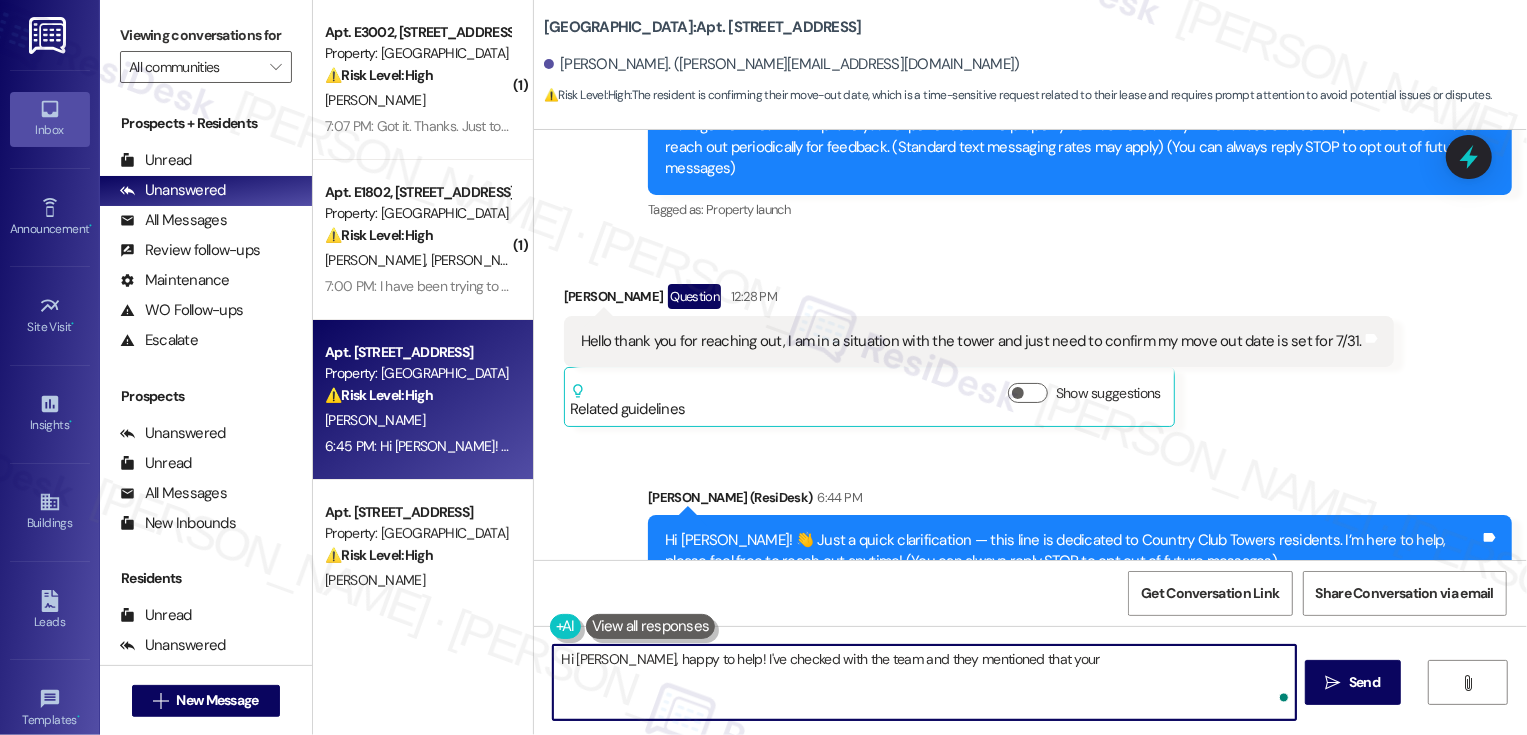 paste on "The residents lease ends on [DATE], we don't have them on notice" 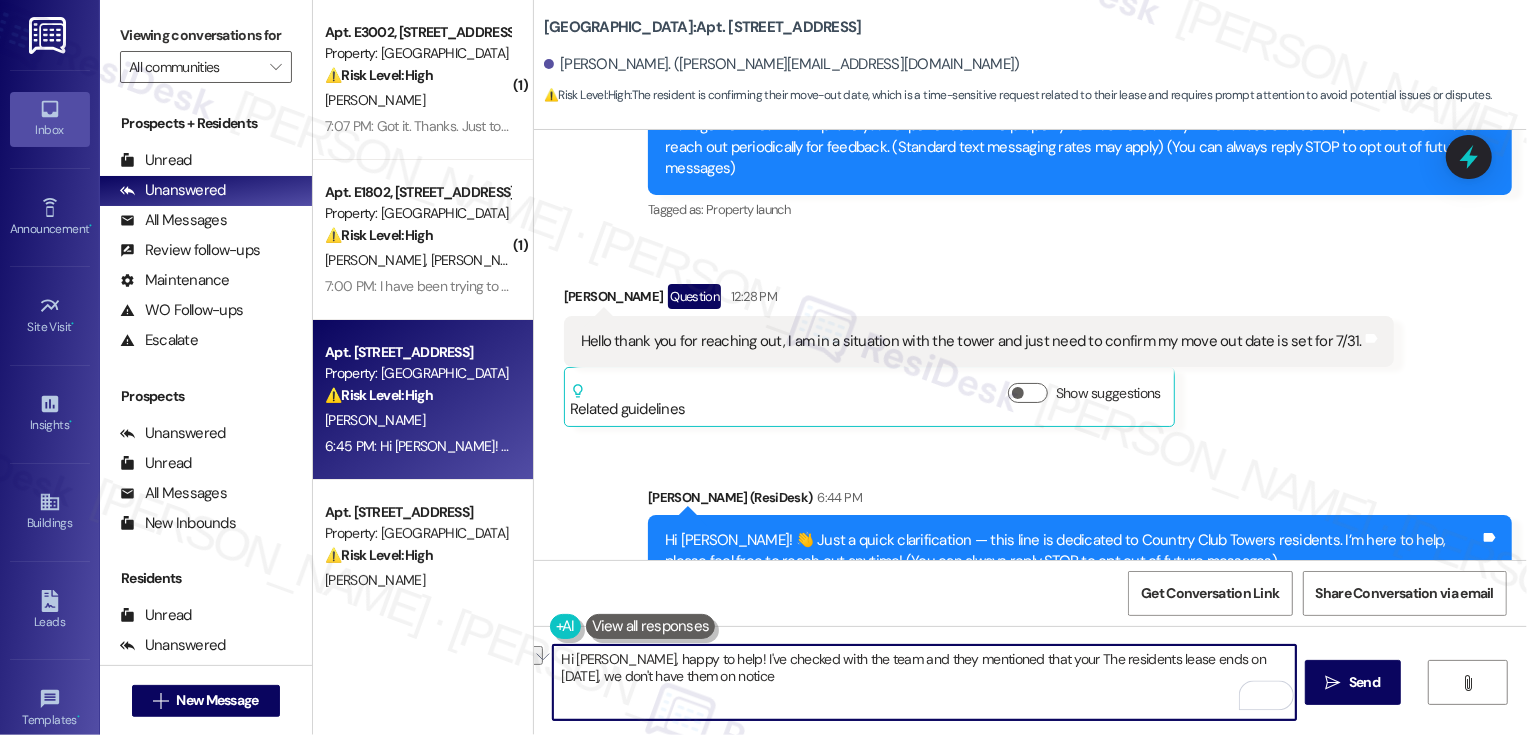 drag, startPoint x: 1012, startPoint y: 656, endPoint x: 1089, endPoint y: 660, distance: 77.10383 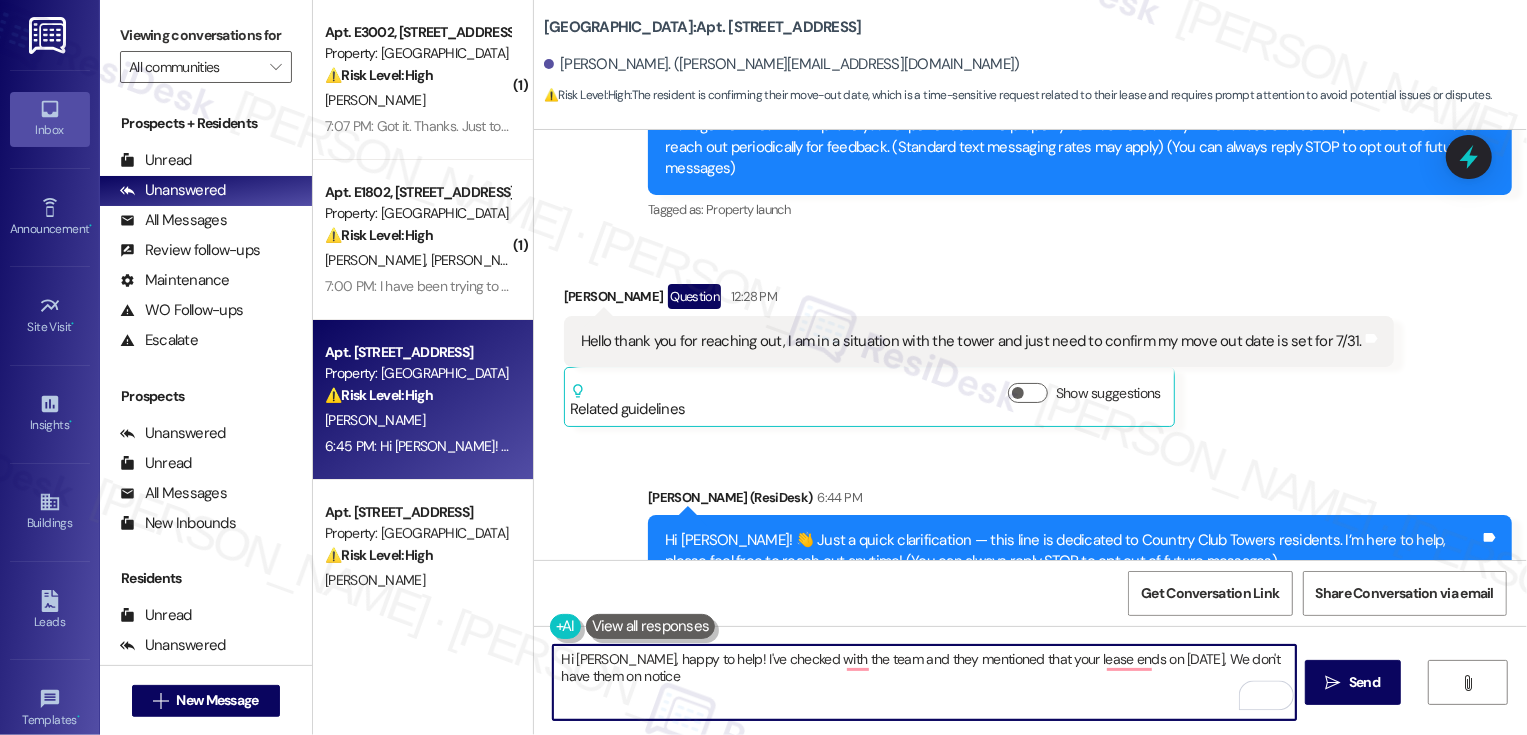 click on "Hi [PERSON_NAME], happy to help! I've checked with the team and they mentioned that your lease ends on [DATE], We don't have them on notice" at bounding box center [924, 682] 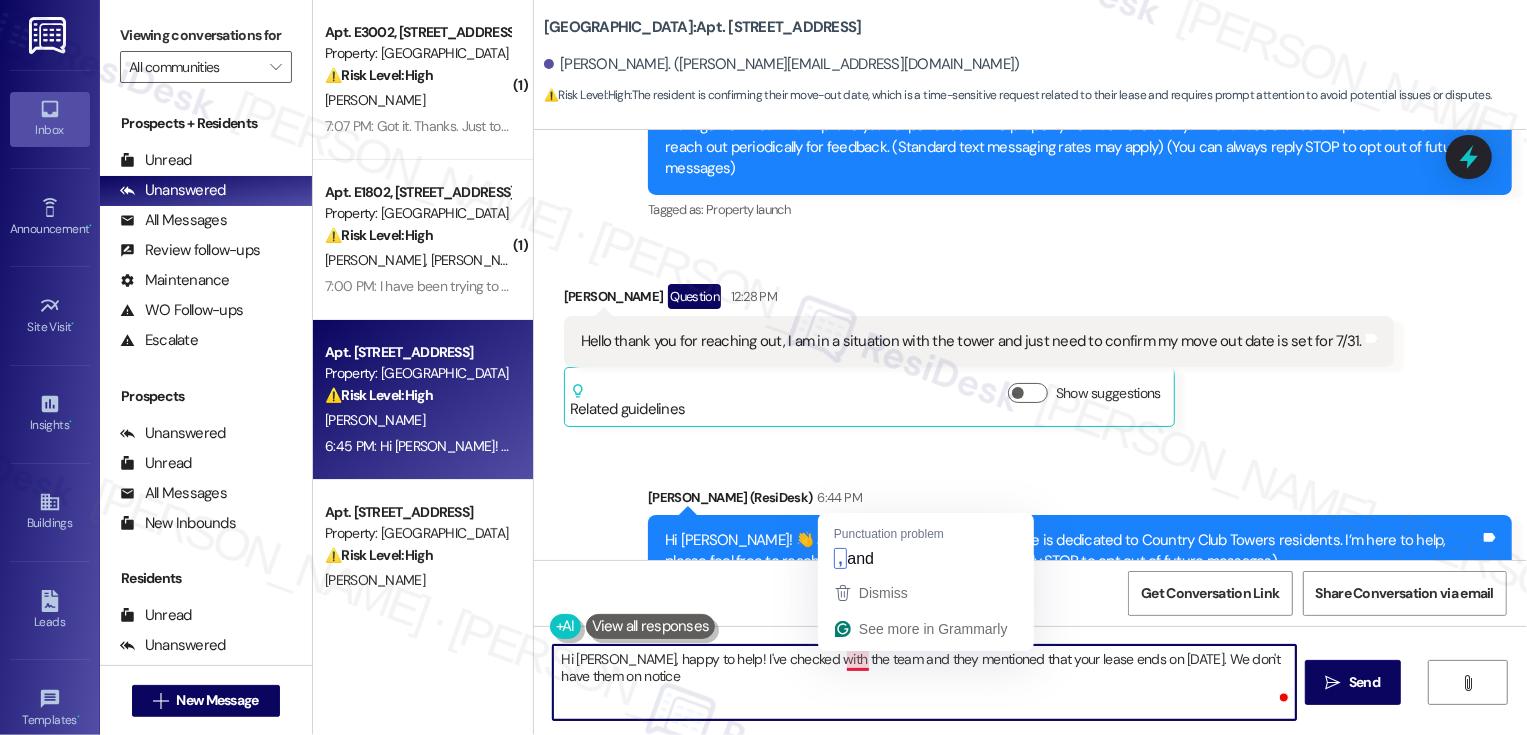 click on "Hi [PERSON_NAME], happy to help! I've checked with the team and they mentioned that your lease ends on [DATE]. We don't have them on notice" at bounding box center (924, 682) 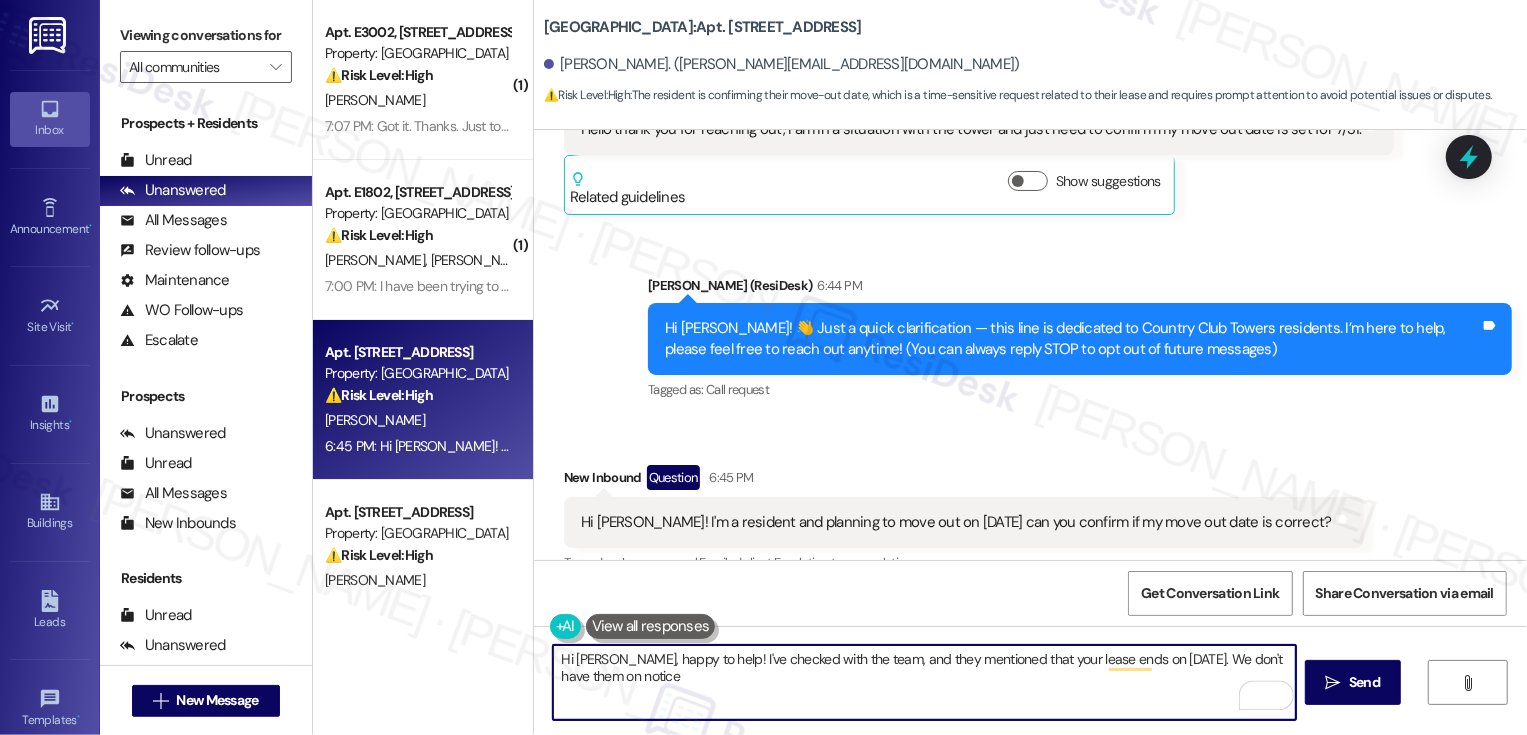 scroll, scrollTop: 485, scrollLeft: 0, axis: vertical 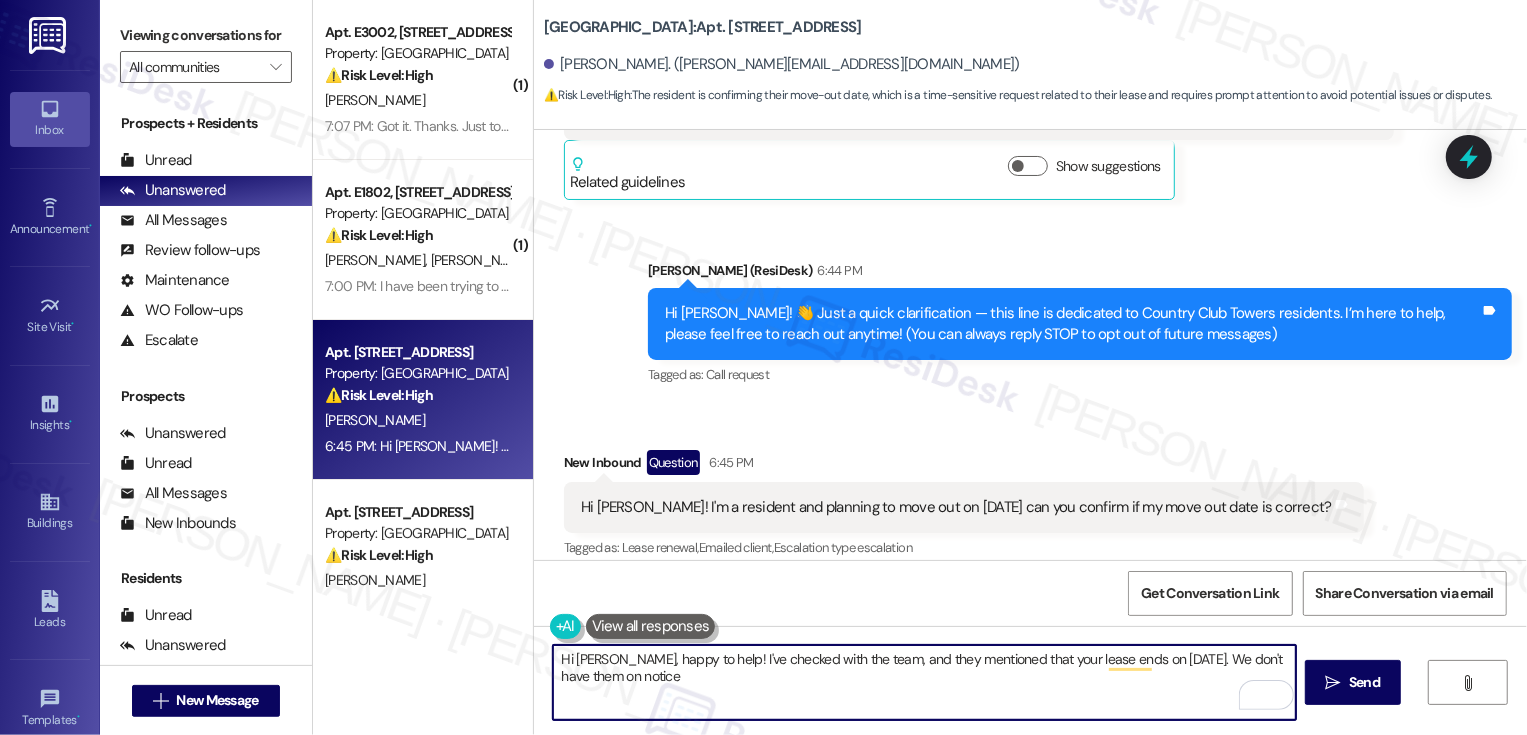 click on "Hi [PERSON_NAME], happy to help! I've checked with the team, and they mentioned that your lease ends on [DATE]. We don't have them on notice" at bounding box center [924, 682] 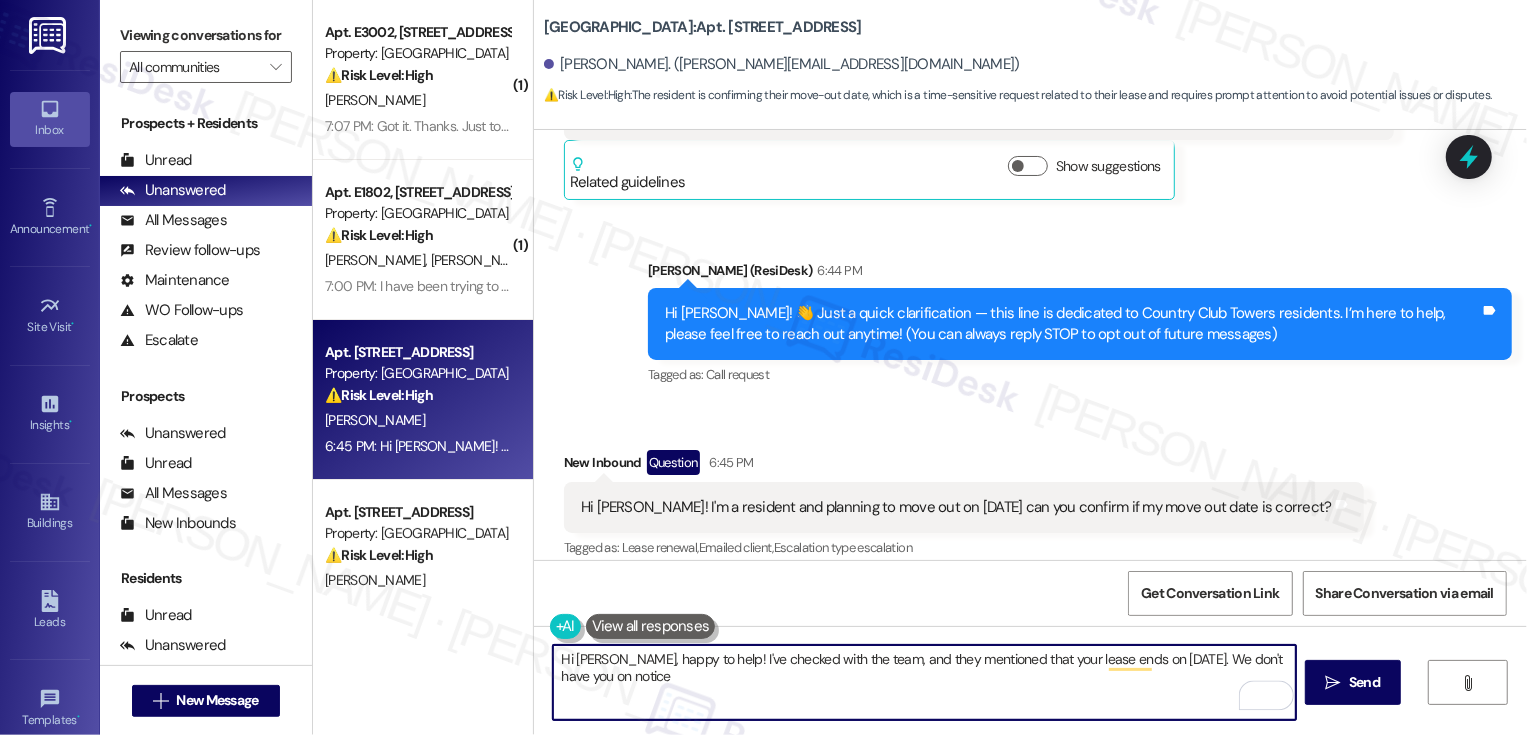 click on "Hi [PERSON_NAME], happy to help! I've checked with the team, and they mentioned that your lease ends on [DATE]. We don't have you on notice" at bounding box center [924, 682] 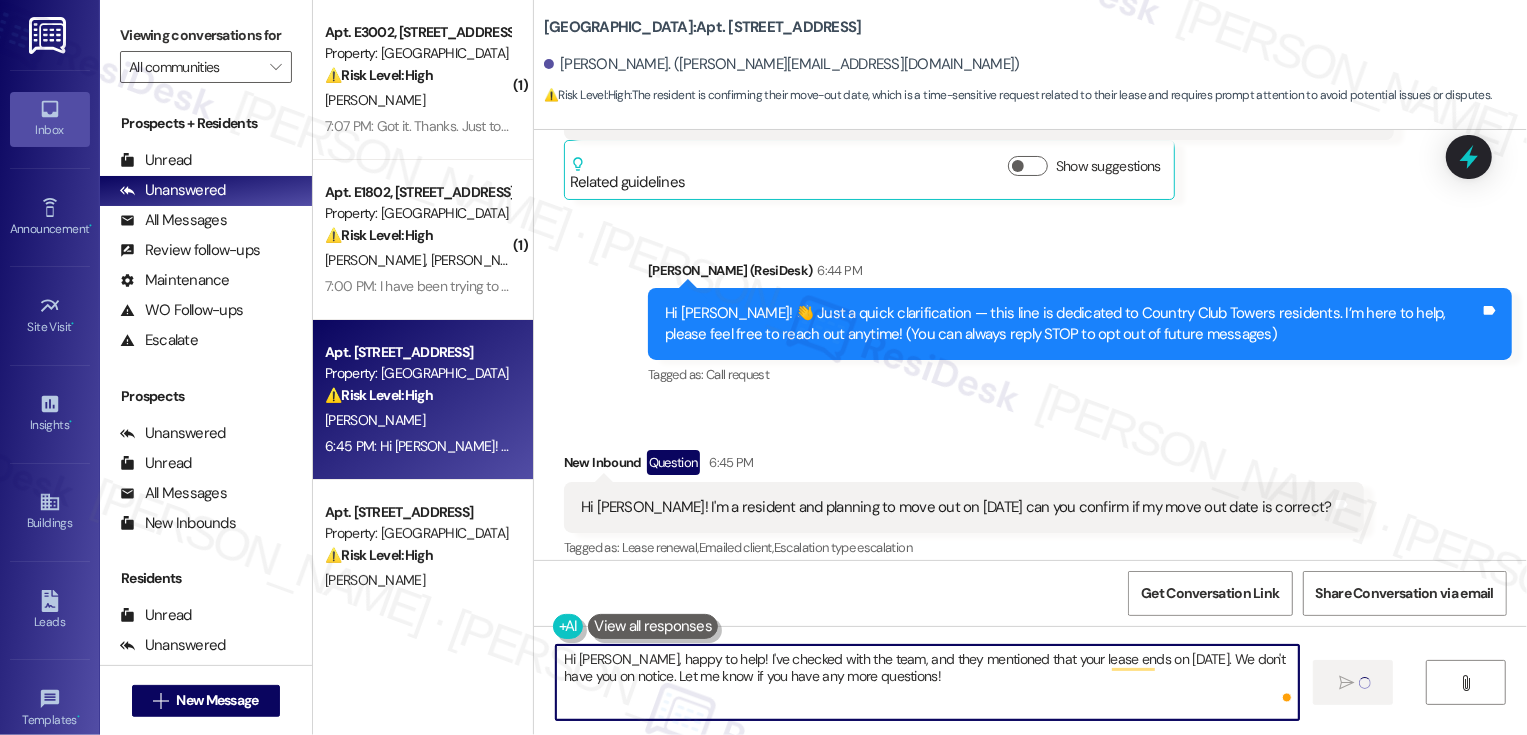 type on "Hi [PERSON_NAME], happy to help! I've checked with the team, and they mentioned that your lease ends on [DATE]. We don't have you on notice. Let me know if you have any more questions!" 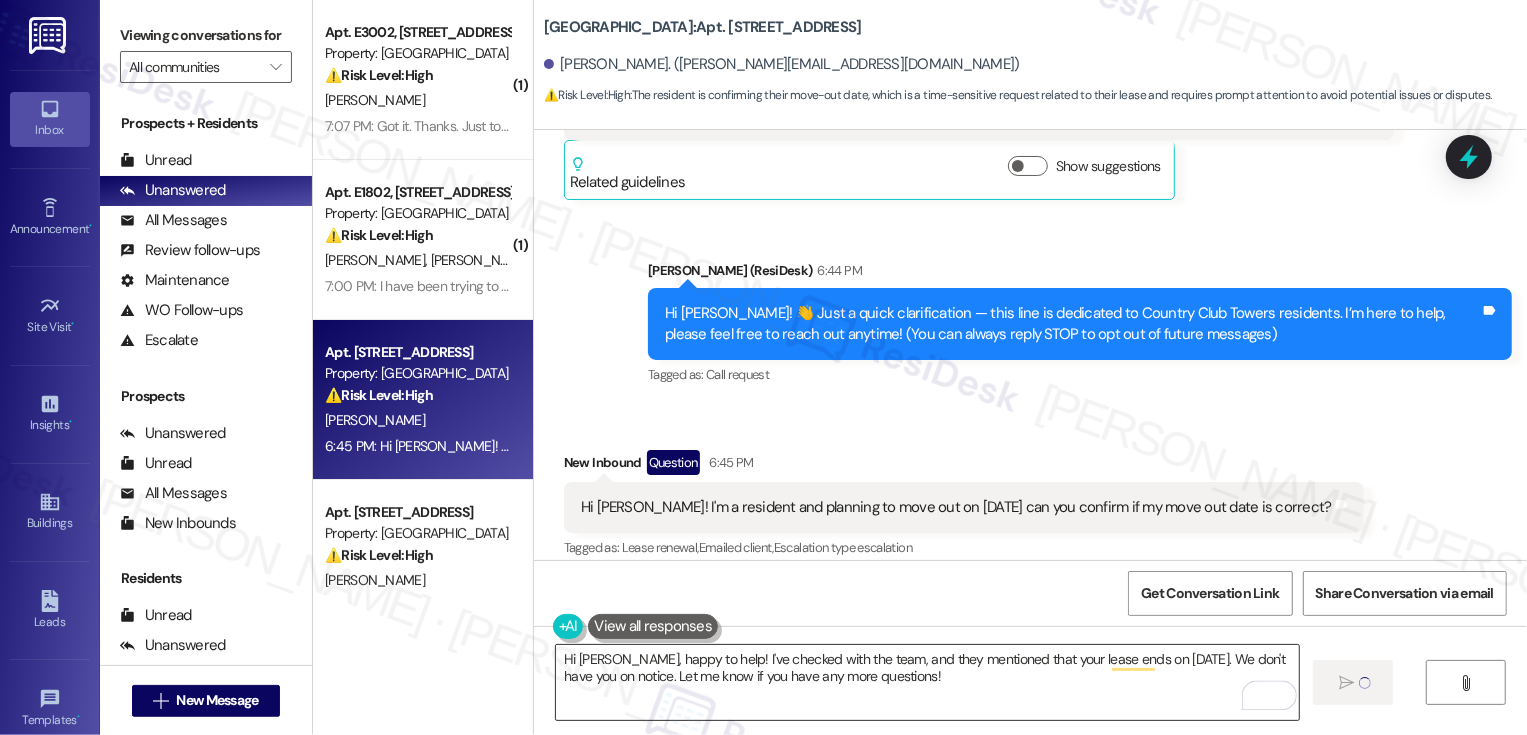 scroll, scrollTop: 540, scrollLeft: 0, axis: vertical 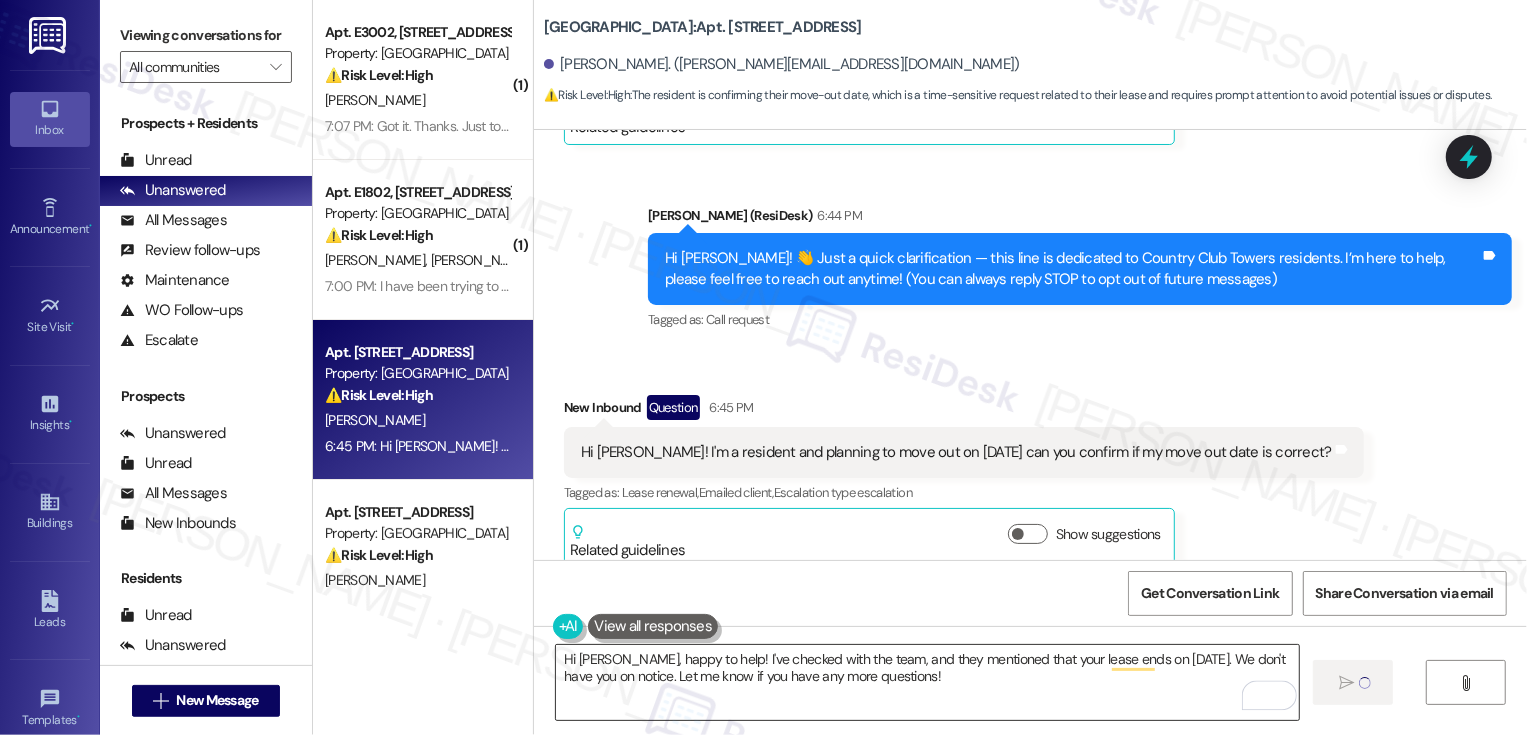 type 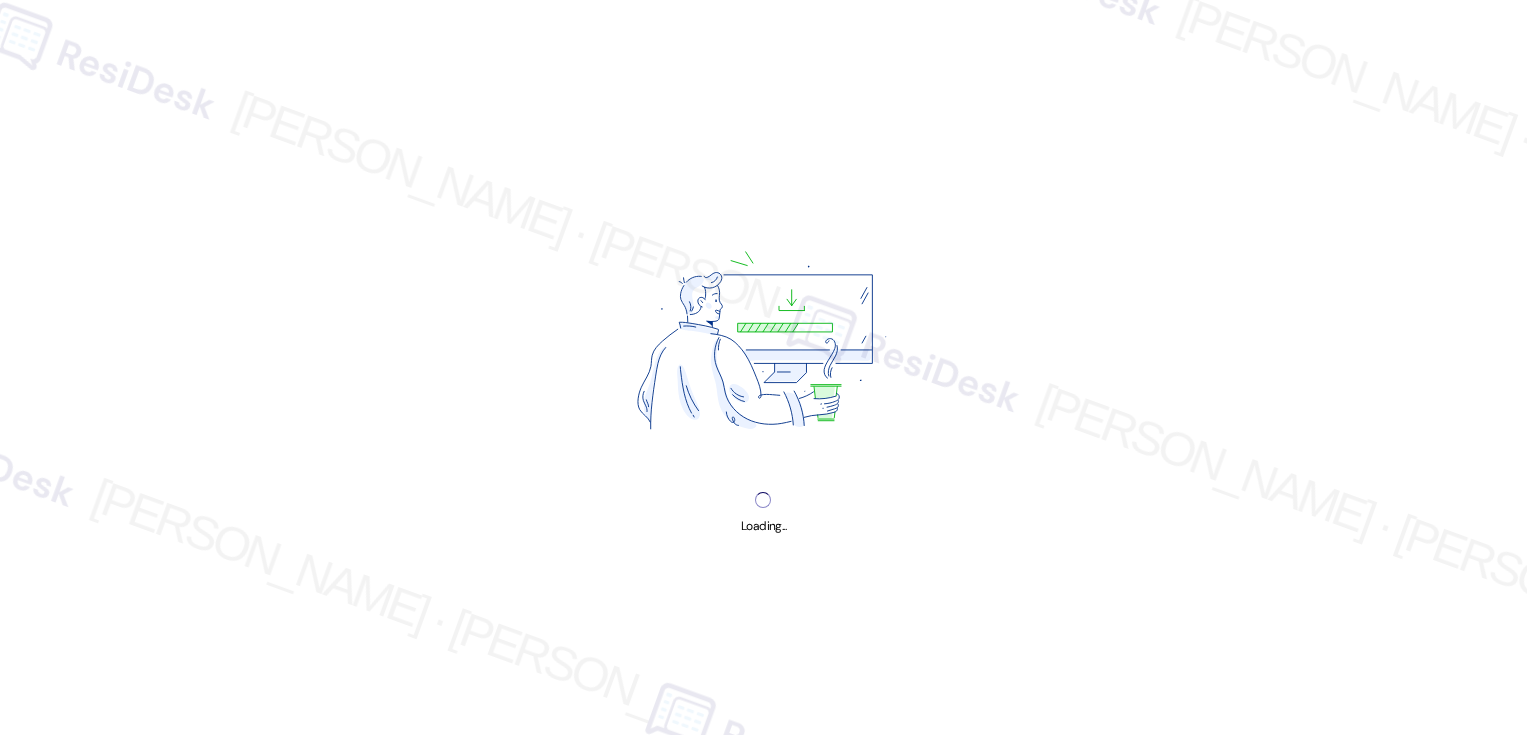 scroll, scrollTop: 0, scrollLeft: 0, axis: both 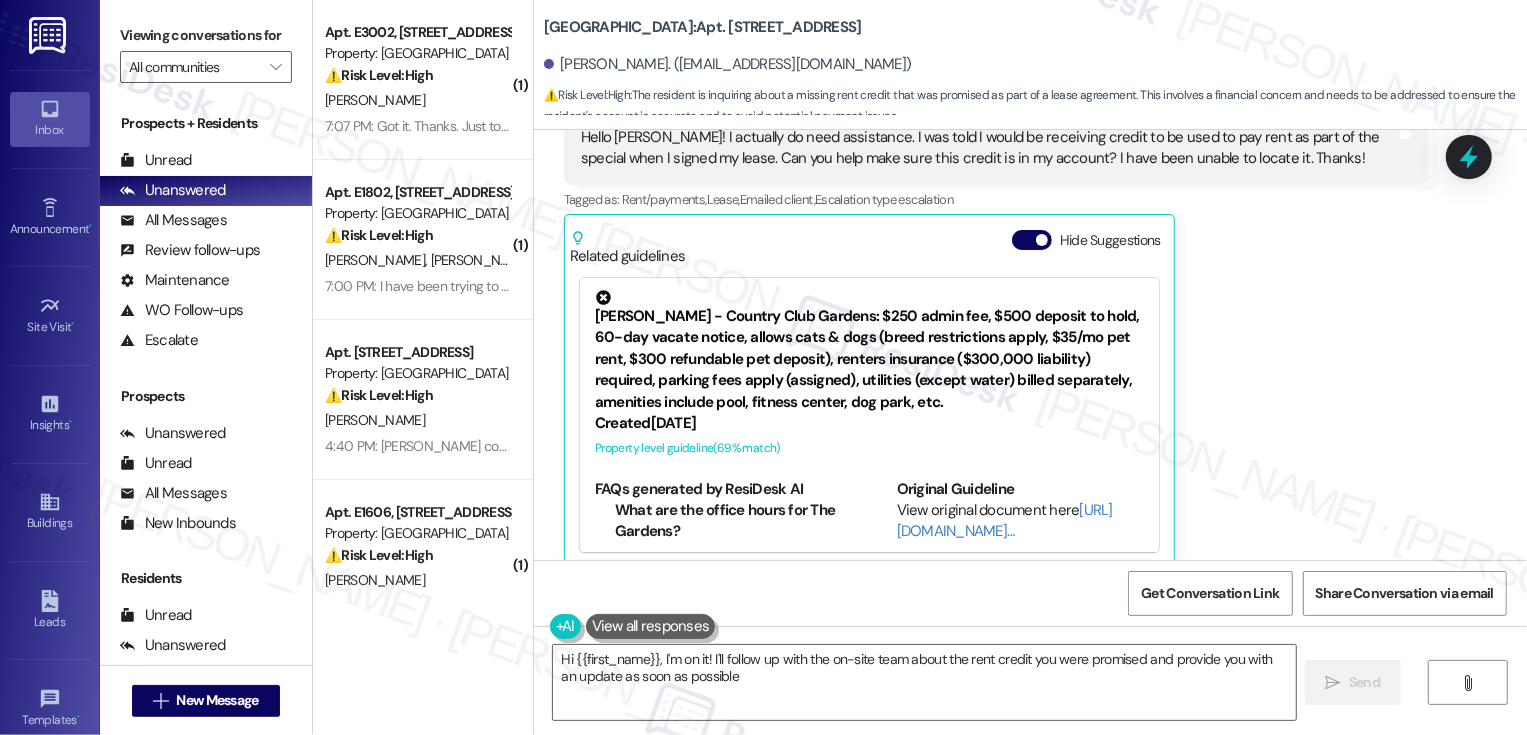 type on "Hi {{first_name}}, I'm on it! I'll follow up with the on-site team about the rent credit you were promised and provide you with an update as soon as possible." 